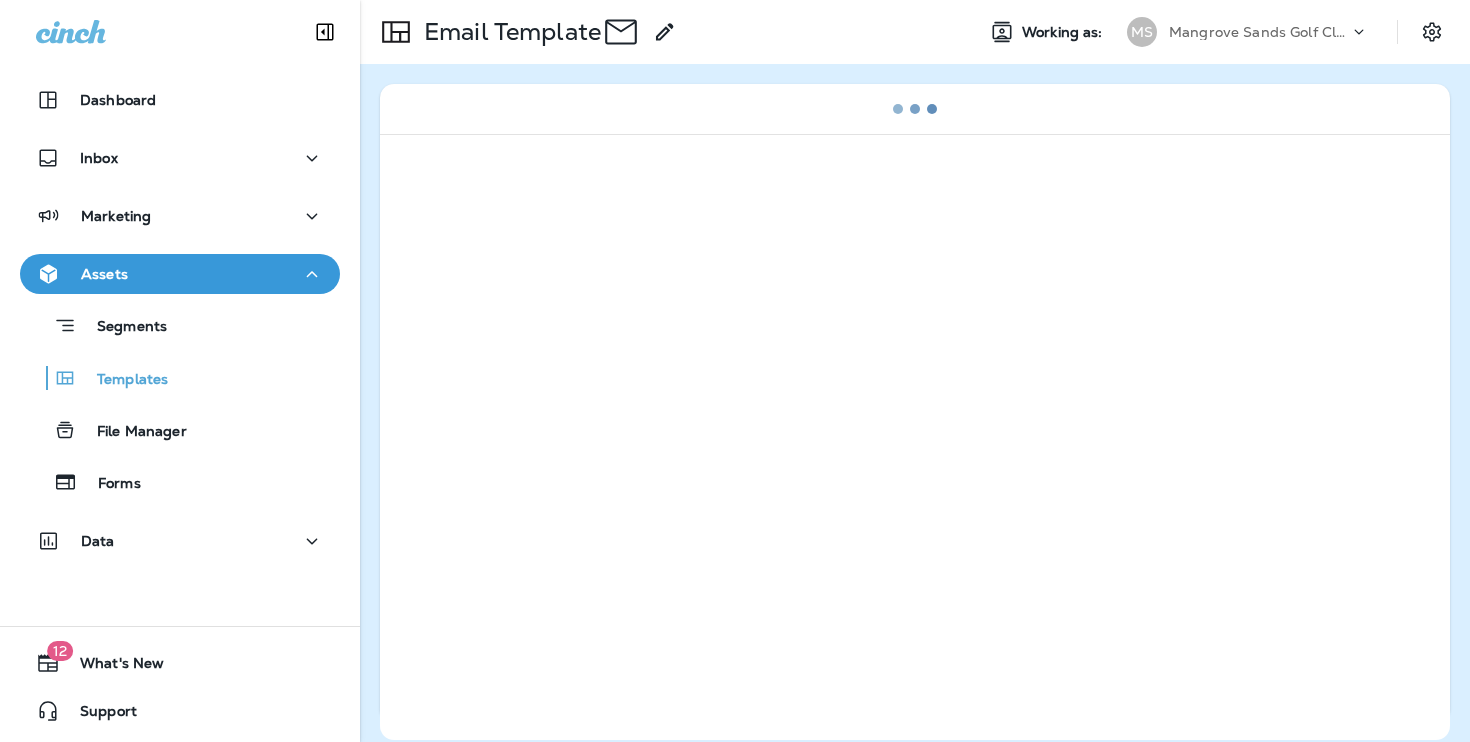 scroll, scrollTop: 0, scrollLeft: 0, axis: both 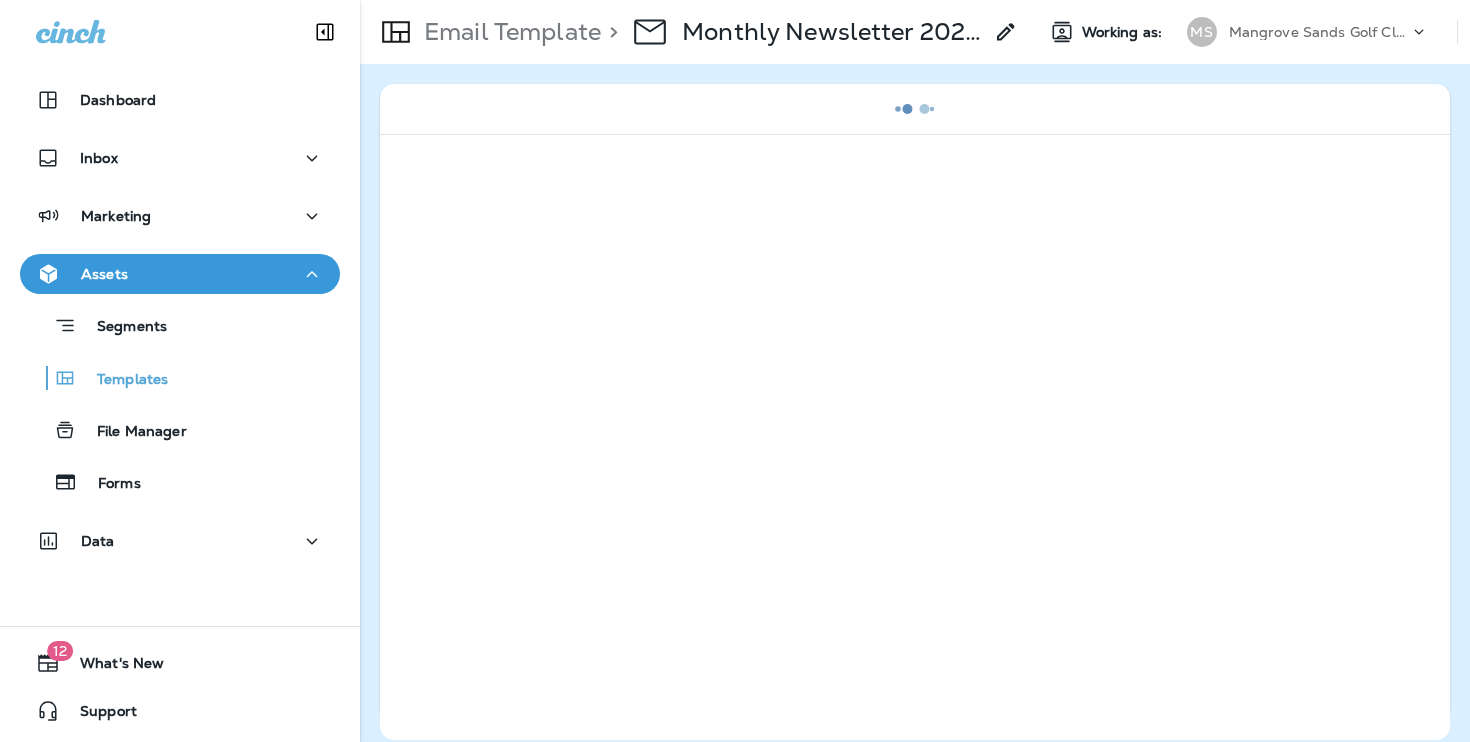click at bounding box center [915, 109] 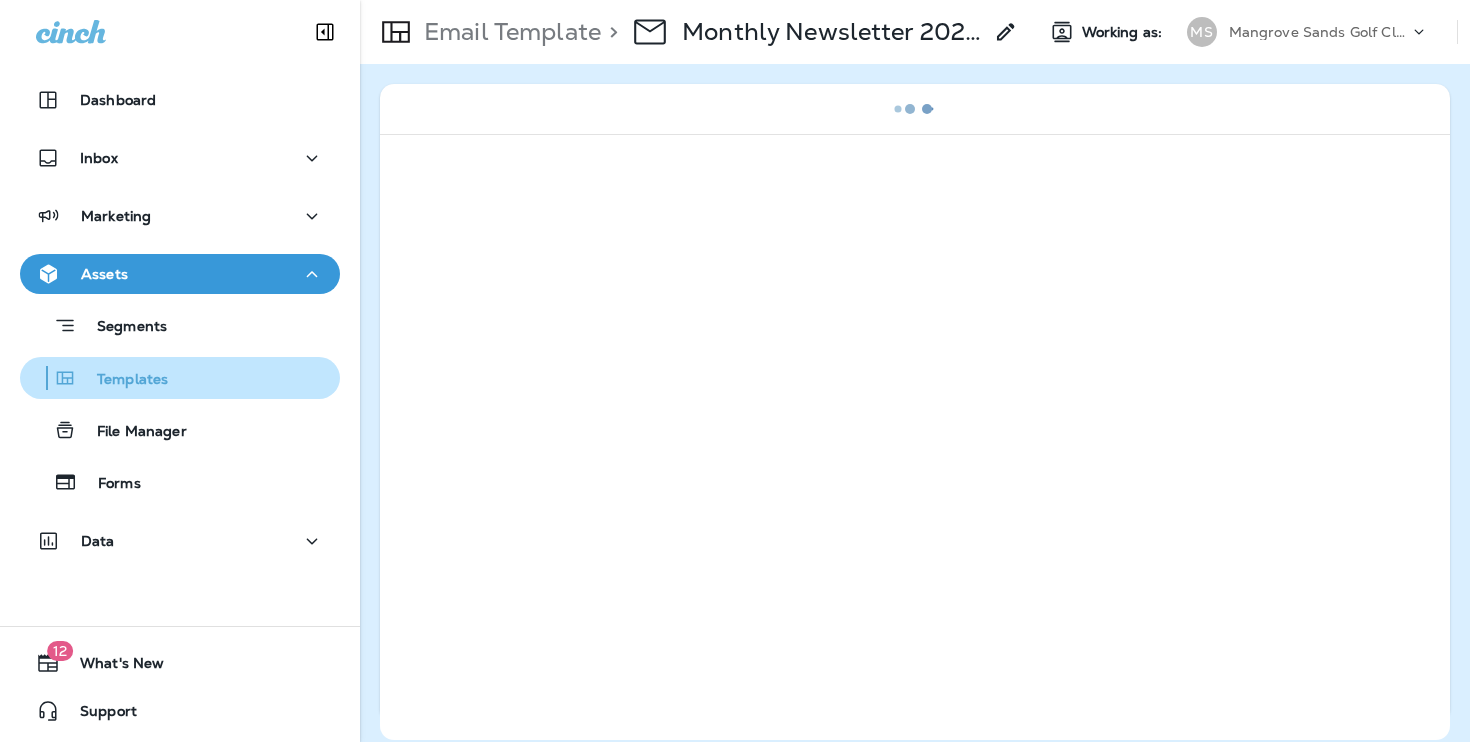 click on "Templates" at bounding box center [122, 380] 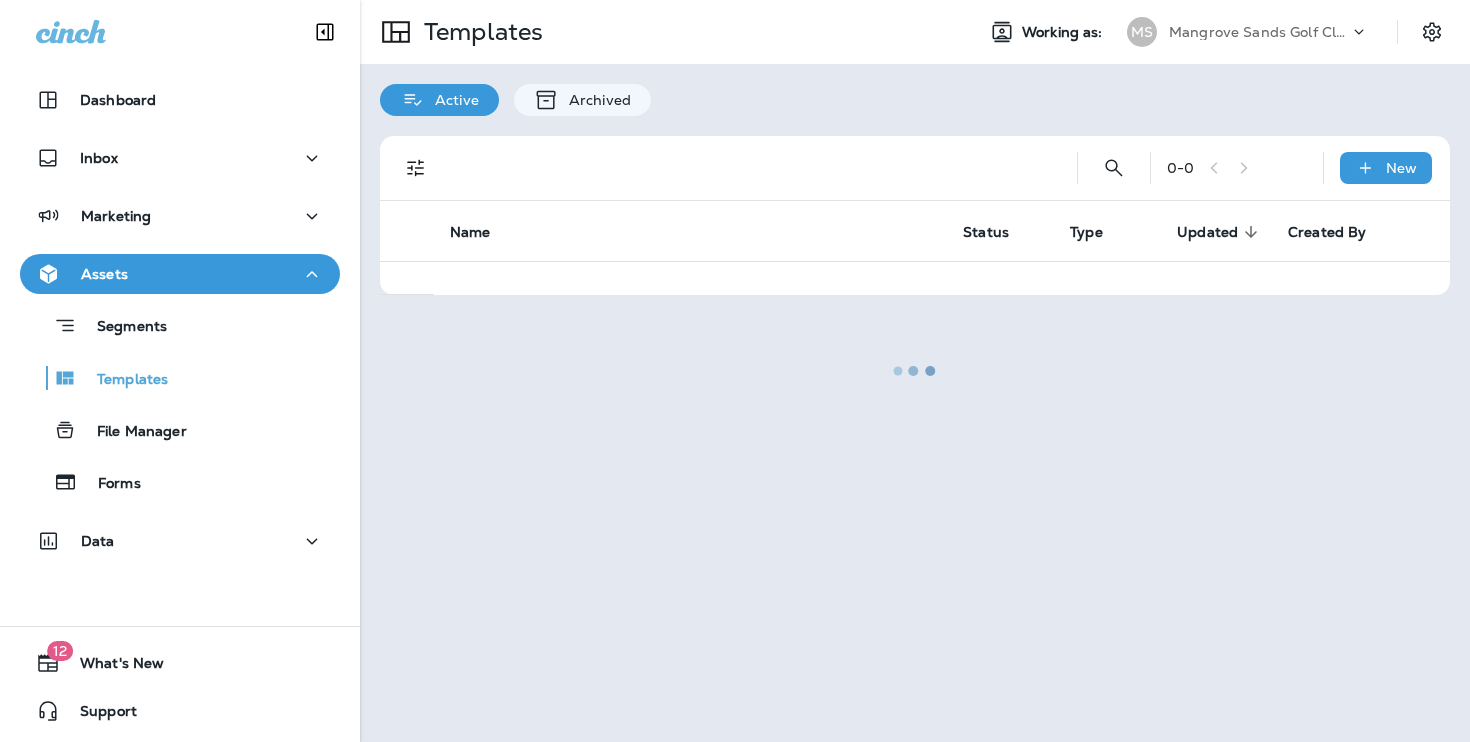 click at bounding box center (915, 371) 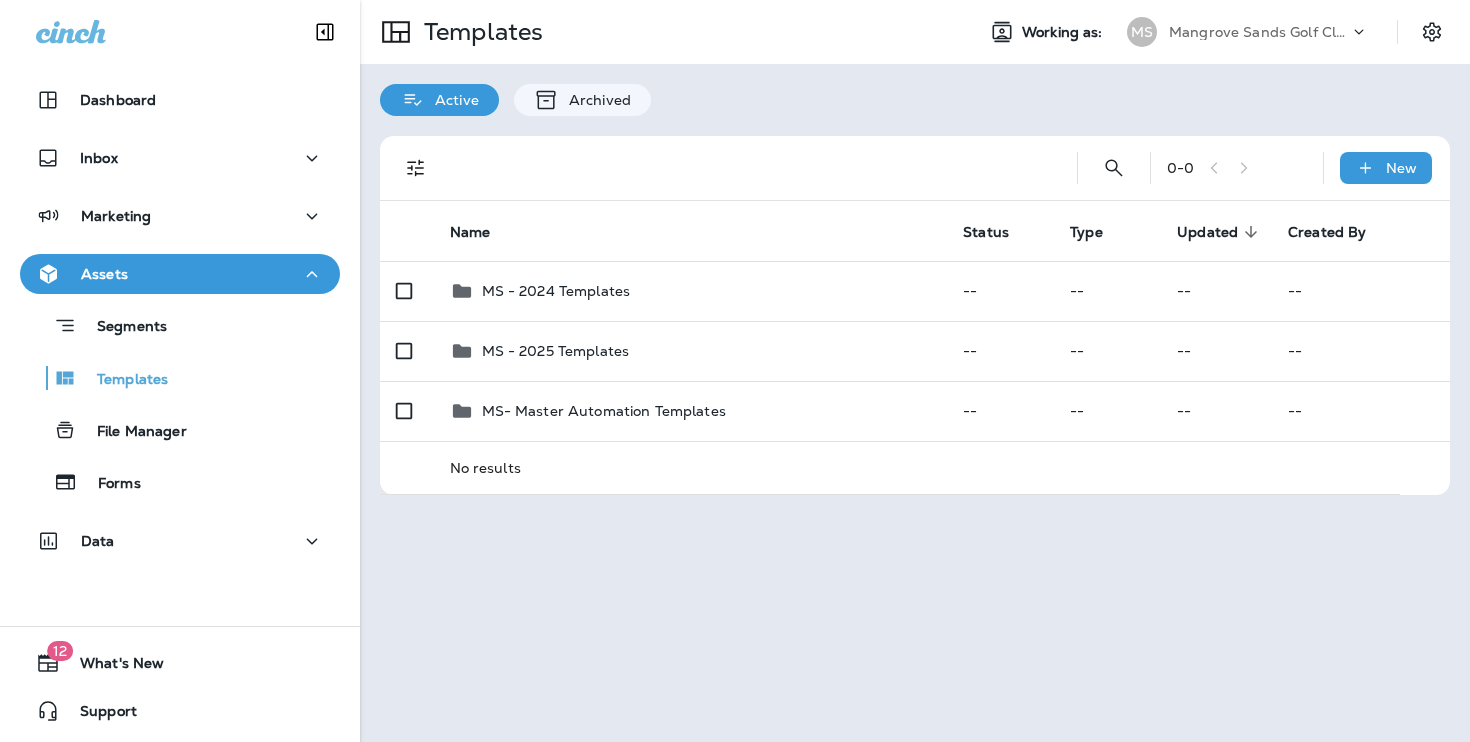 click on "Mangrove Sands Golf Club" at bounding box center [1259, 32] 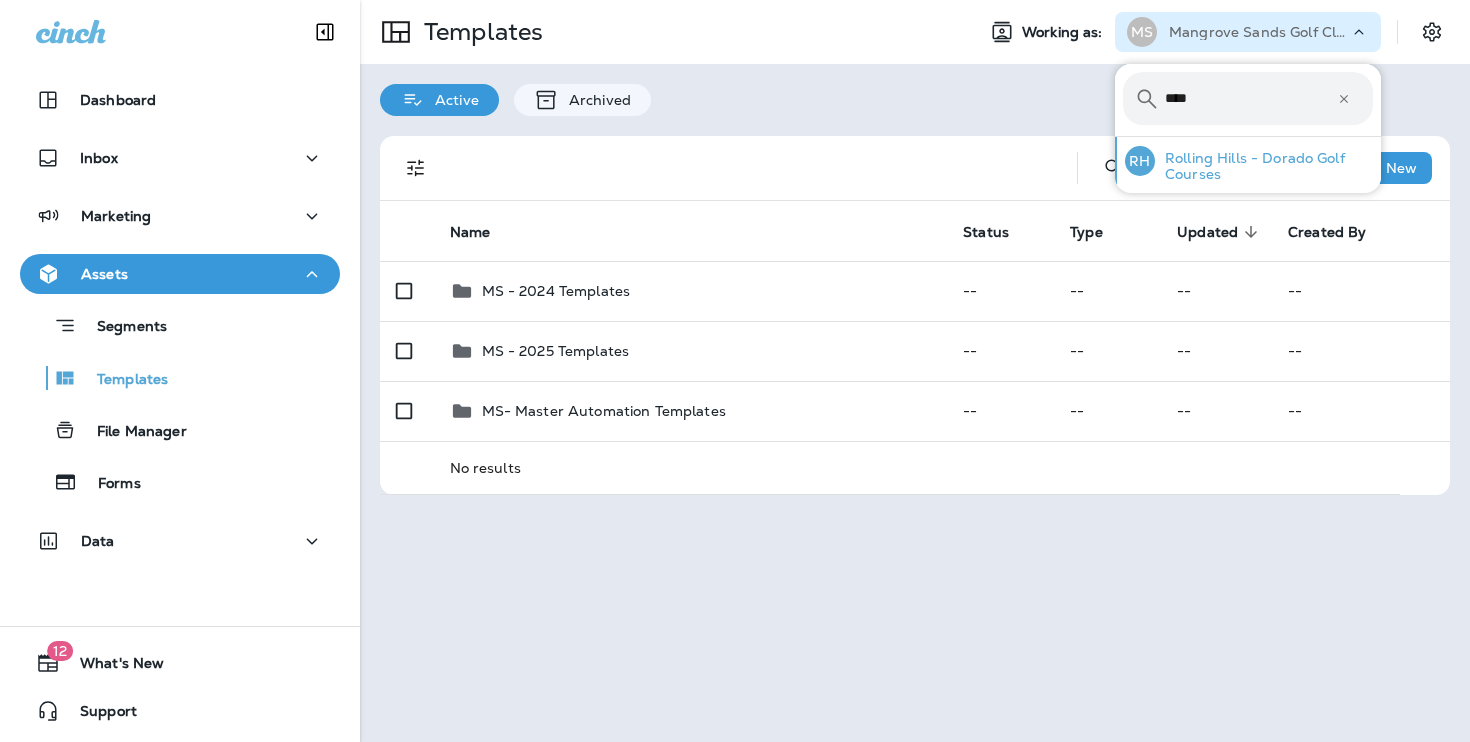 type on "****" 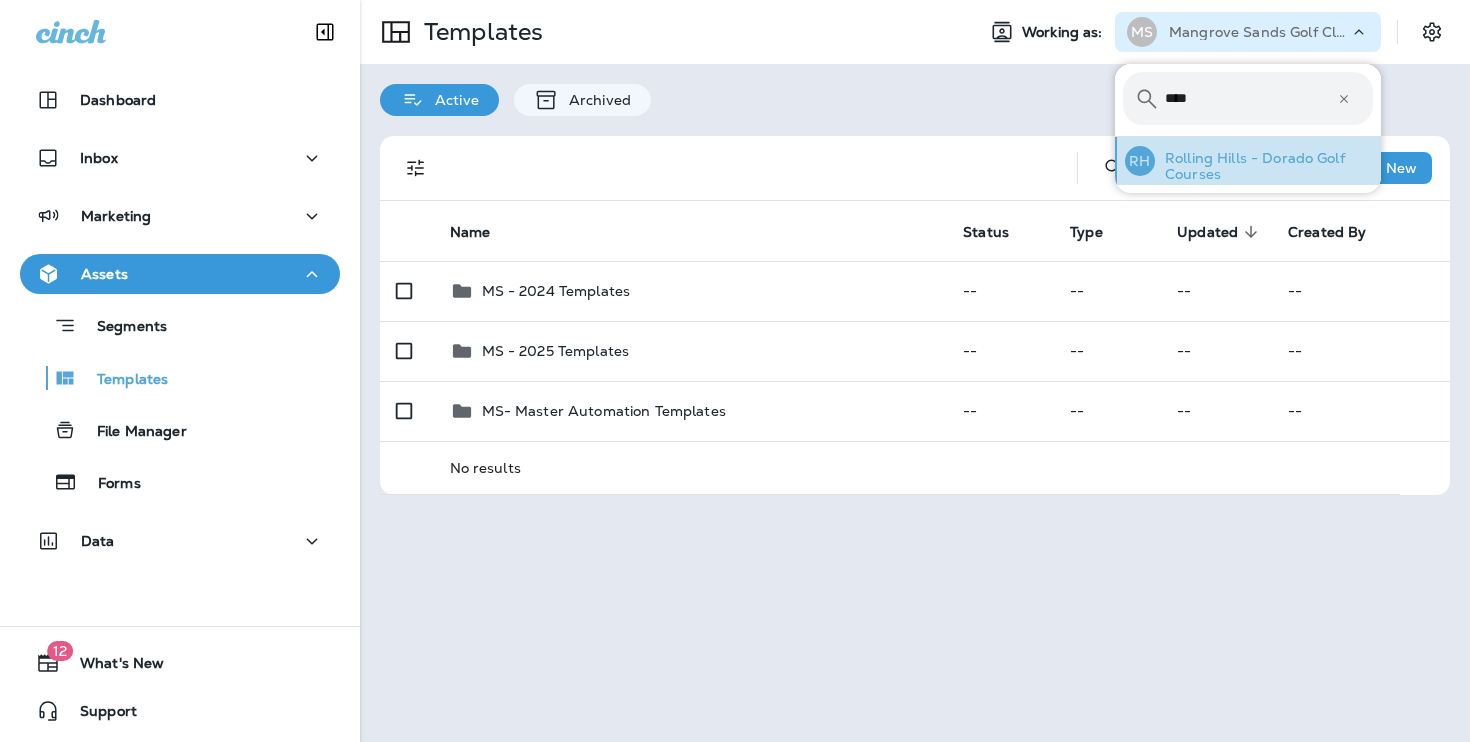 click on "Rolling Hills - Dorado Golf Courses" at bounding box center [1264, 166] 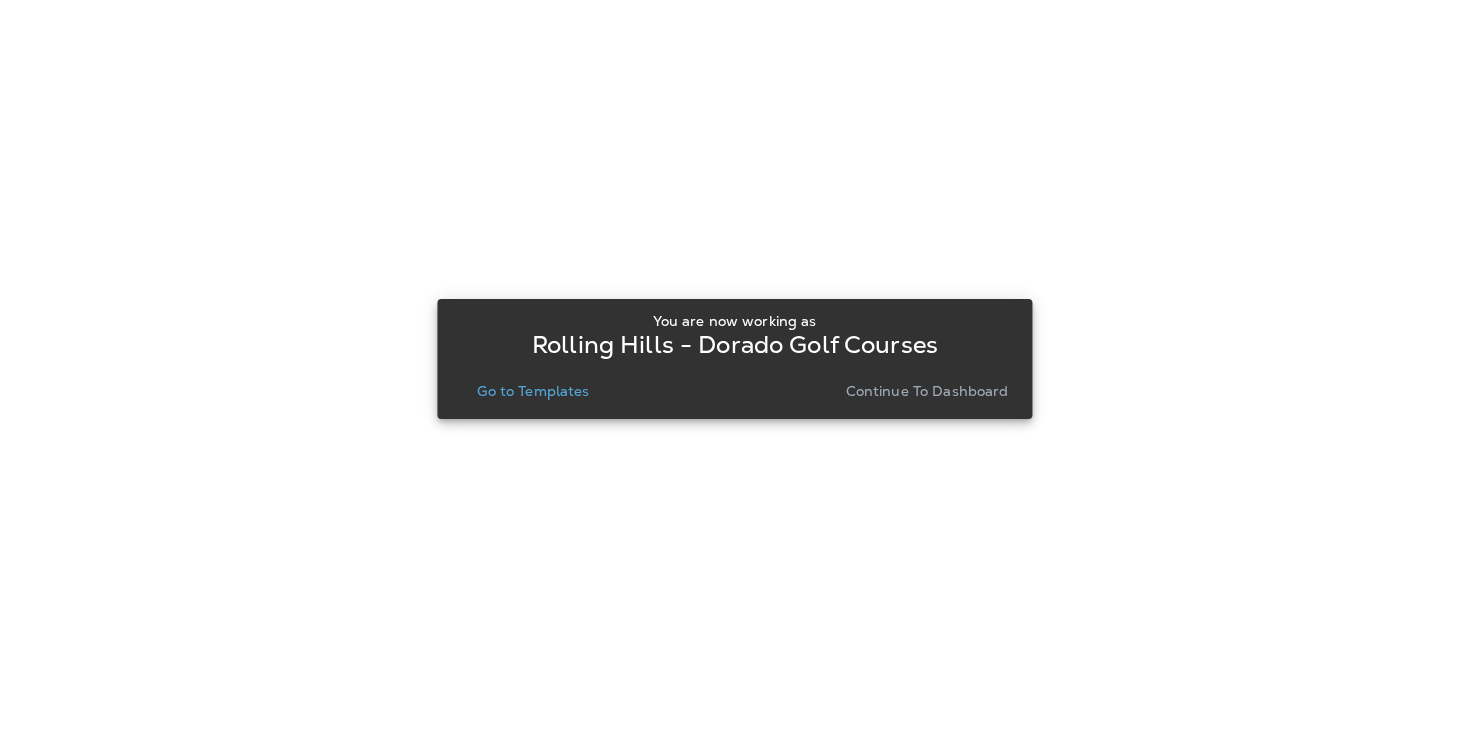 click on "Continue to Dashboard" at bounding box center (927, 391) 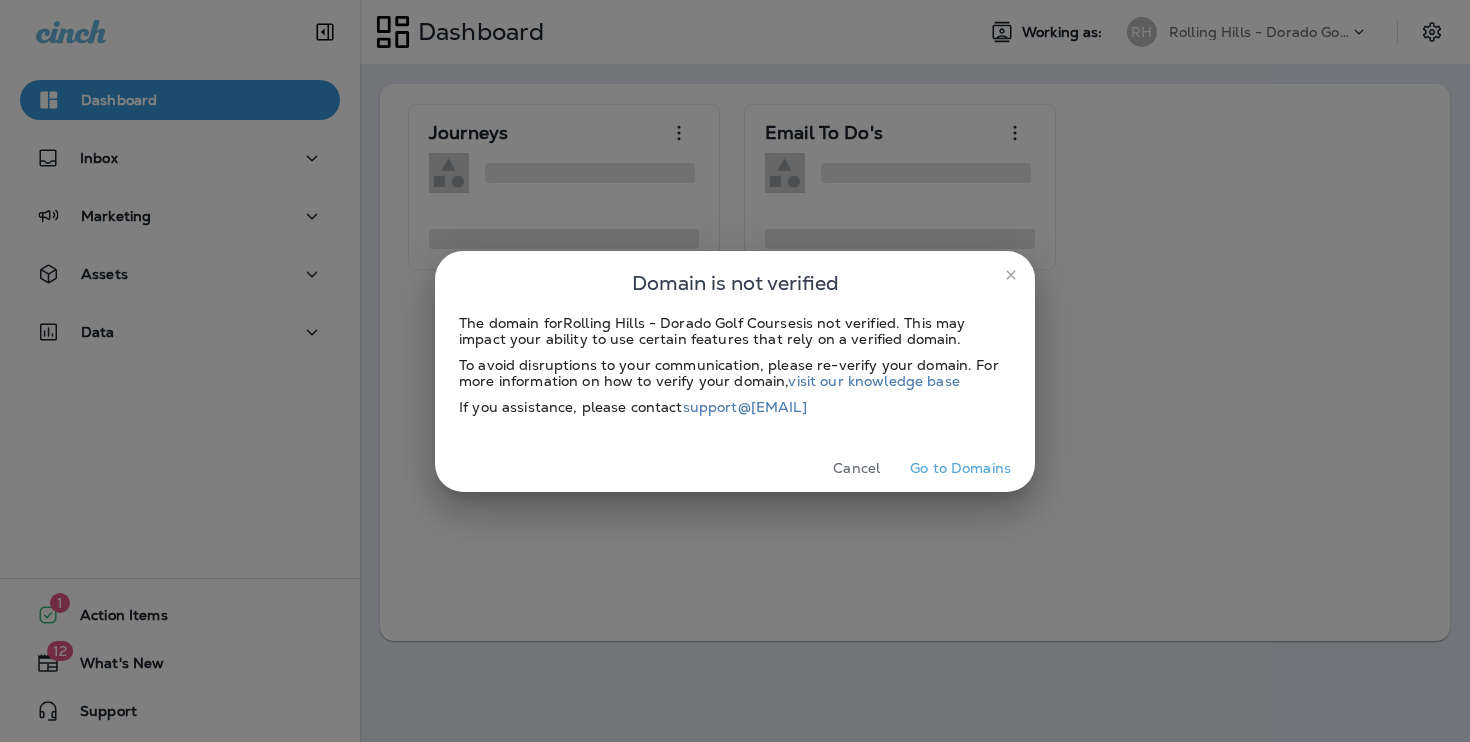 click on "Go to Domains" at bounding box center (960, 468) 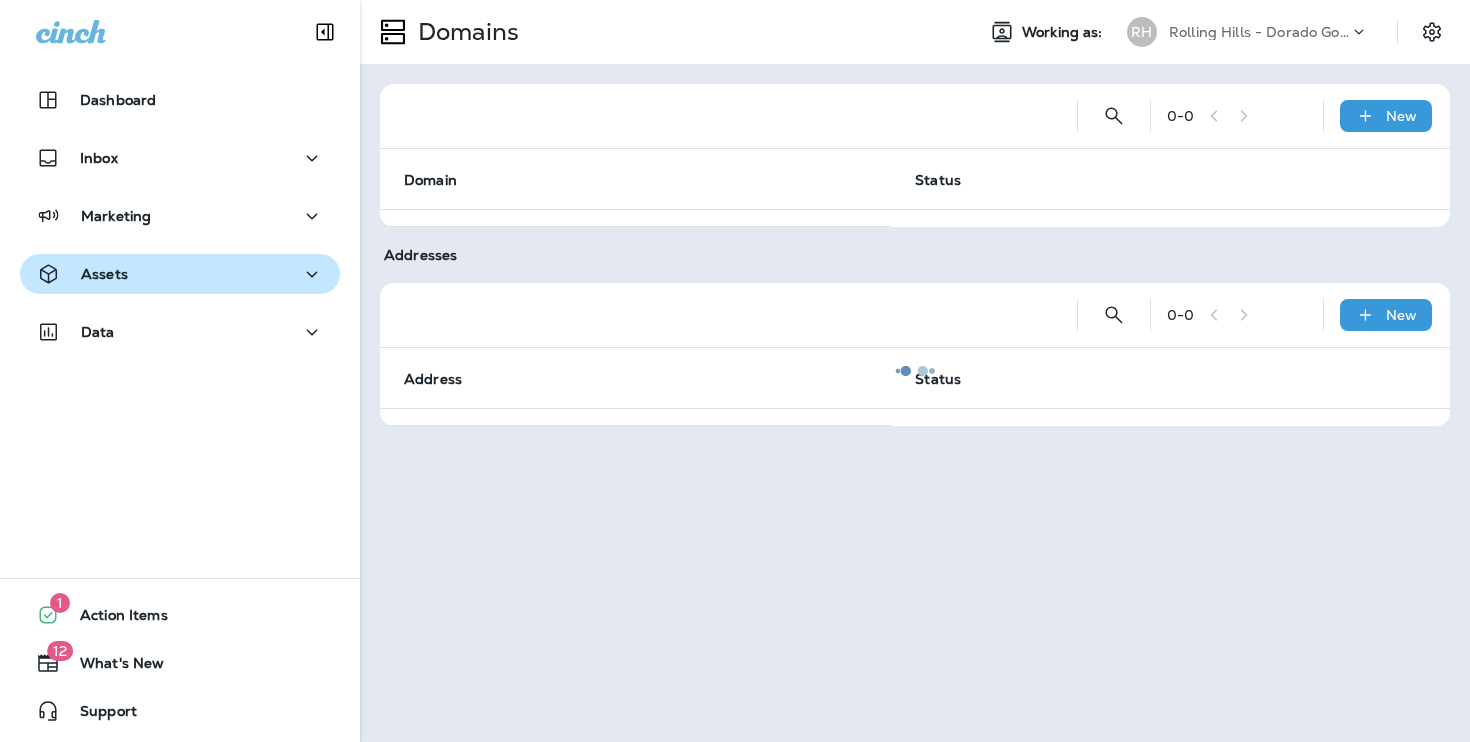 click on "Assets" at bounding box center (180, 274) 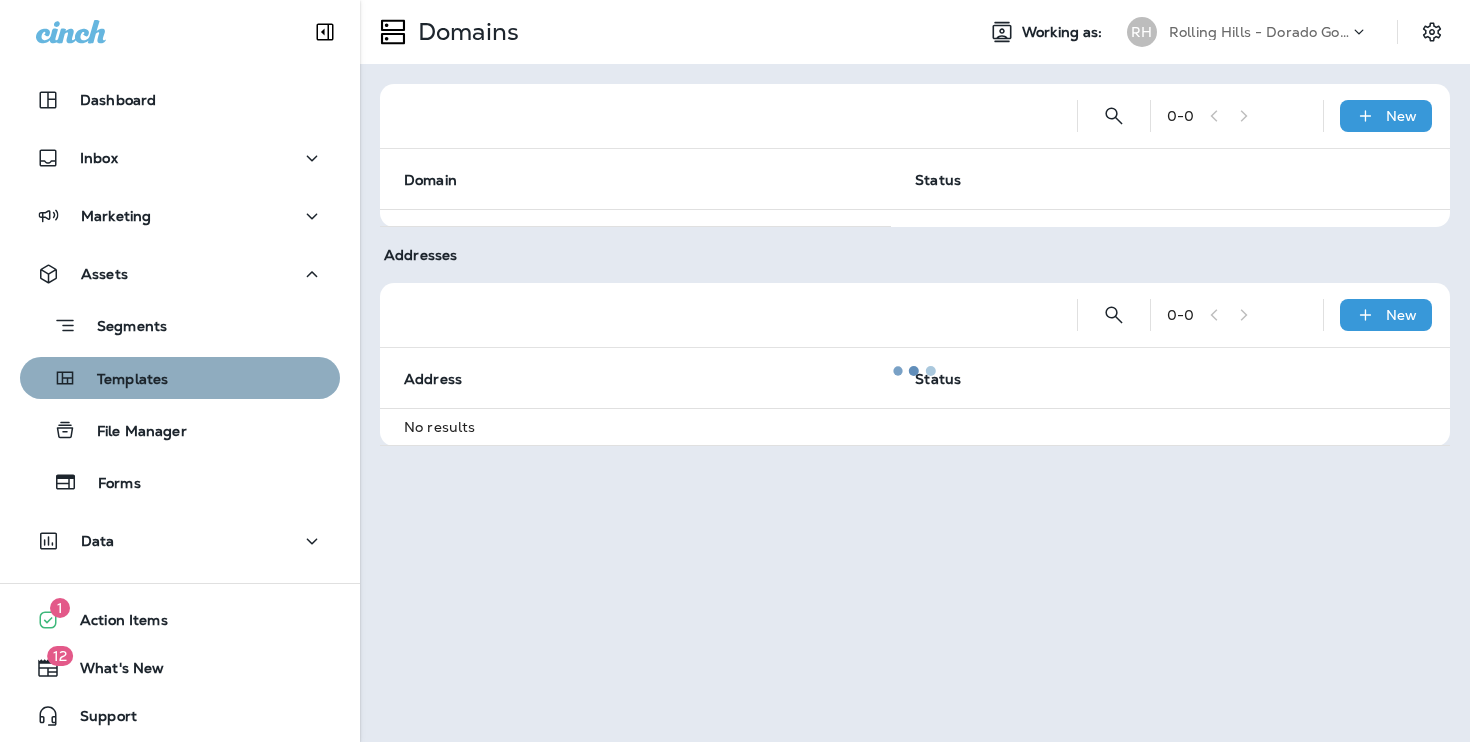 click on "Templates" at bounding box center [180, 378] 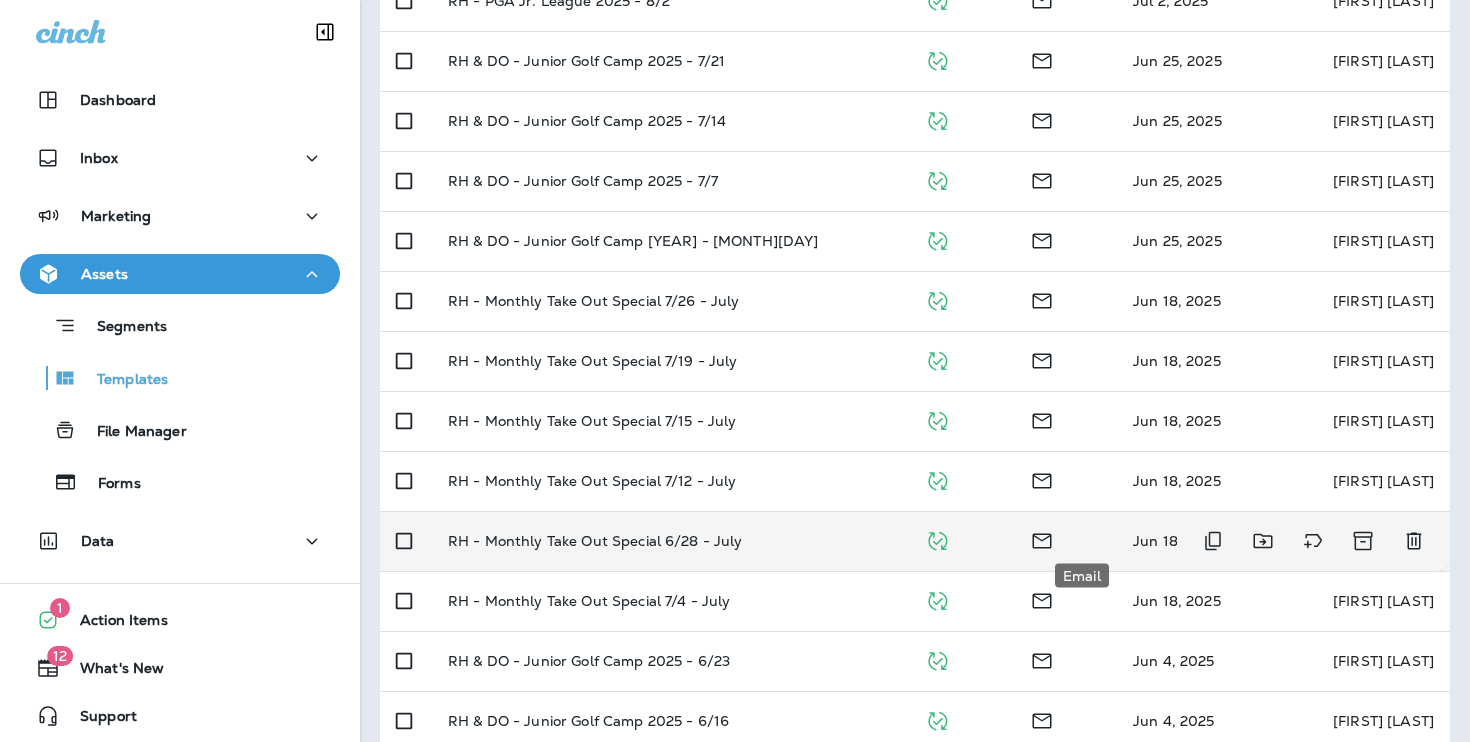 scroll, scrollTop: 653, scrollLeft: 0, axis: vertical 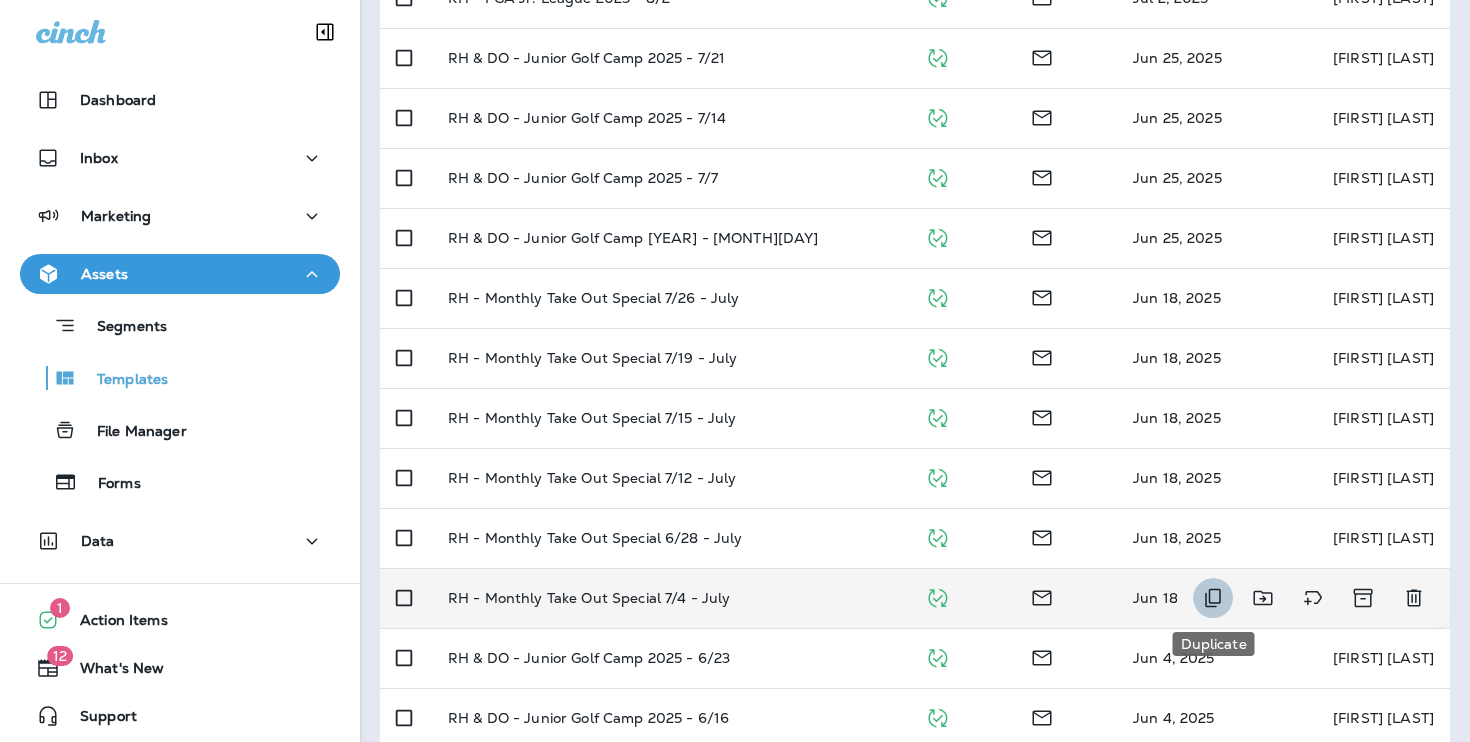 click 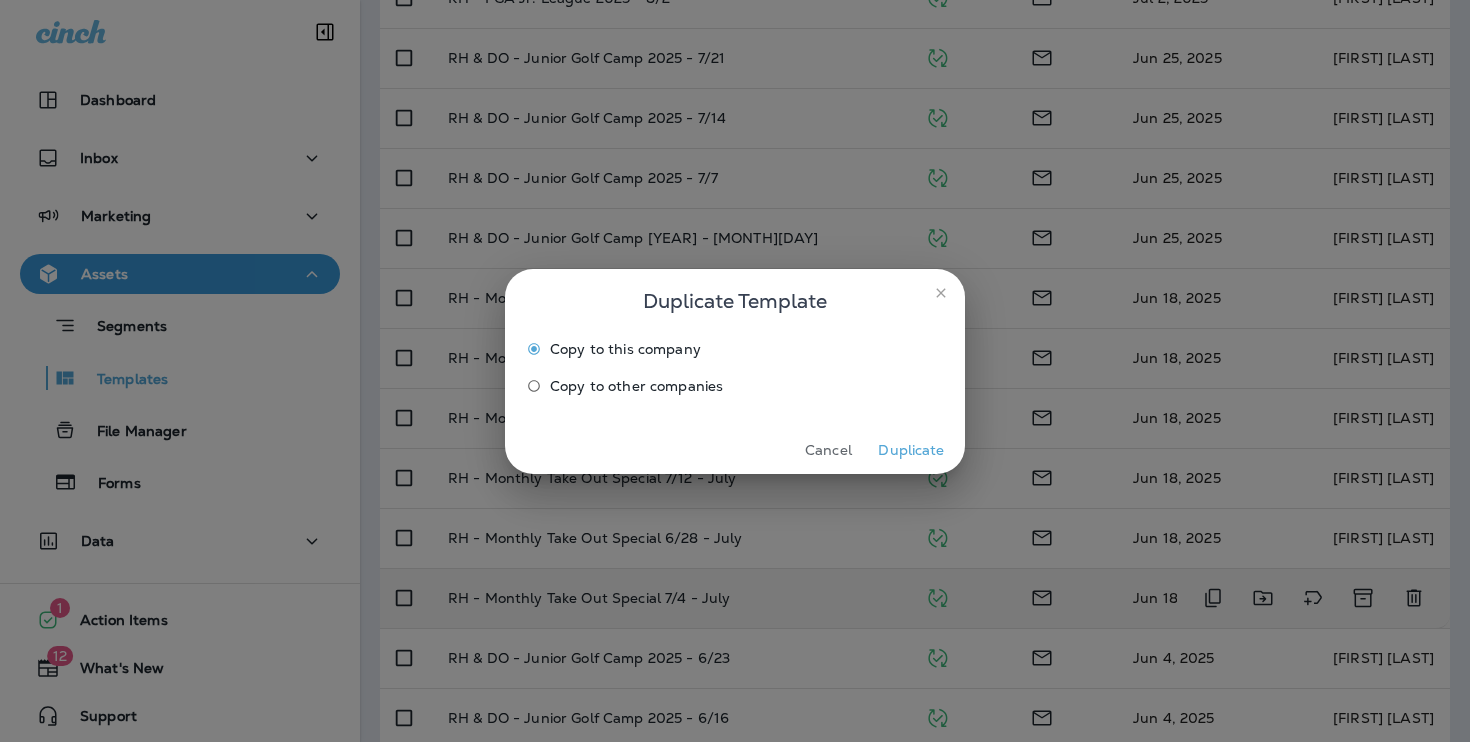 click on "Duplicate" at bounding box center (911, 450) 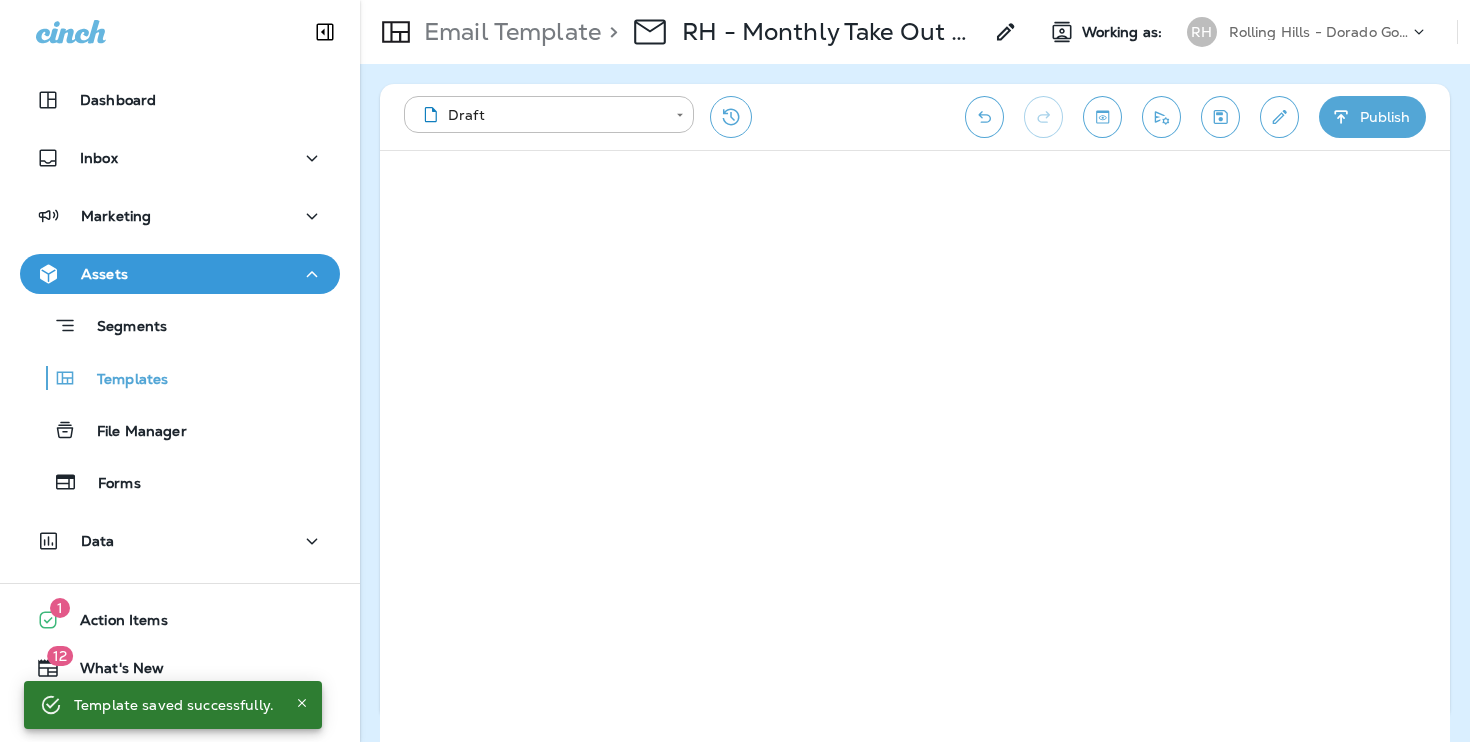 click at bounding box center [984, 117] 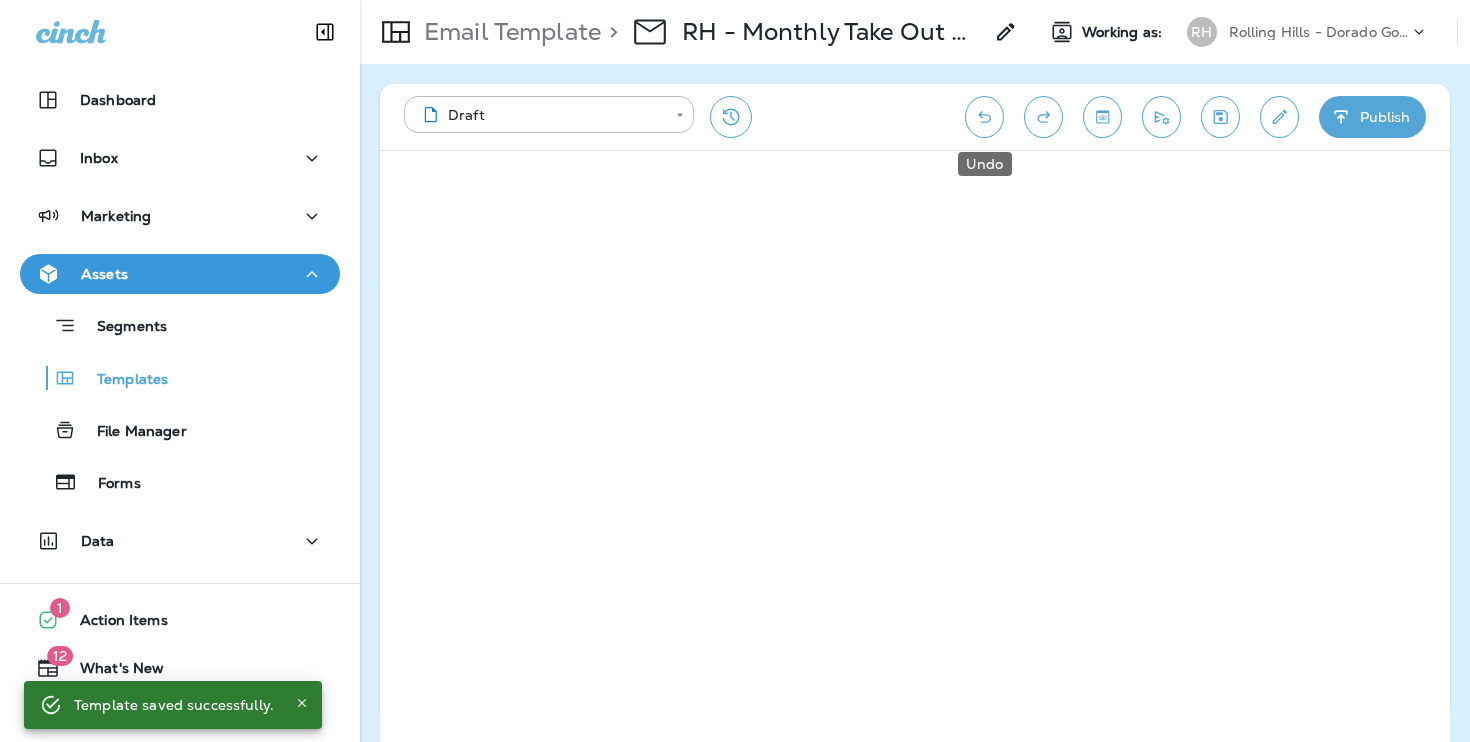 click at bounding box center [984, 117] 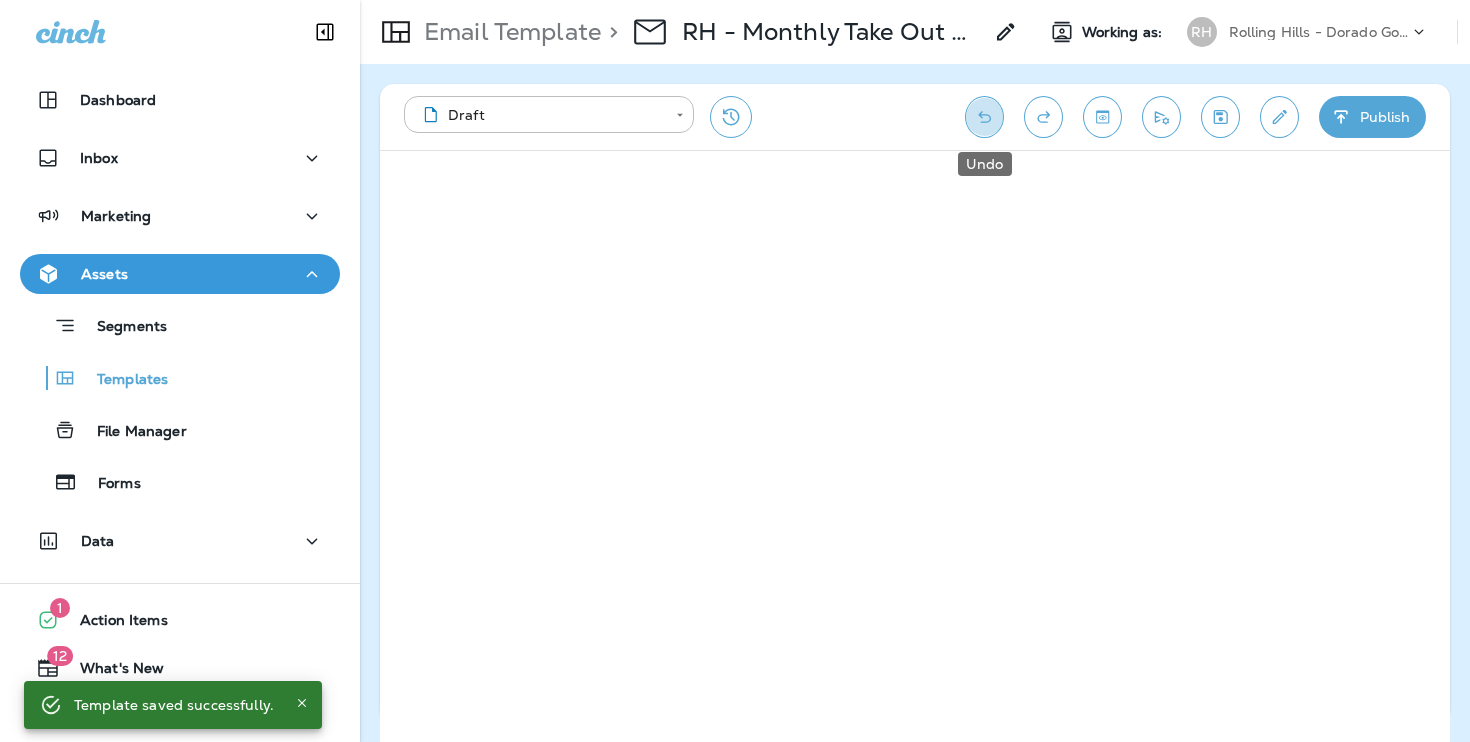 click at bounding box center (984, 117) 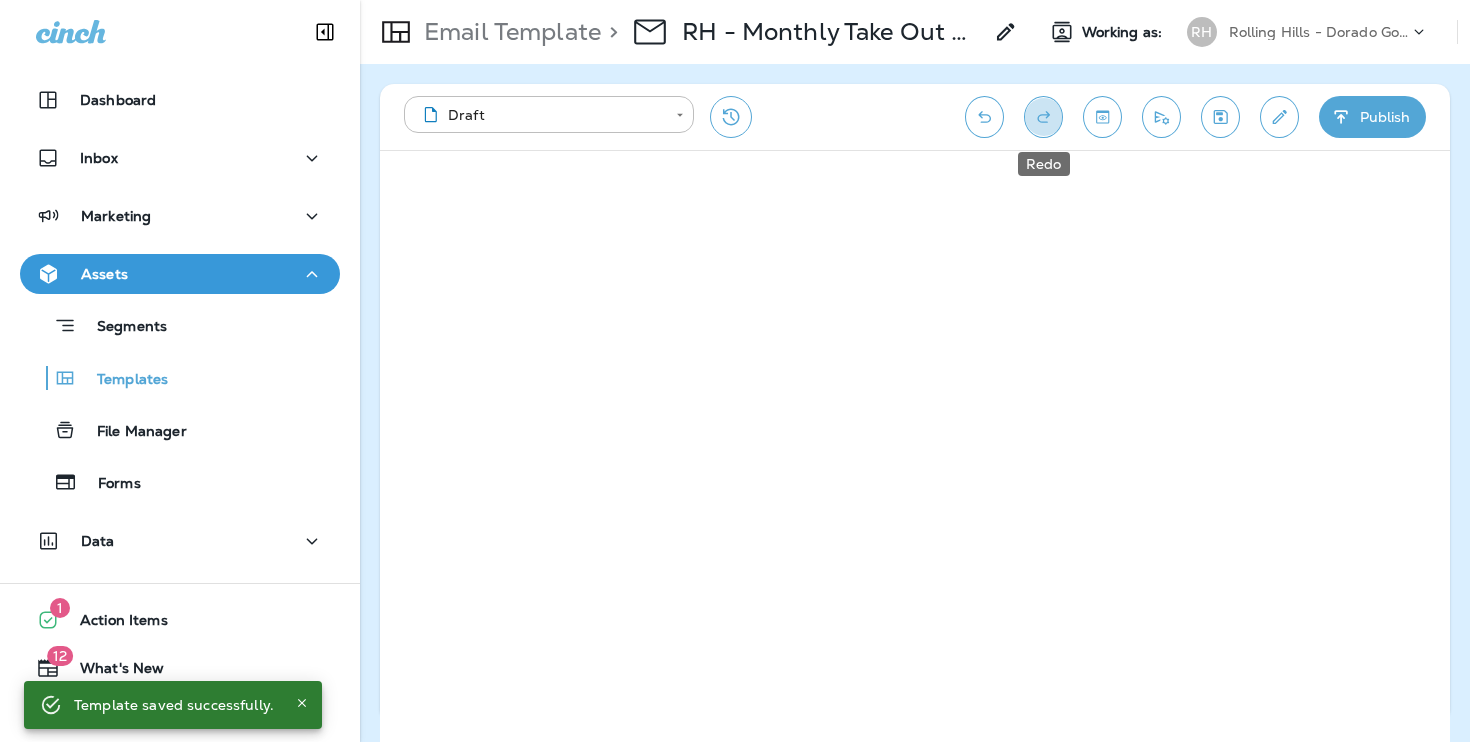 click 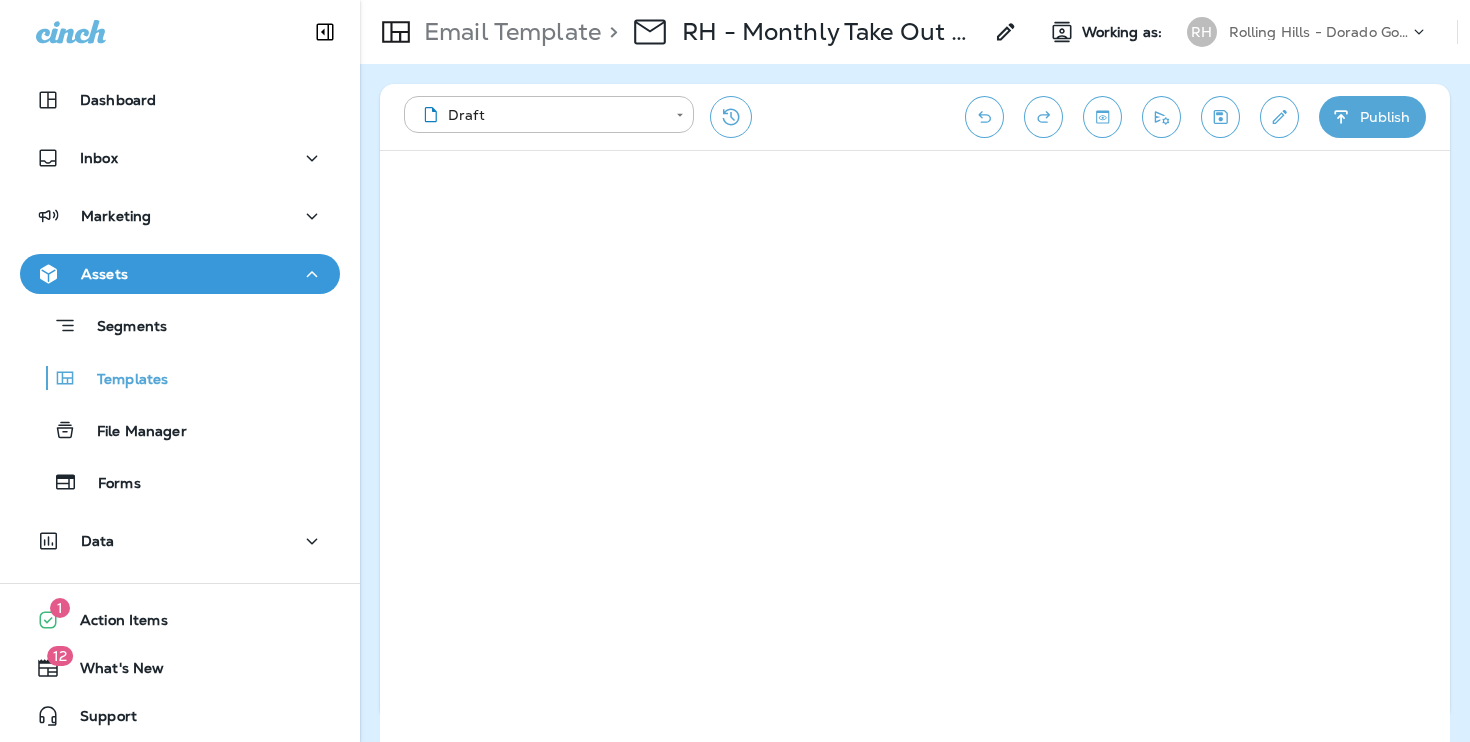 click 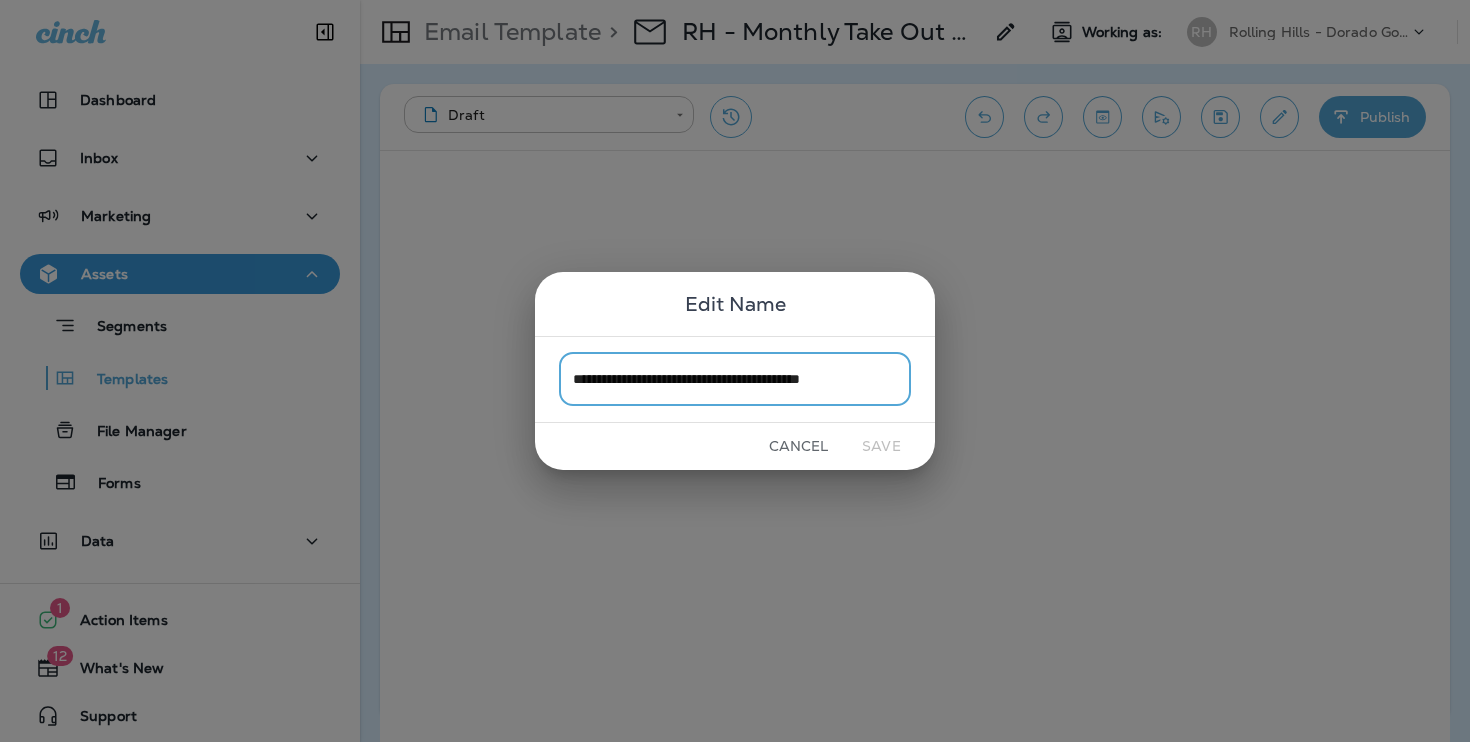click on "**********" at bounding box center [735, 379] 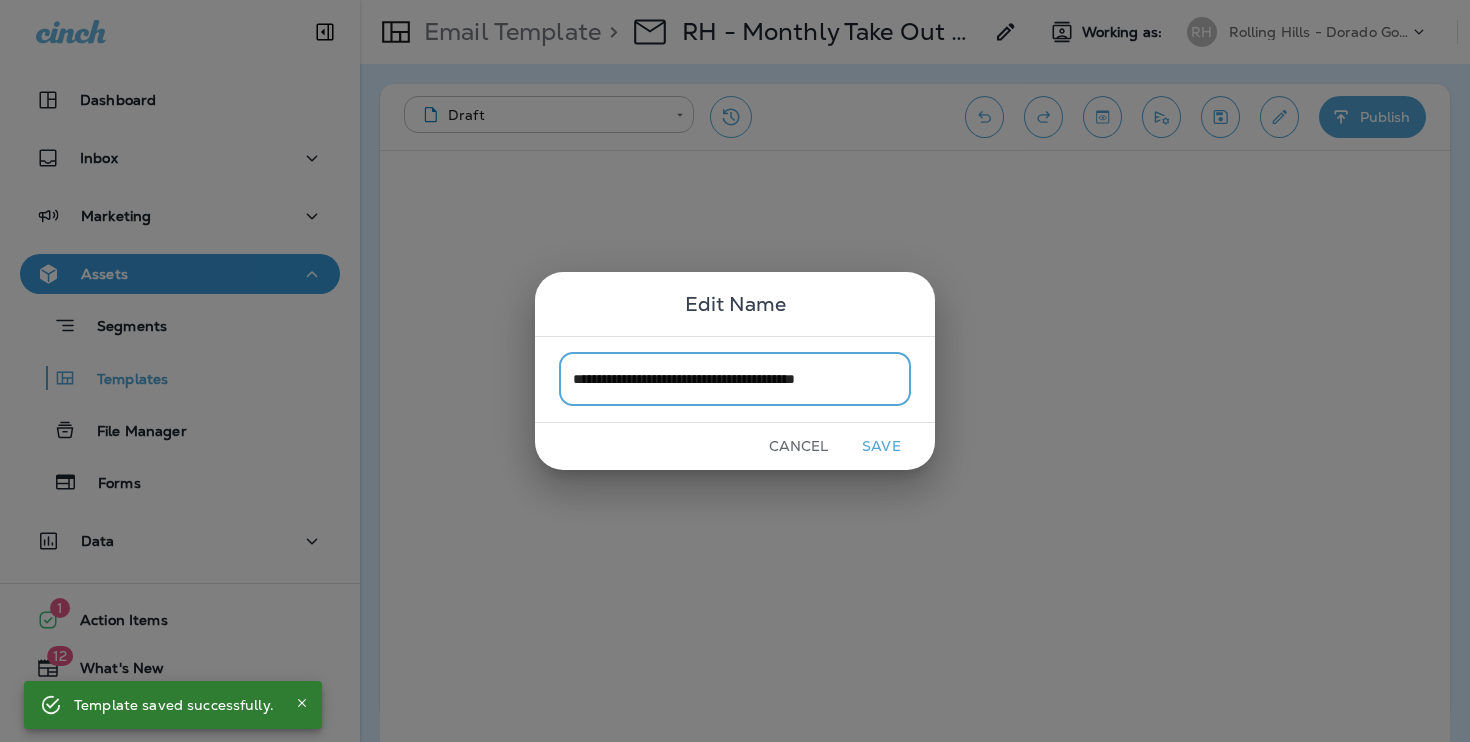drag, startPoint x: 798, startPoint y: 385, endPoint x: 863, endPoint y: 386, distance: 65.00769 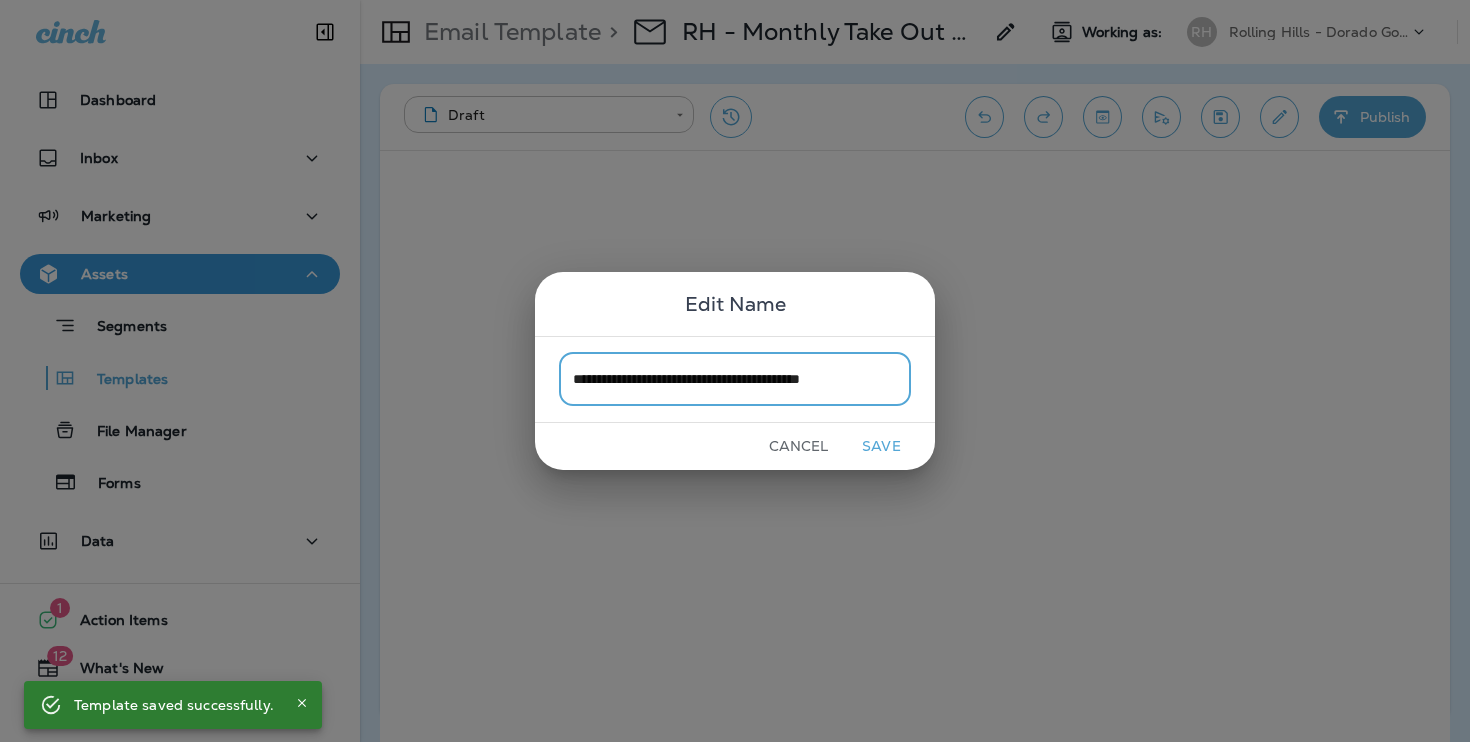 drag, startPoint x: 819, startPoint y: 379, endPoint x: 1087, endPoint y: 389, distance: 268.1865 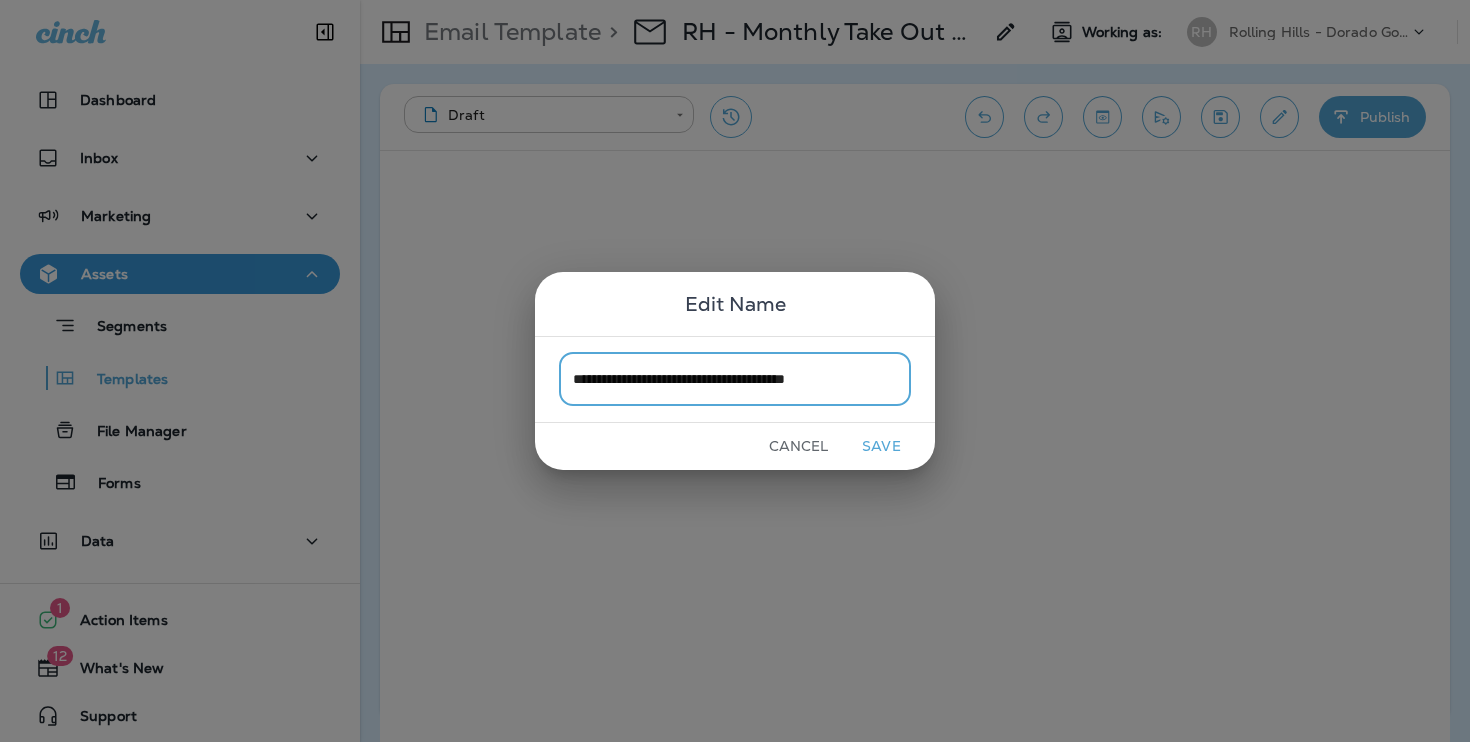 type on "**********" 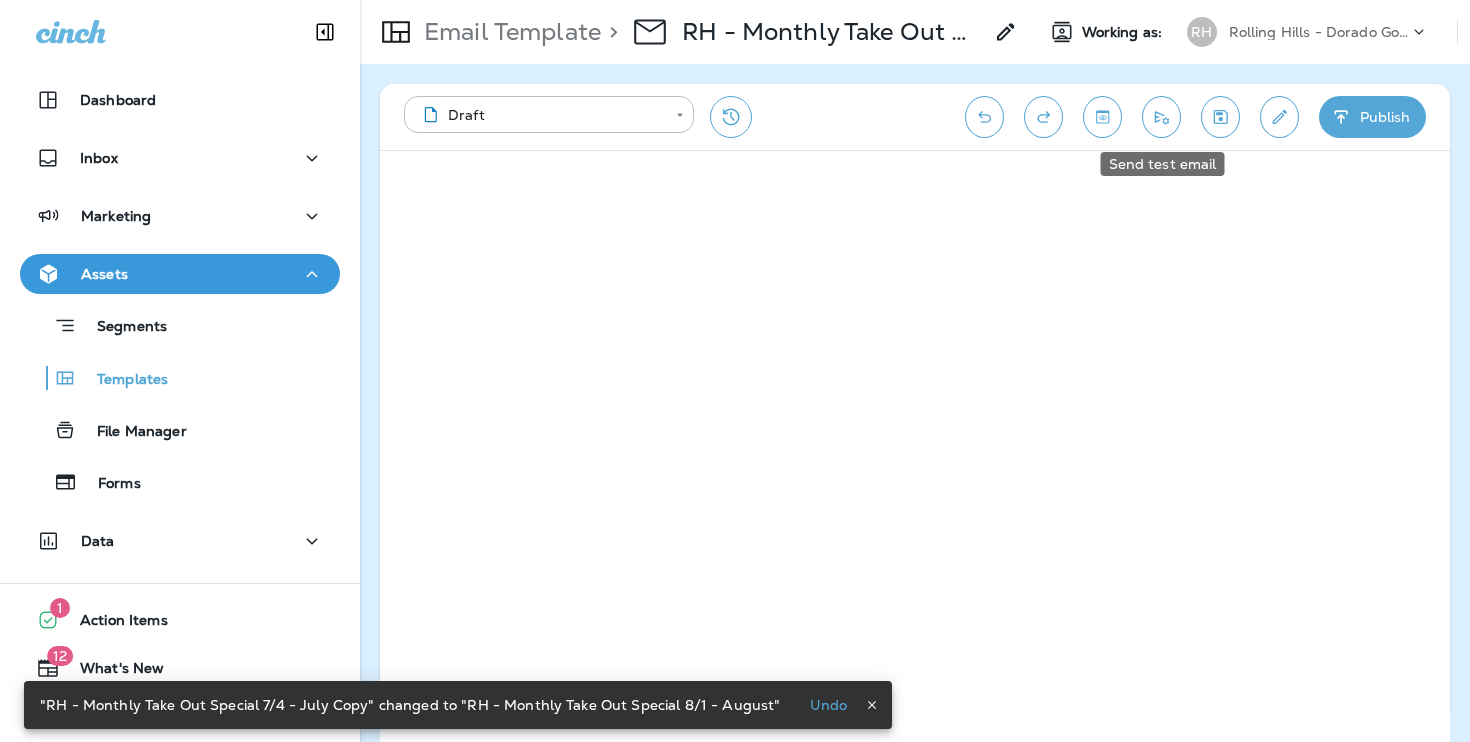 click 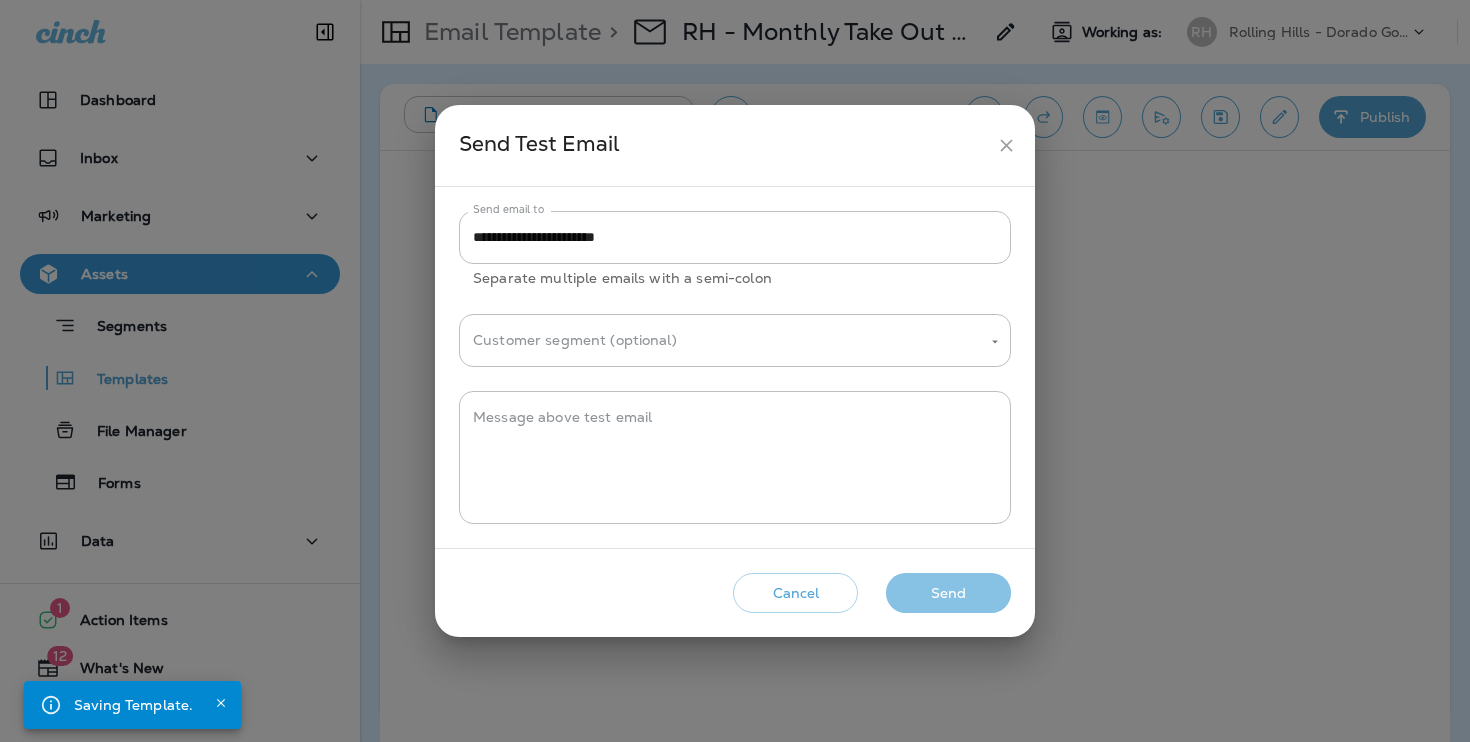 click on "Send" at bounding box center (948, 593) 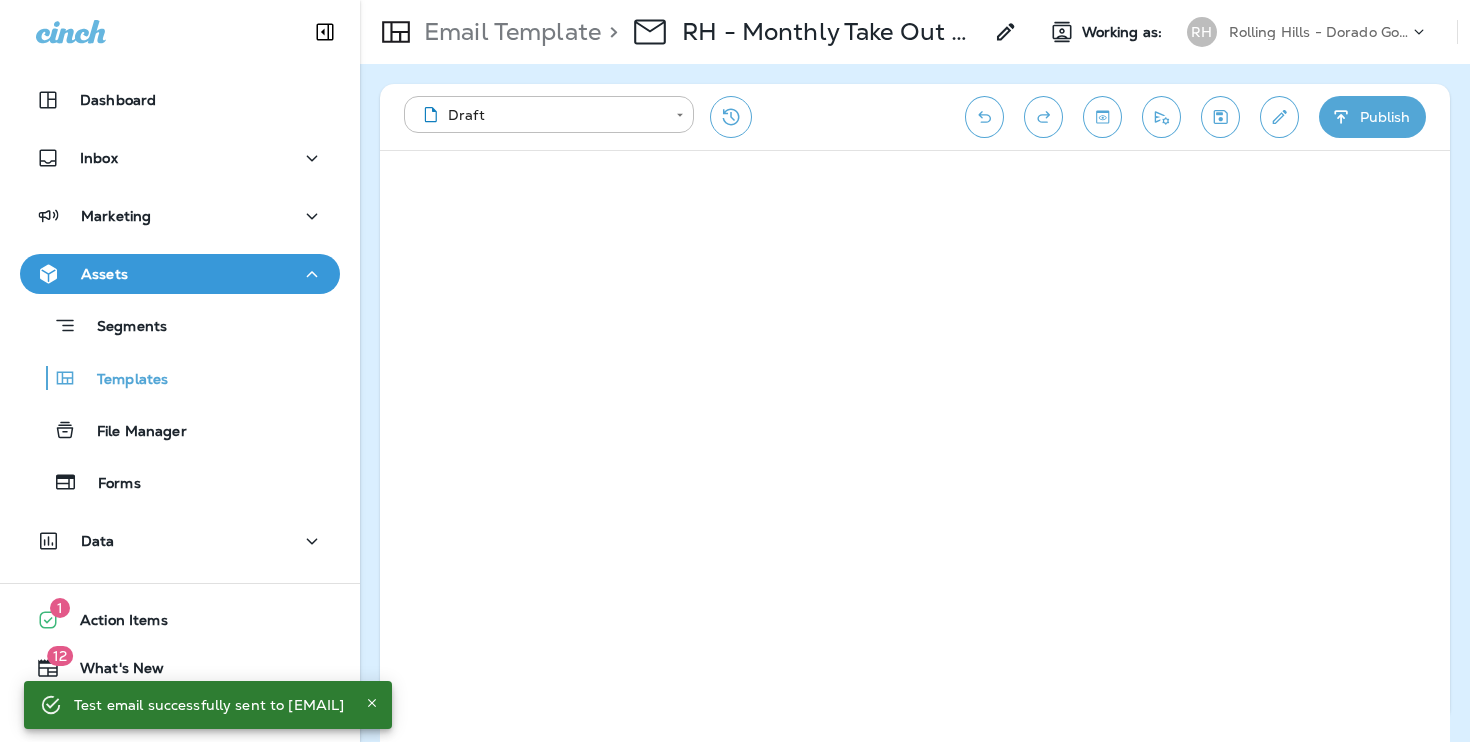 click 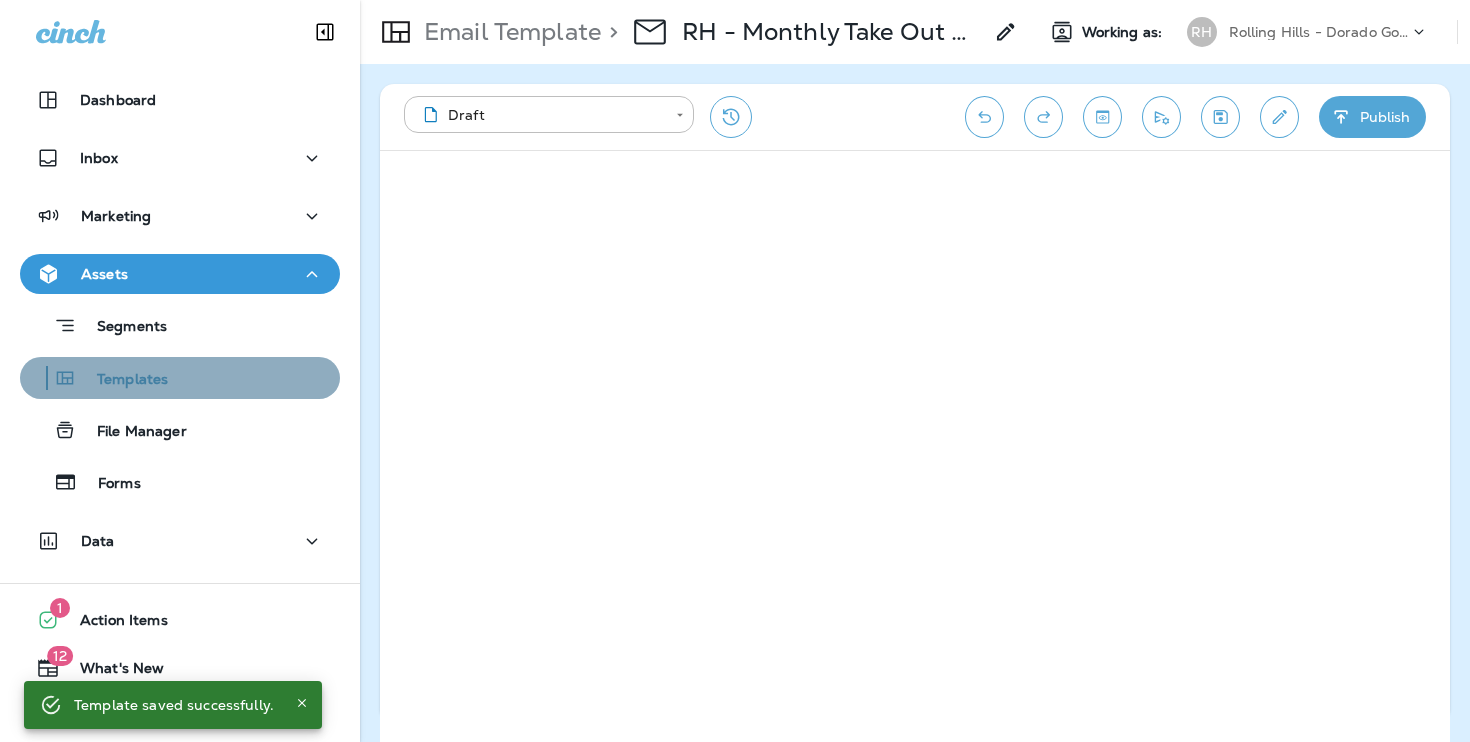 click on "Templates" at bounding box center [180, 378] 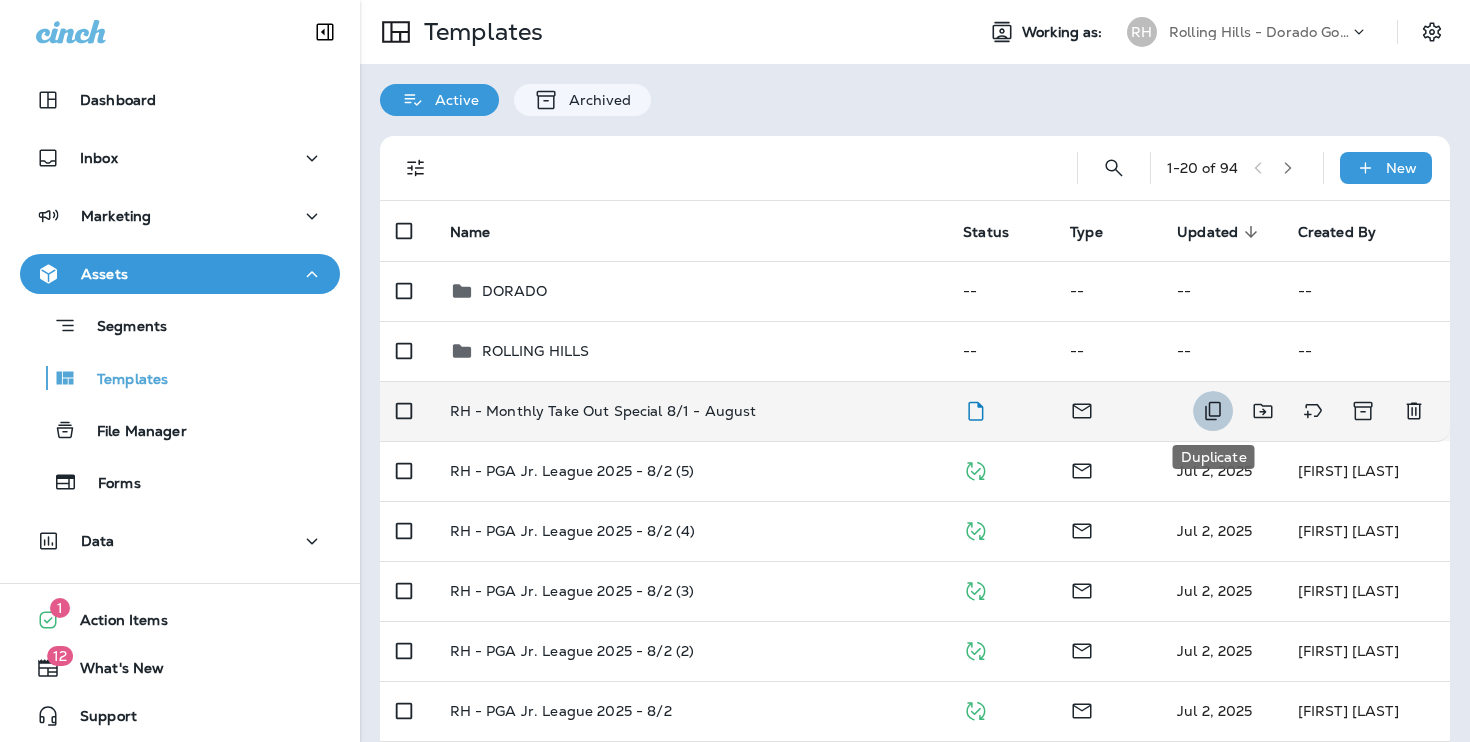 click 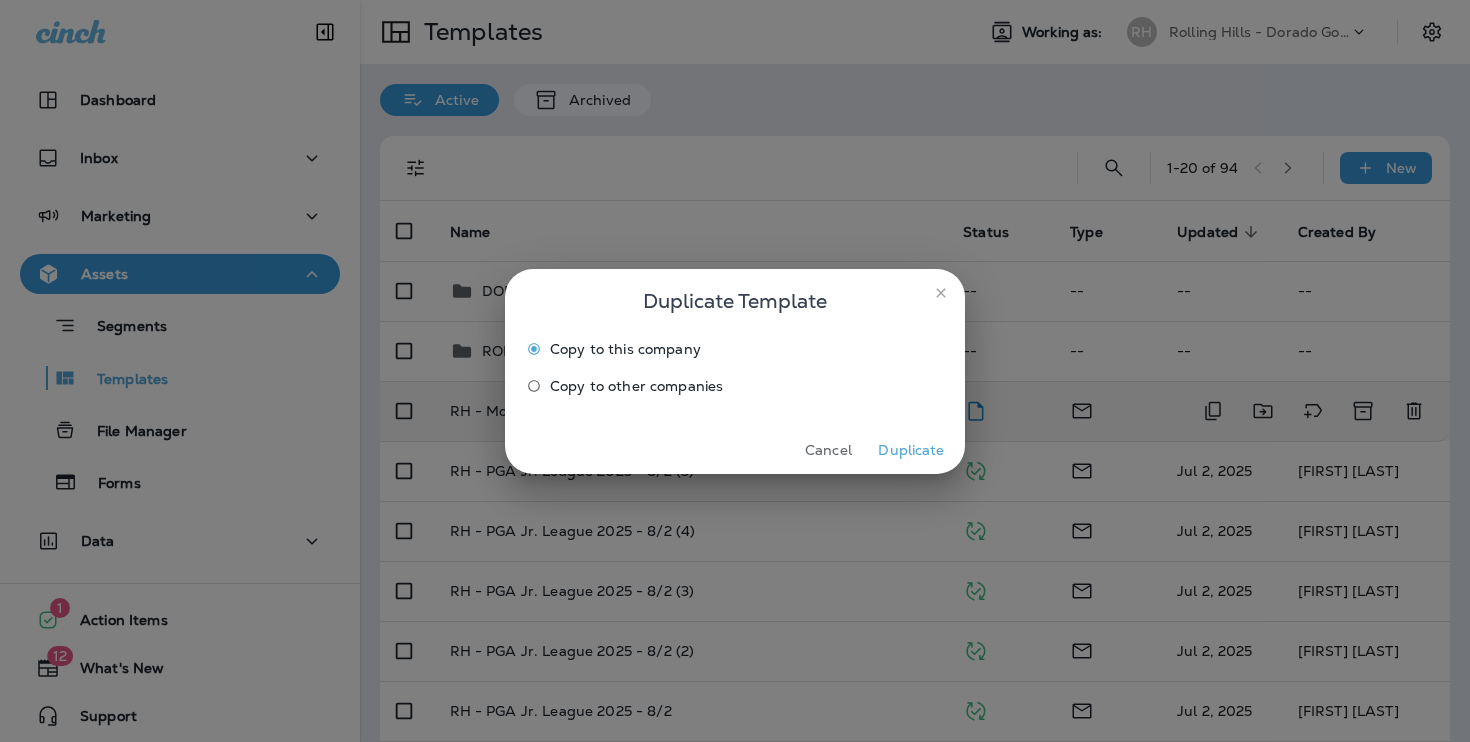 click on "Duplicate" at bounding box center [911, 450] 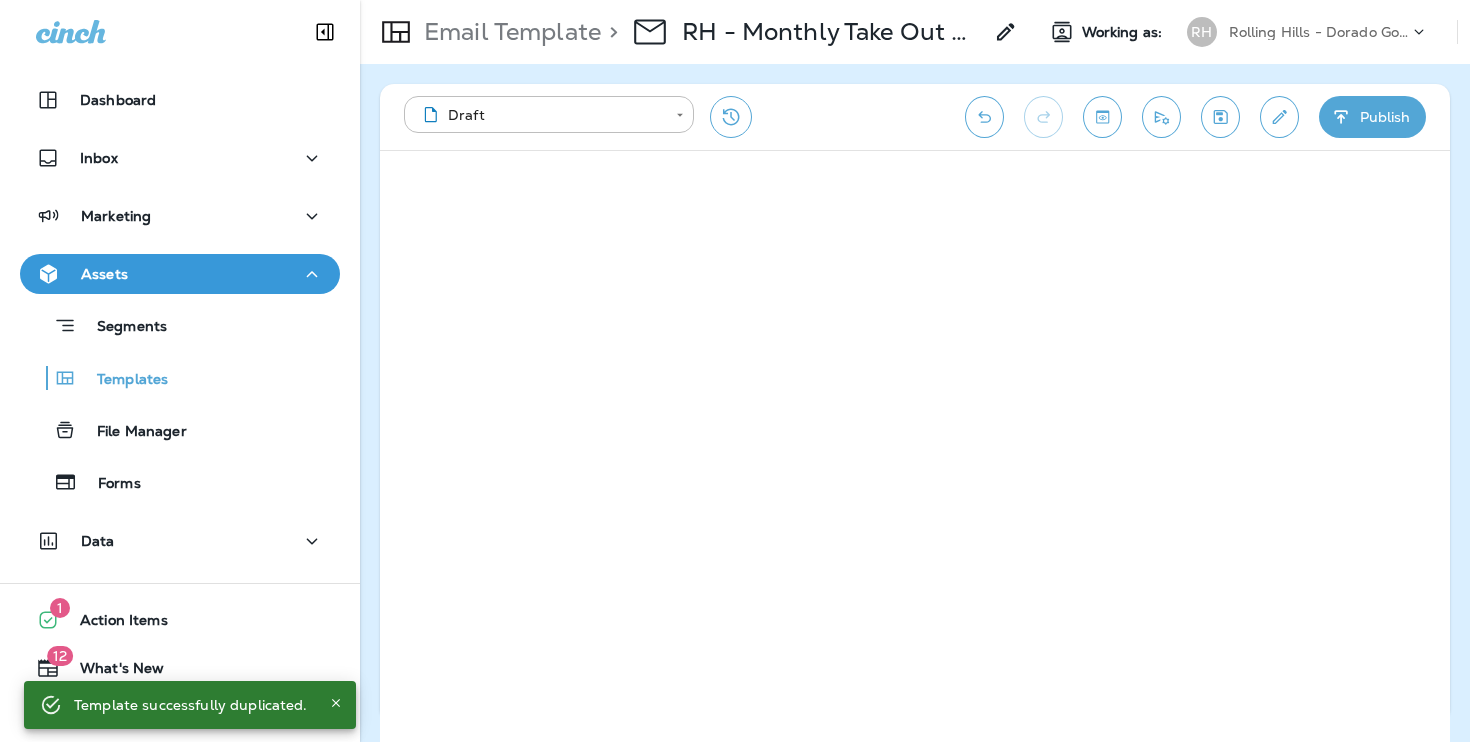 click 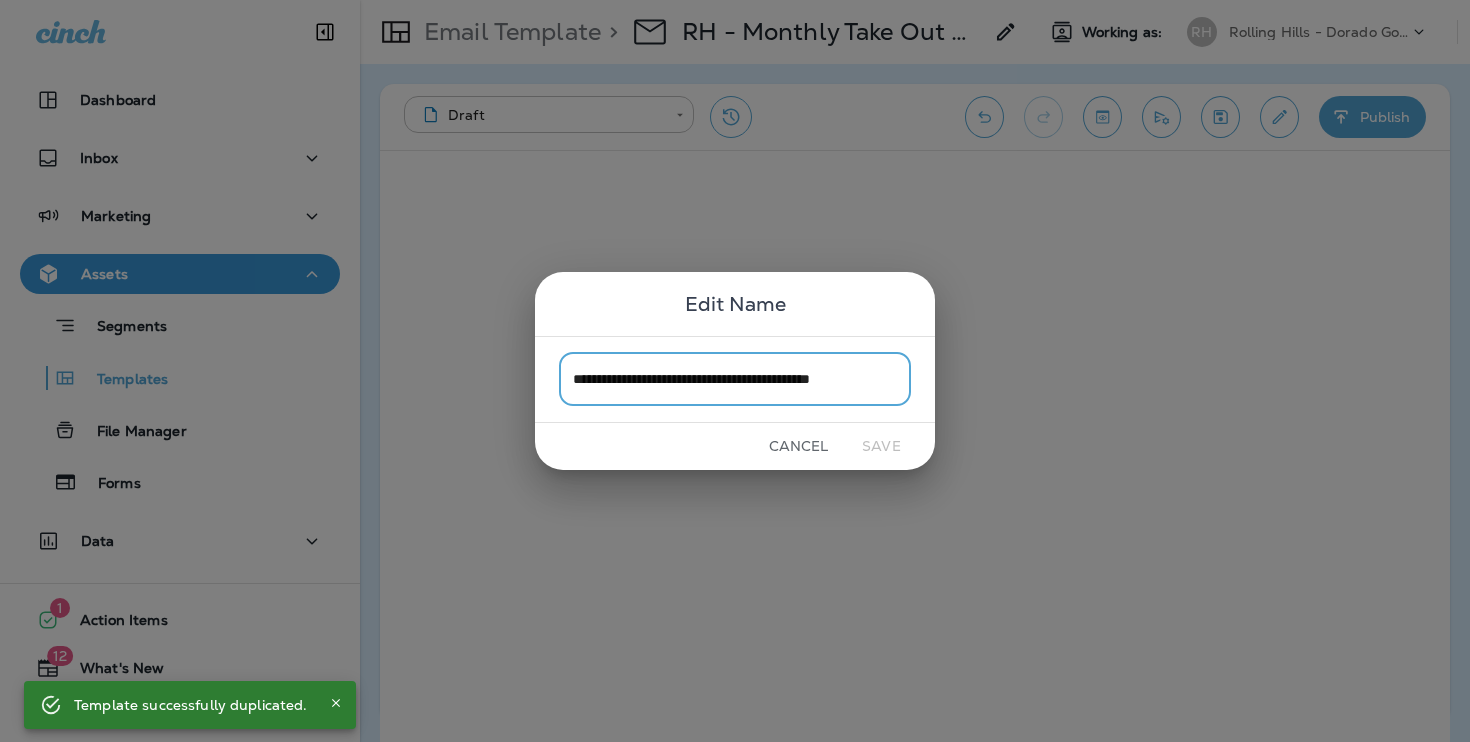 scroll, scrollTop: 0, scrollLeft: 11, axis: horizontal 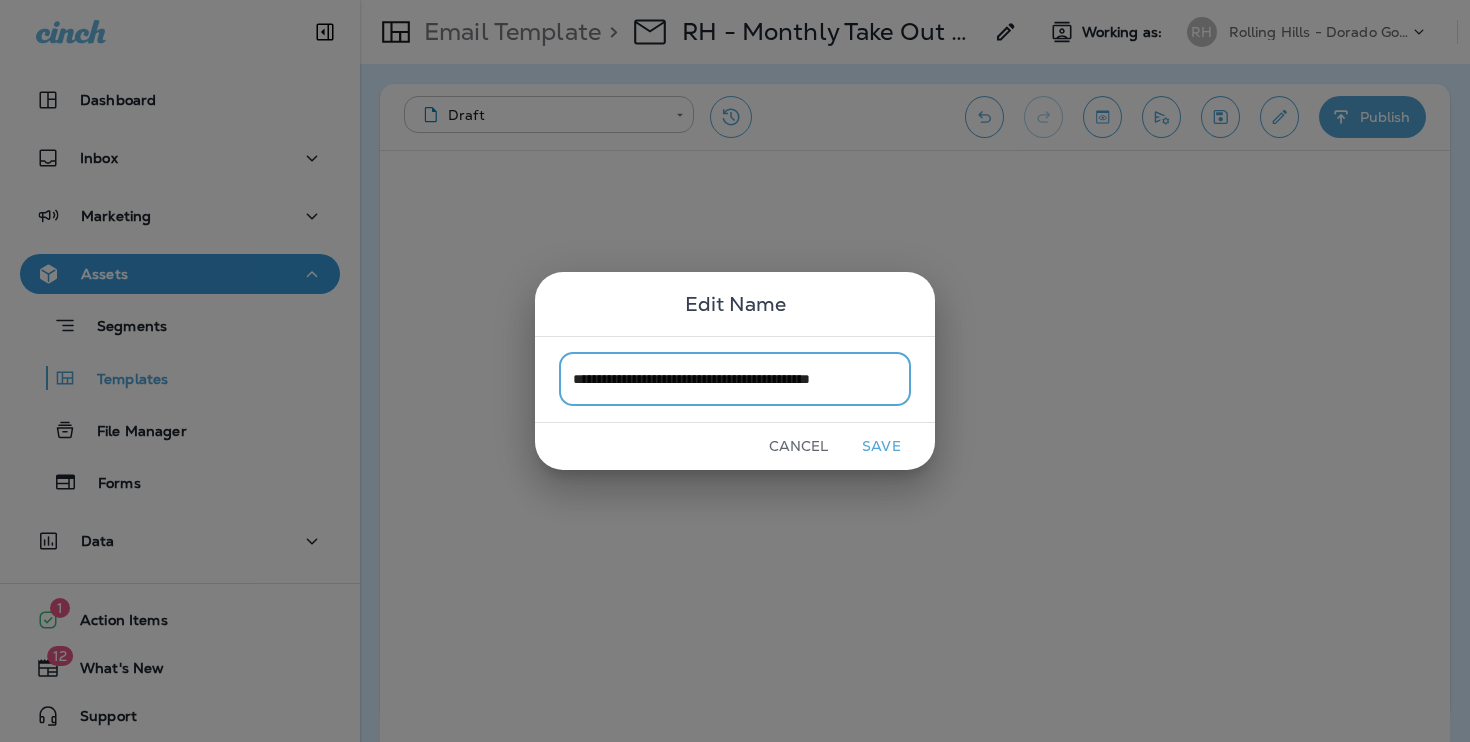 drag, startPoint x: 872, startPoint y: 384, endPoint x: 1197, endPoint y: 372, distance: 325.22147 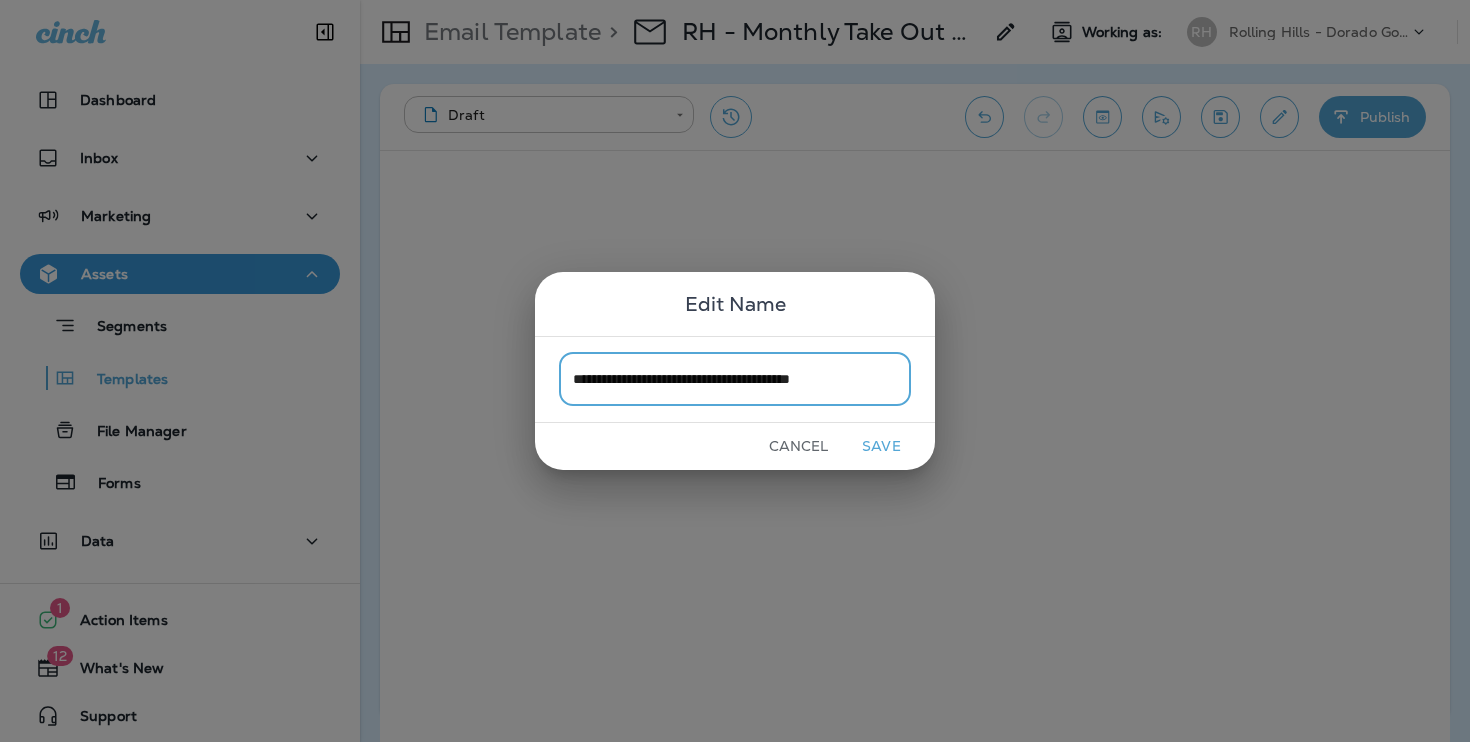 scroll, scrollTop: 0, scrollLeft: 0, axis: both 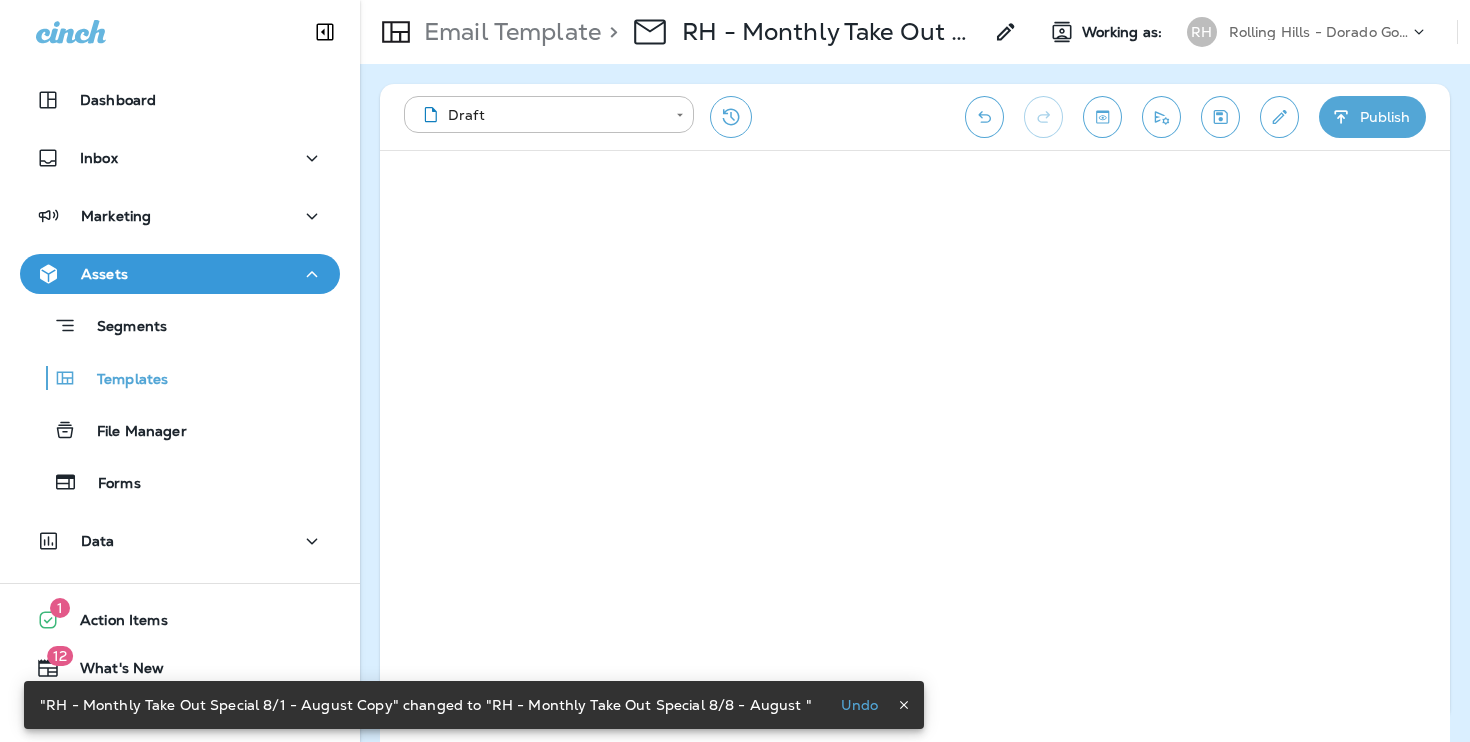 click at bounding box center [1161, 117] 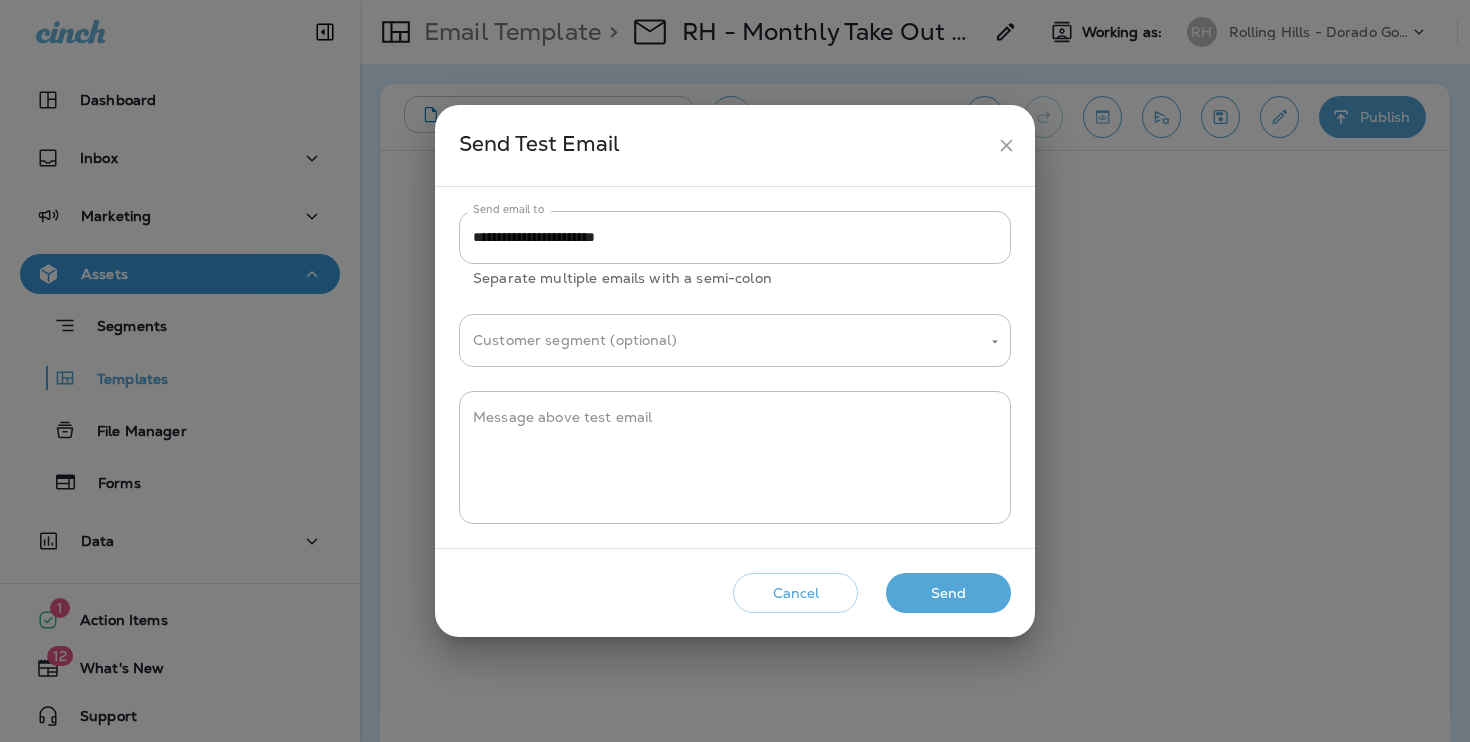 click on "Send" at bounding box center [948, 593] 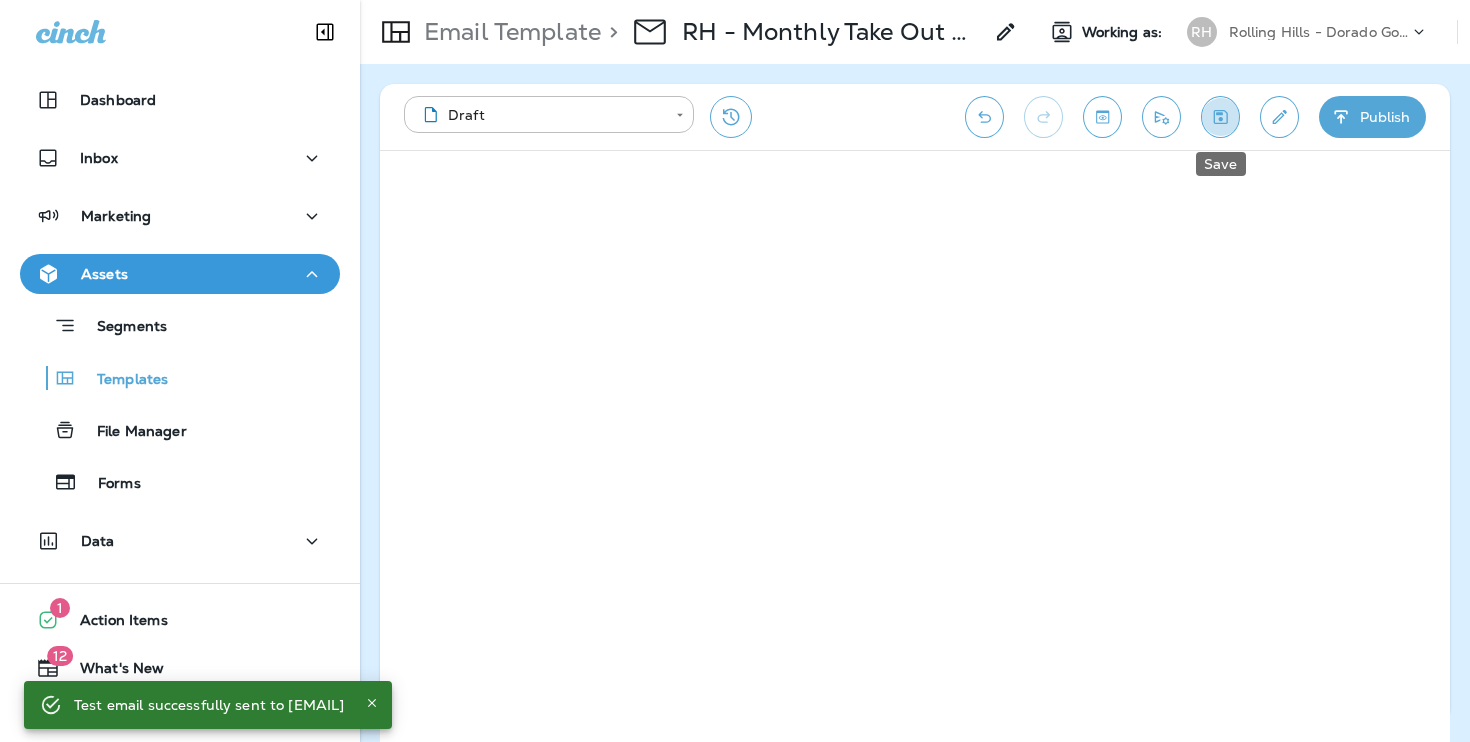 click 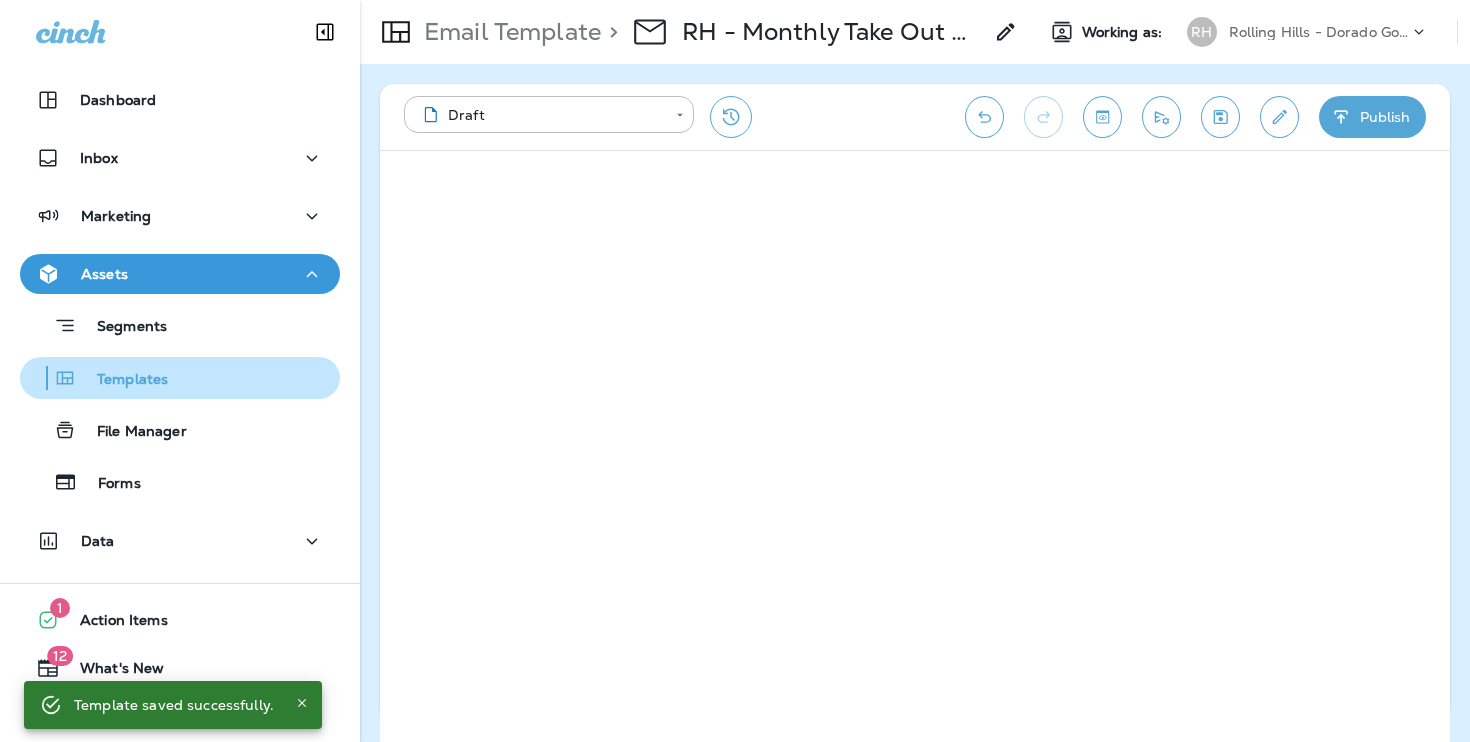 click on "Templates" at bounding box center [98, 378] 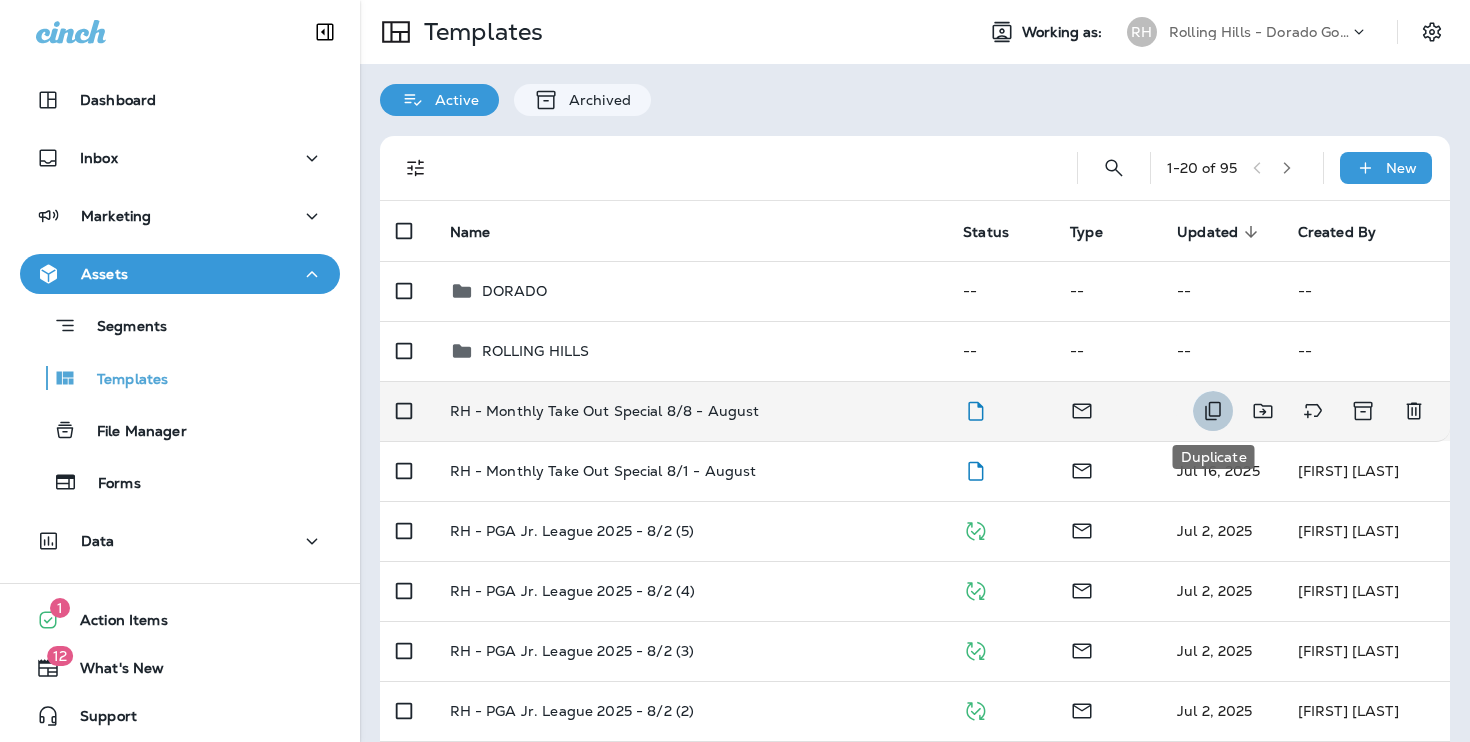 click 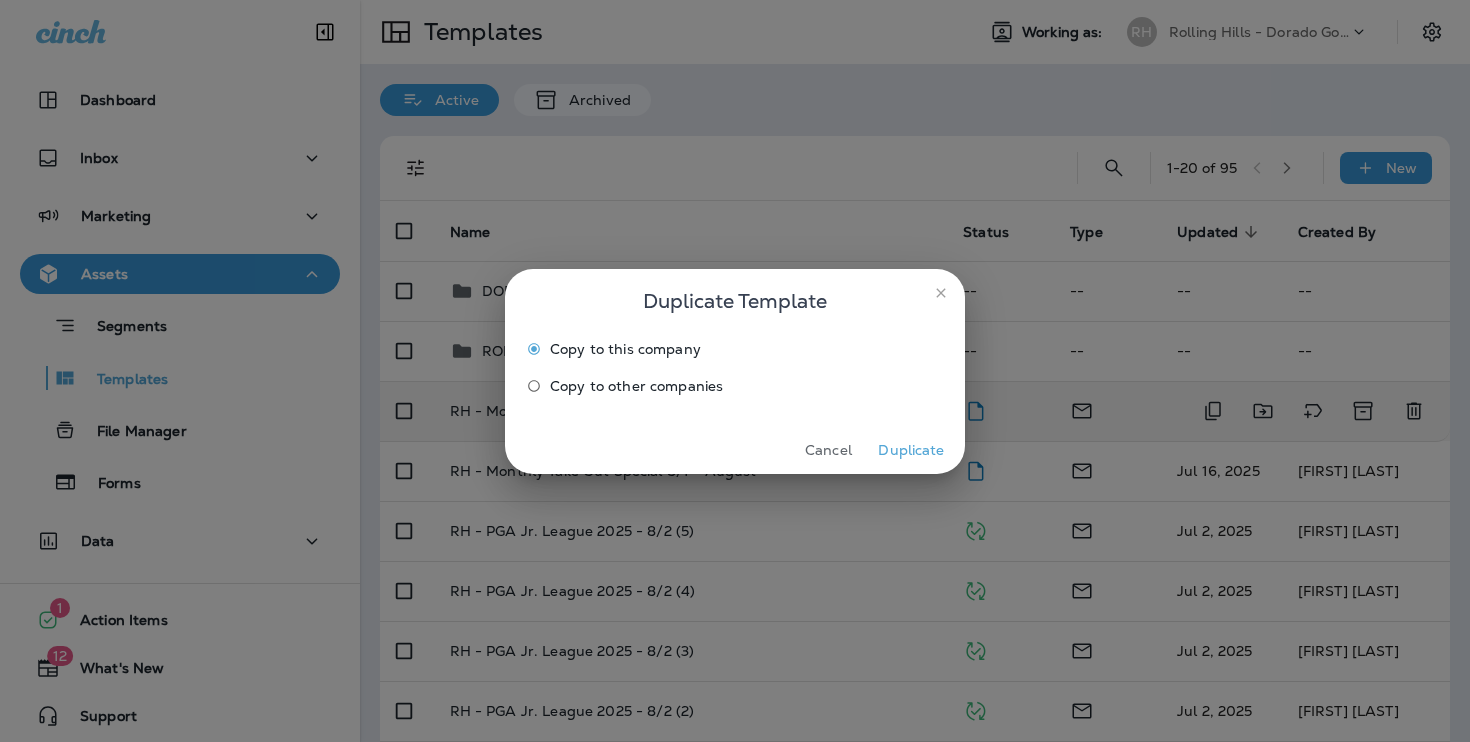 click on "Duplicate" at bounding box center [911, 450] 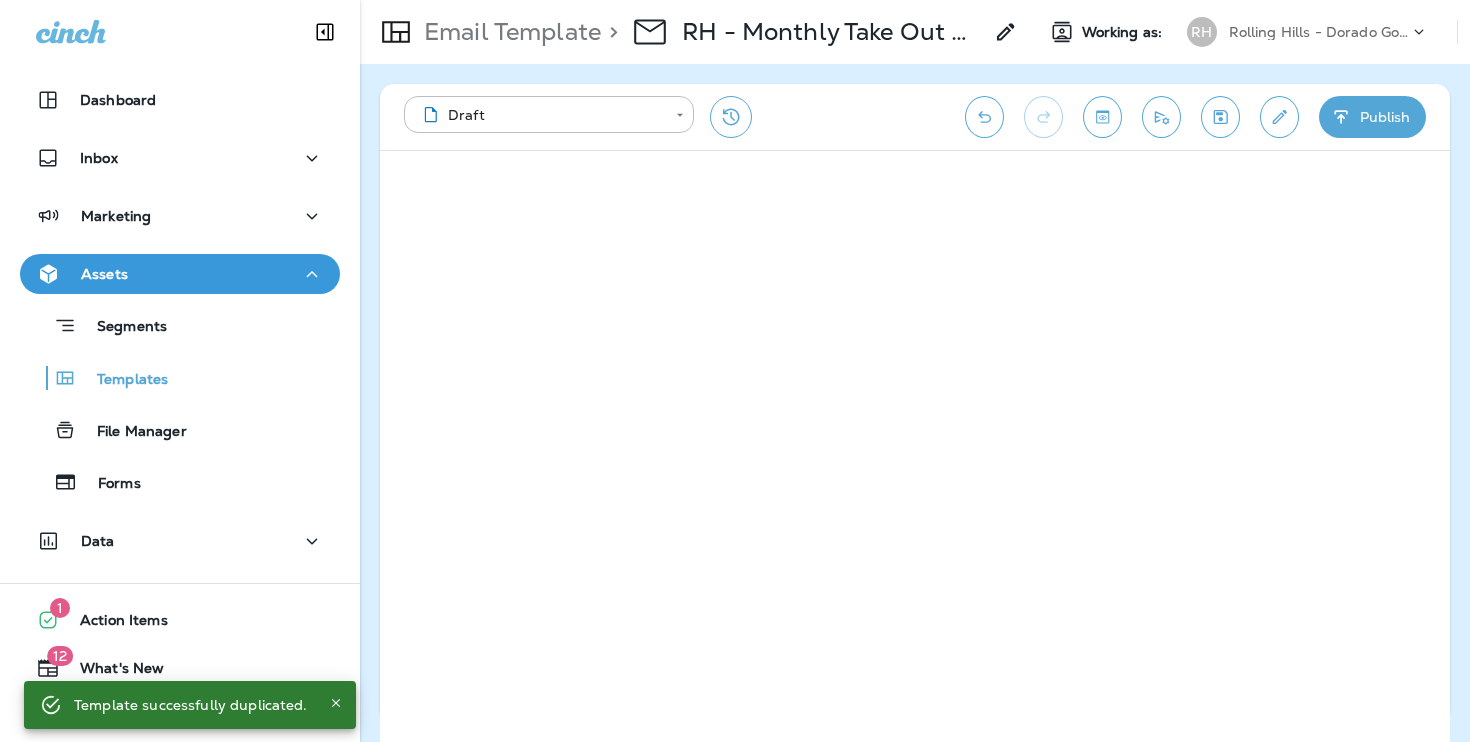 click 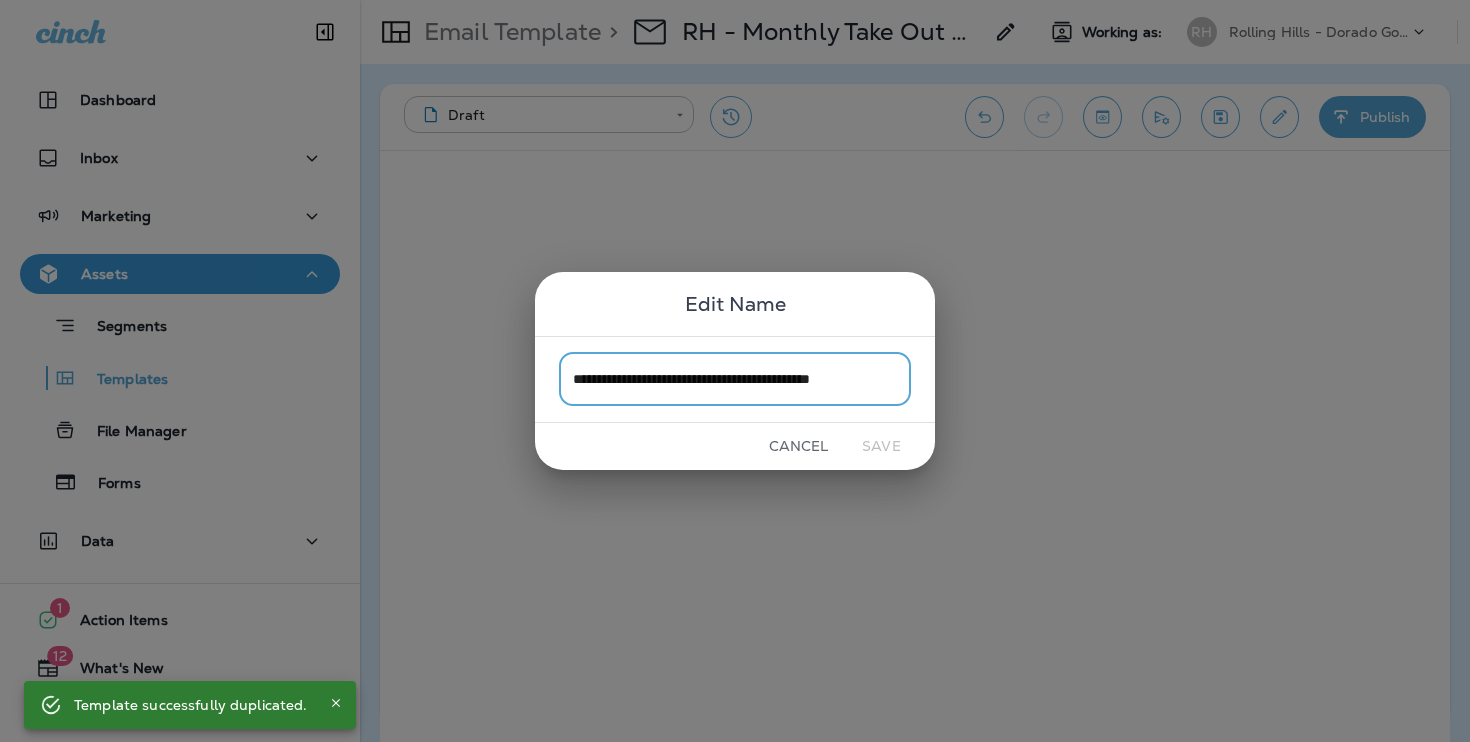scroll, scrollTop: 0, scrollLeft: 15, axis: horizontal 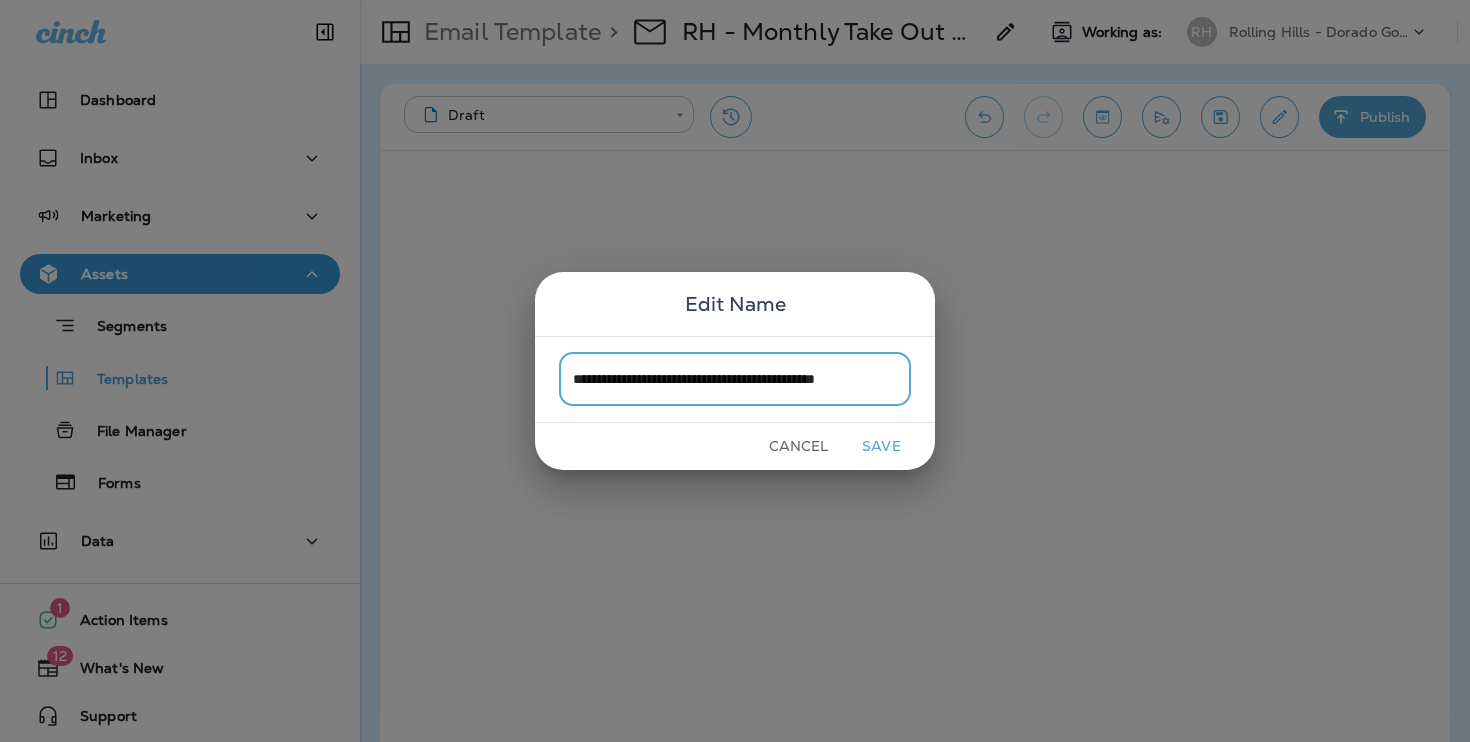 drag, startPoint x: 879, startPoint y: 385, endPoint x: 1149, endPoint y: 385, distance: 270 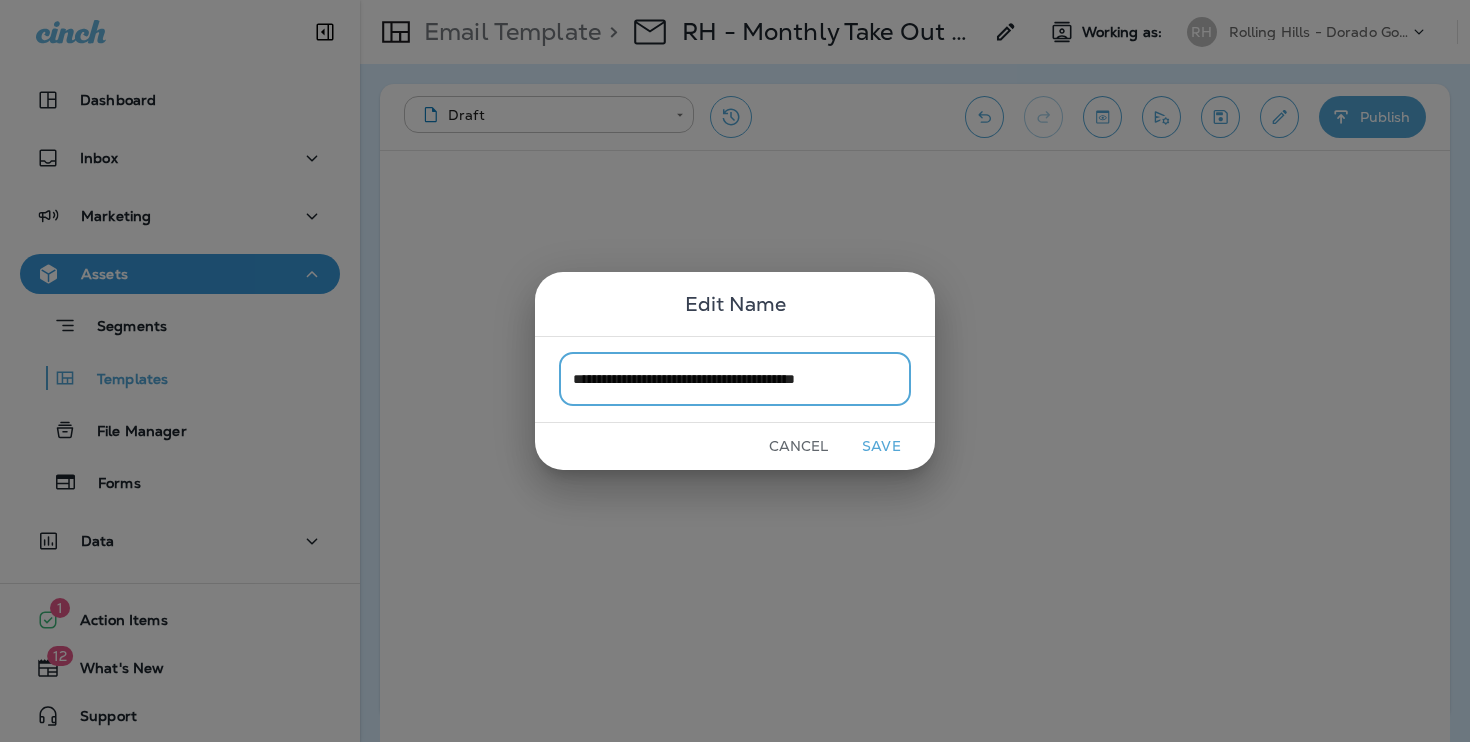 scroll, scrollTop: 0, scrollLeft: 0, axis: both 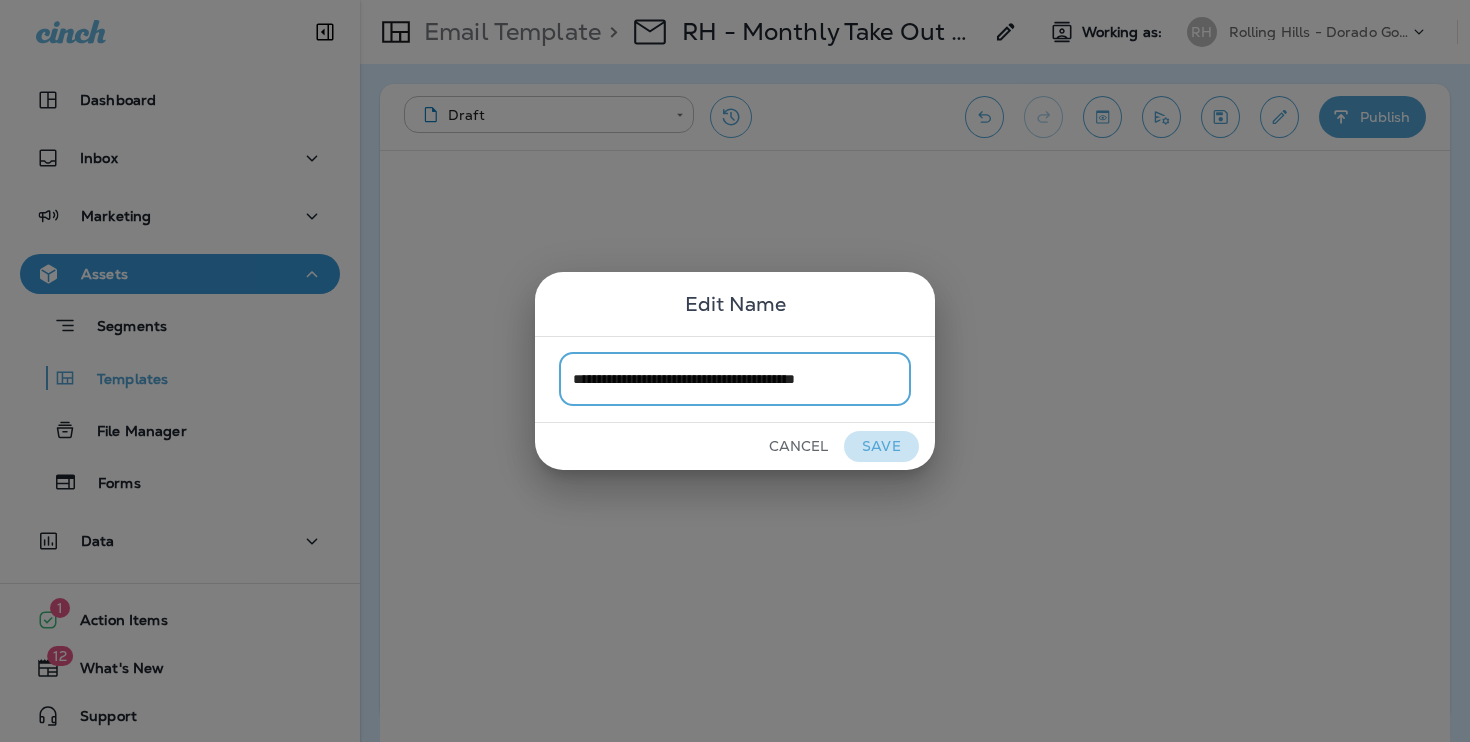 click on "Save" at bounding box center [881, 446] 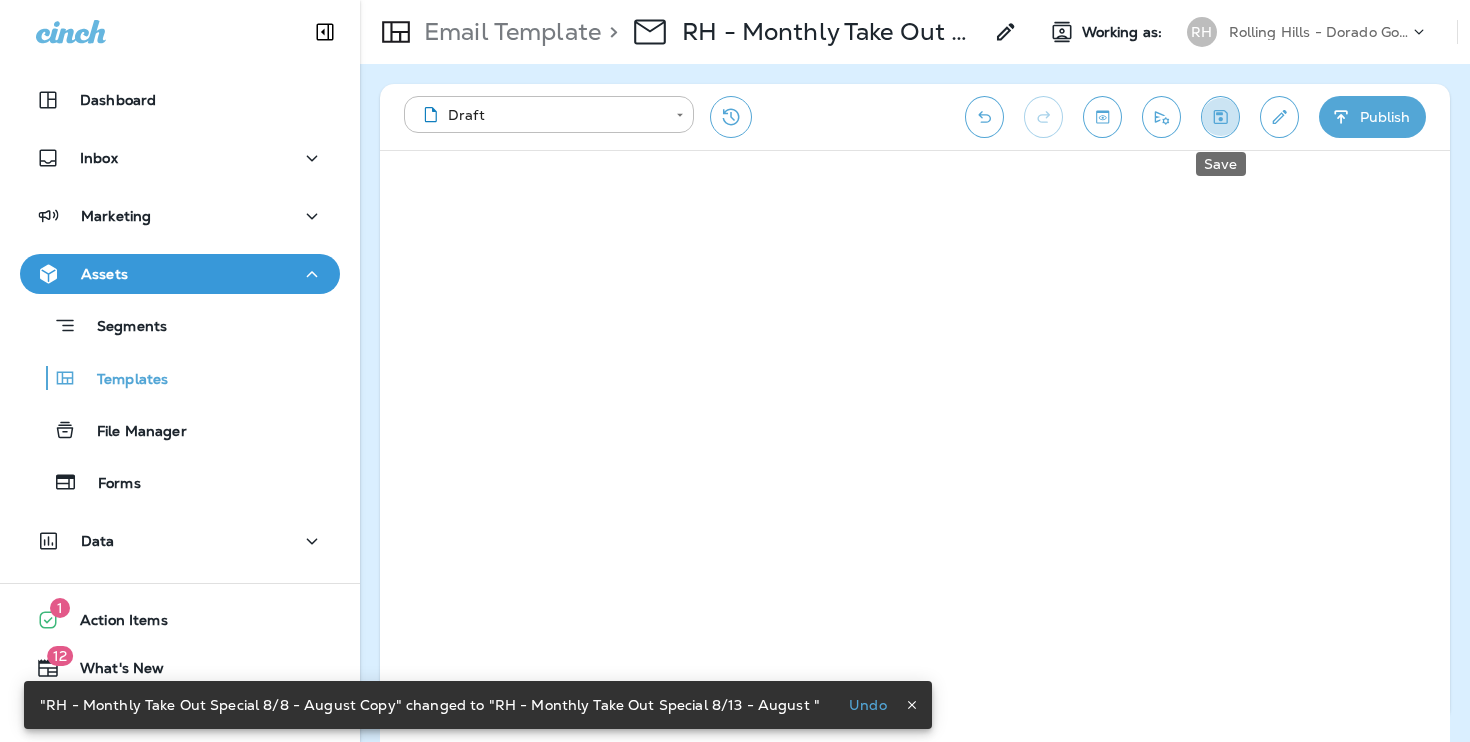 click 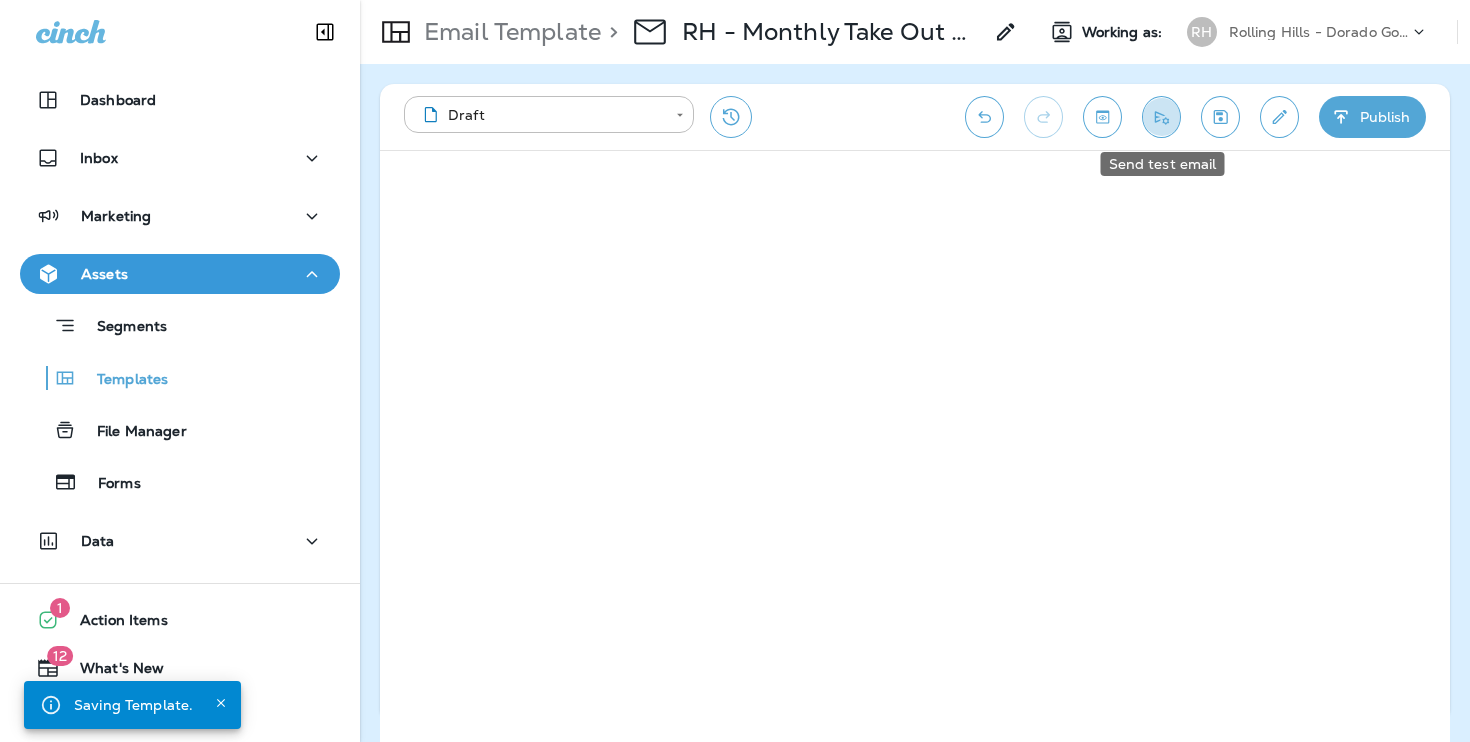 click at bounding box center [1161, 117] 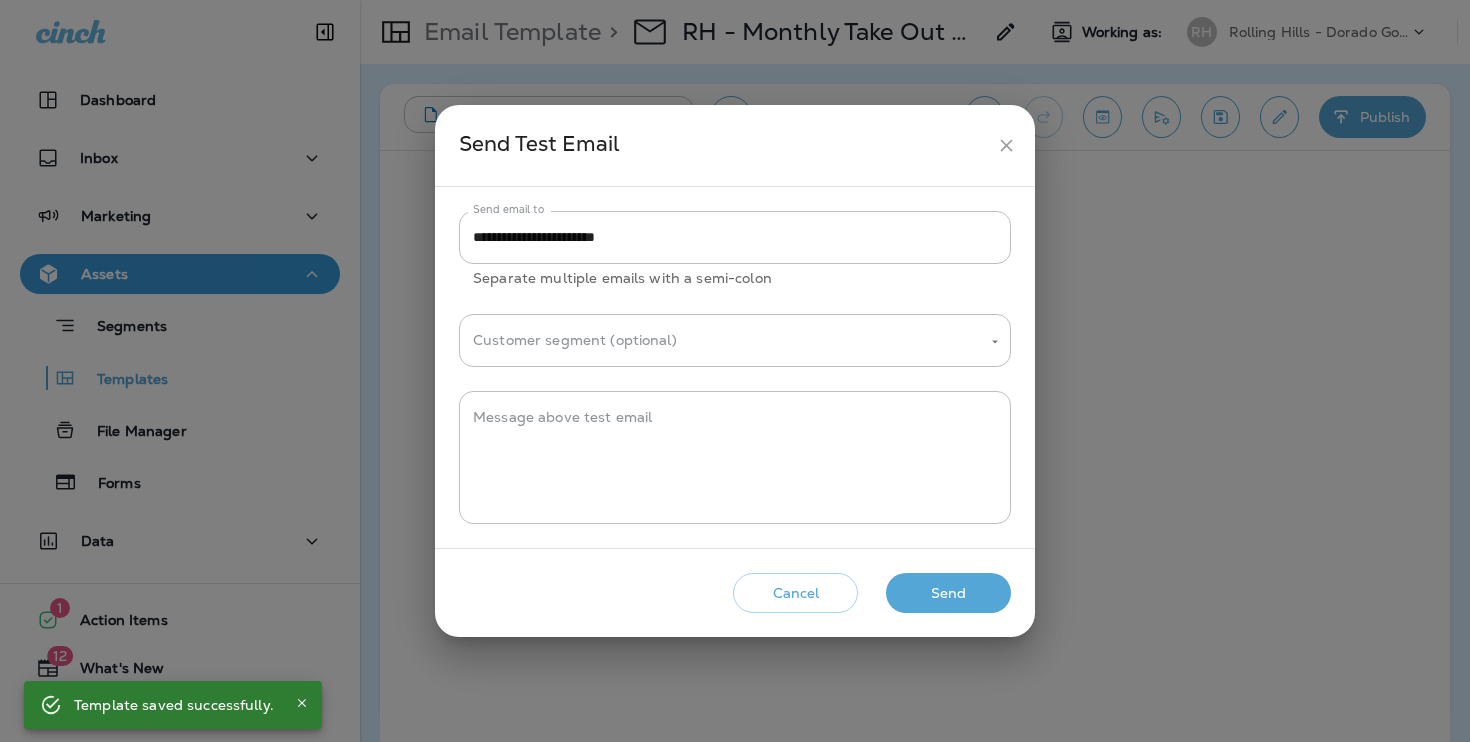 click on "Send" at bounding box center (948, 593) 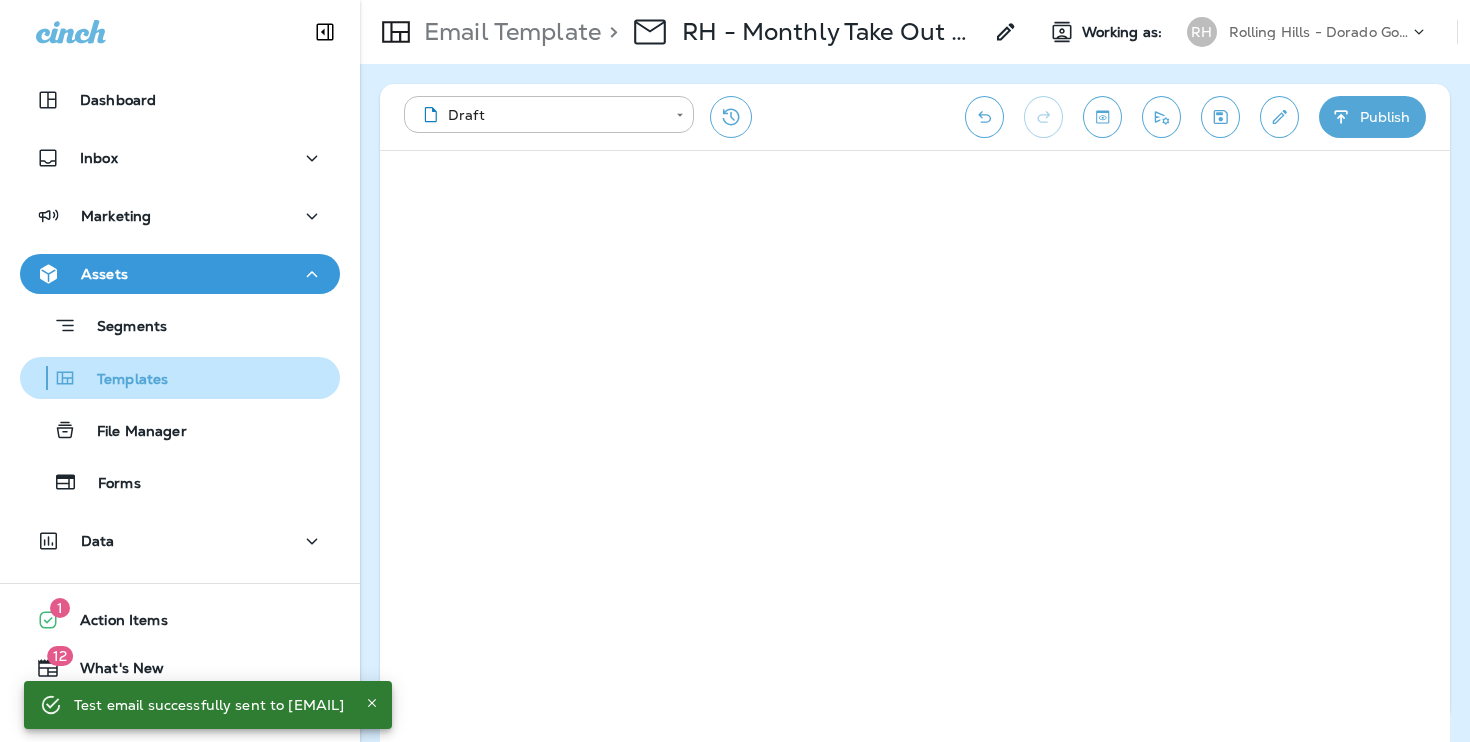 click on "Templates" at bounding box center (180, 378) 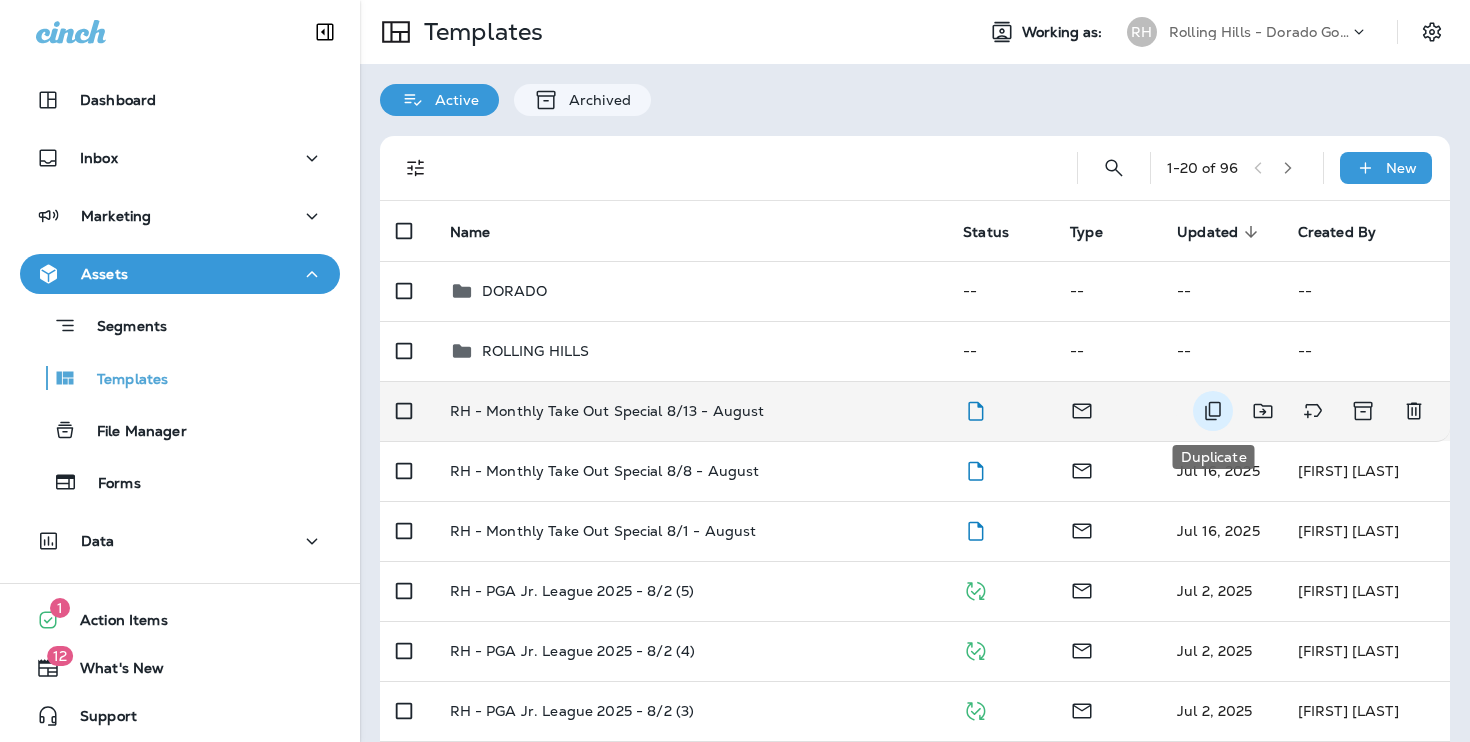 click 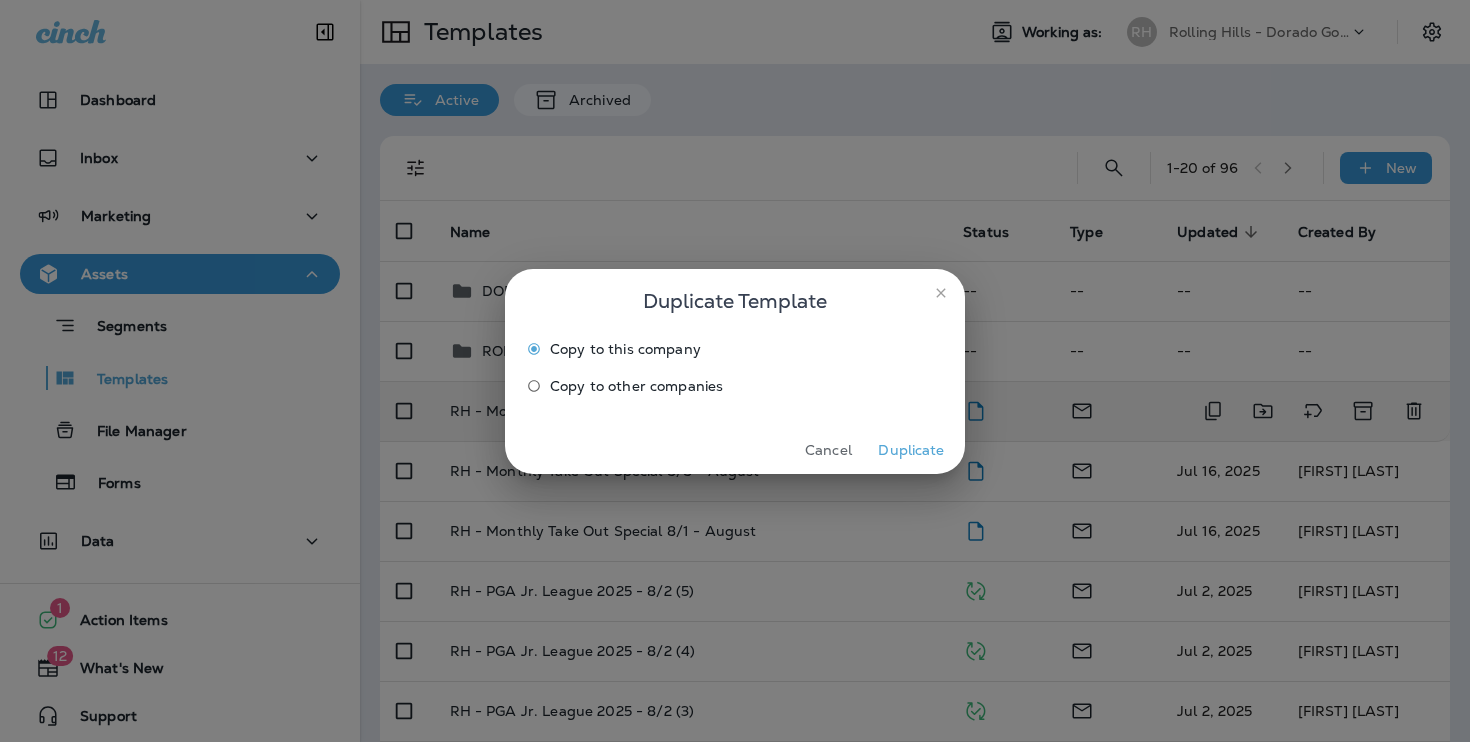click on "Duplicate" at bounding box center [911, 450] 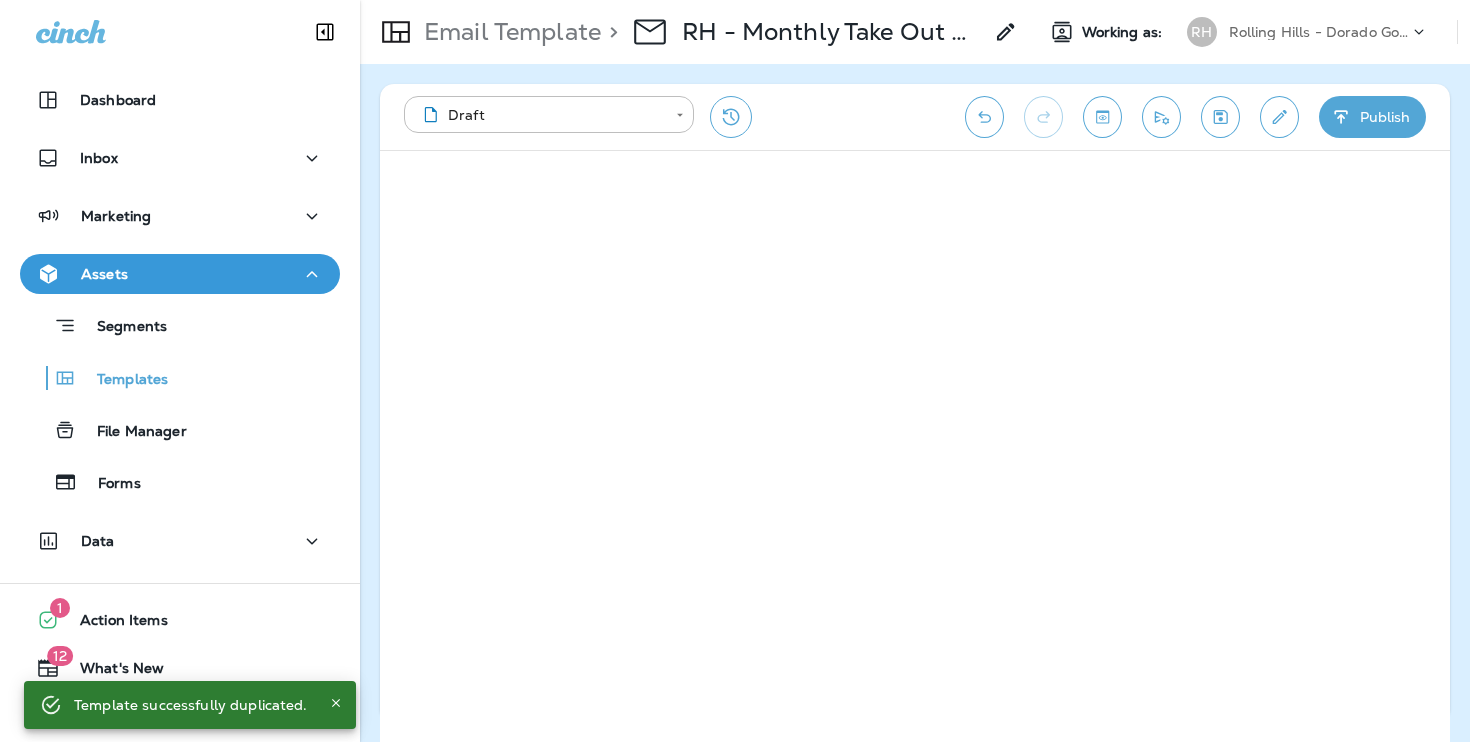 click 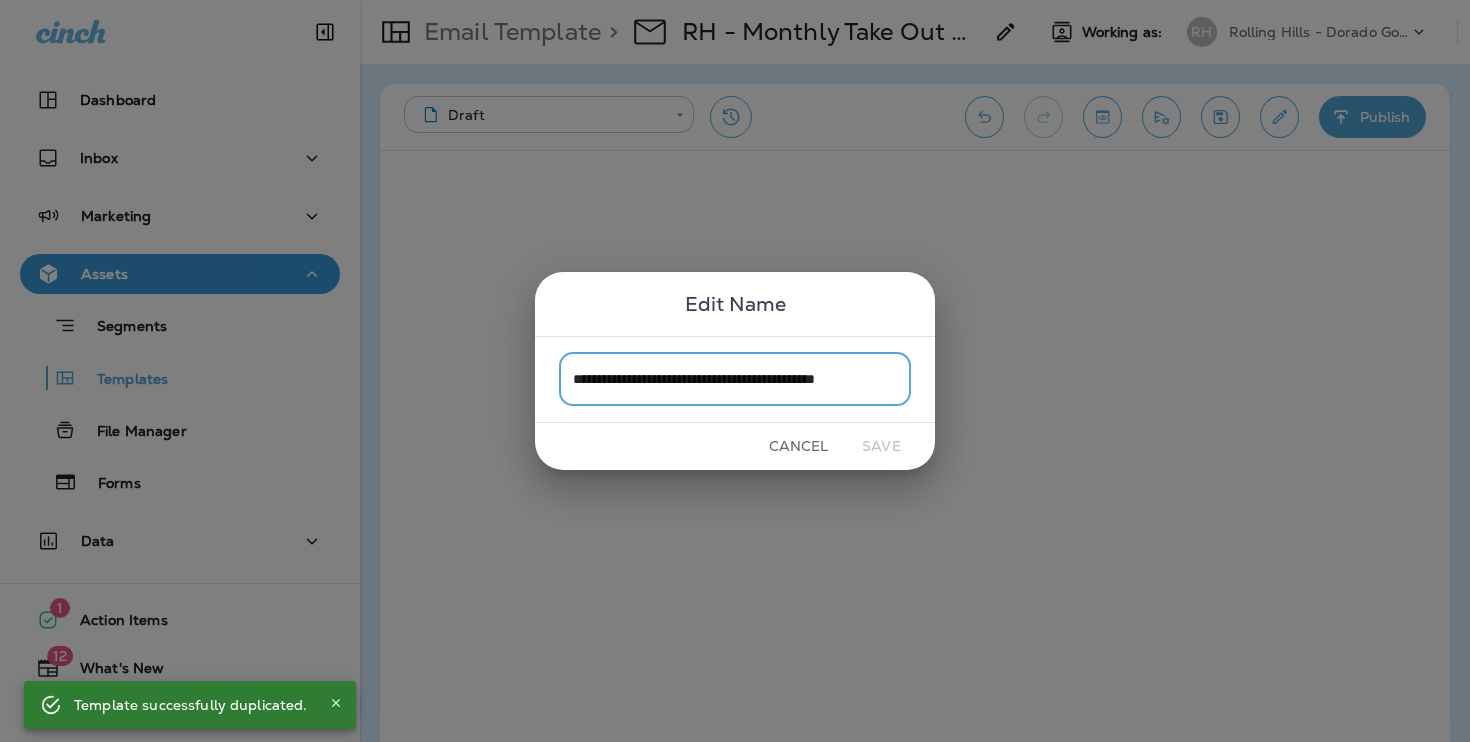 scroll, scrollTop: 0, scrollLeft: 20, axis: horizontal 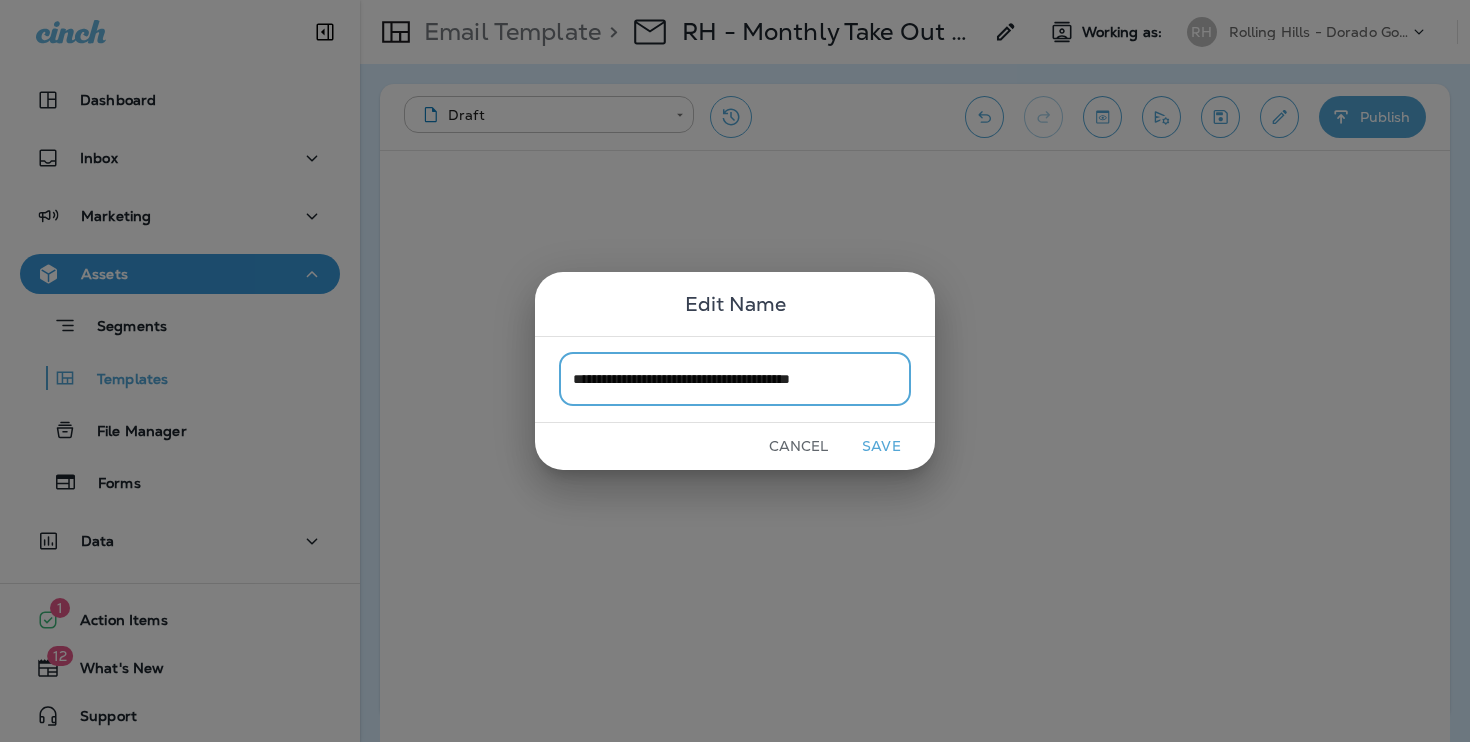 click on "**********" at bounding box center [735, 379] 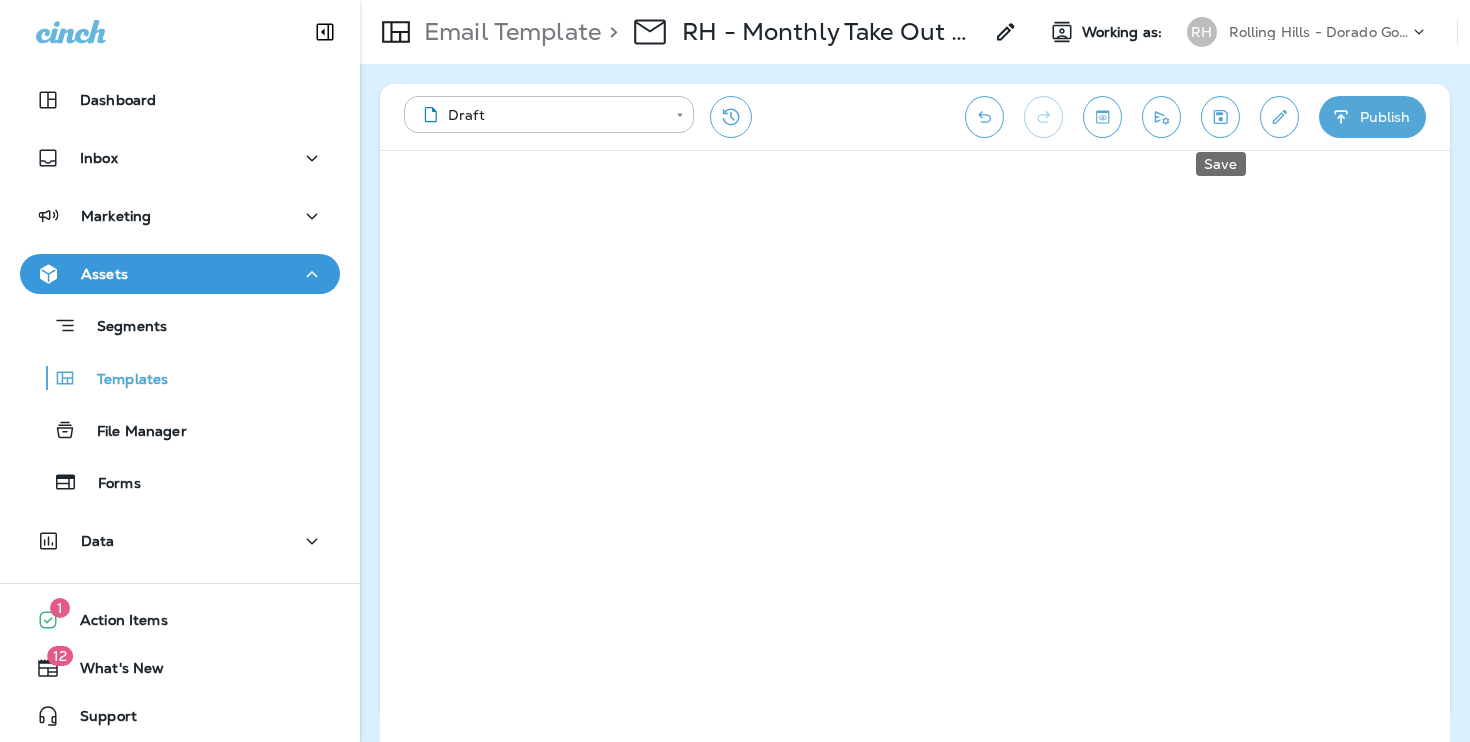 click at bounding box center (1220, 117) 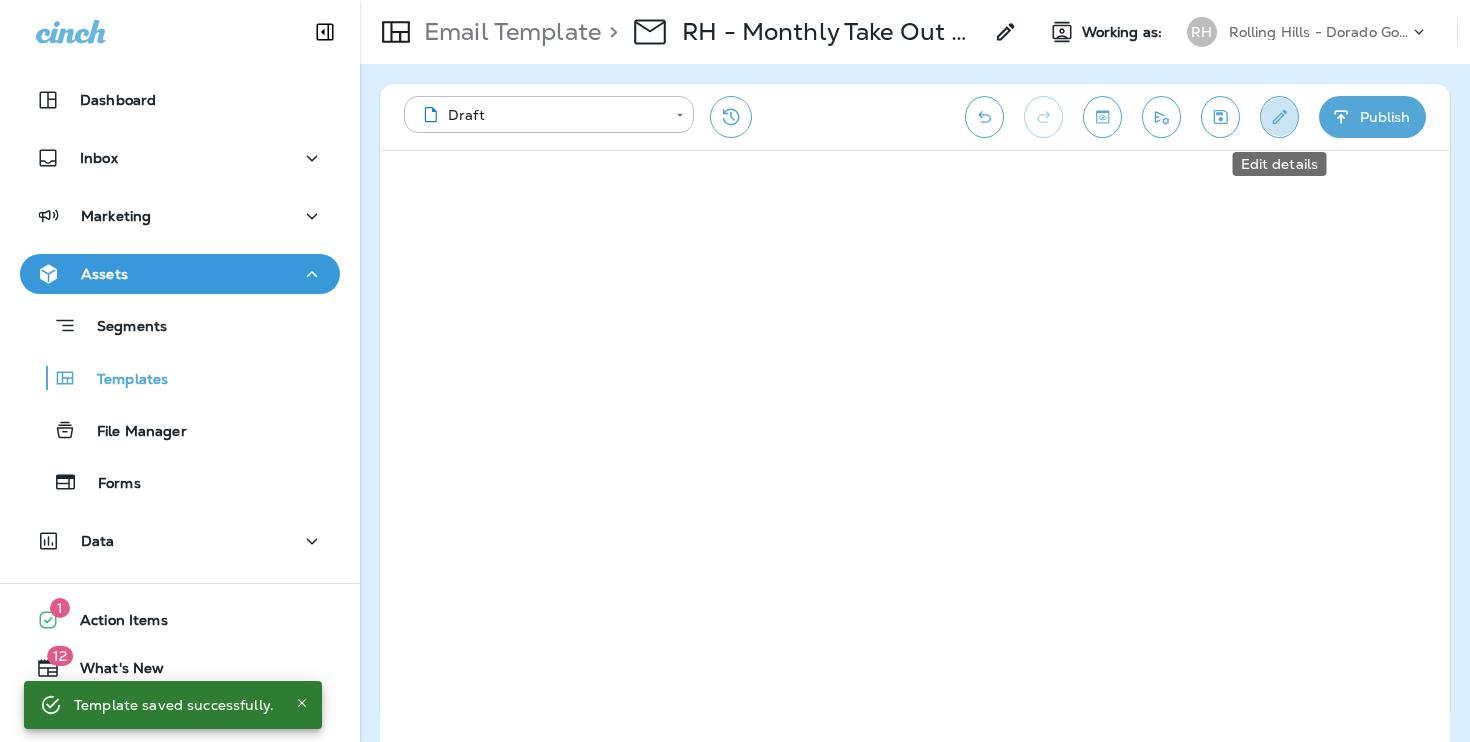 click 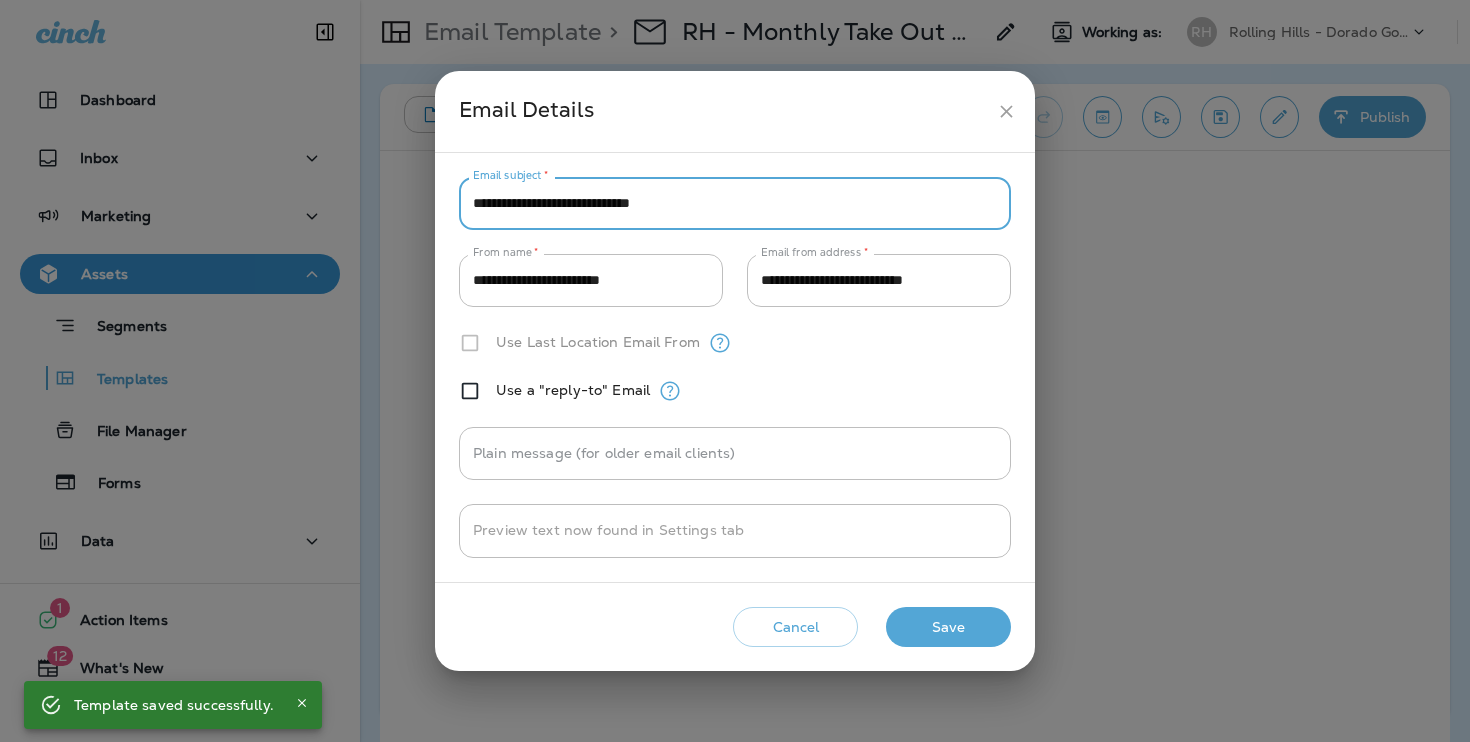 drag, startPoint x: 504, startPoint y: 209, endPoint x: 428, endPoint y: 209, distance: 76 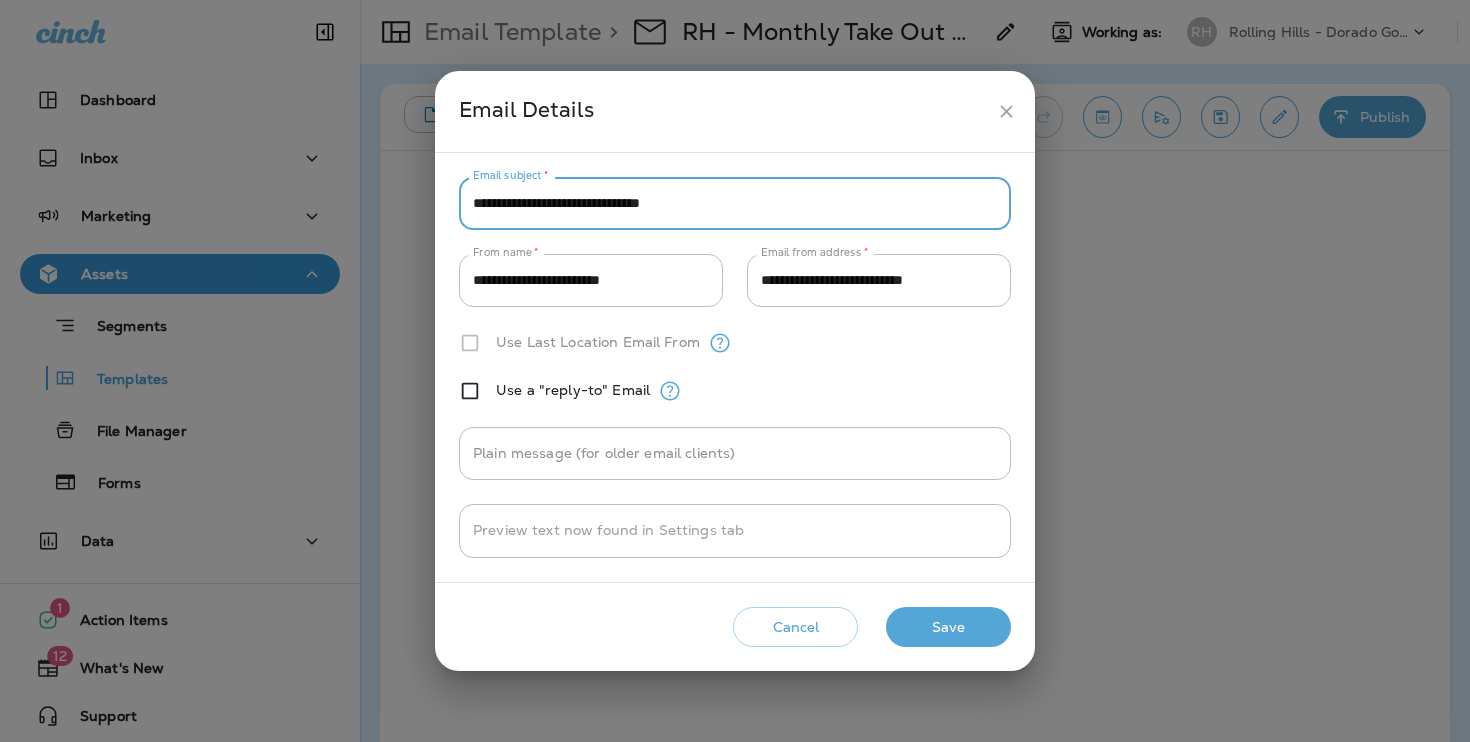 type on "**********" 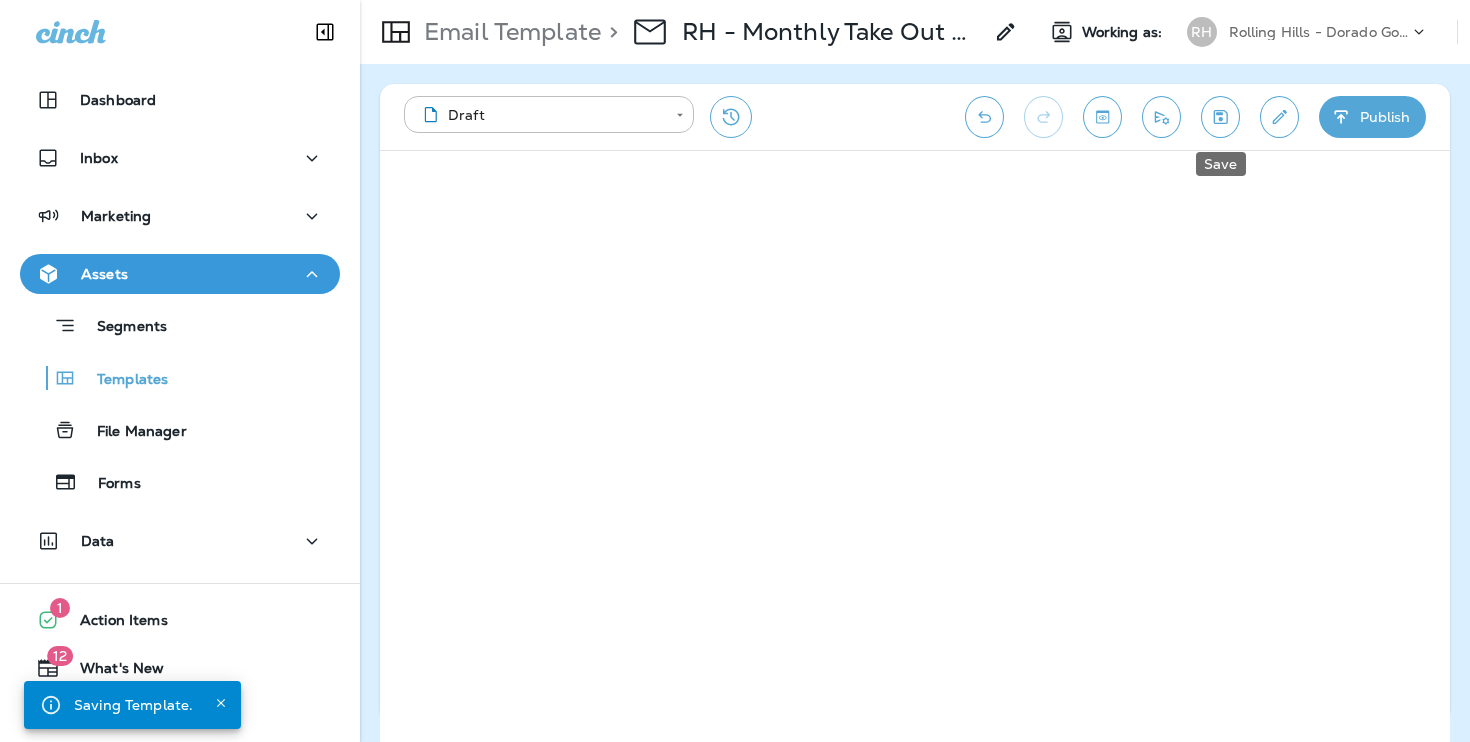 click at bounding box center (1220, 117) 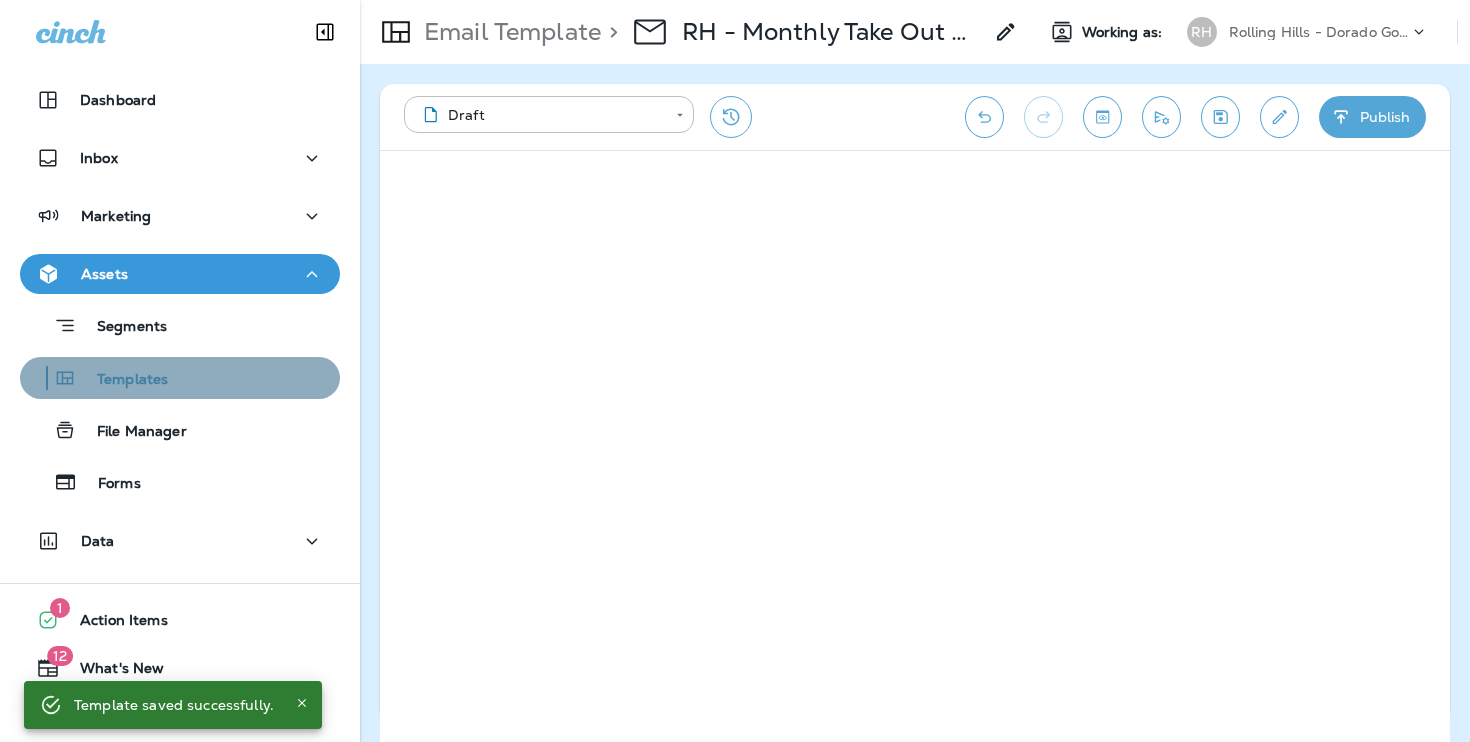 click on "Templates" at bounding box center (180, 378) 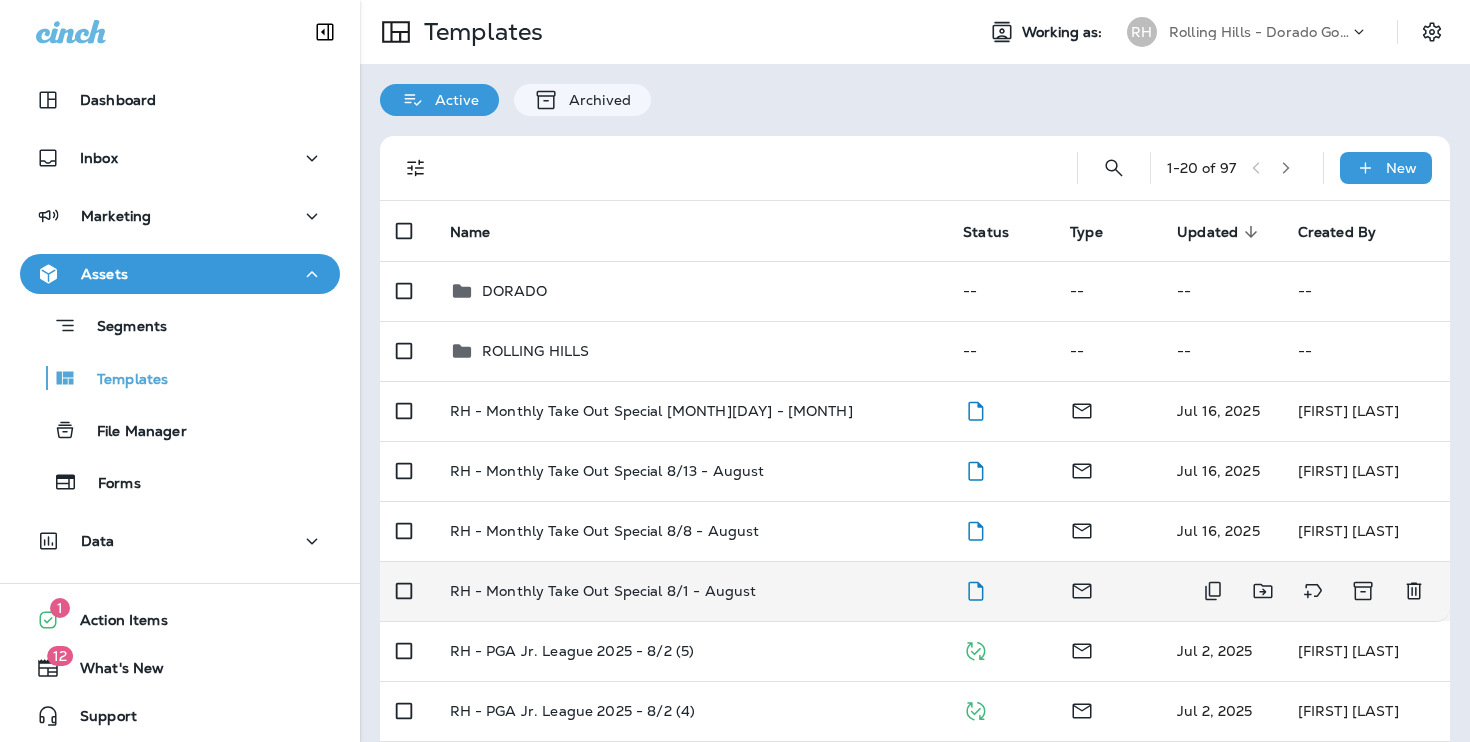 click on "RH - Monthly Take Out Special 8/1 - August" at bounding box center (691, 591) 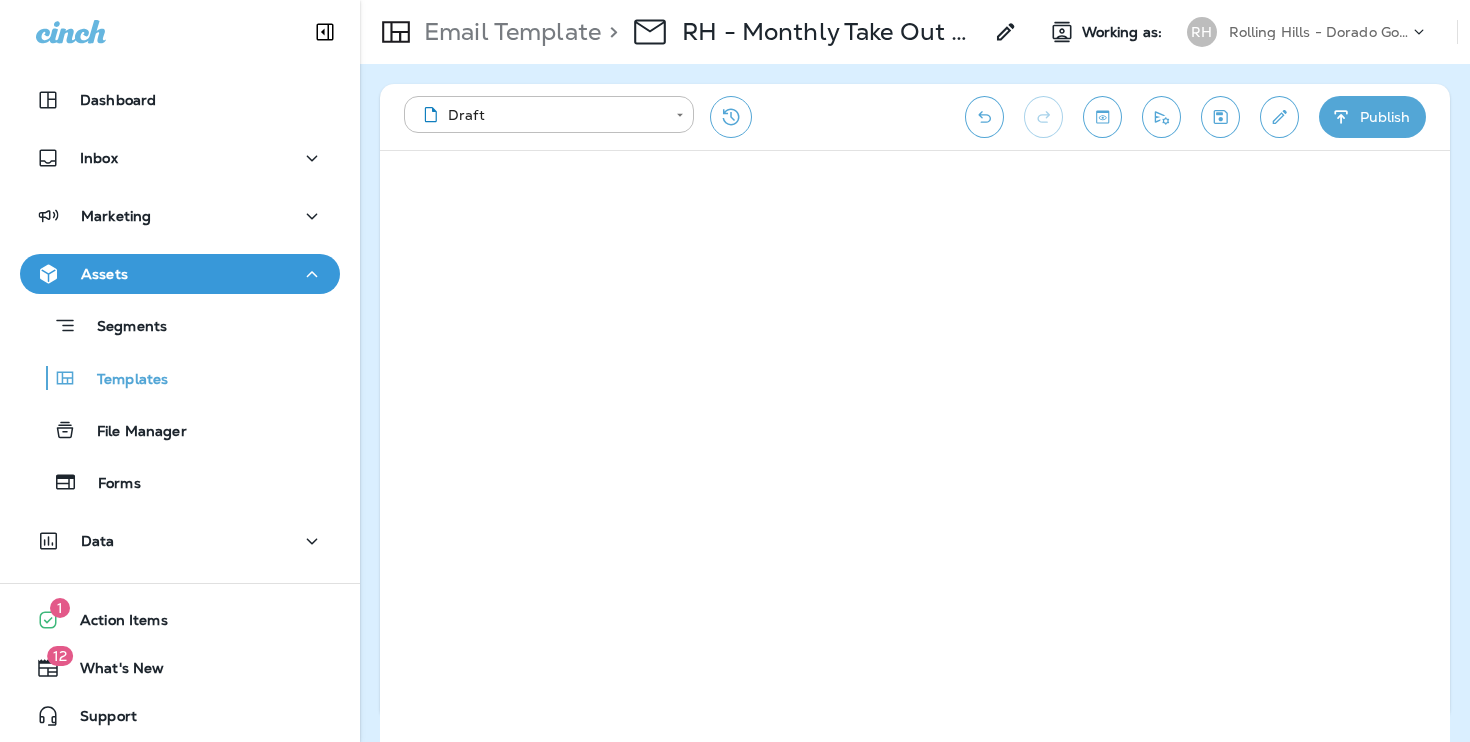 click 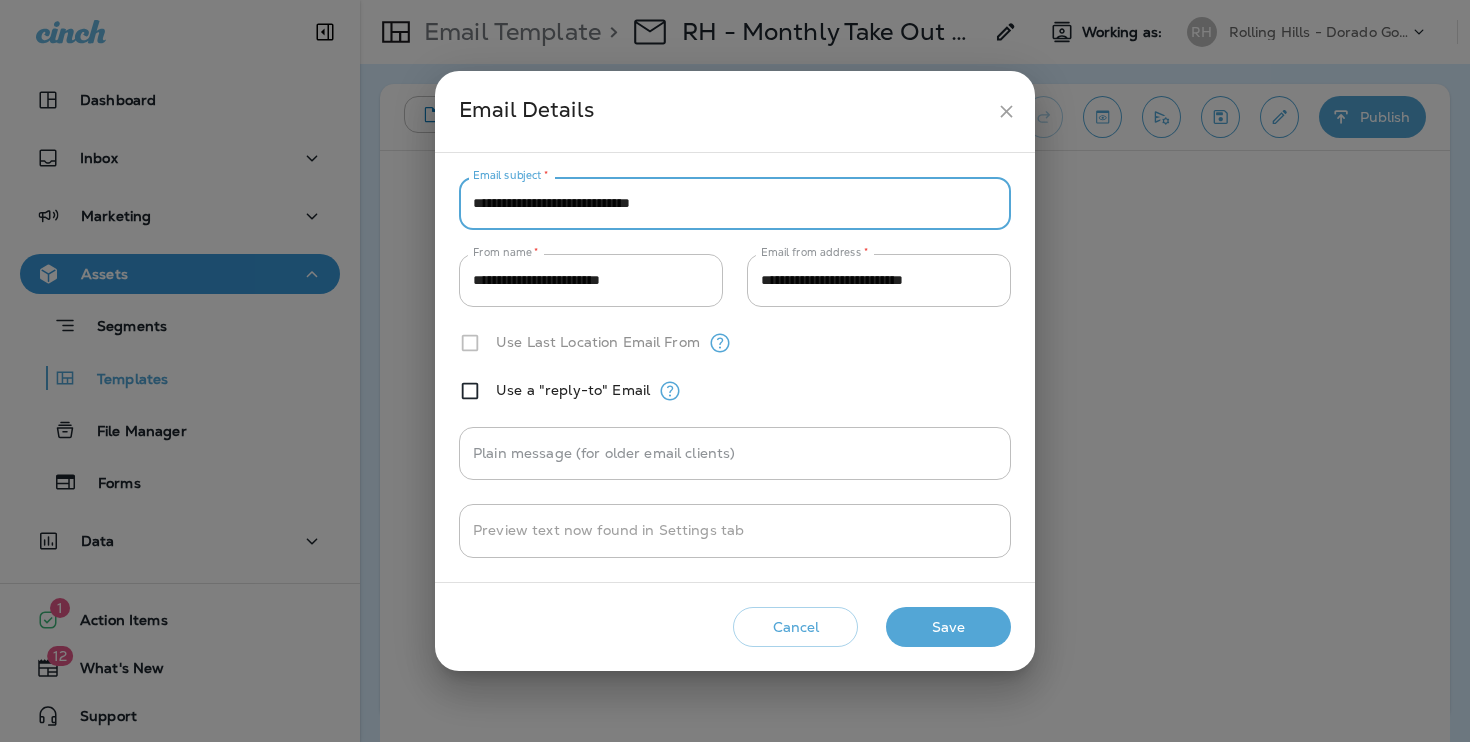 drag, startPoint x: 505, startPoint y: 205, endPoint x: 432, endPoint y: 205, distance: 73 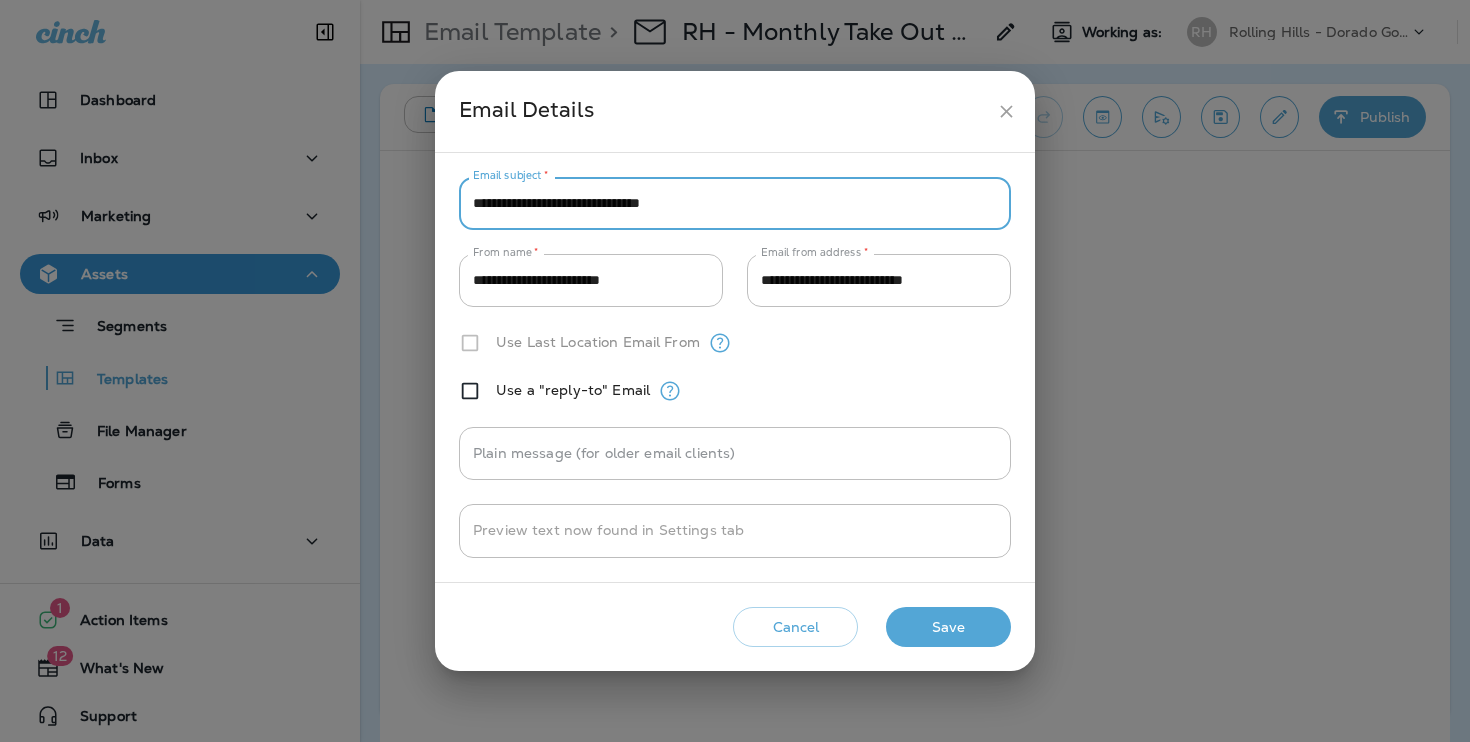 type on "**********" 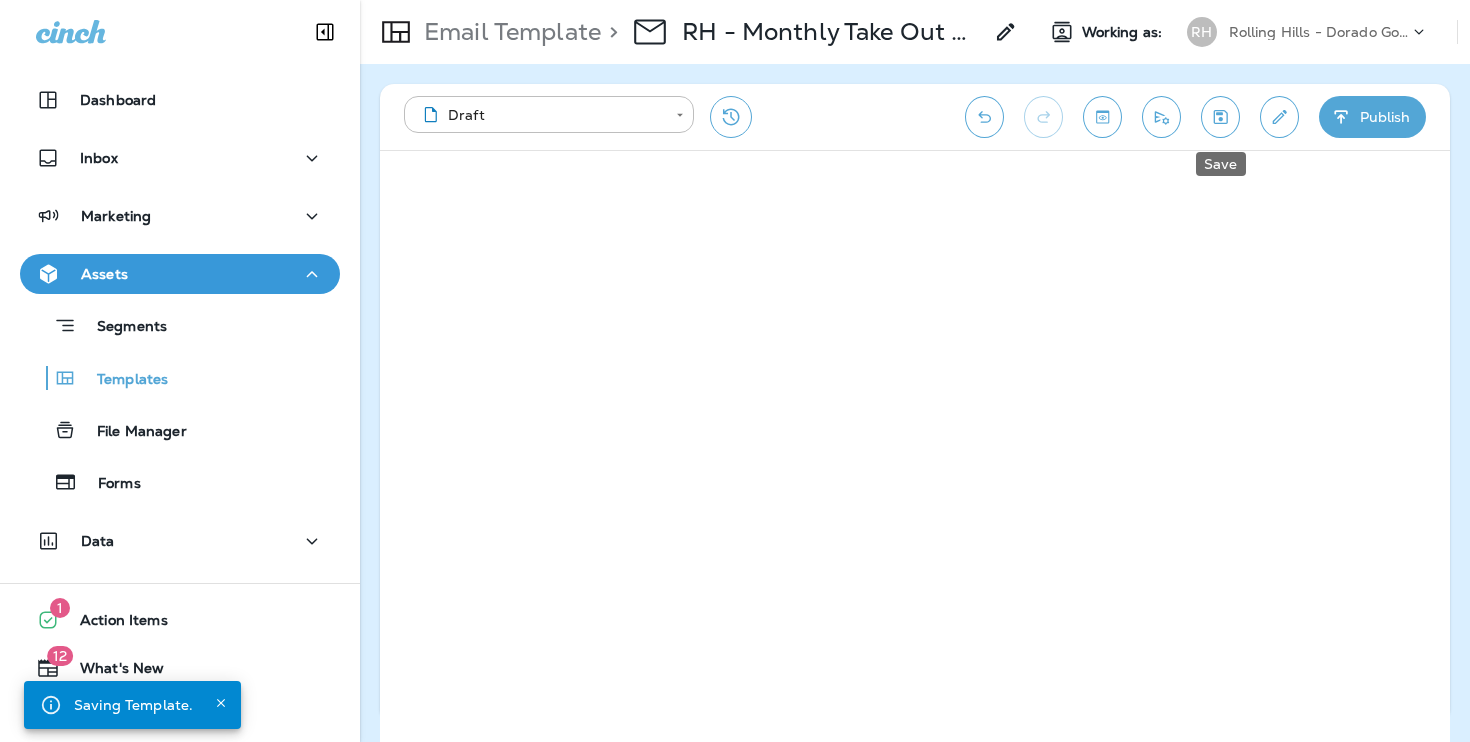 click at bounding box center [1220, 117] 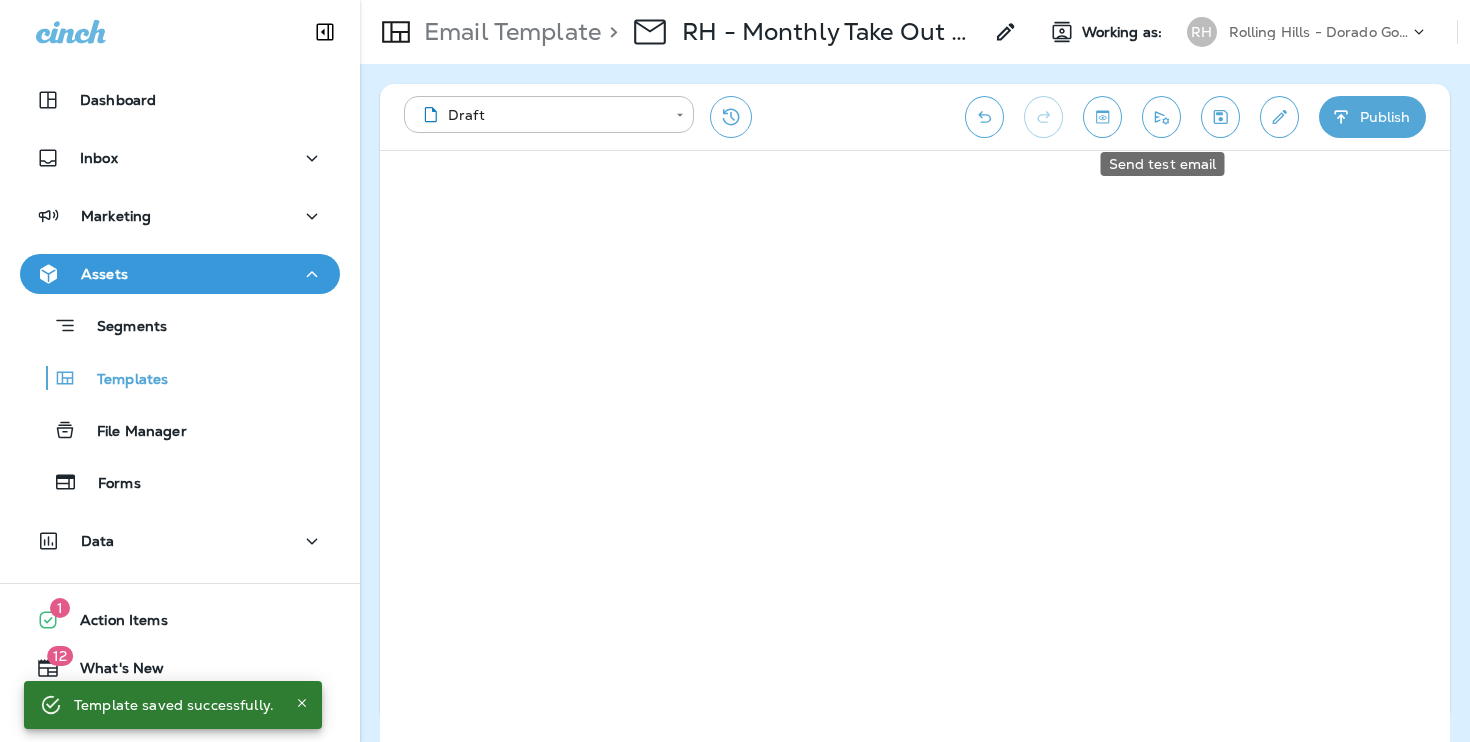 click 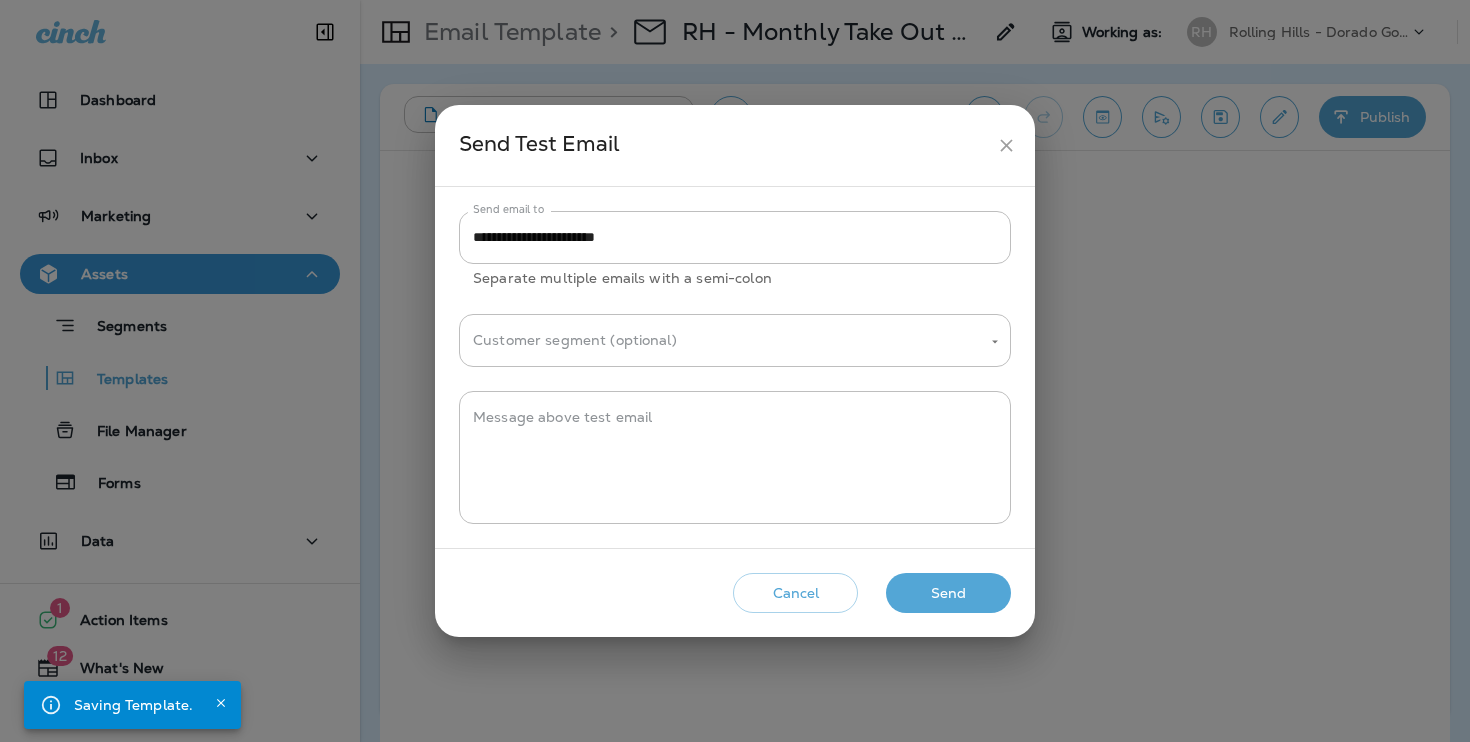 click on "Send" at bounding box center (948, 593) 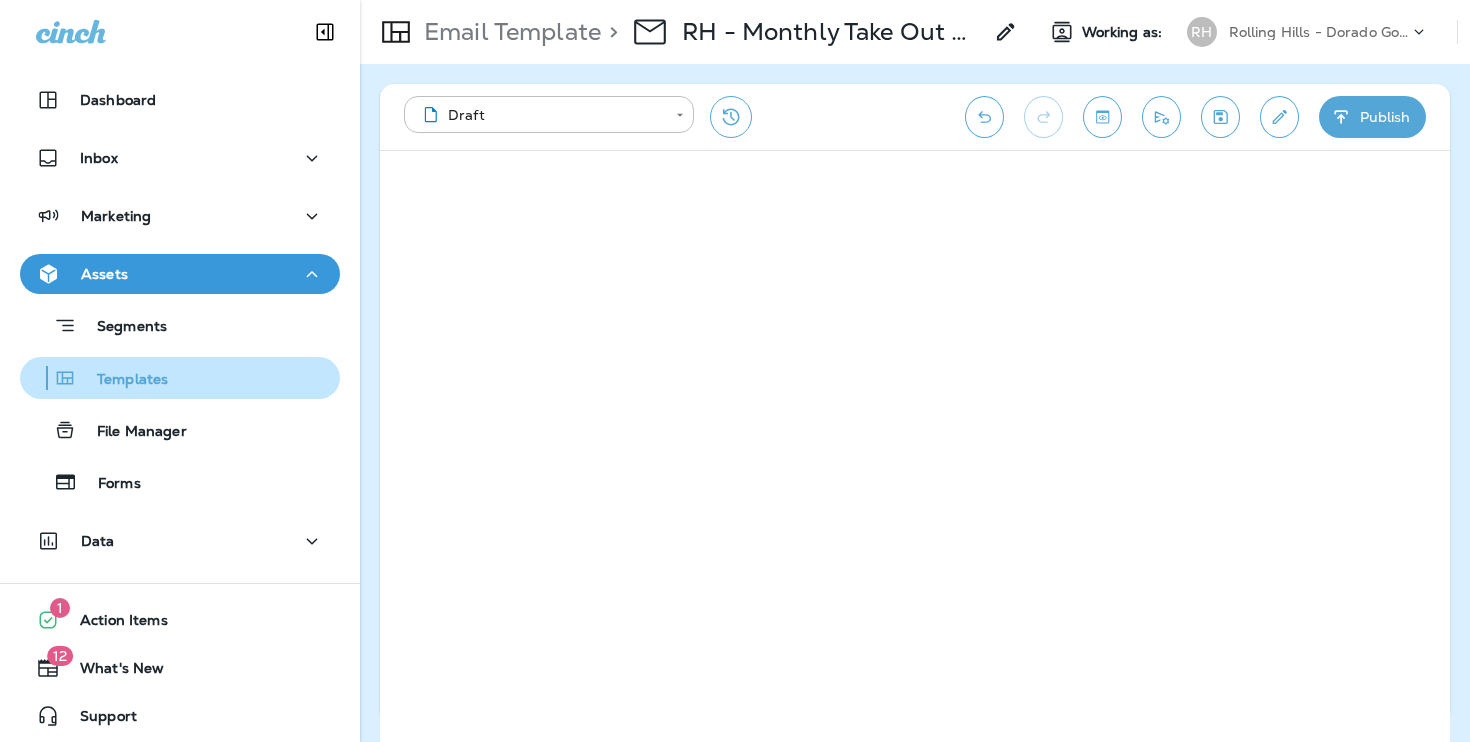 click on "Templates" at bounding box center [180, 378] 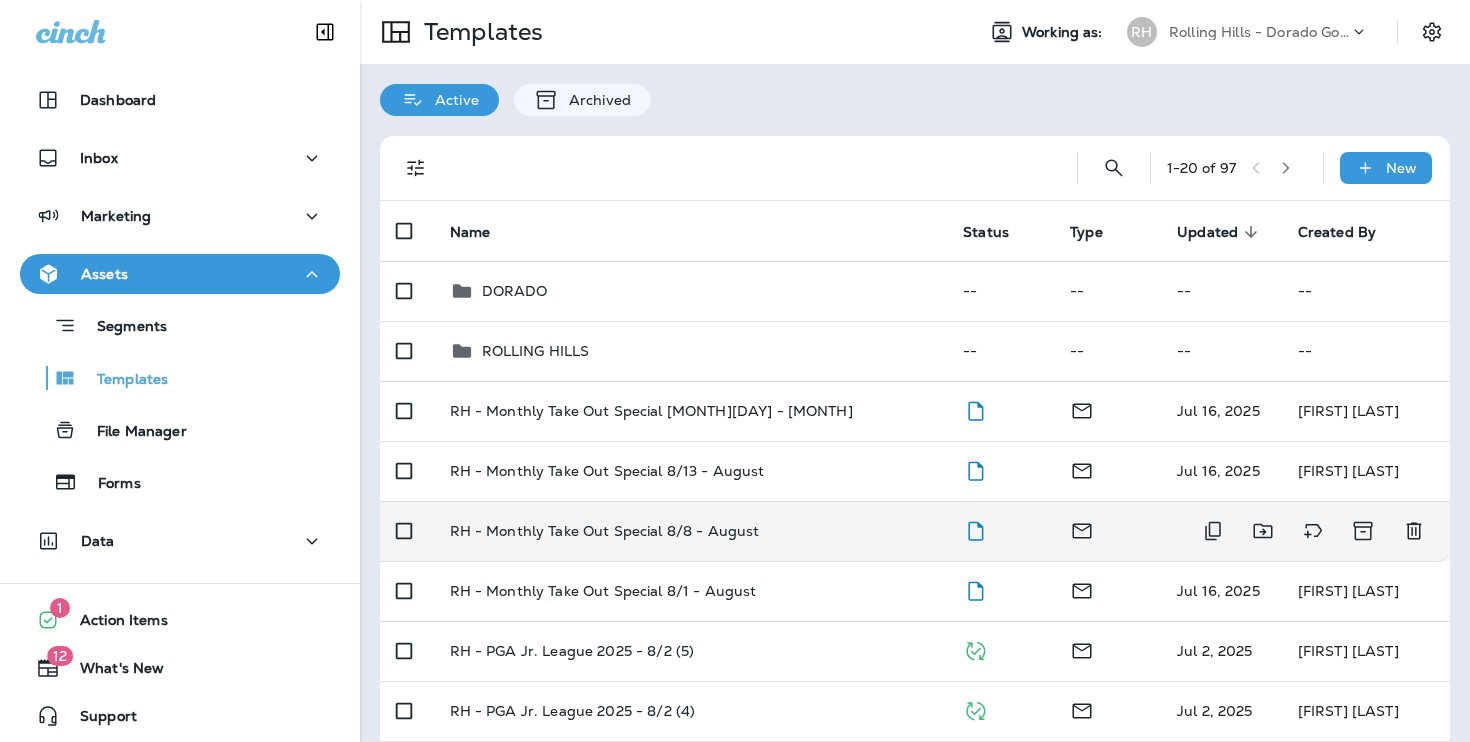 click on "RH - Monthly Take Out Special 8/8 - August" at bounding box center [691, 531] 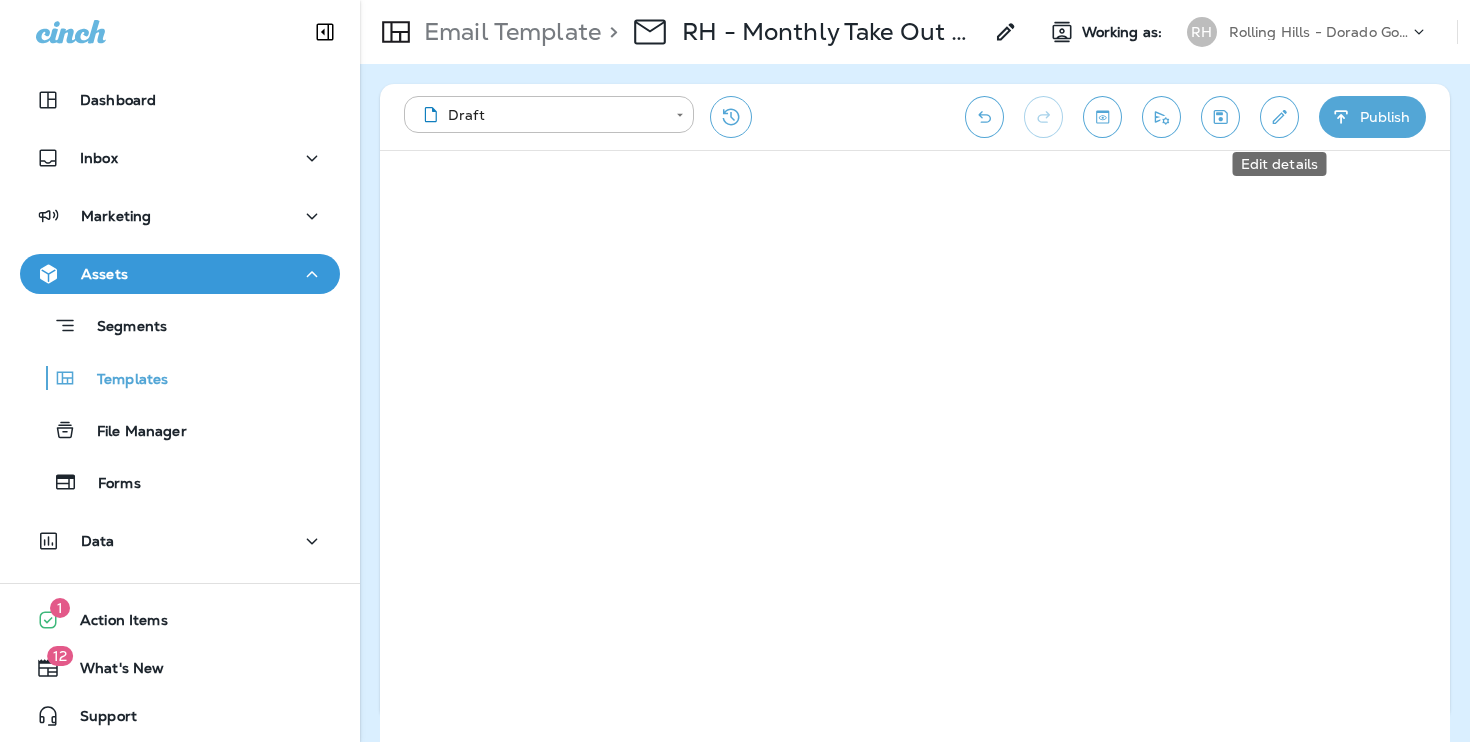 click 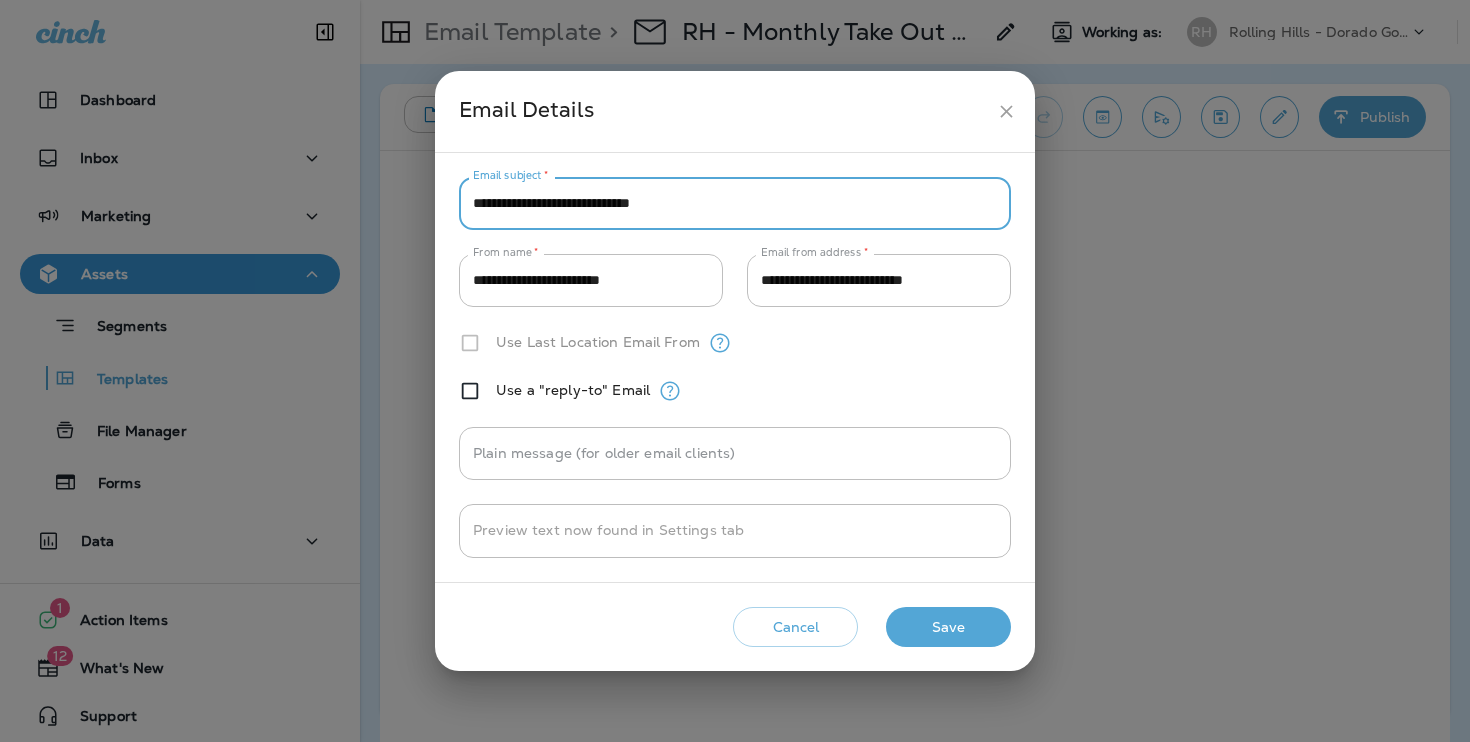 drag, startPoint x: 506, startPoint y: 199, endPoint x: 413, endPoint y: 199, distance: 93 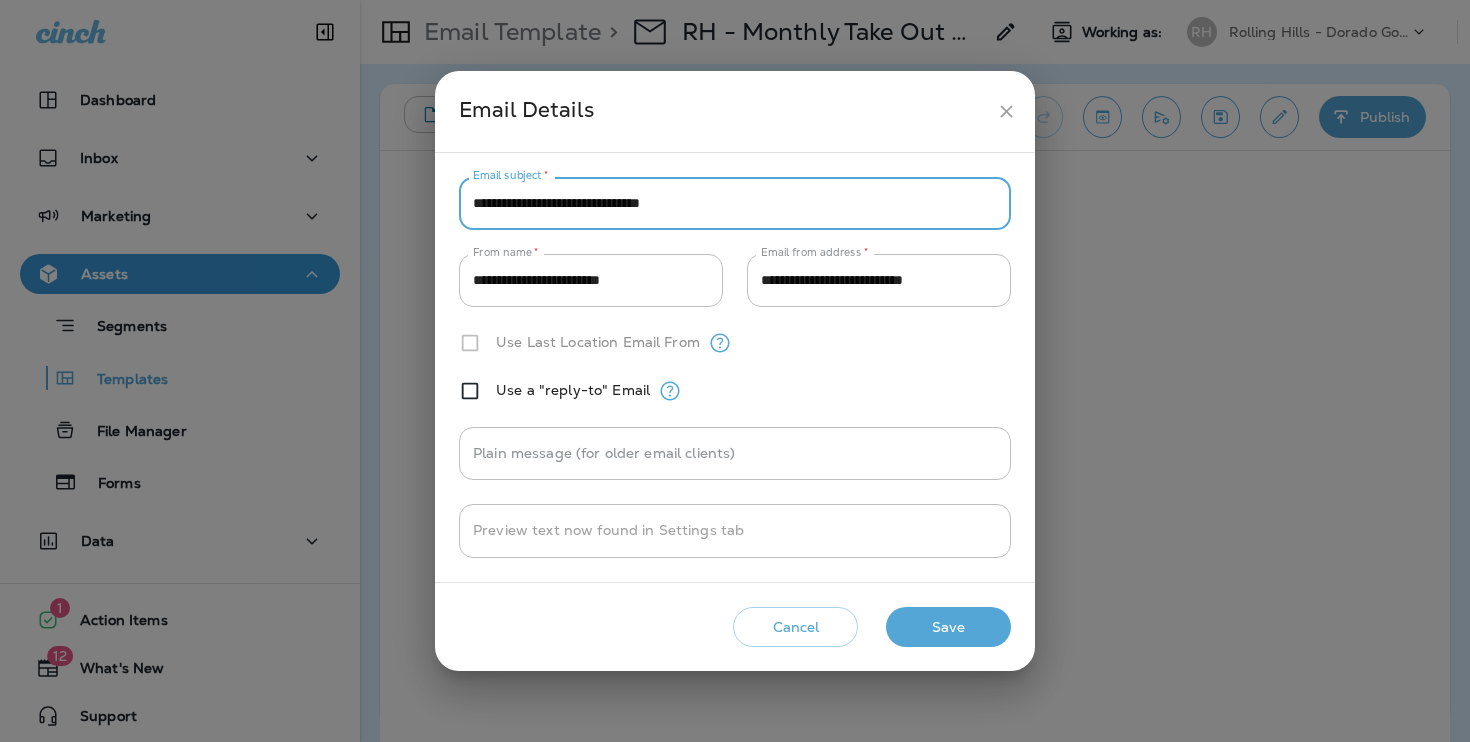 type on "**********" 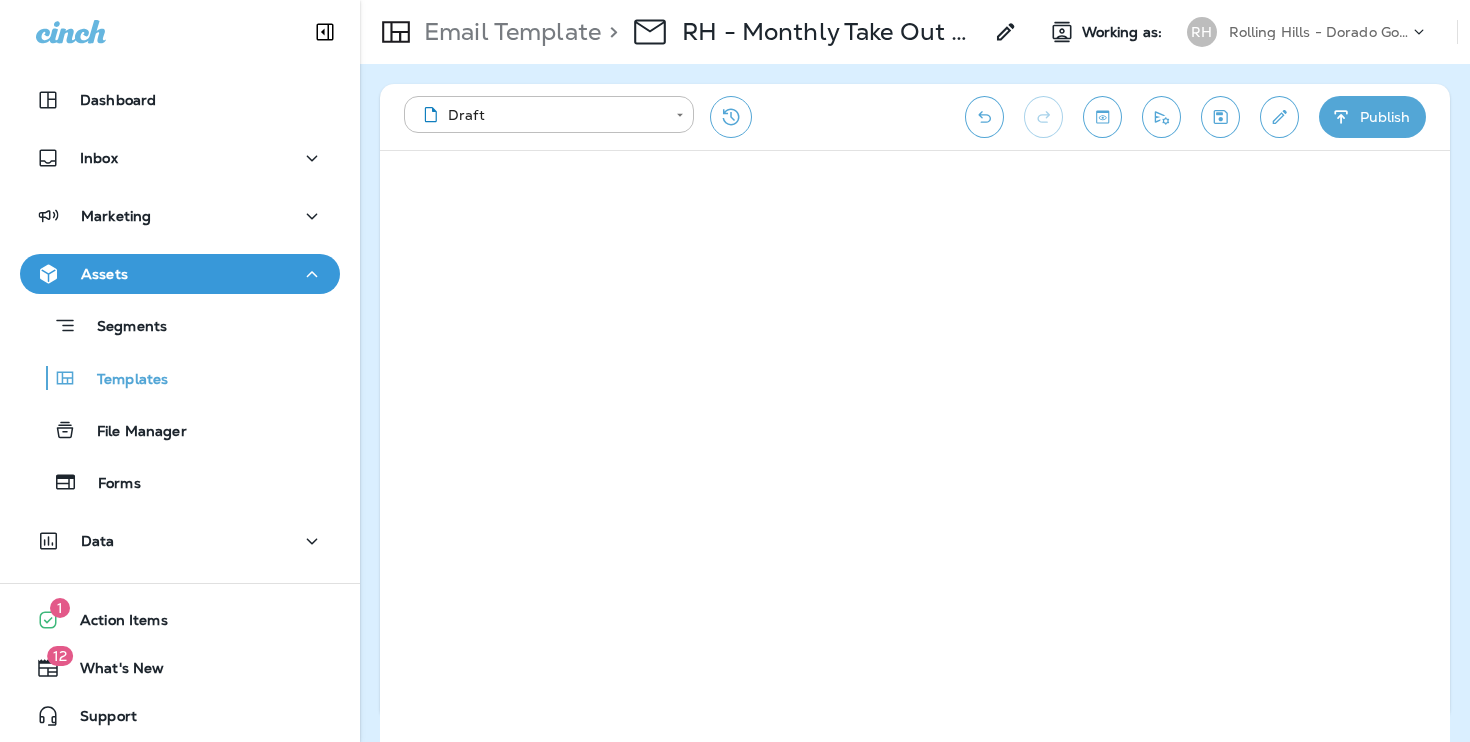 click 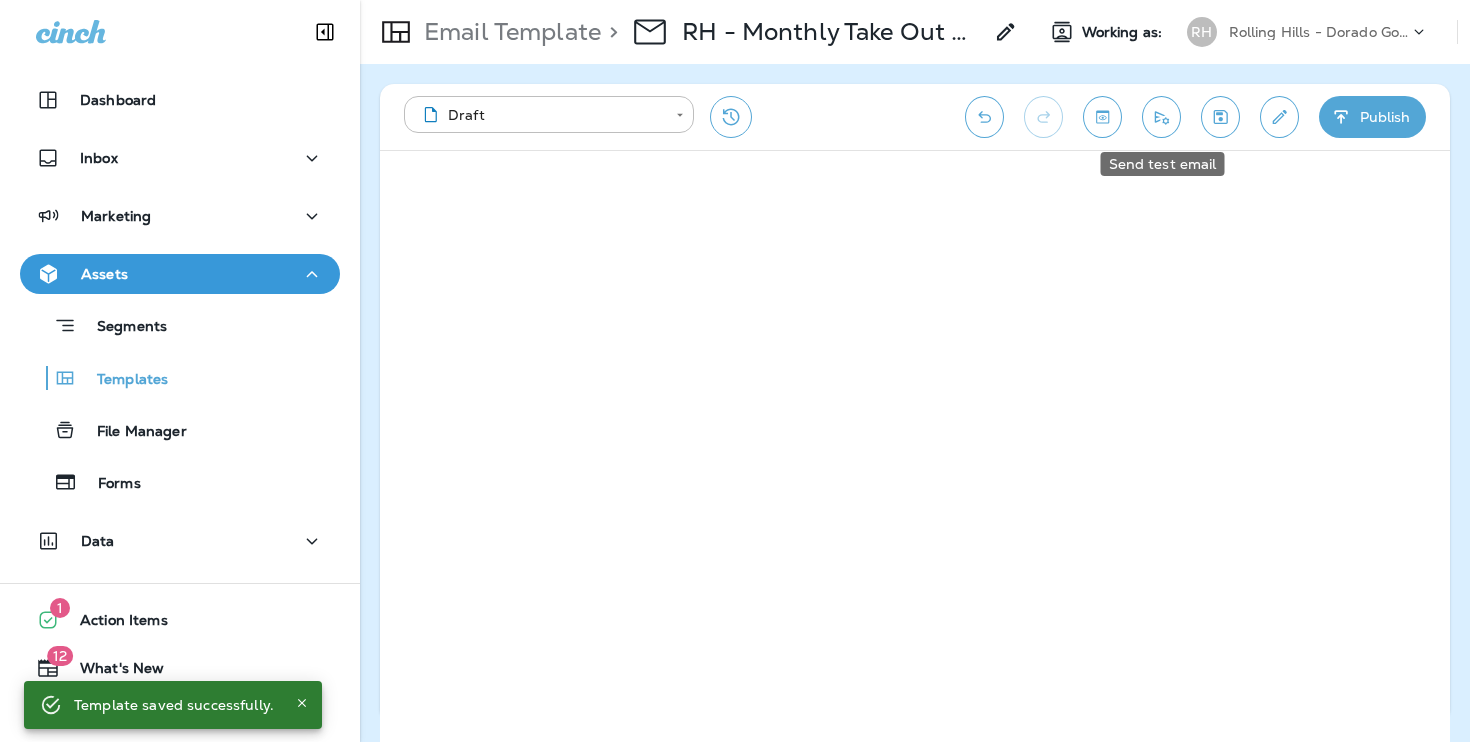 click 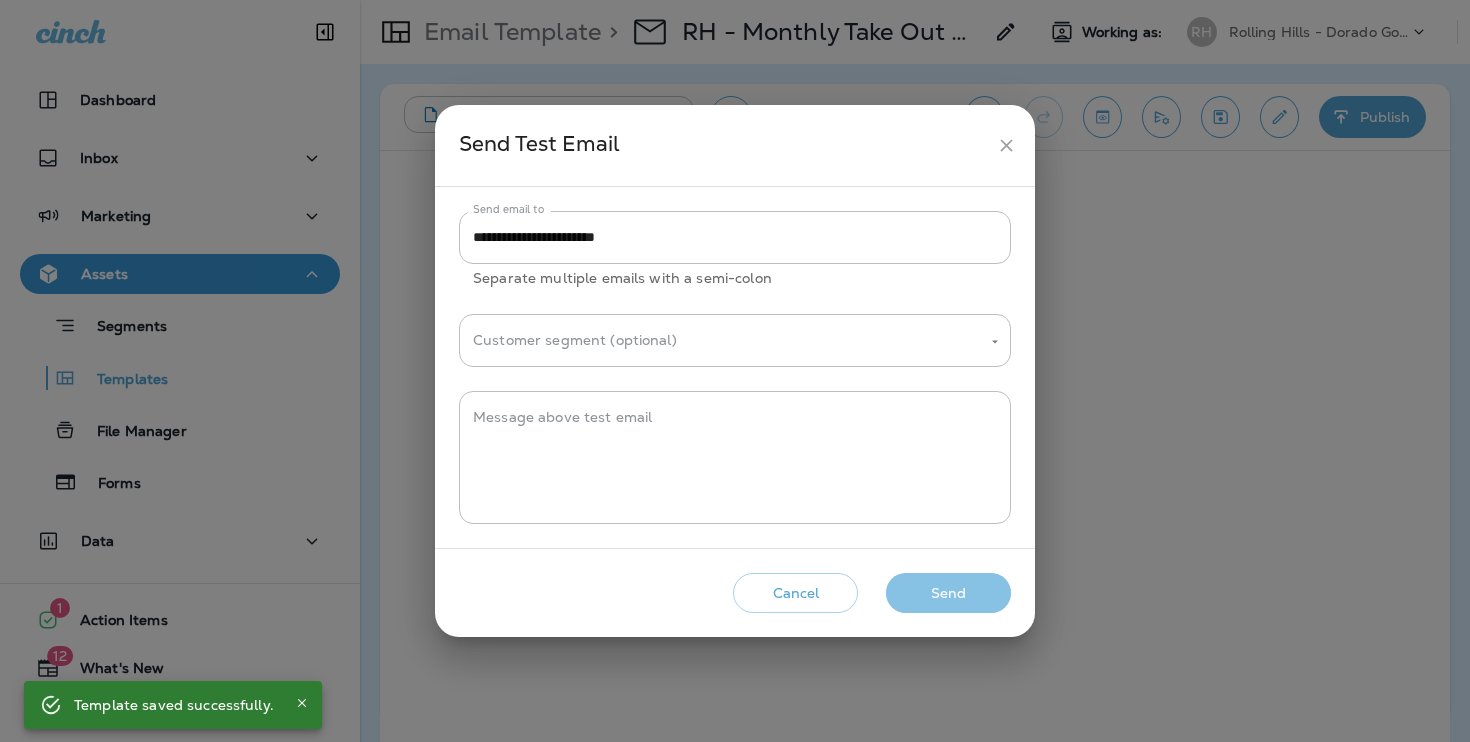 click on "Send" at bounding box center (948, 593) 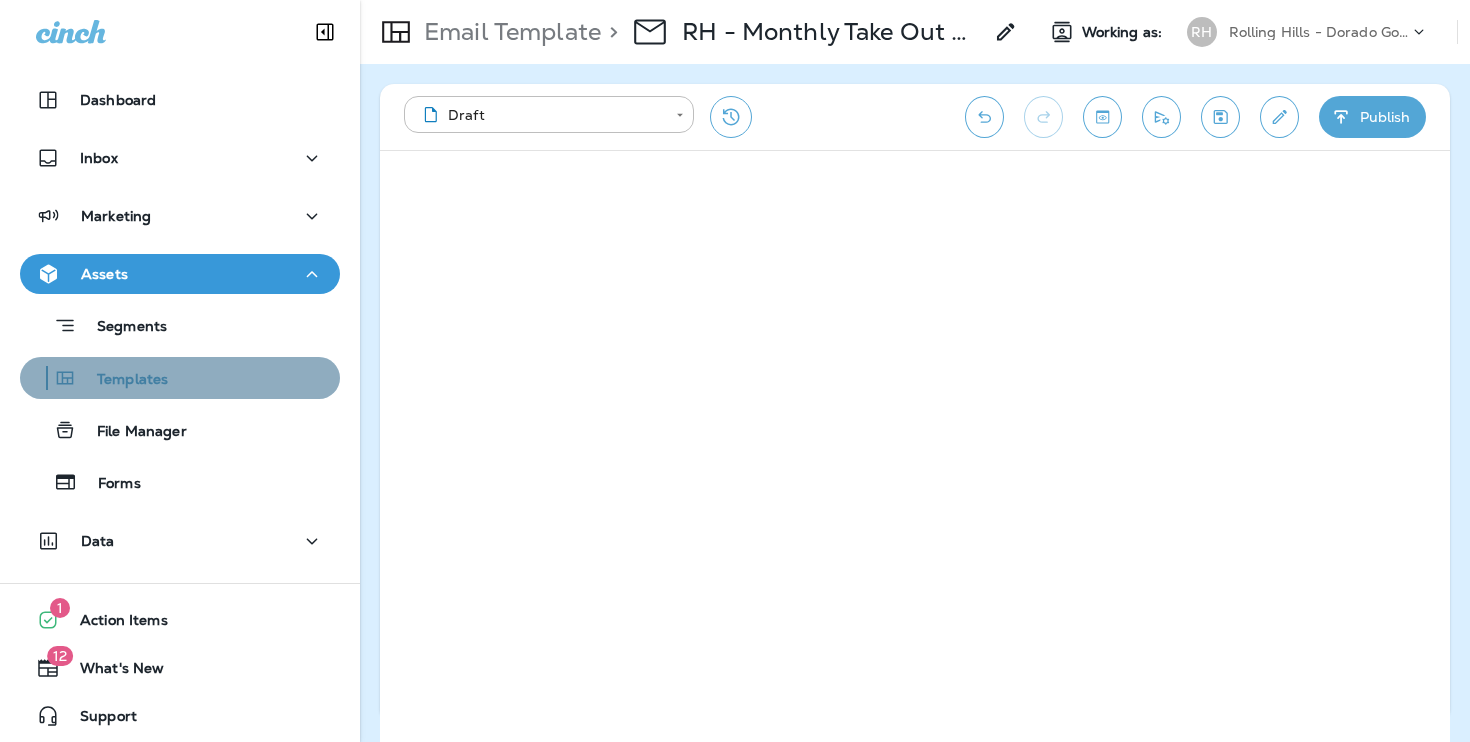 click on "Templates" at bounding box center [180, 378] 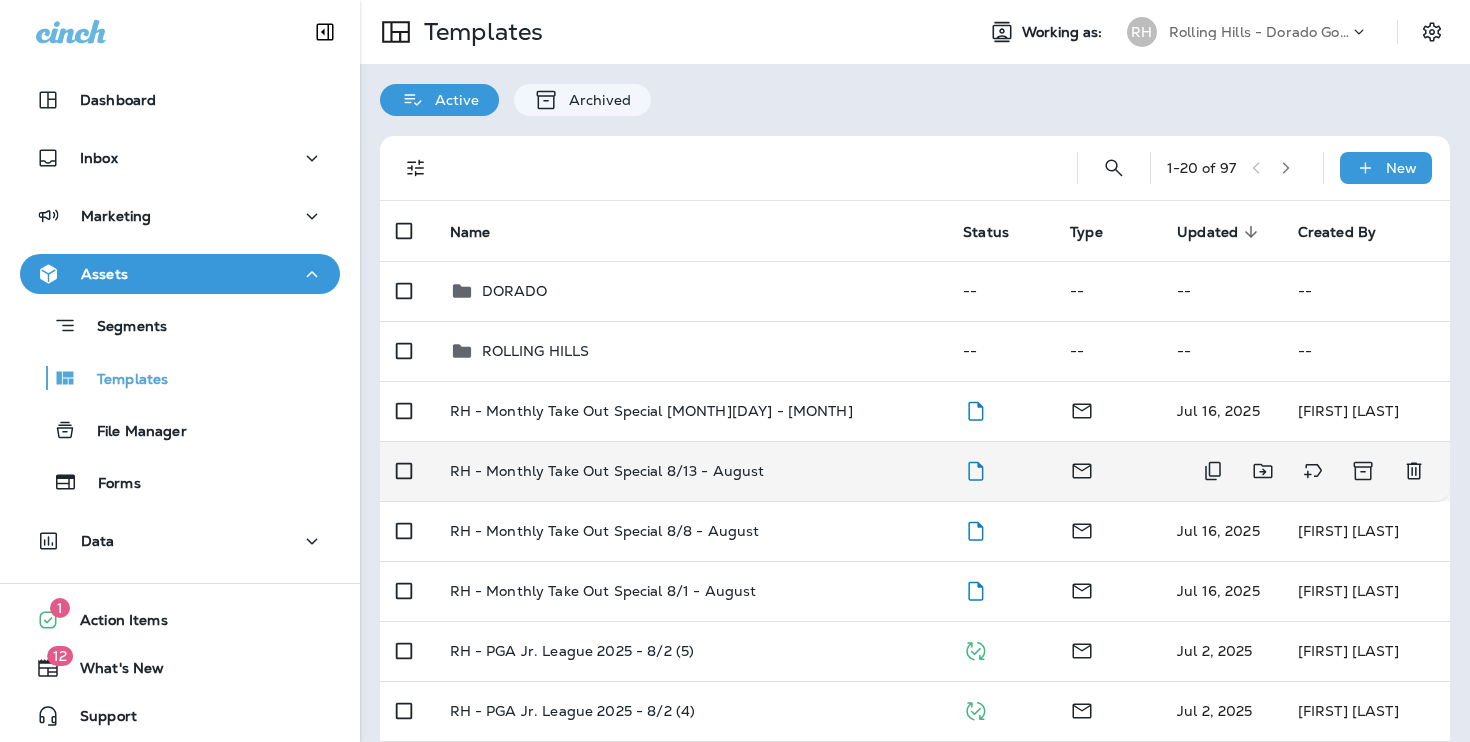 click on "RH - Monthly Take Out Special 8/13 - August" at bounding box center [691, 471] 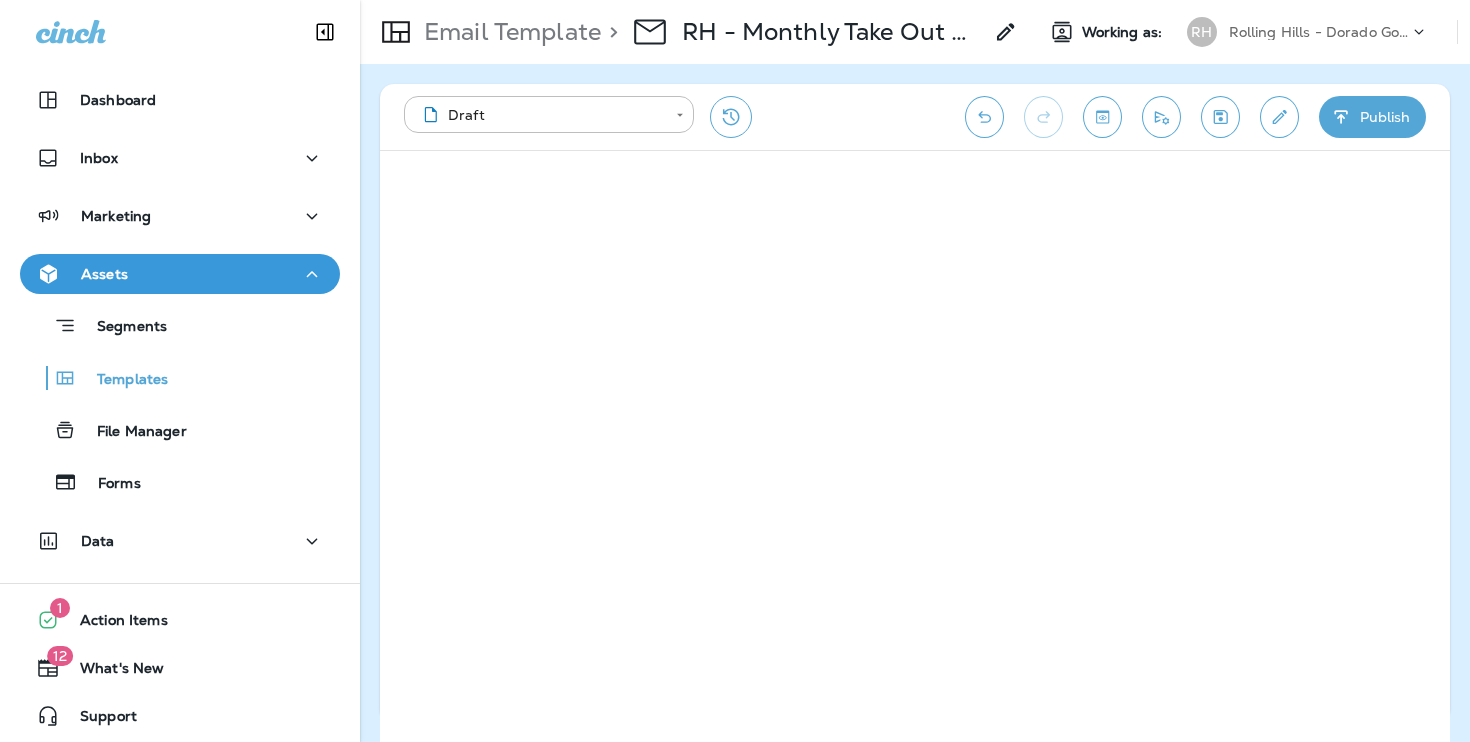 click at bounding box center (1279, 117) 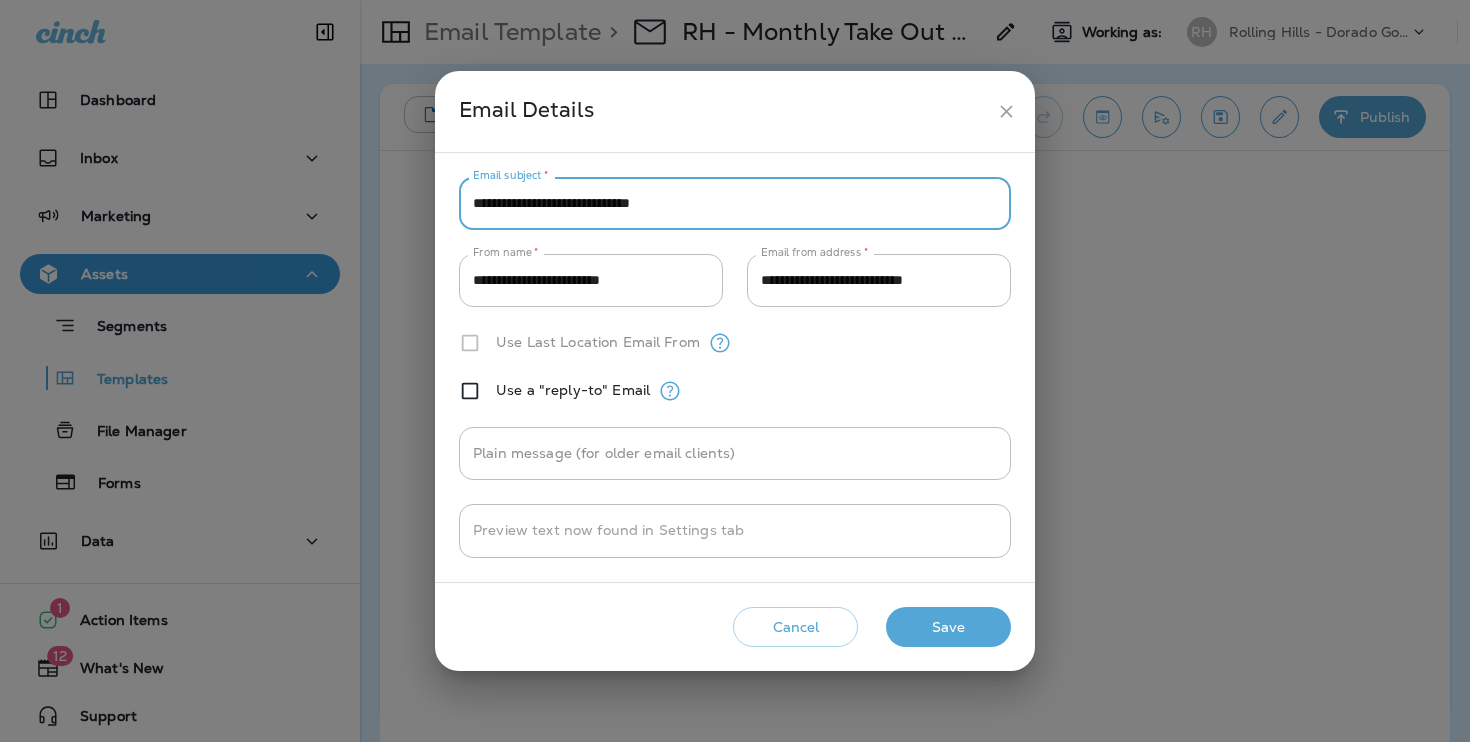drag, startPoint x: 505, startPoint y: 206, endPoint x: 387, endPoint y: 206, distance: 118 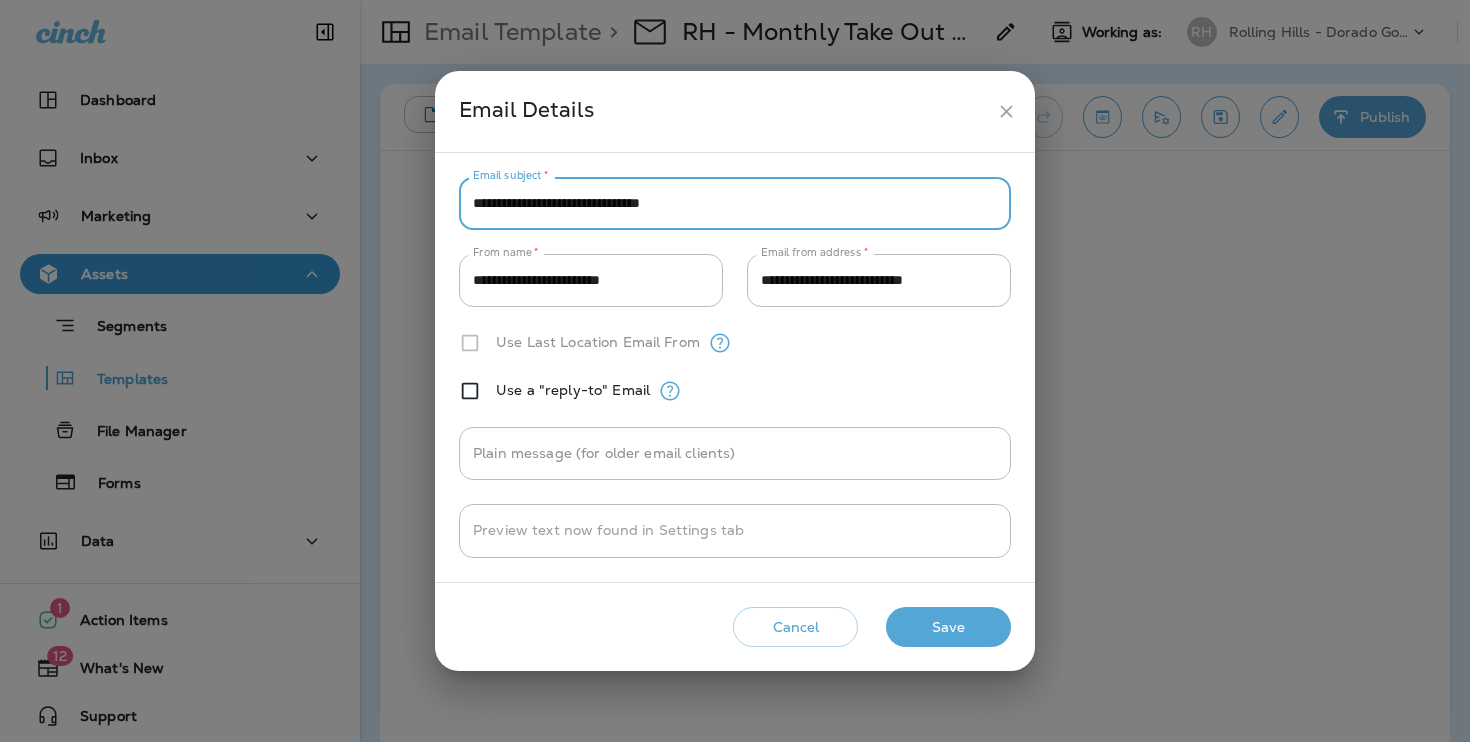 type on "**********" 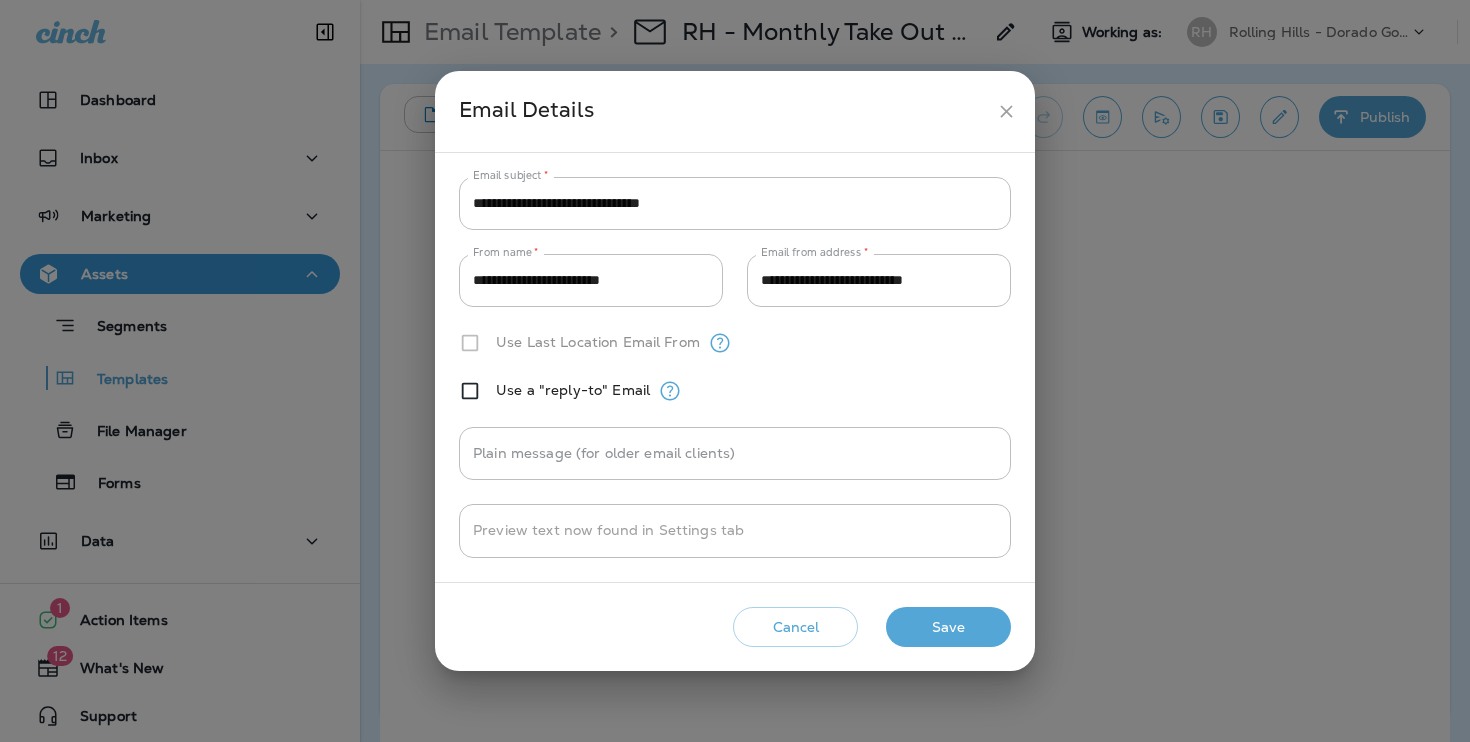 click on "**********" at bounding box center (735, 371) 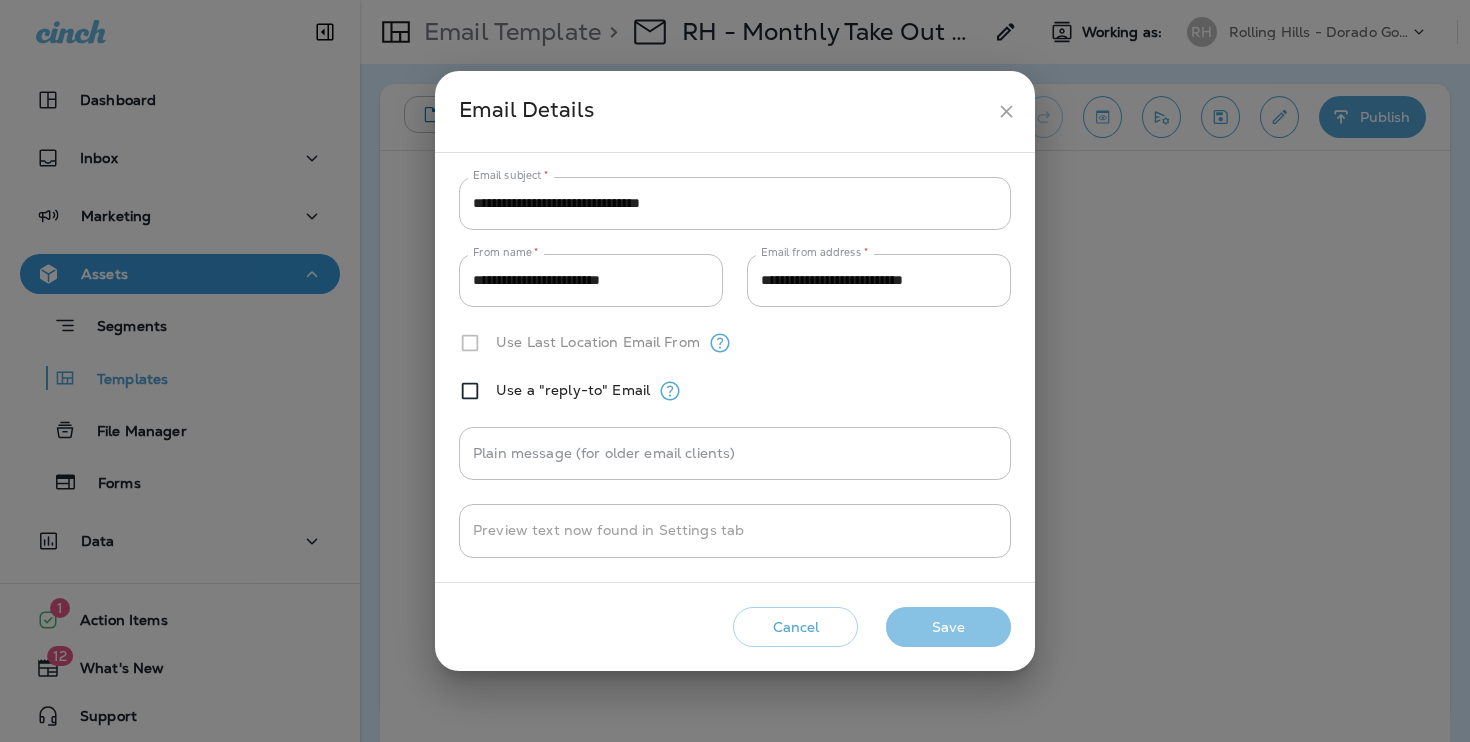 click on "Save" at bounding box center [948, 627] 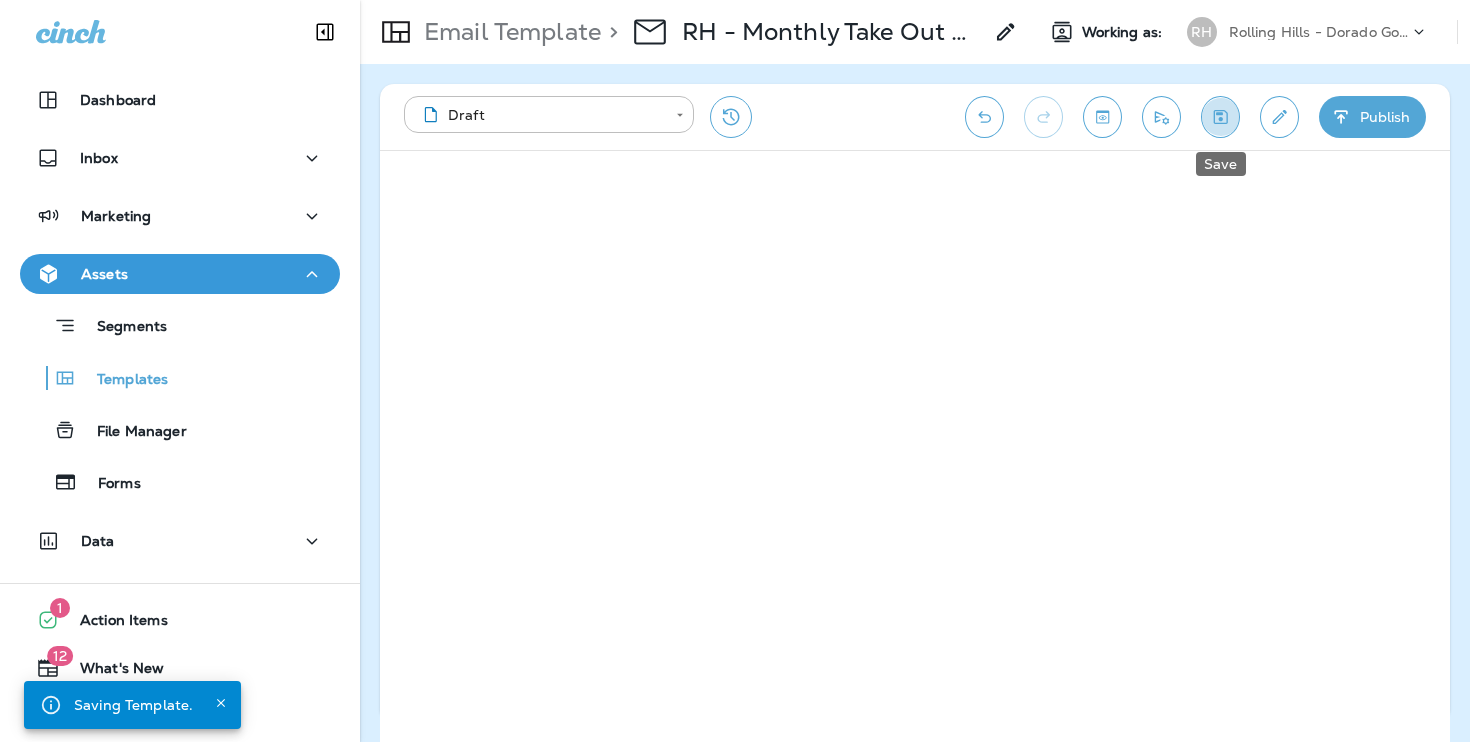 click at bounding box center (1220, 117) 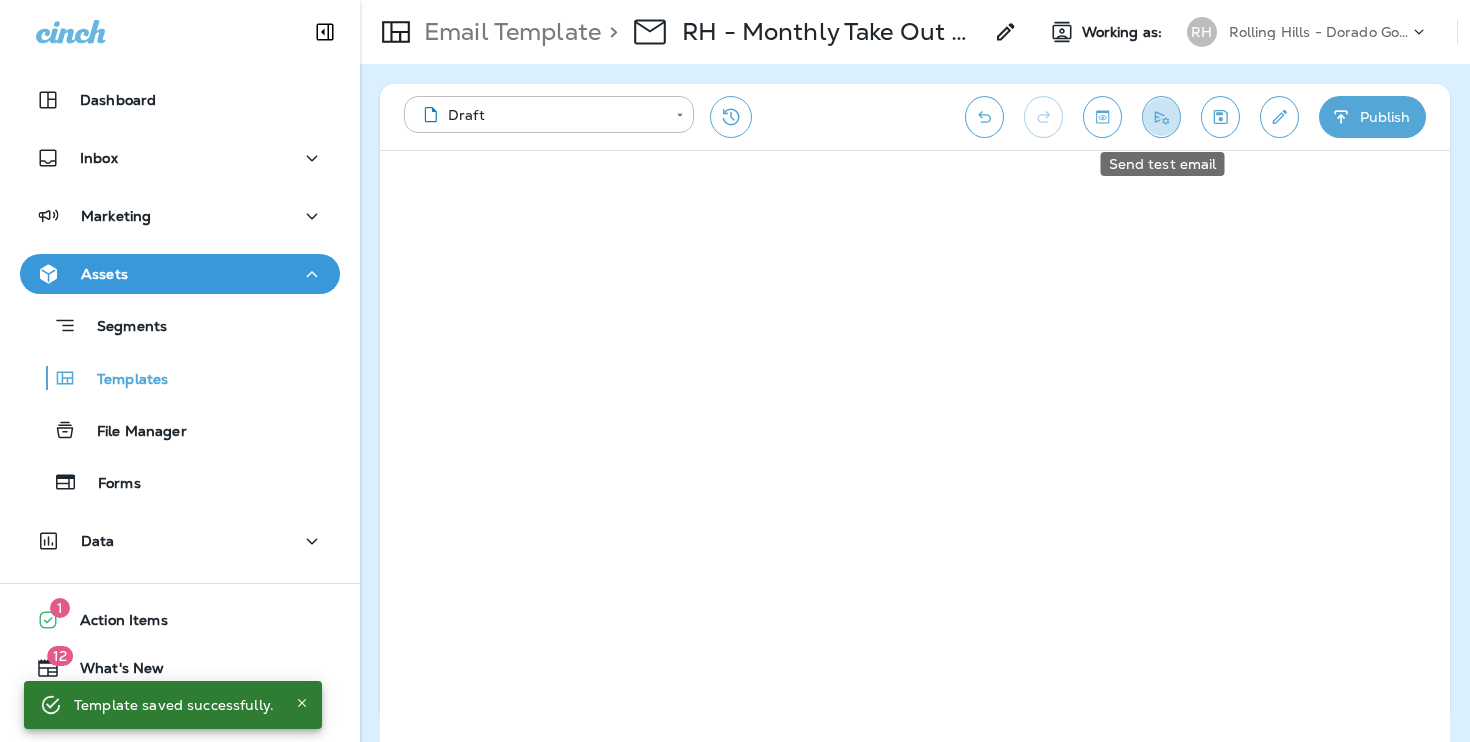 click 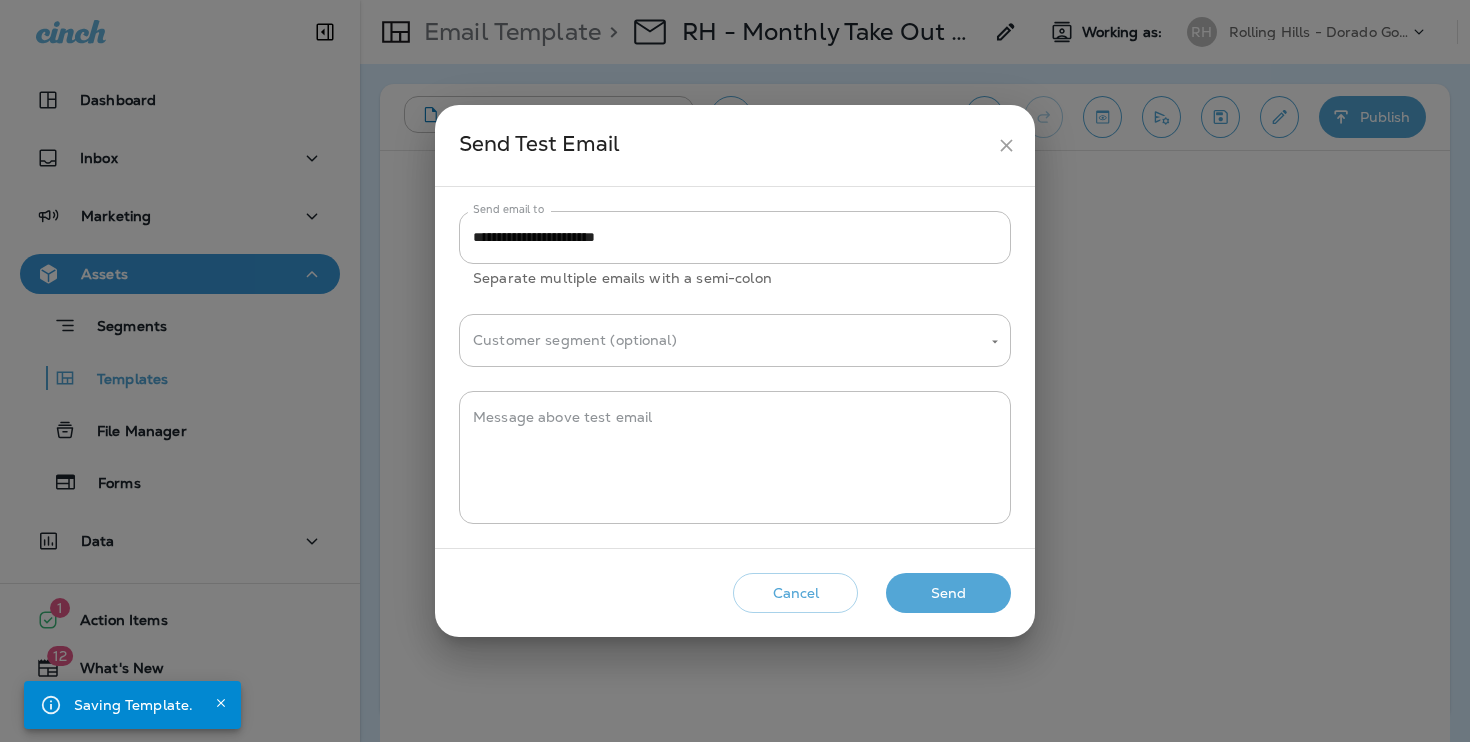 click on "Send" at bounding box center [948, 593] 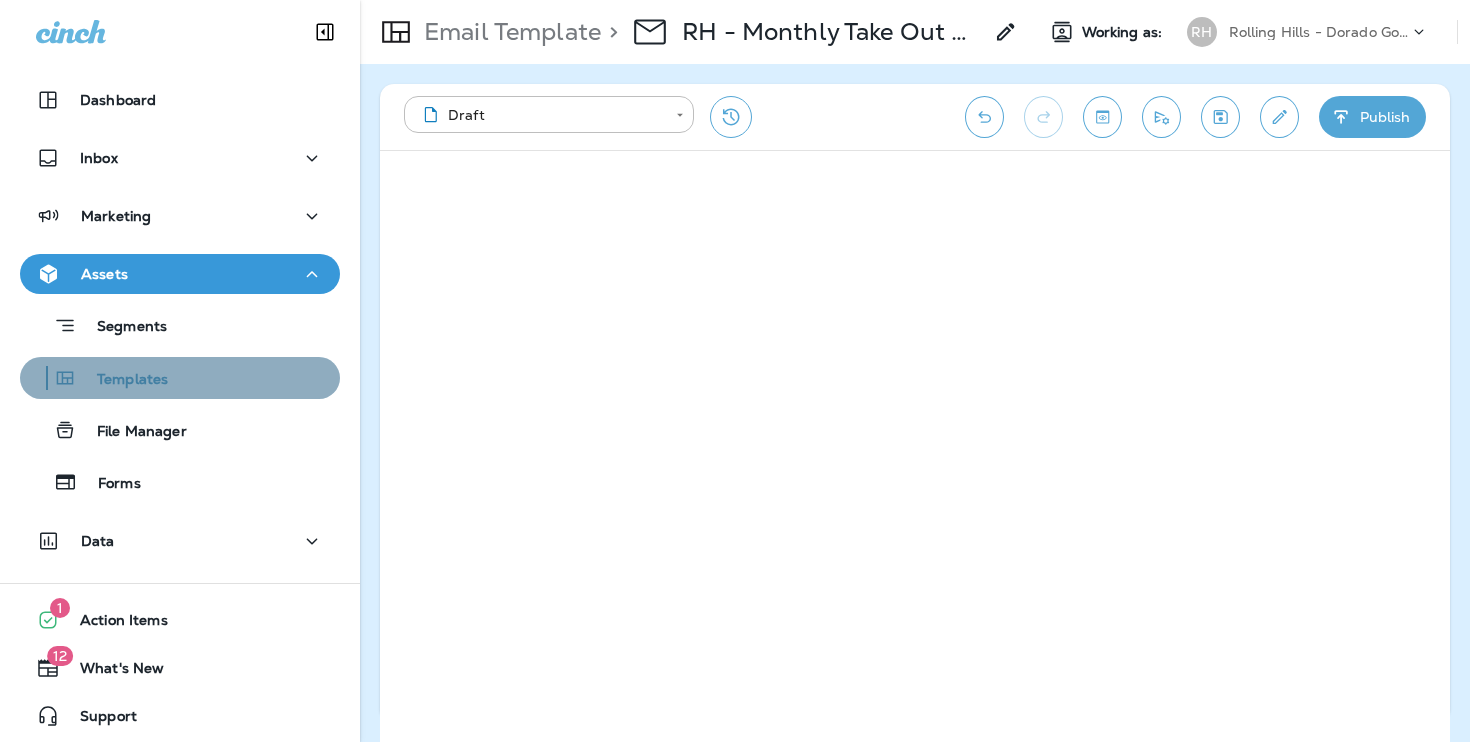 click on "Templates" at bounding box center (122, 380) 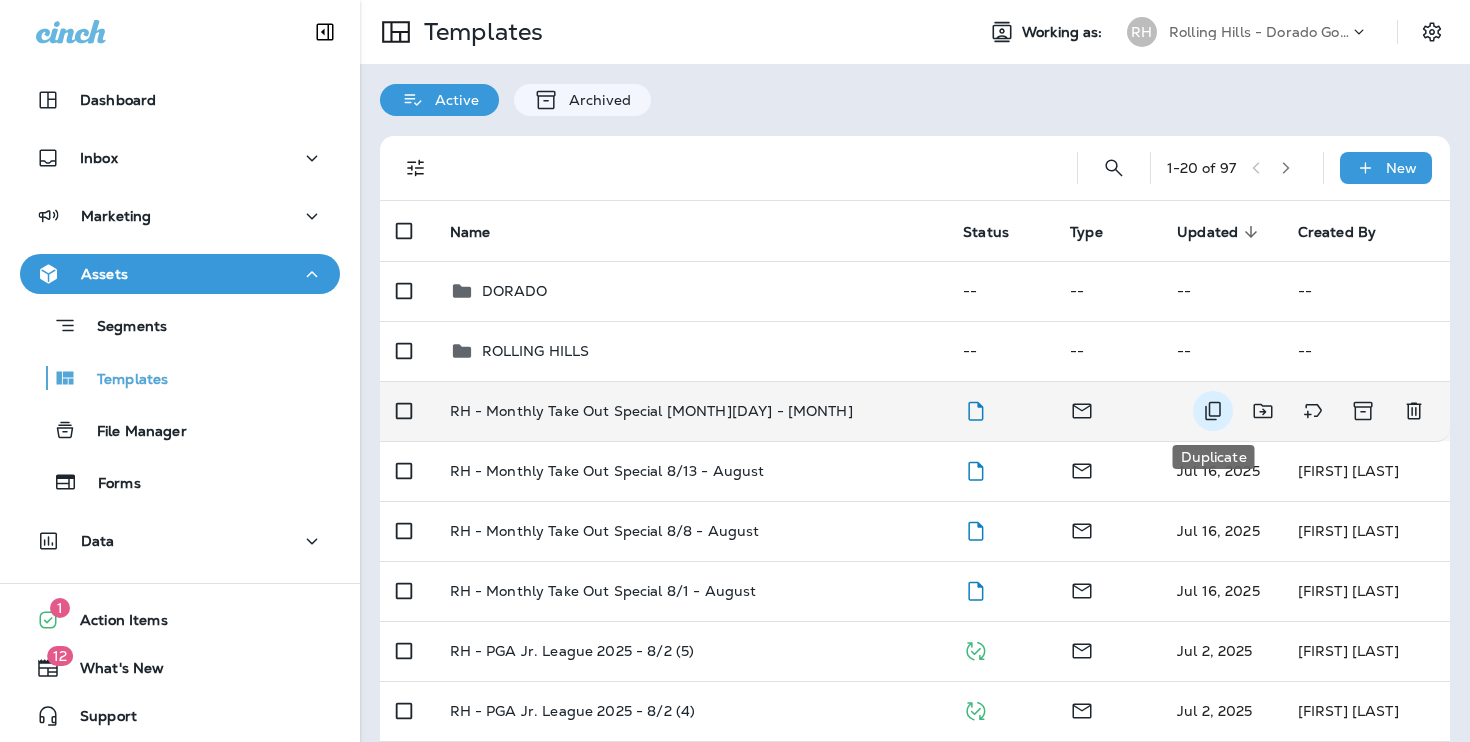 click 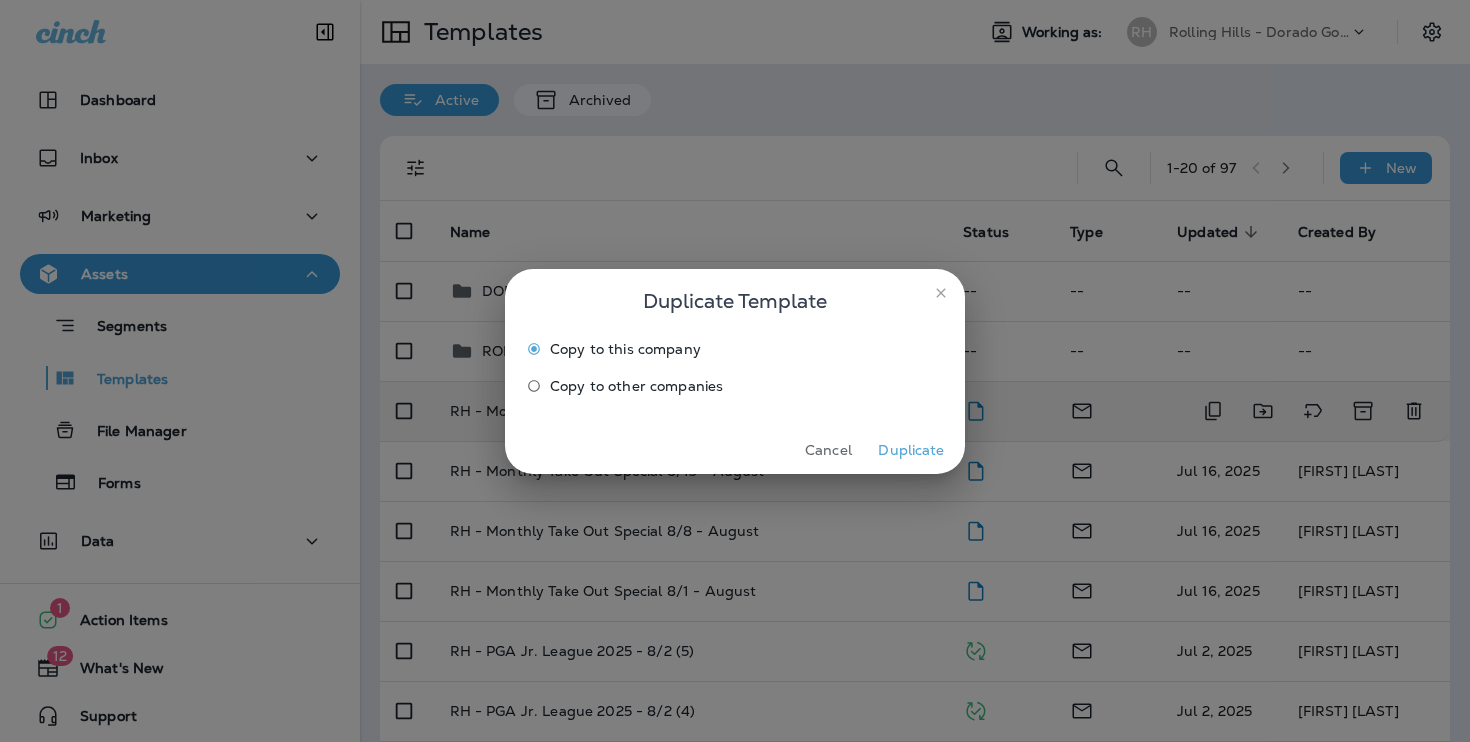 click on "Duplicate" at bounding box center [911, 450] 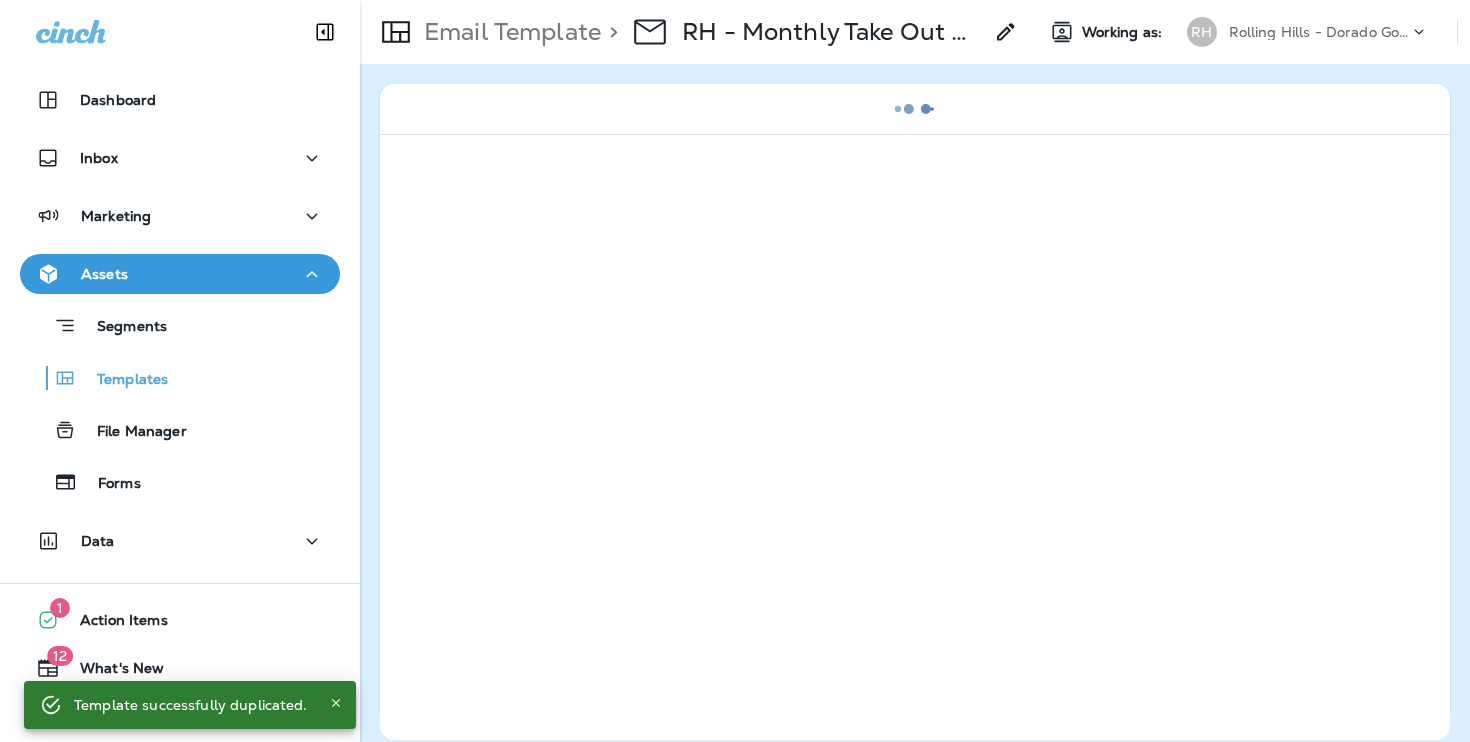 click on "> RH - Monthly Take Out Special 8/16 - August Copy" at bounding box center [809, 32] 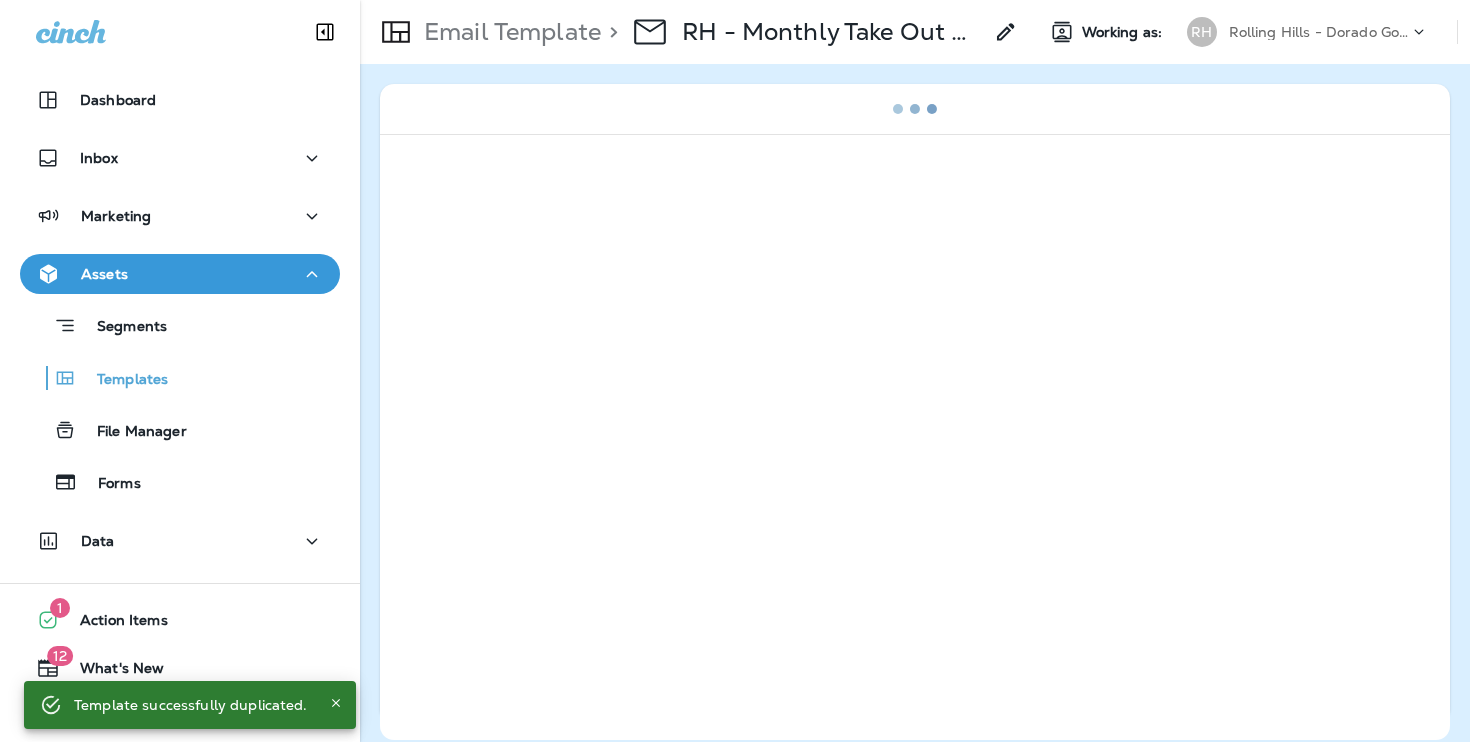 click 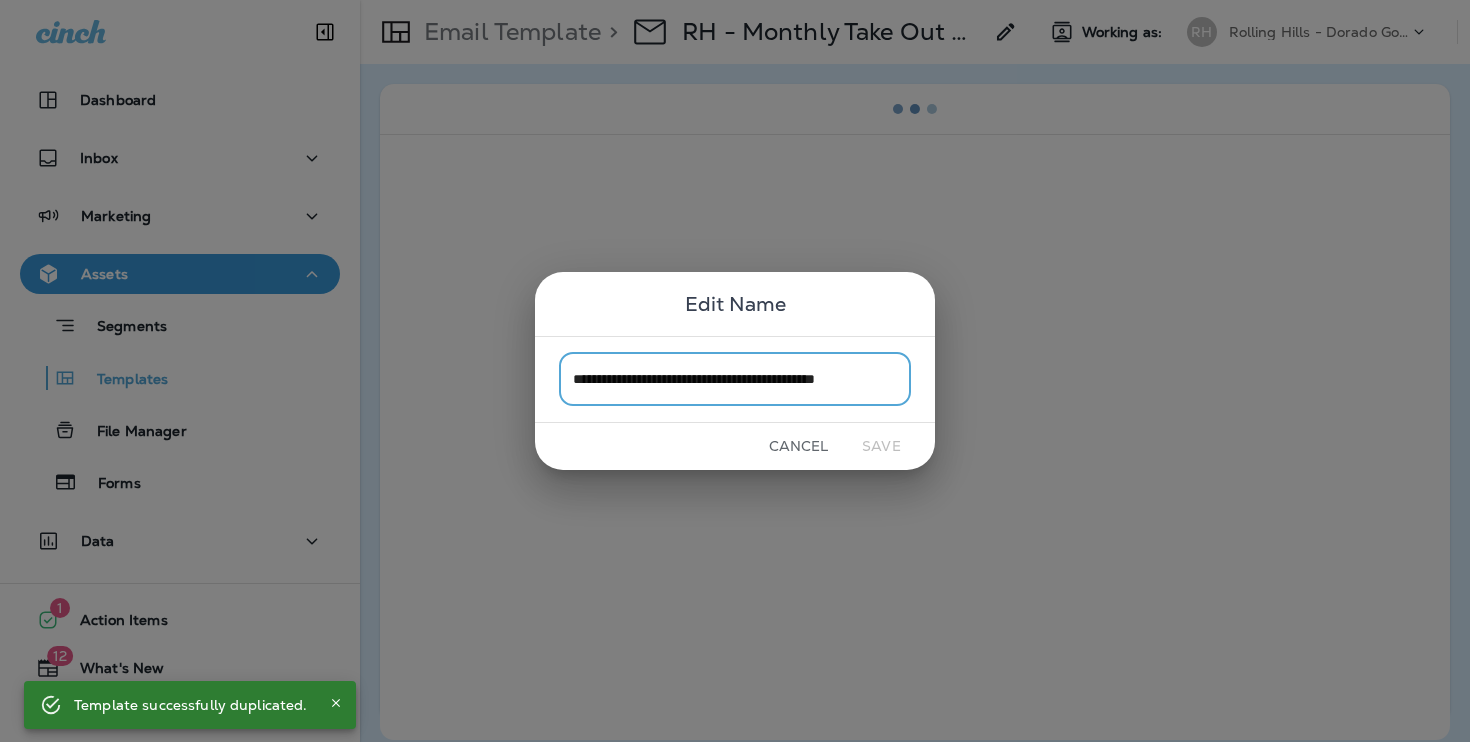 scroll, scrollTop: 0, scrollLeft: 20, axis: horizontal 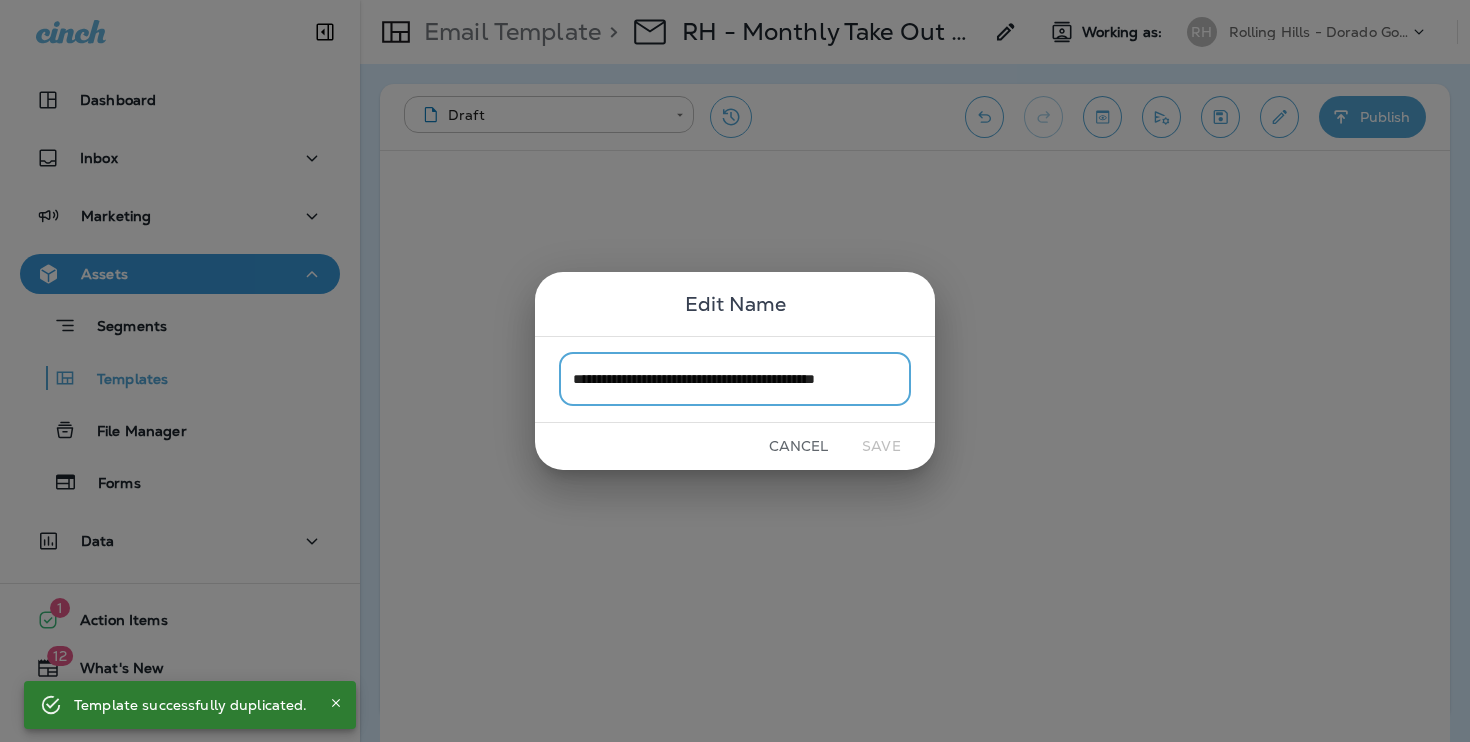 click on "**********" at bounding box center (735, 379) 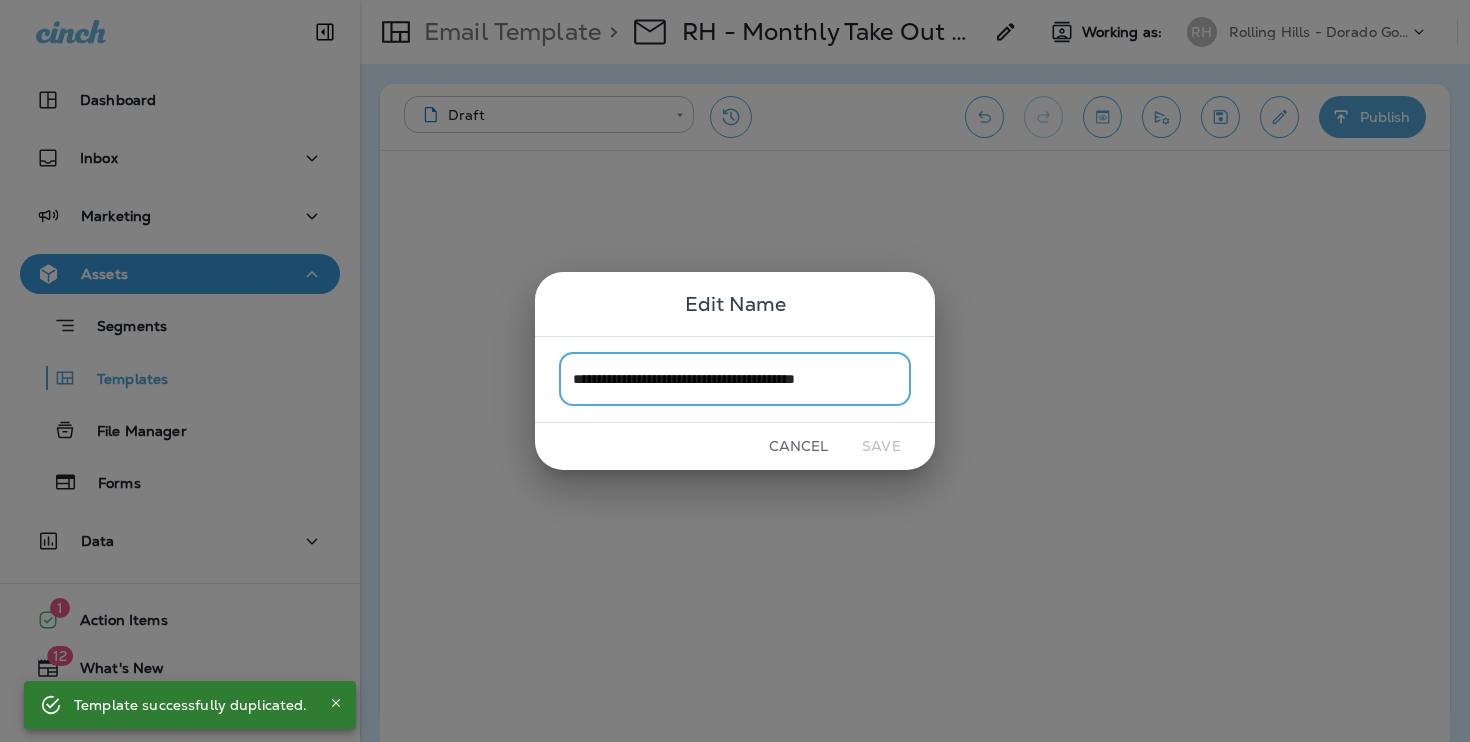 scroll, scrollTop: 0, scrollLeft: 0, axis: both 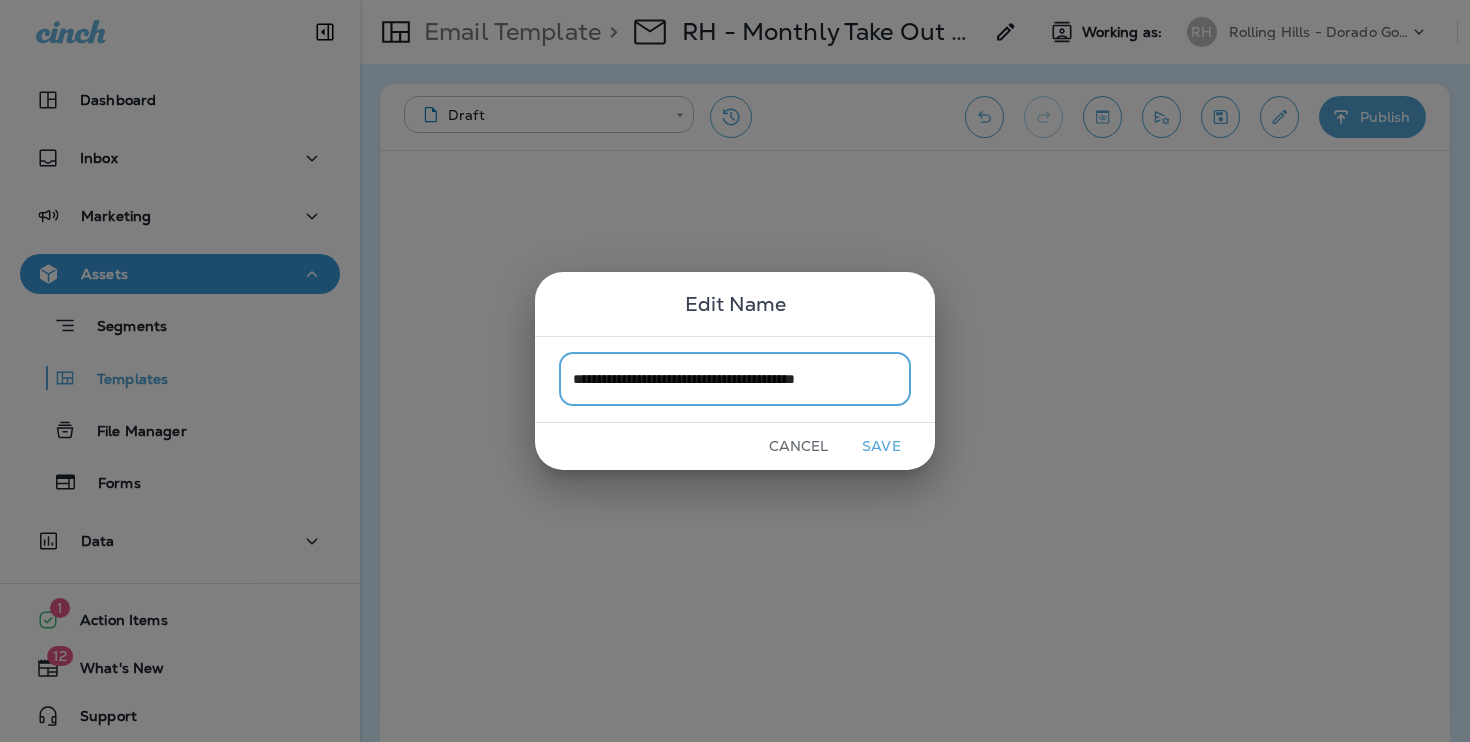 type on "**********" 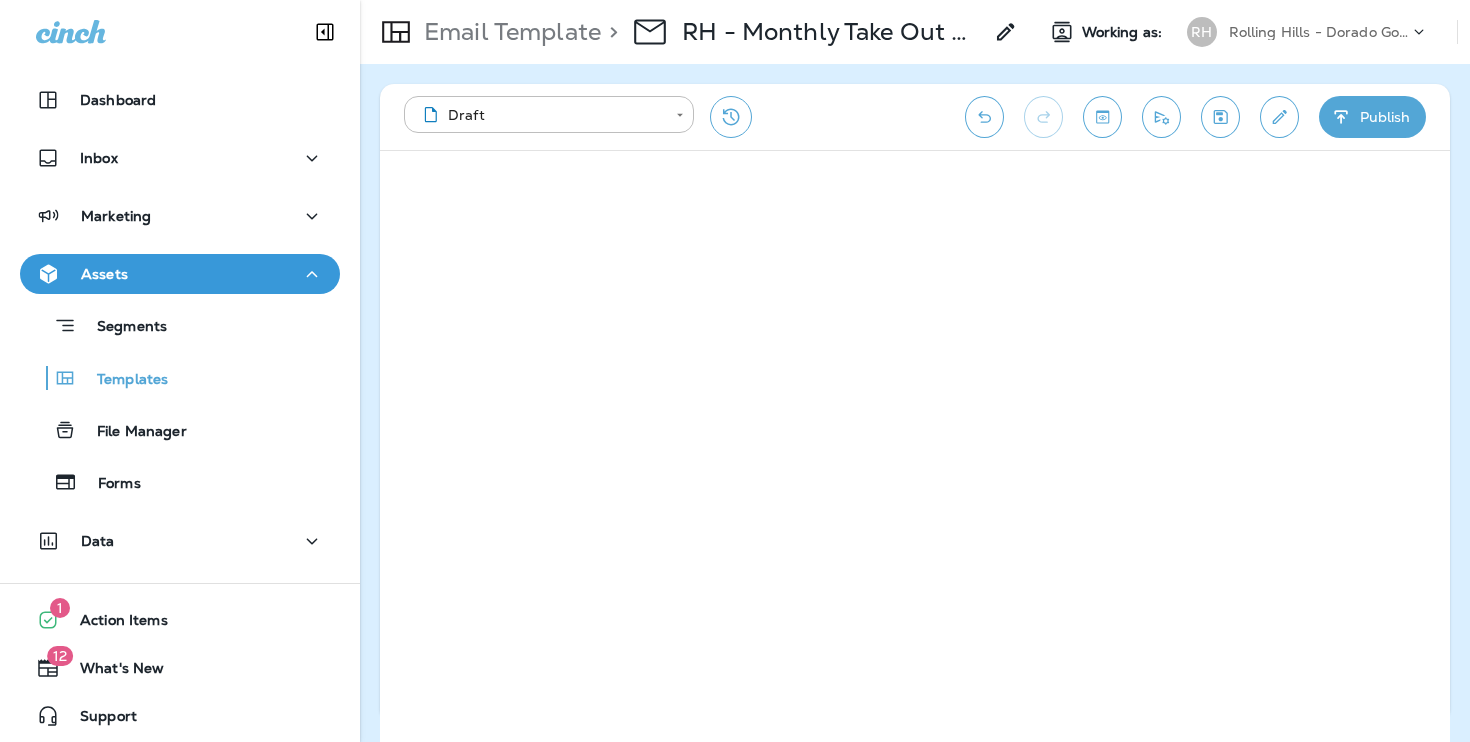 click on "> RH - Monthly Take Out Special 8/16 - August" at bounding box center [809, 32] 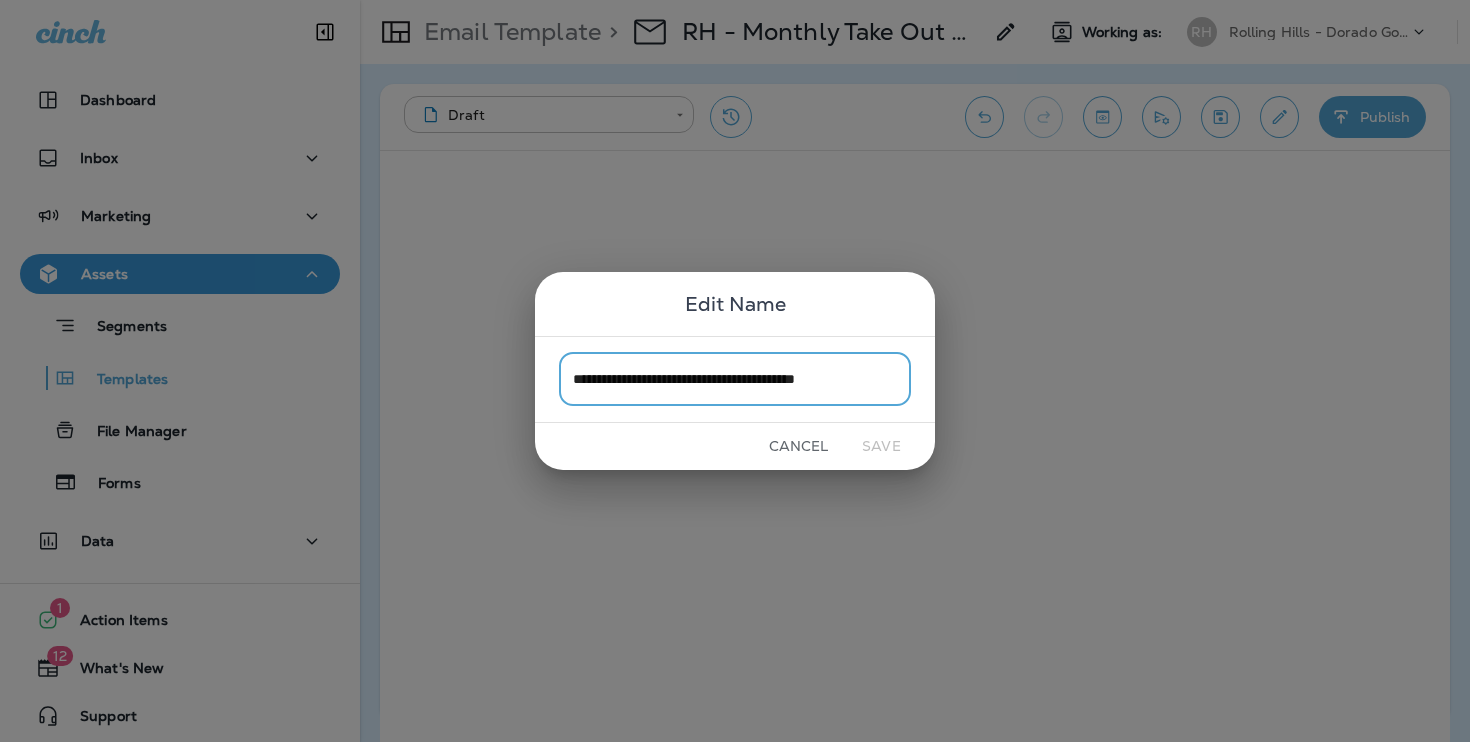 click on "**********" at bounding box center (735, 379) 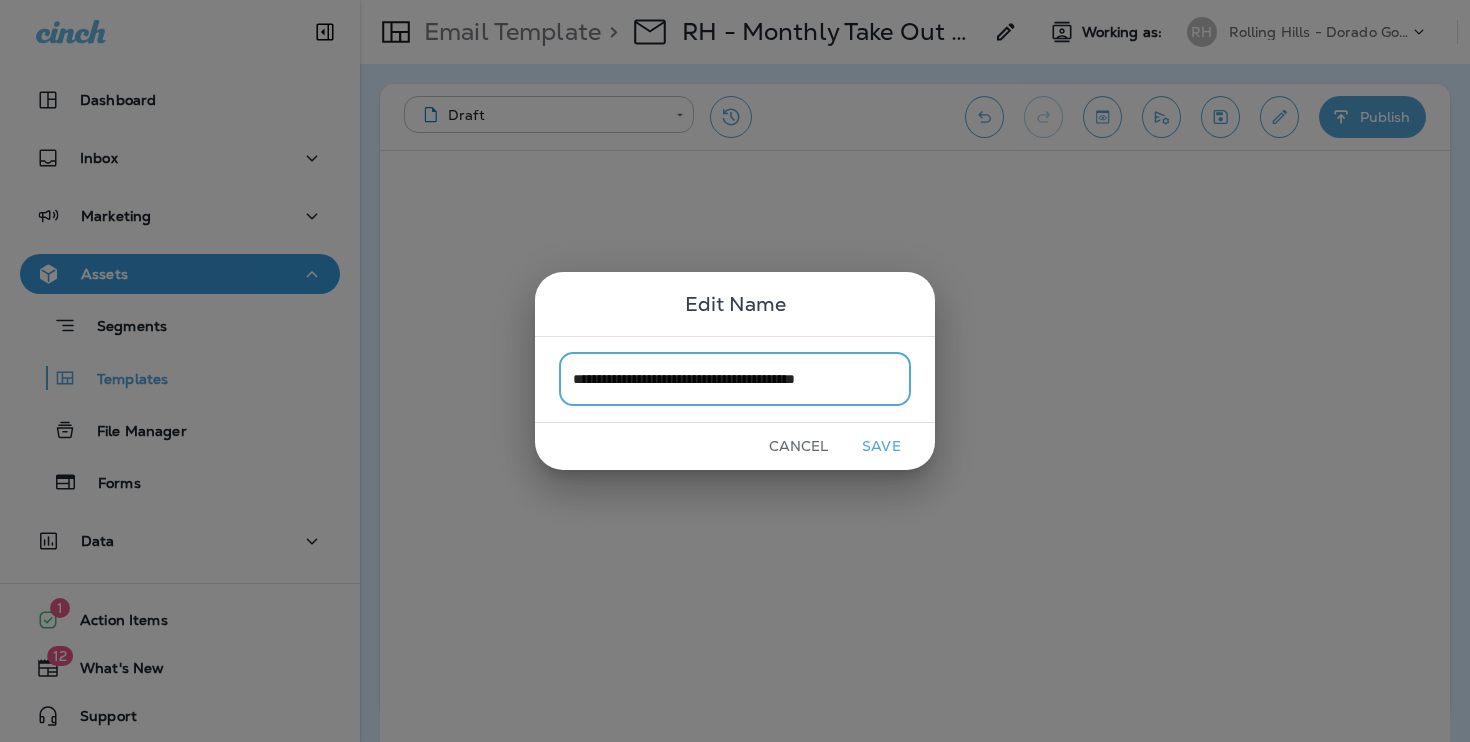 type on "**********" 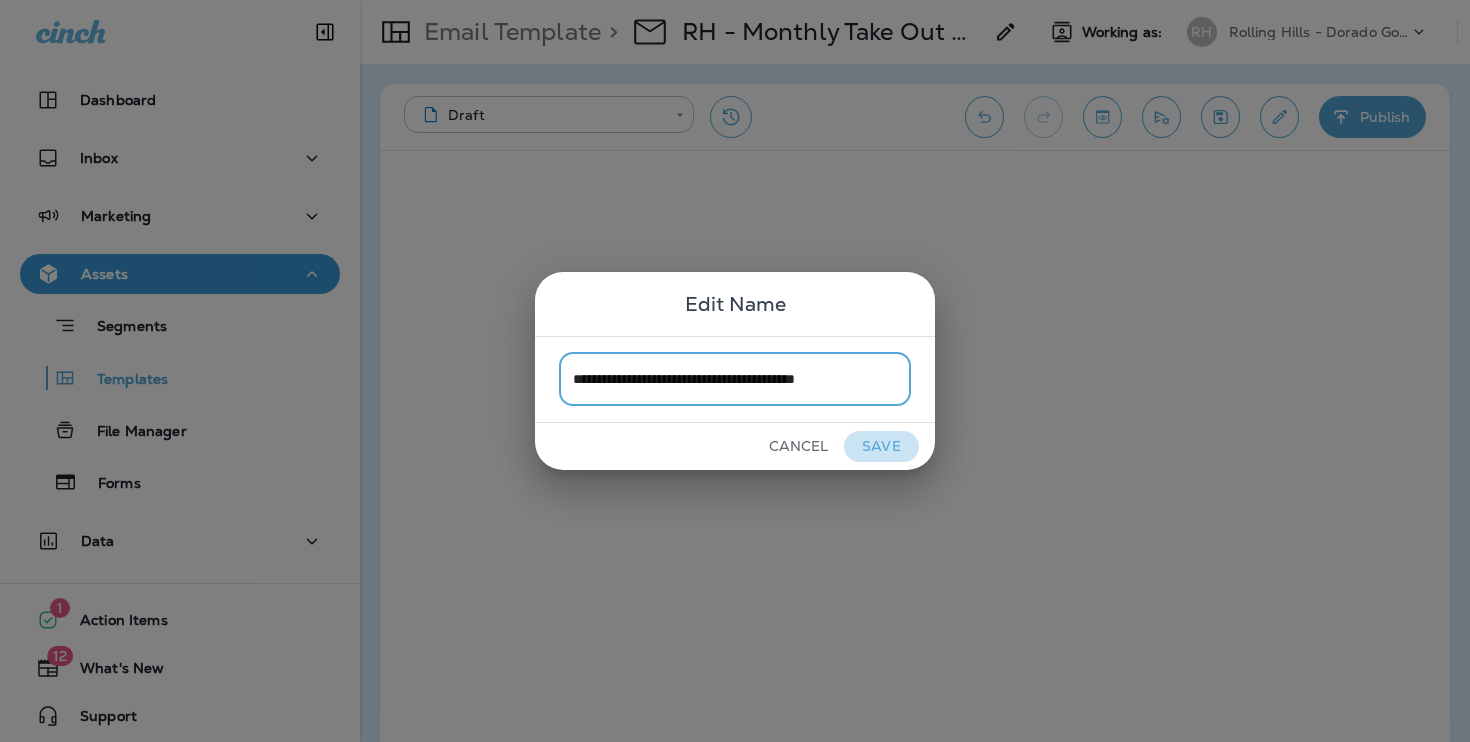 click on "Save" at bounding box center [881, 446] 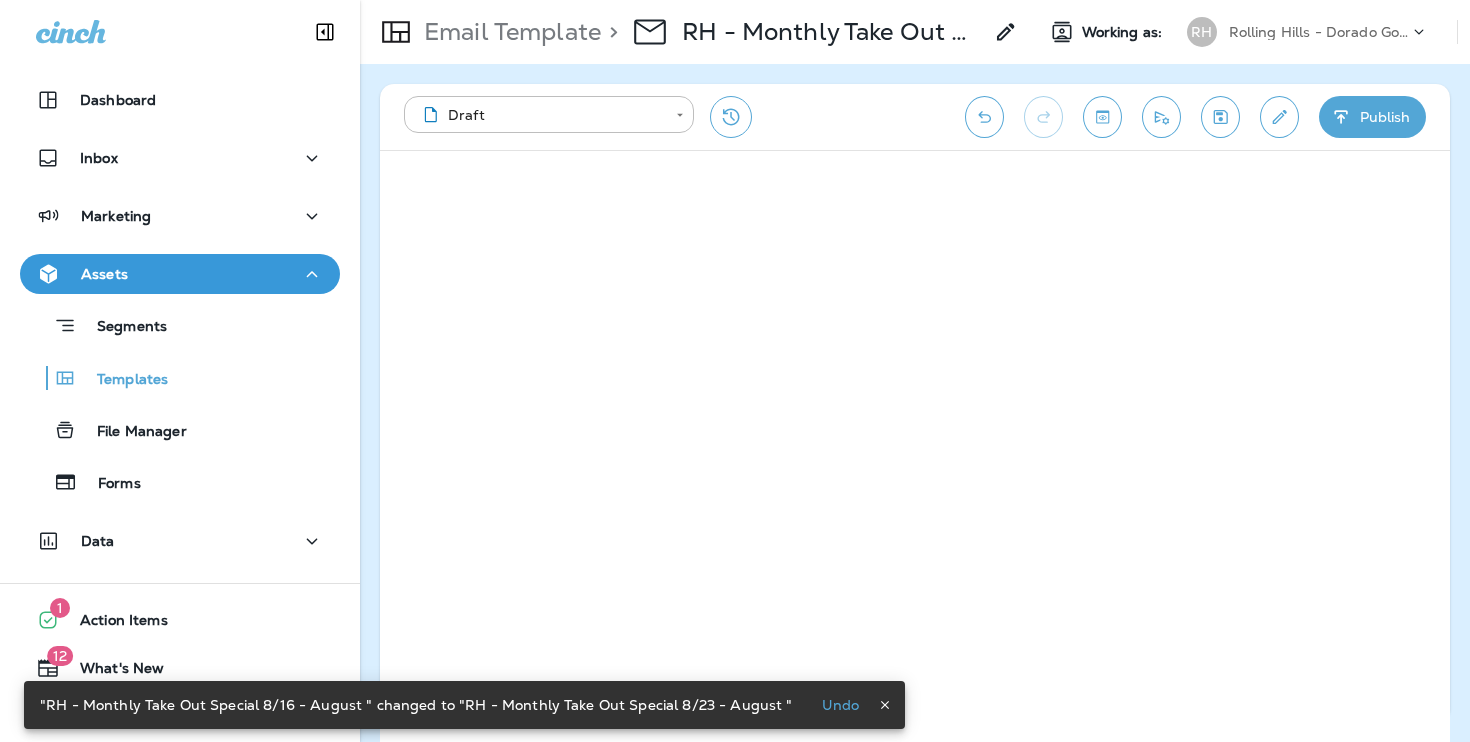 click 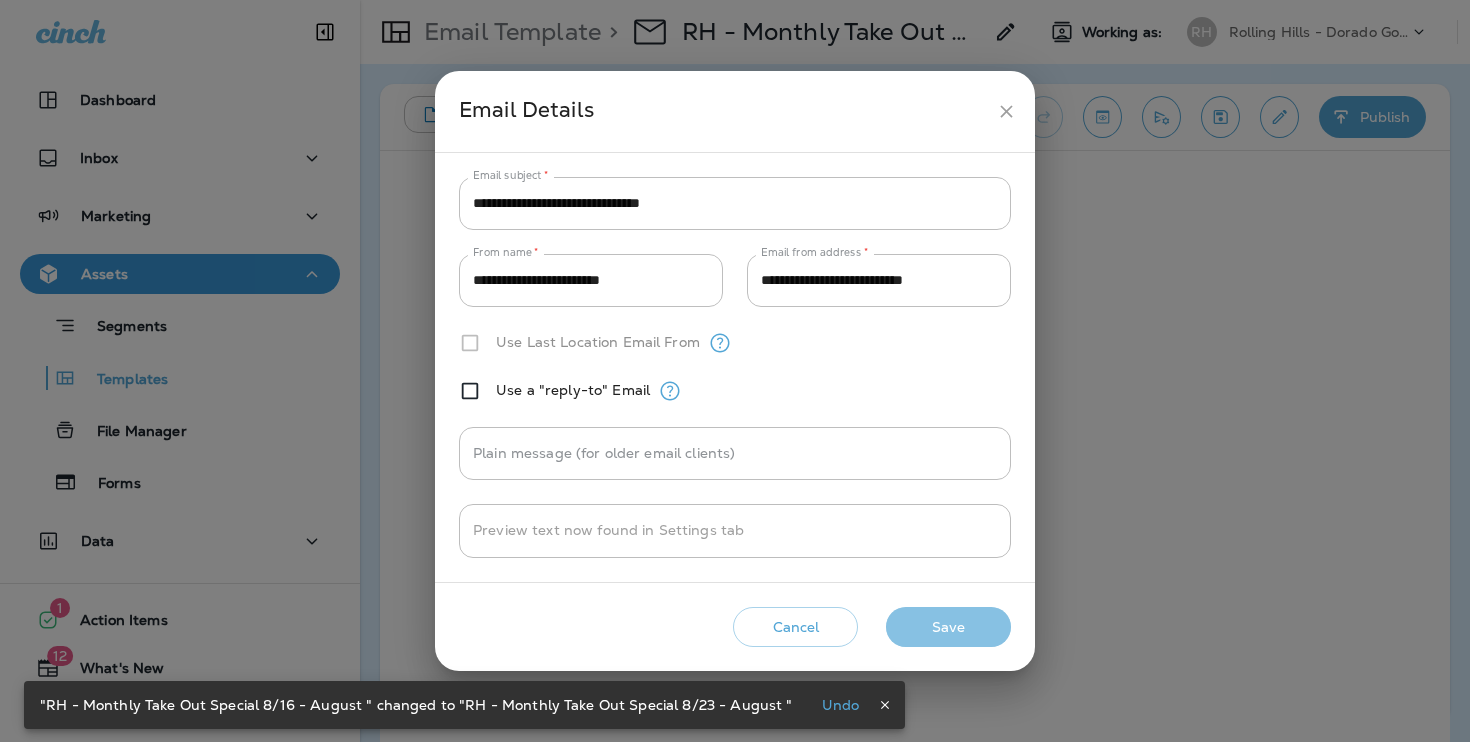 click on "Save" at bounding box center (948, 627) 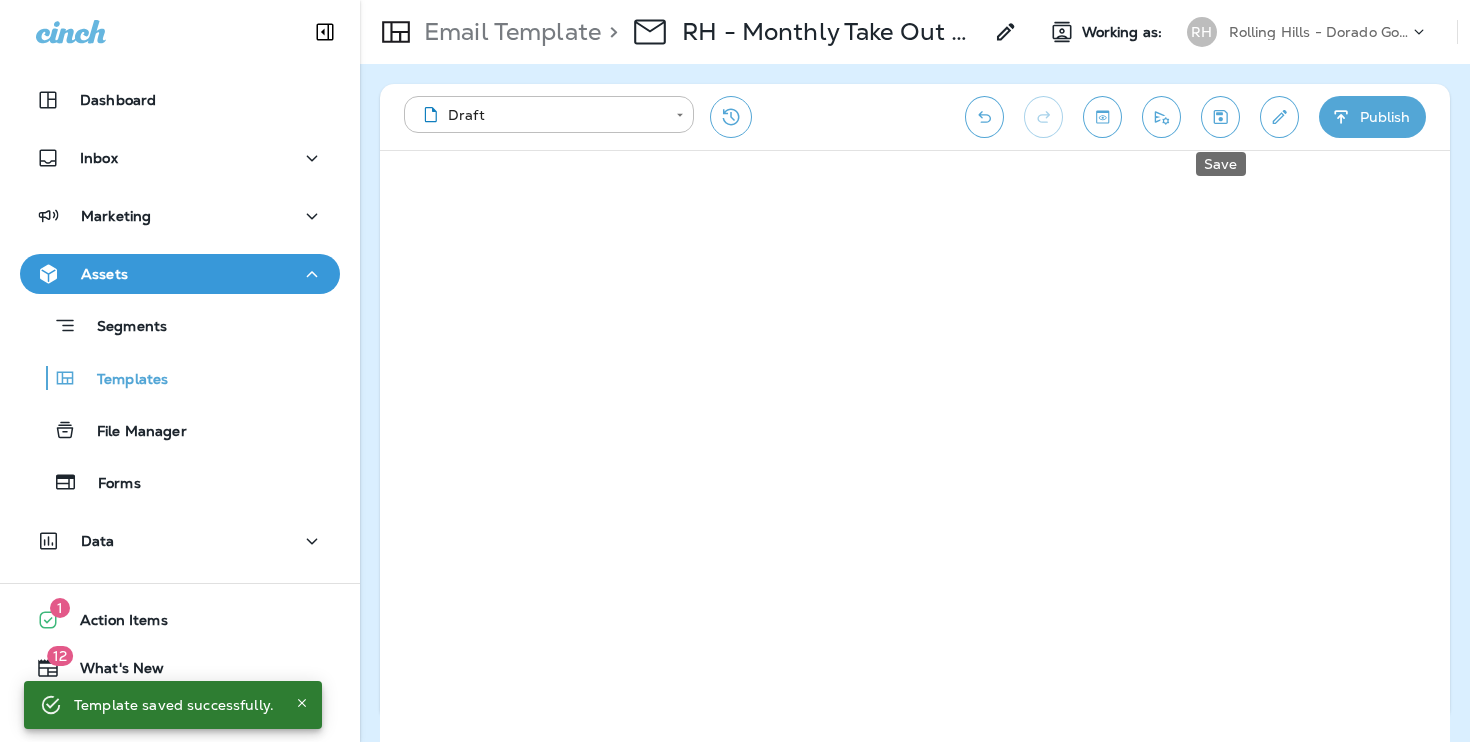 click 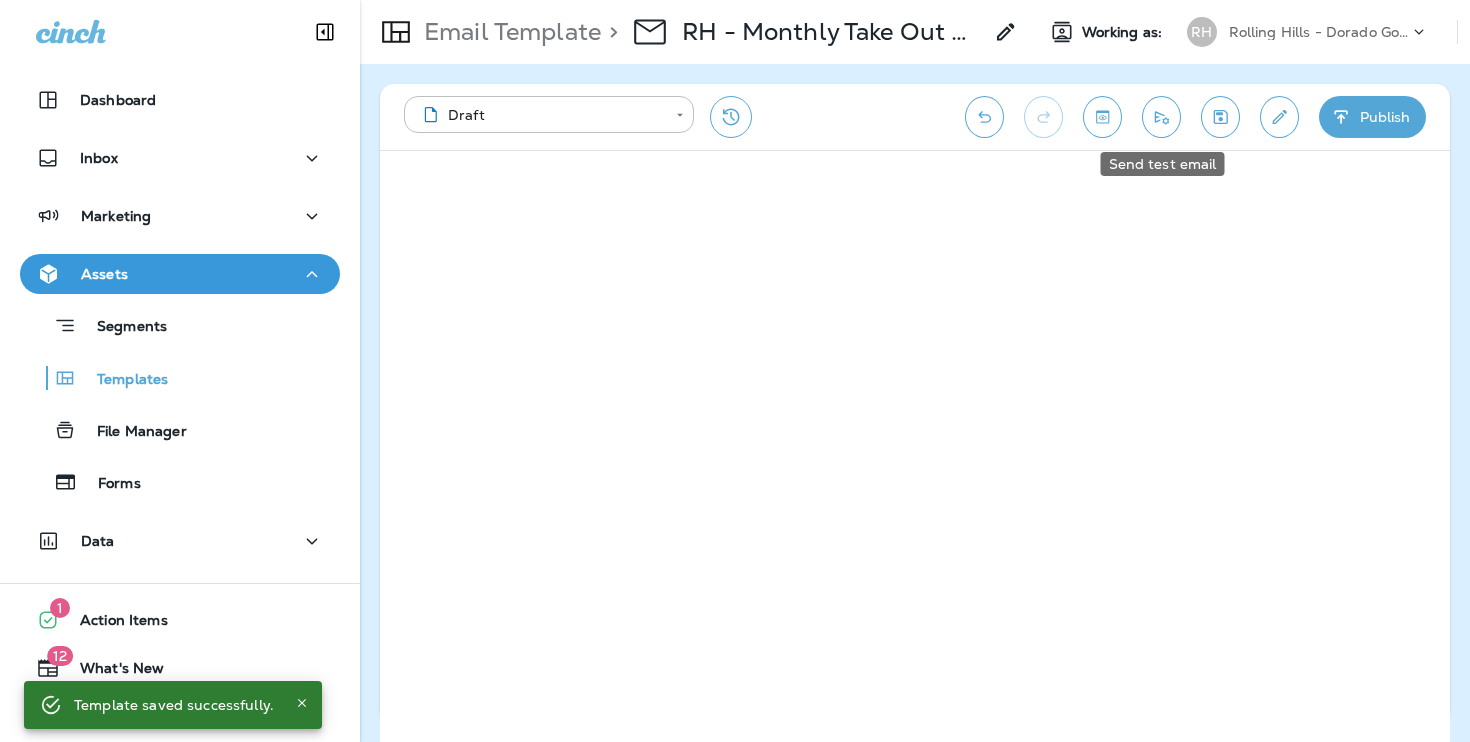 click 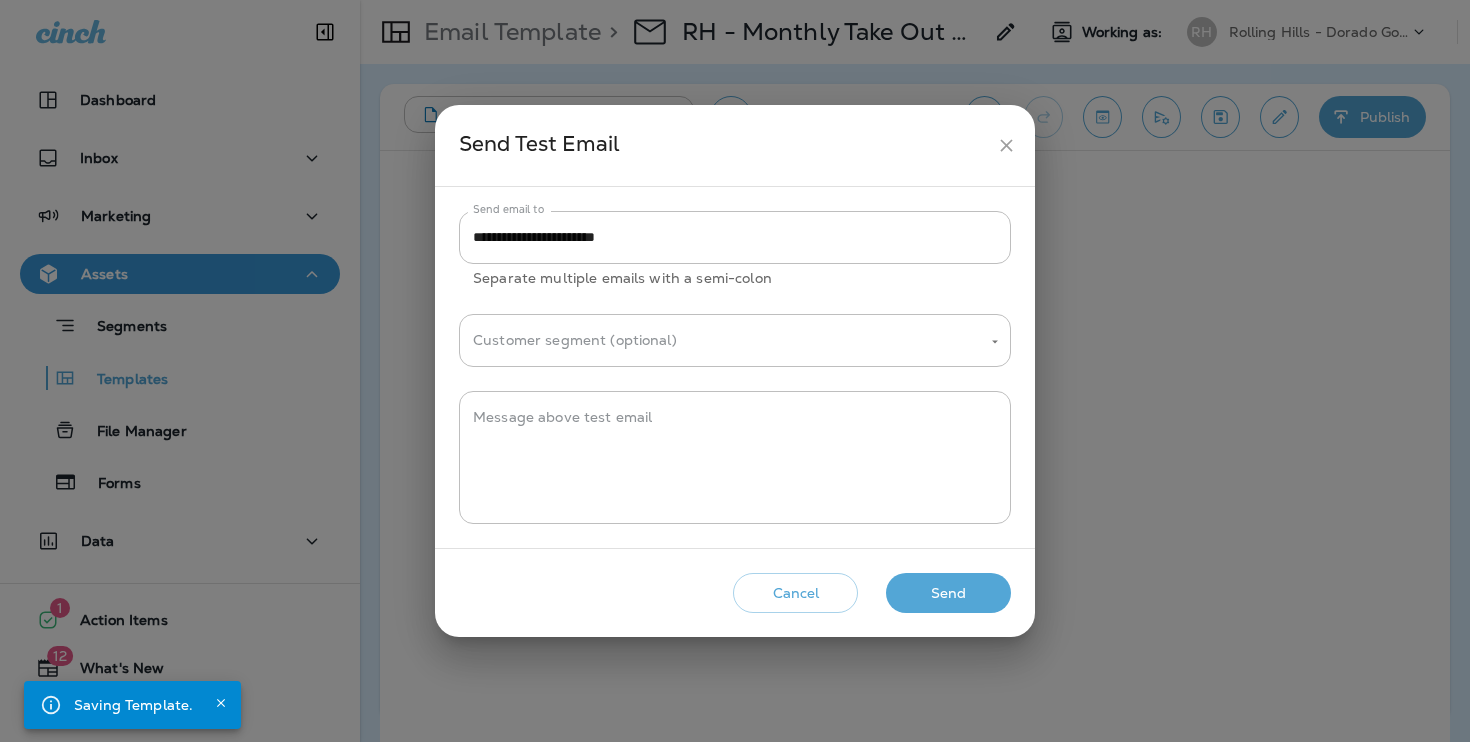click on "Send" at bounding box center [948, 593] 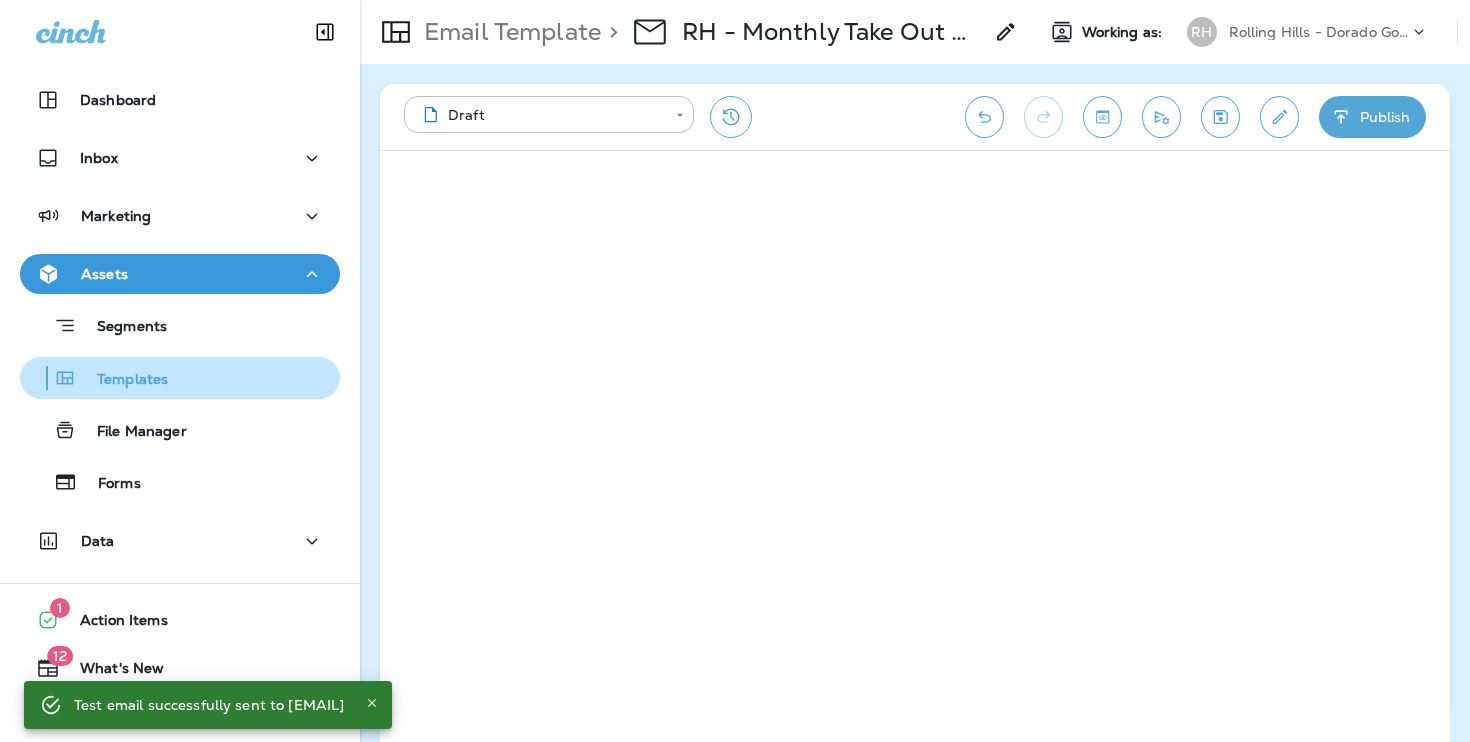 click on "Templates" at bounding box center [122, 380] 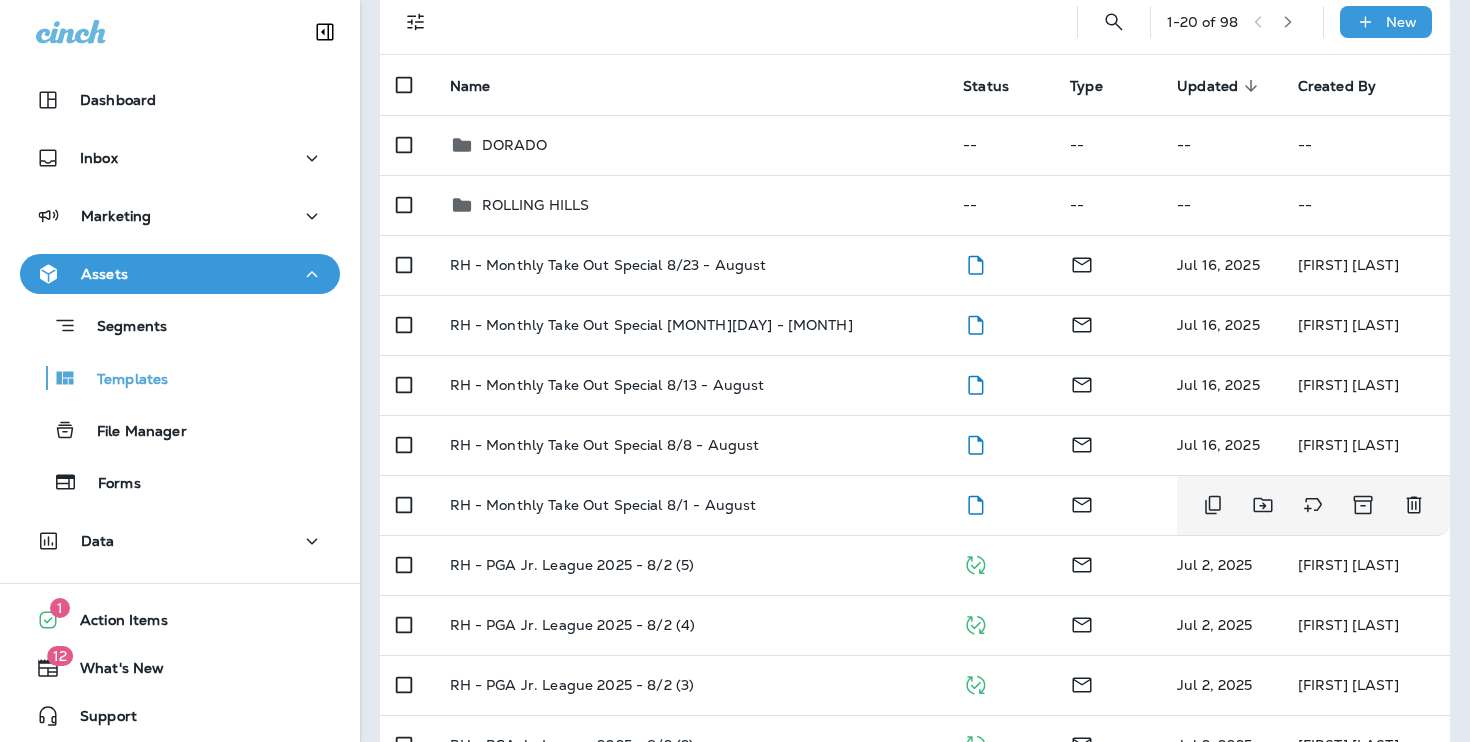 scroll, scrollTop: 145, scrollLeft: 0, axis: vertical 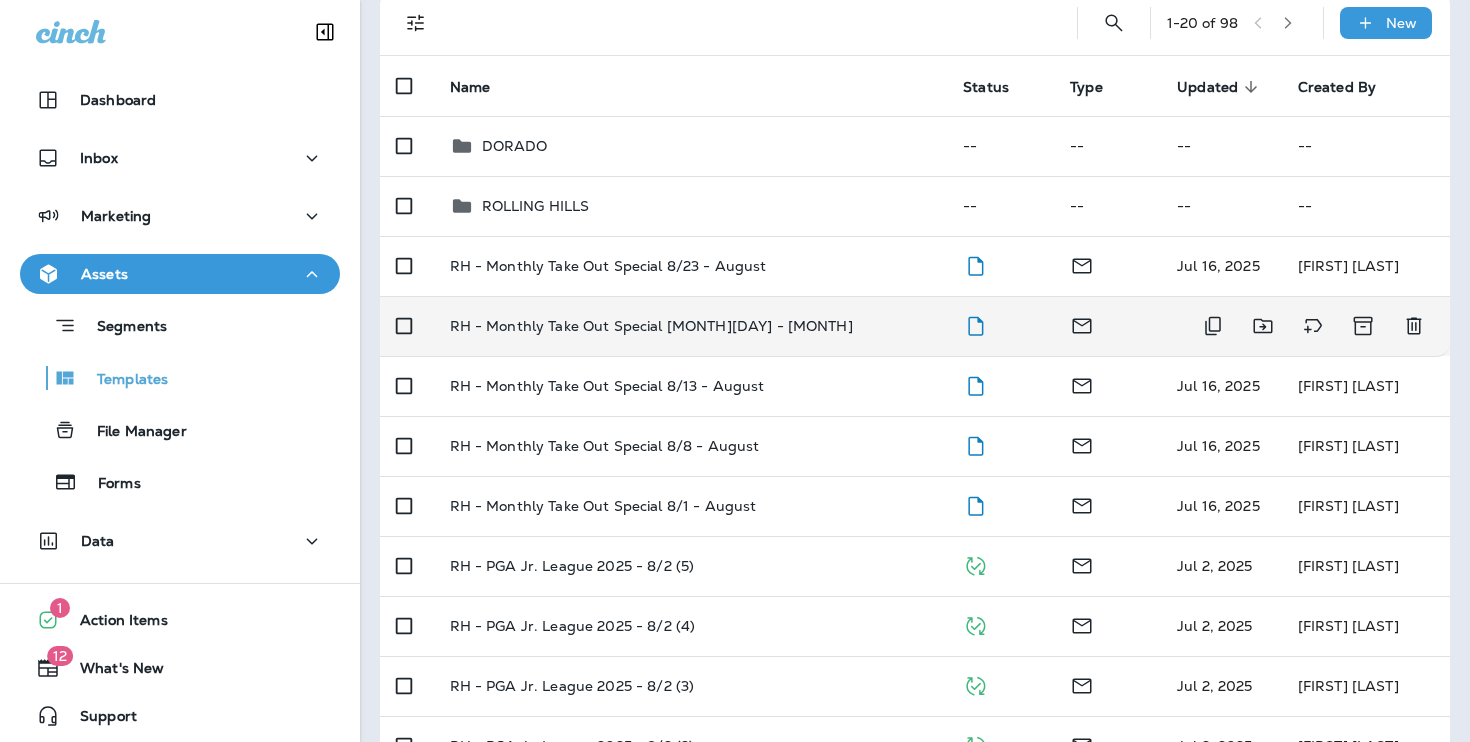 click on "RH - Monthly Take Out Special [MONTH][DAY] - [MONTH]" at bounding box center [691, 326] 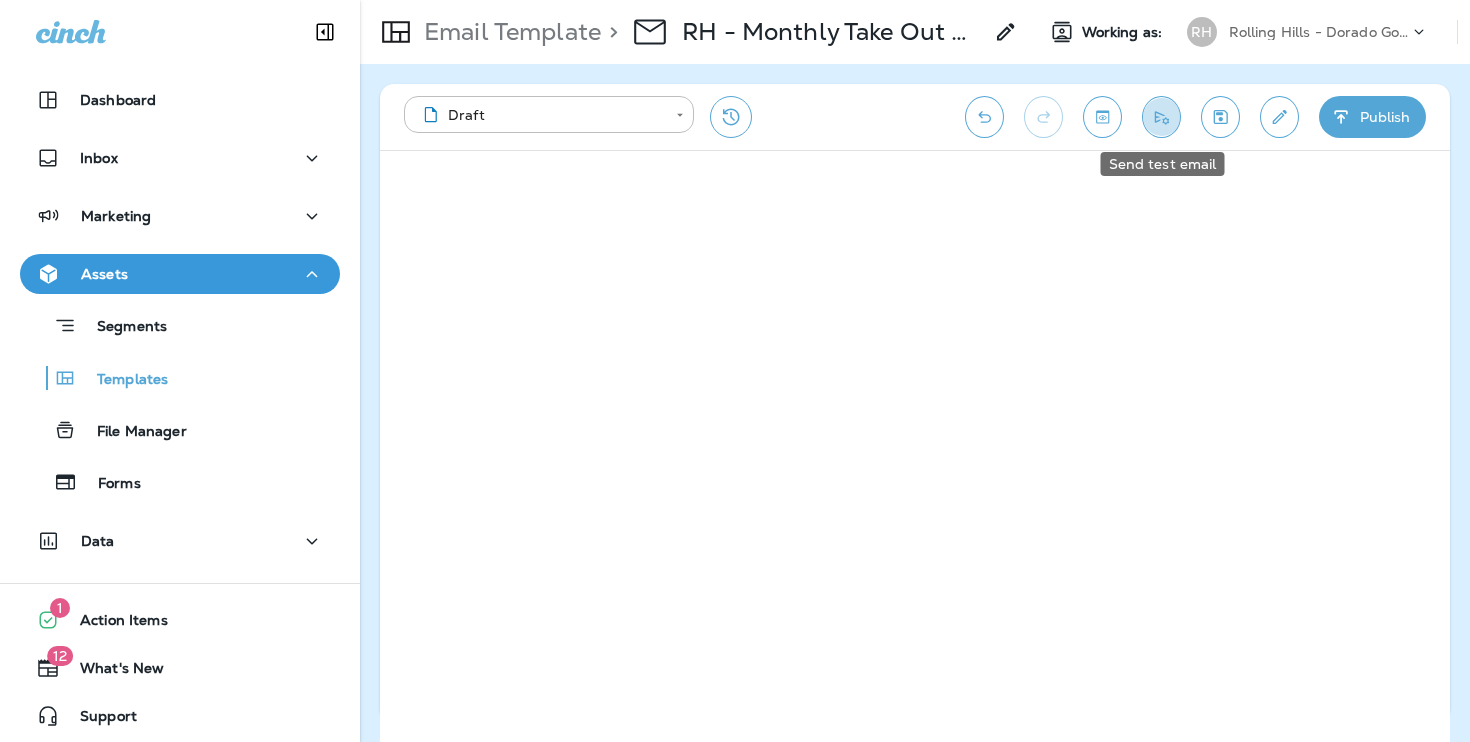 click 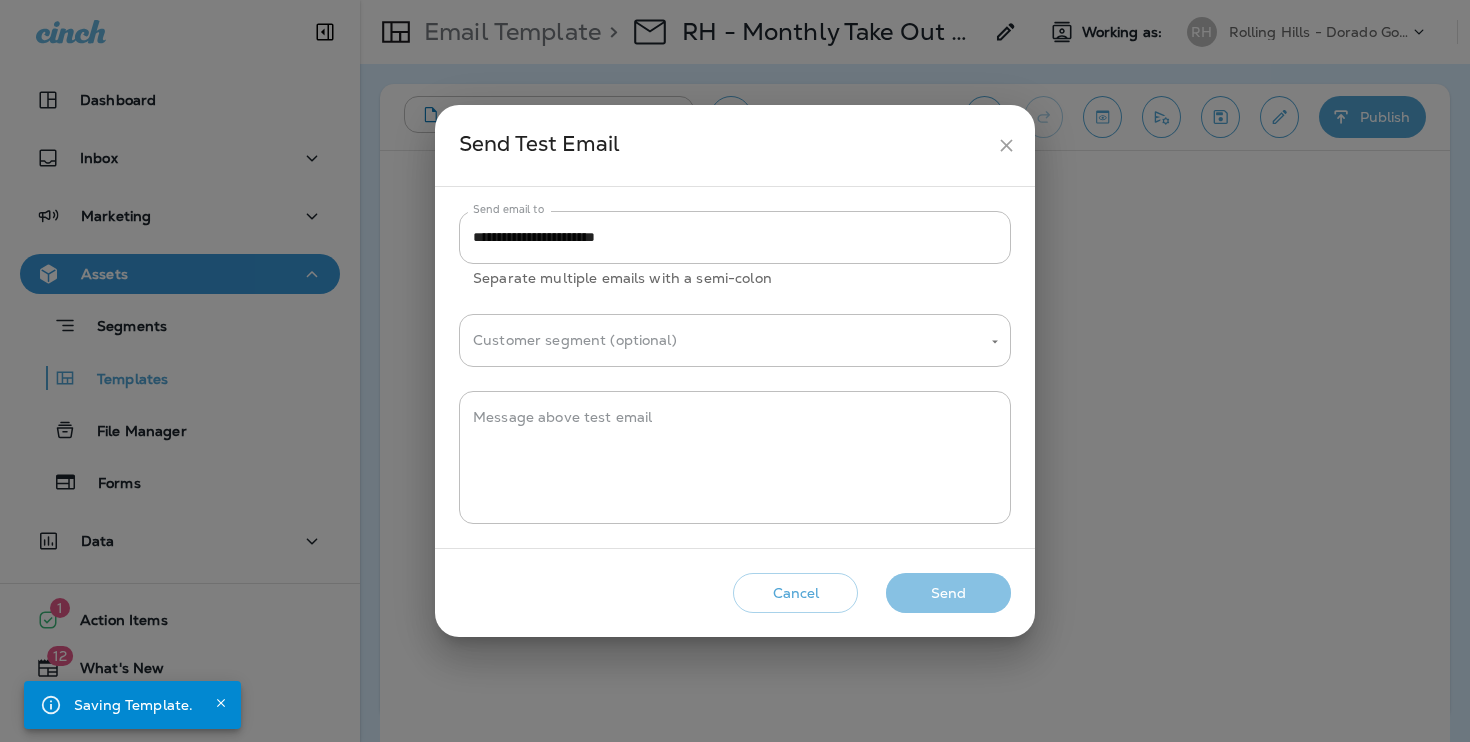 click on "Send" at bounding box center [948, 593] 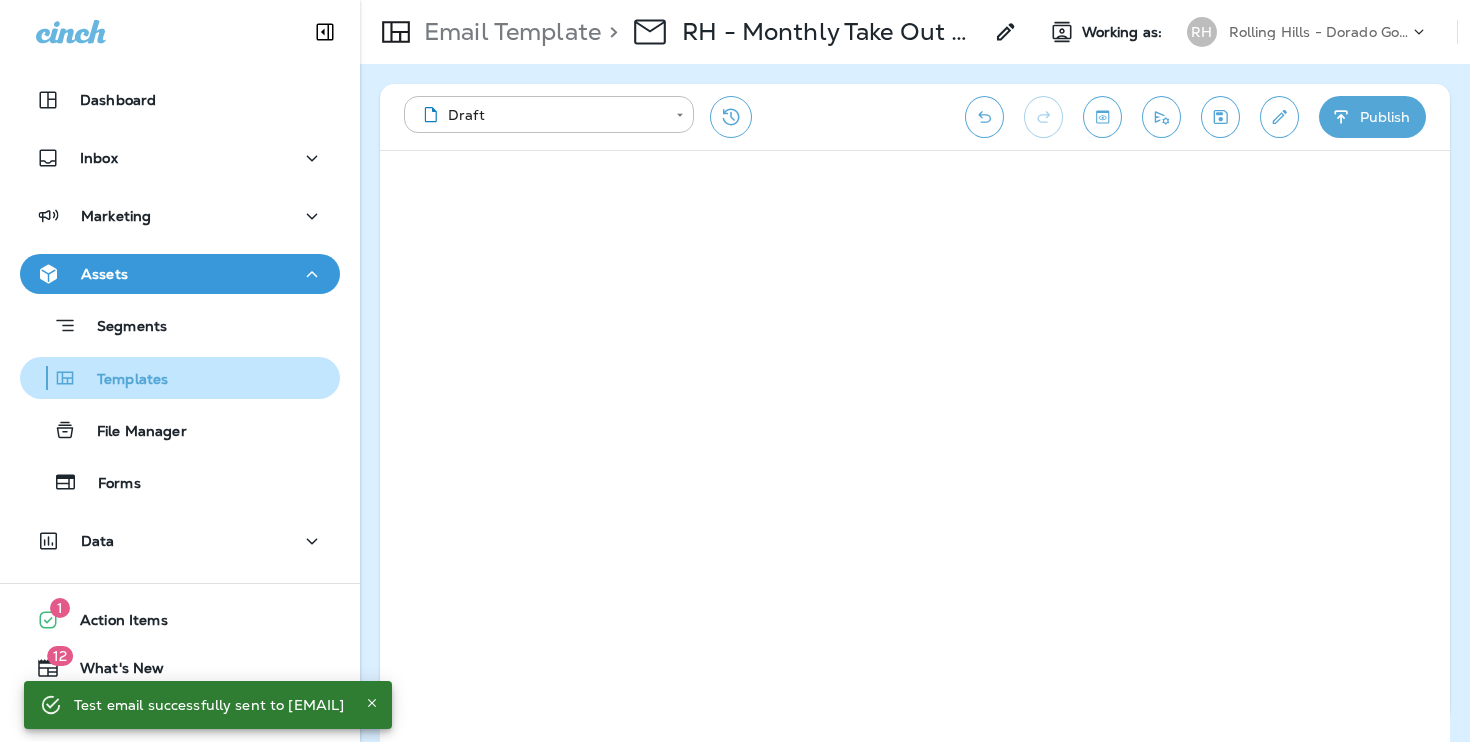click on "Templates" at bounding box center [180, 378] 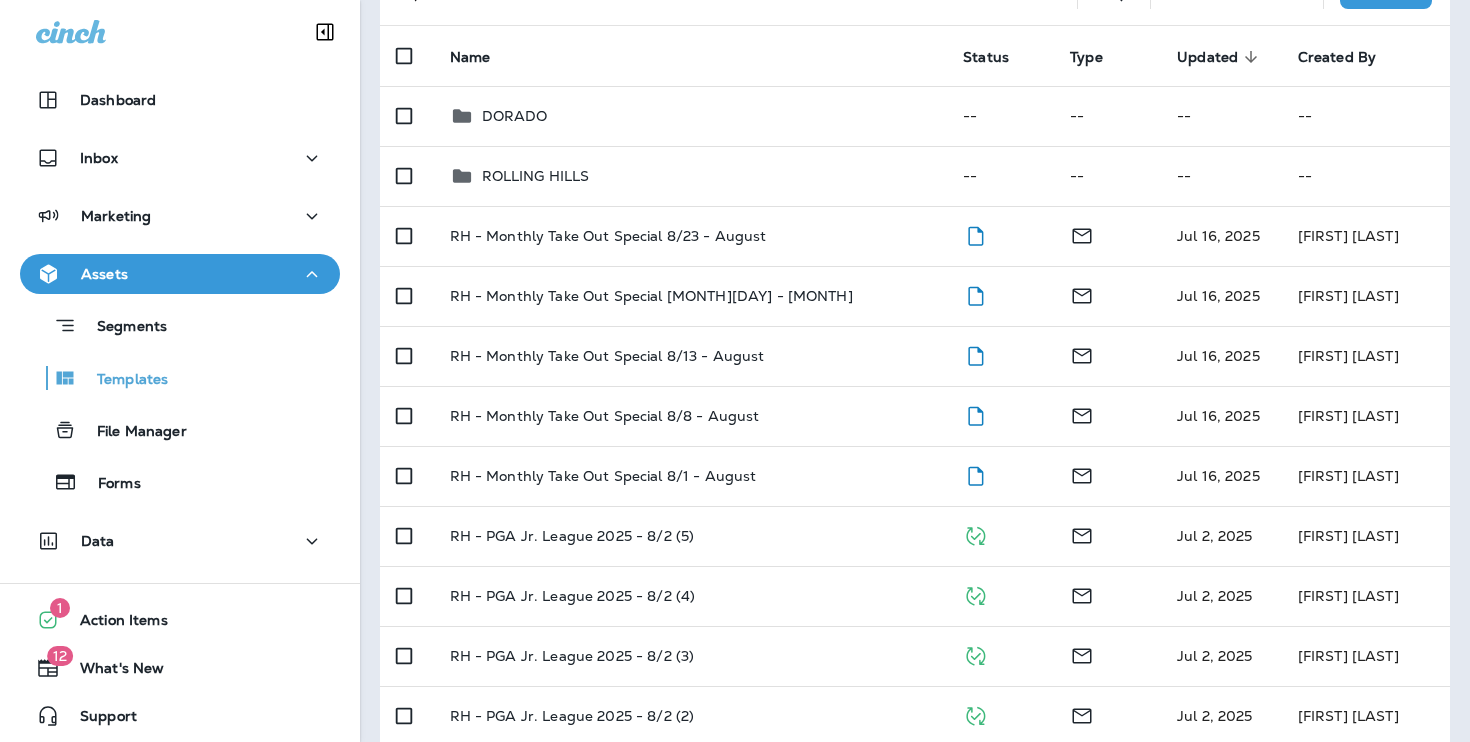 scroll, scrollTop: 173, scrollLeft: 0, axis: vertical 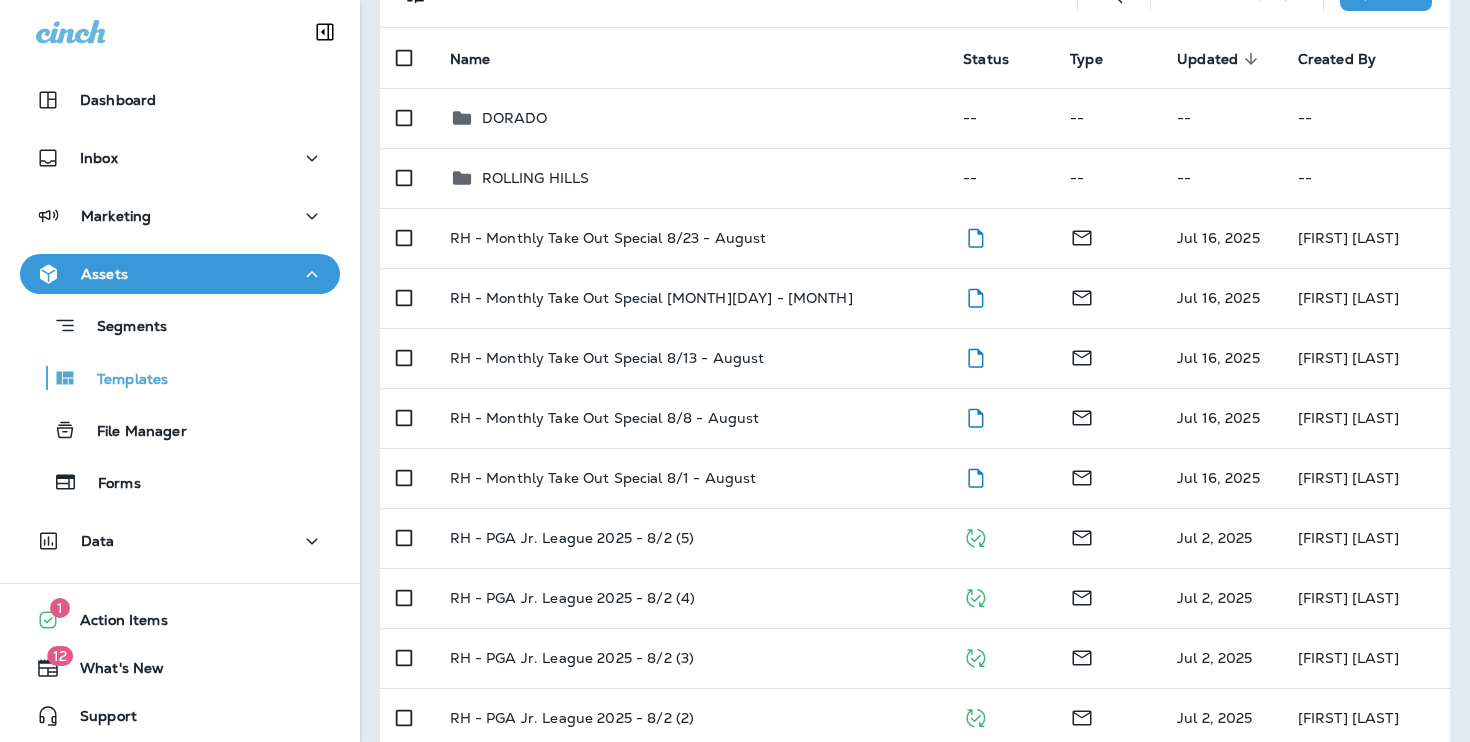 type 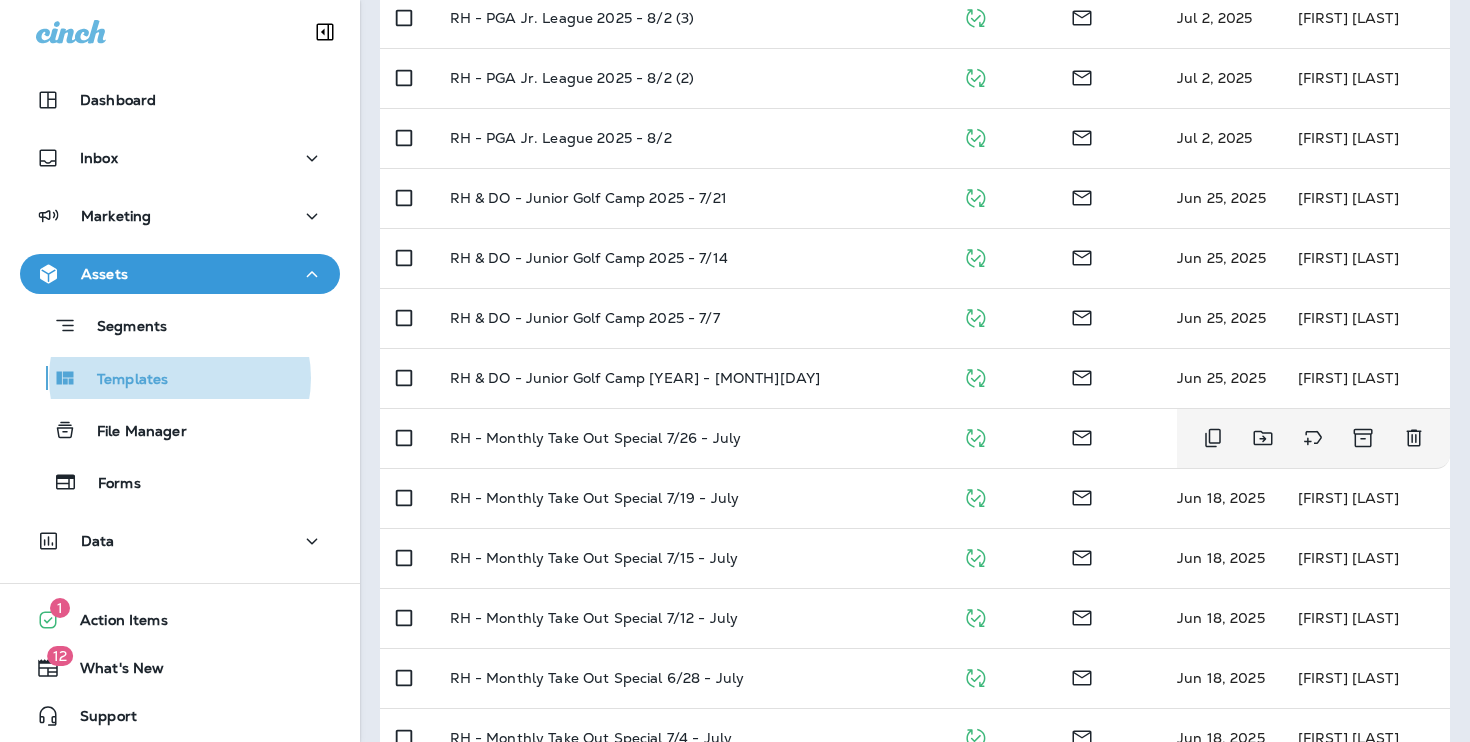 scroll, scrollTop: 859, scrollLeft: 0, axis: vertical 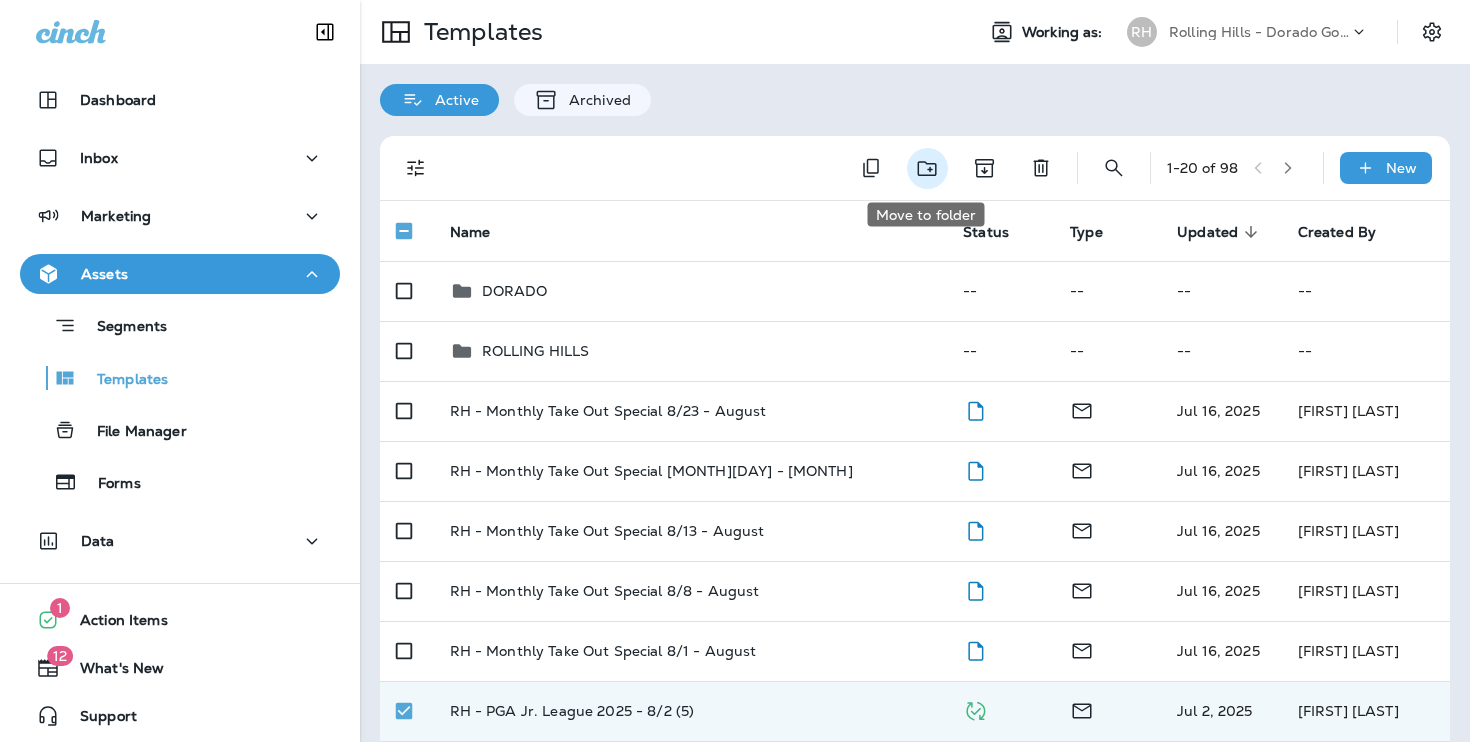 click 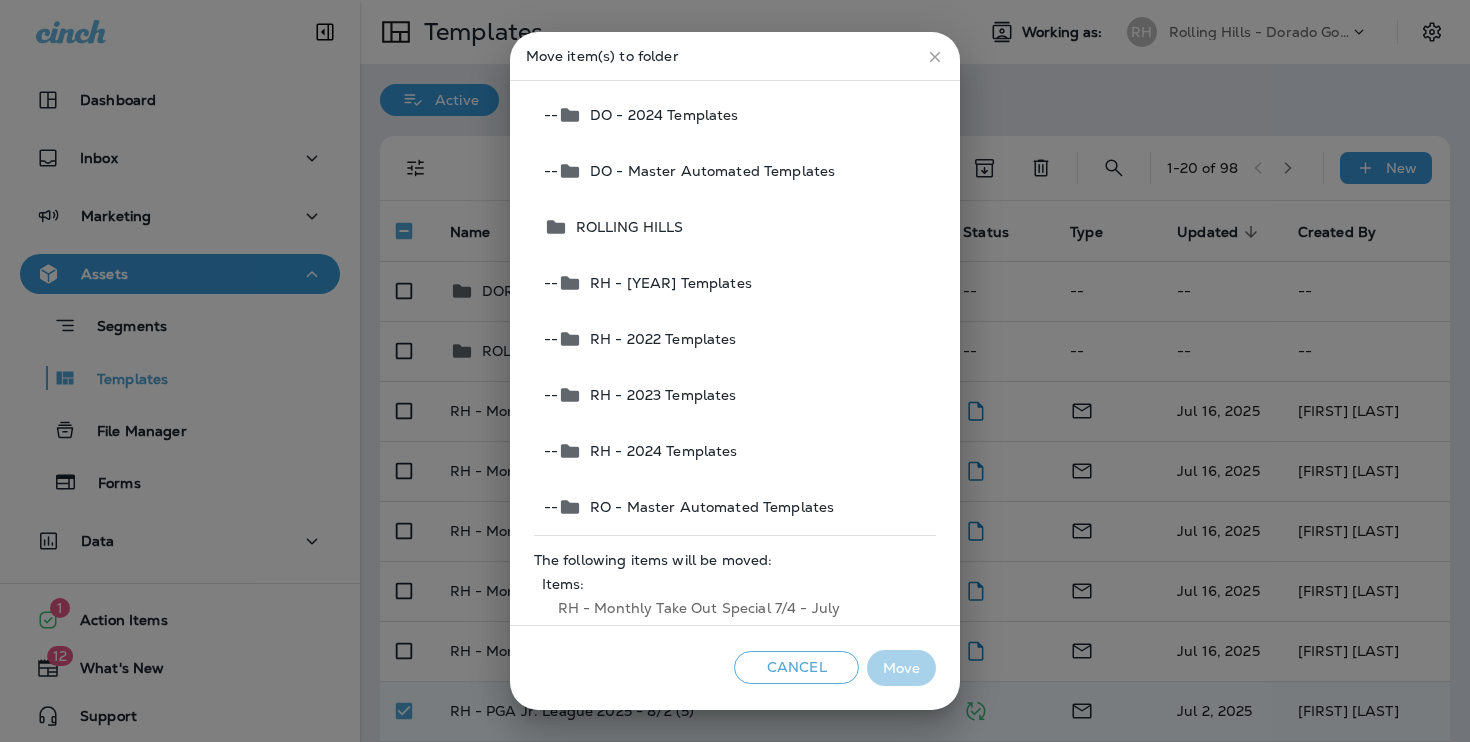 scroll, scrollTop: 255, scrollLeft: 0, axis: vertical 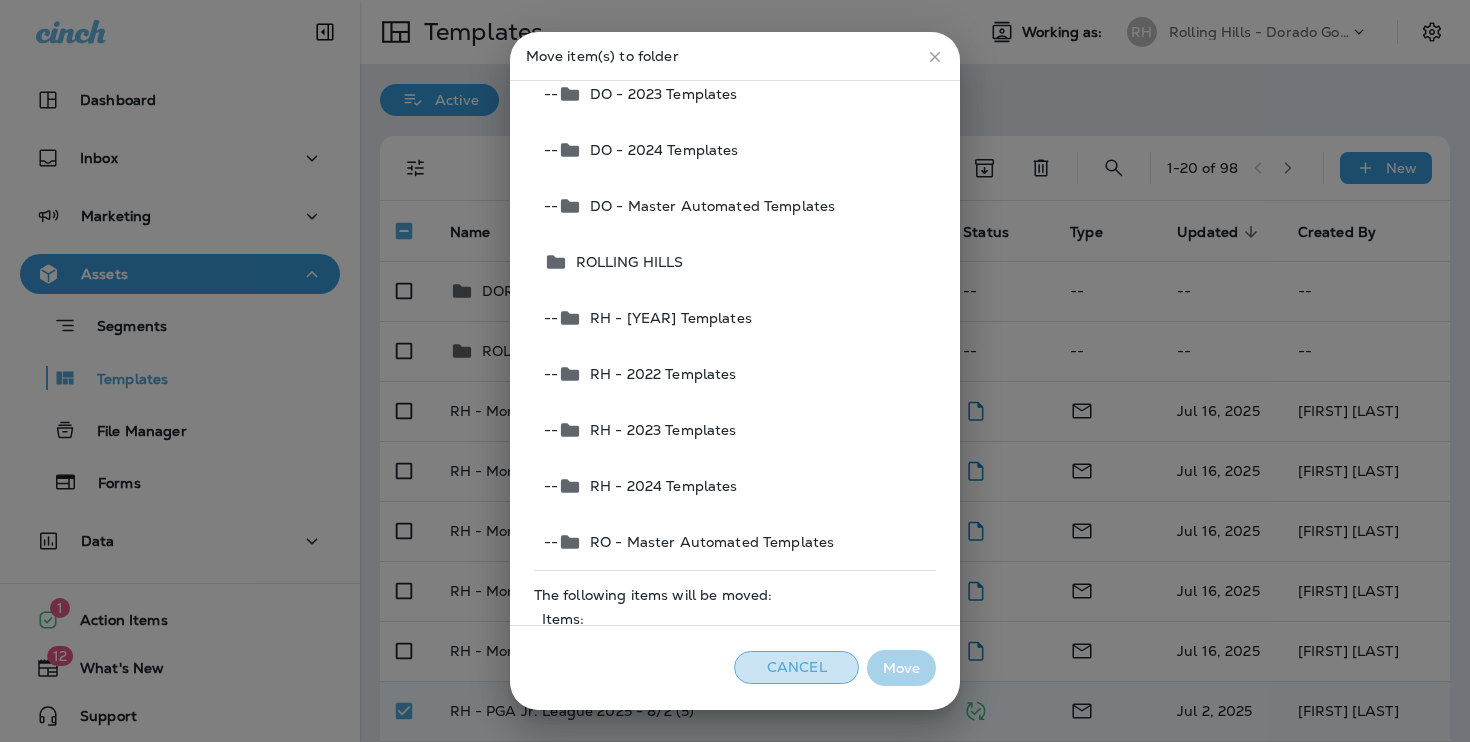 click on "Cancel" at bounding box center [796, 667] 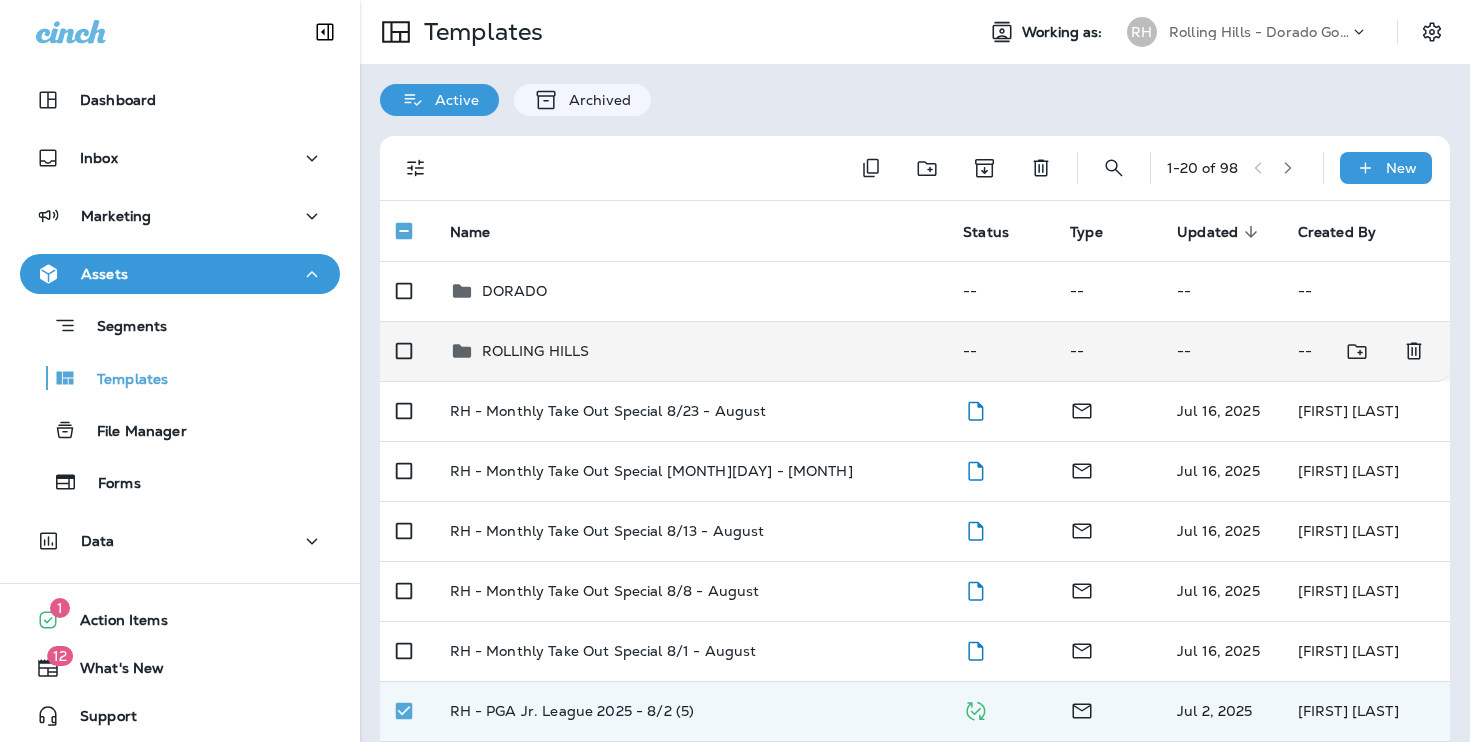 click on "ROLLING HILLS" at bounding box center [691, 351] 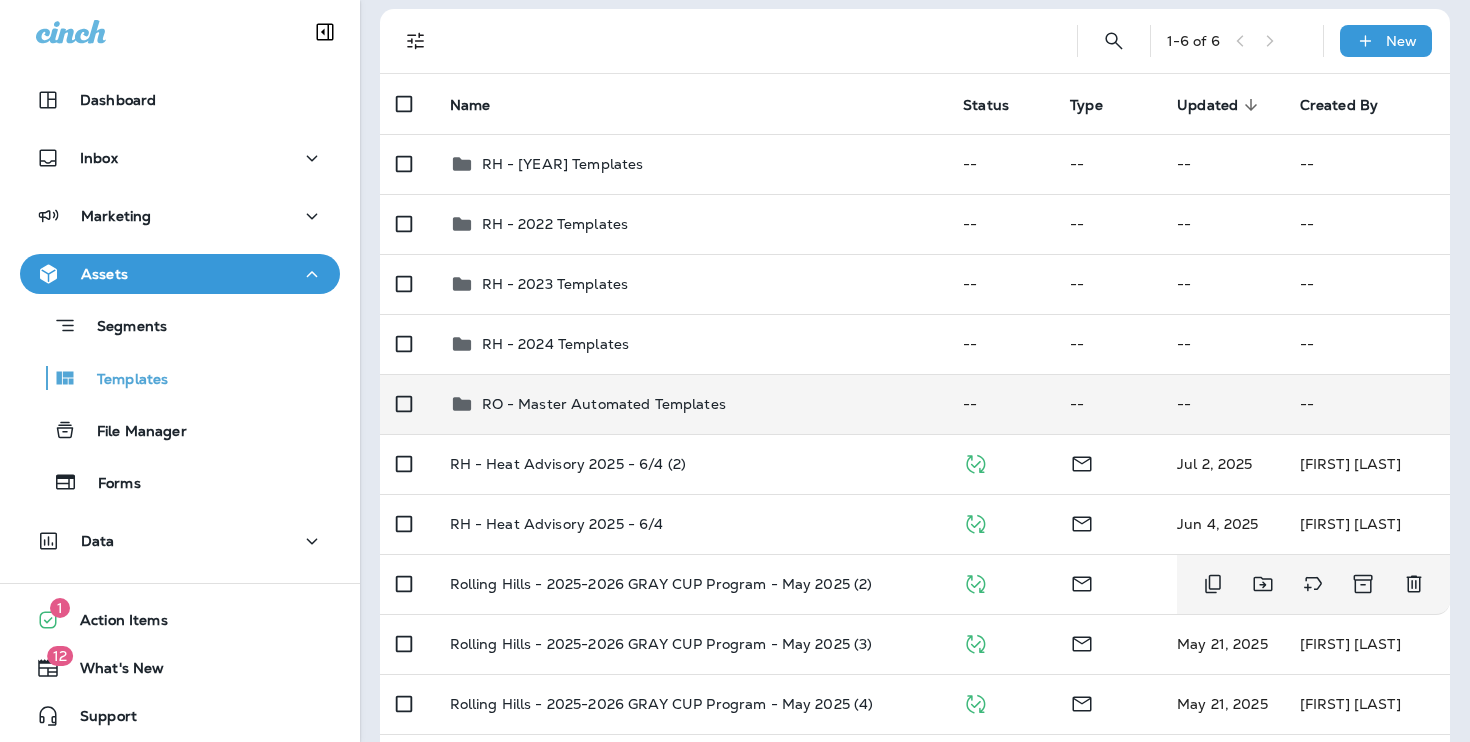 scroll, scrollTop: 22, scrollLeft: 0, axis: vertical 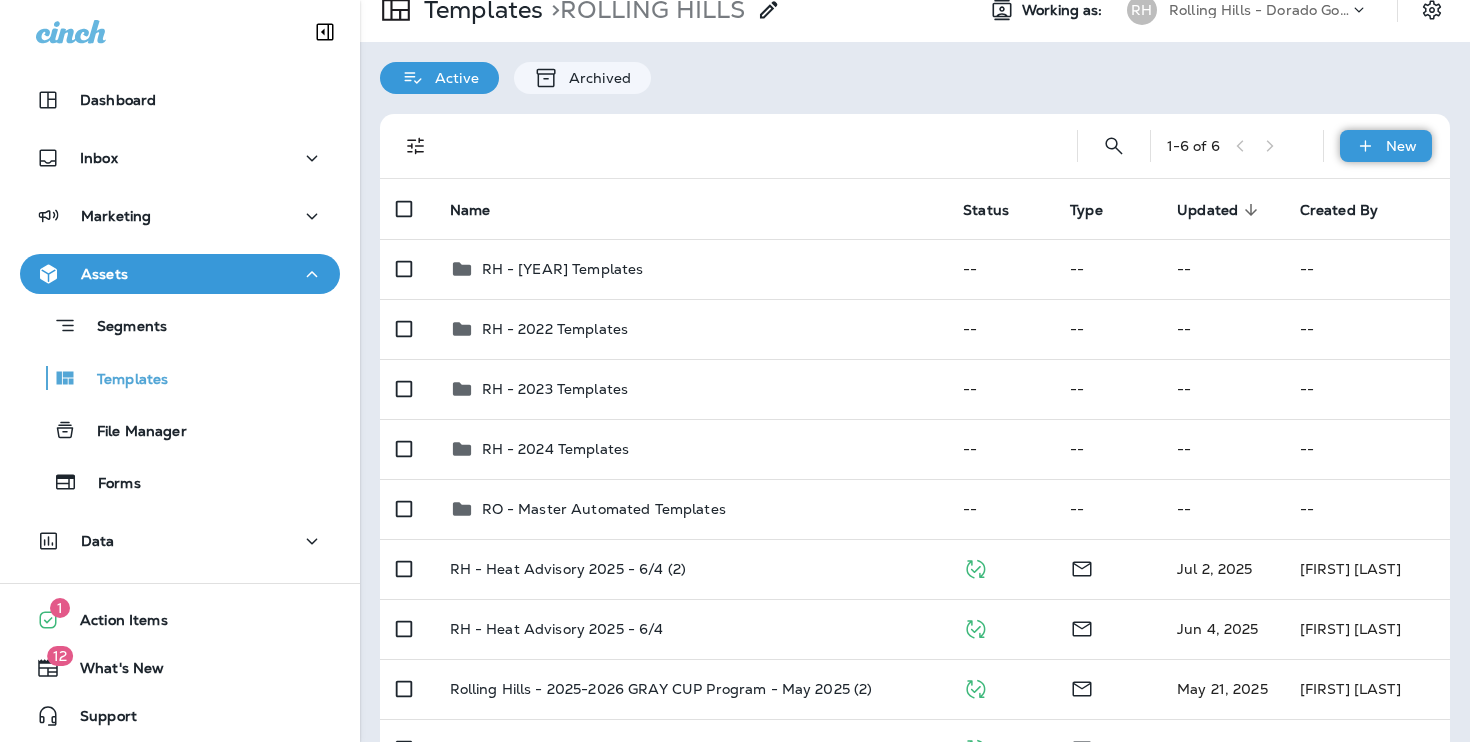 click 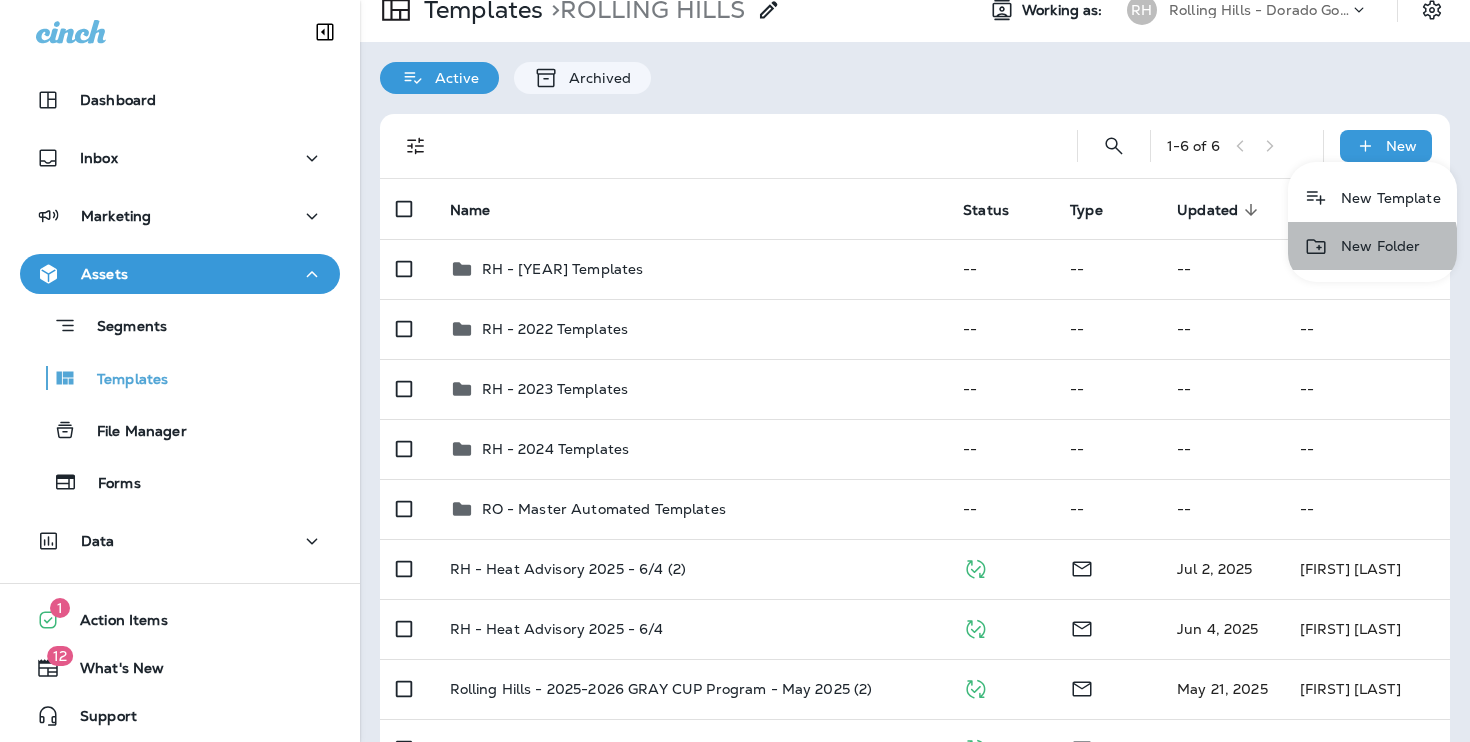 click on "New Folder" at bounding box center (1372, 246) 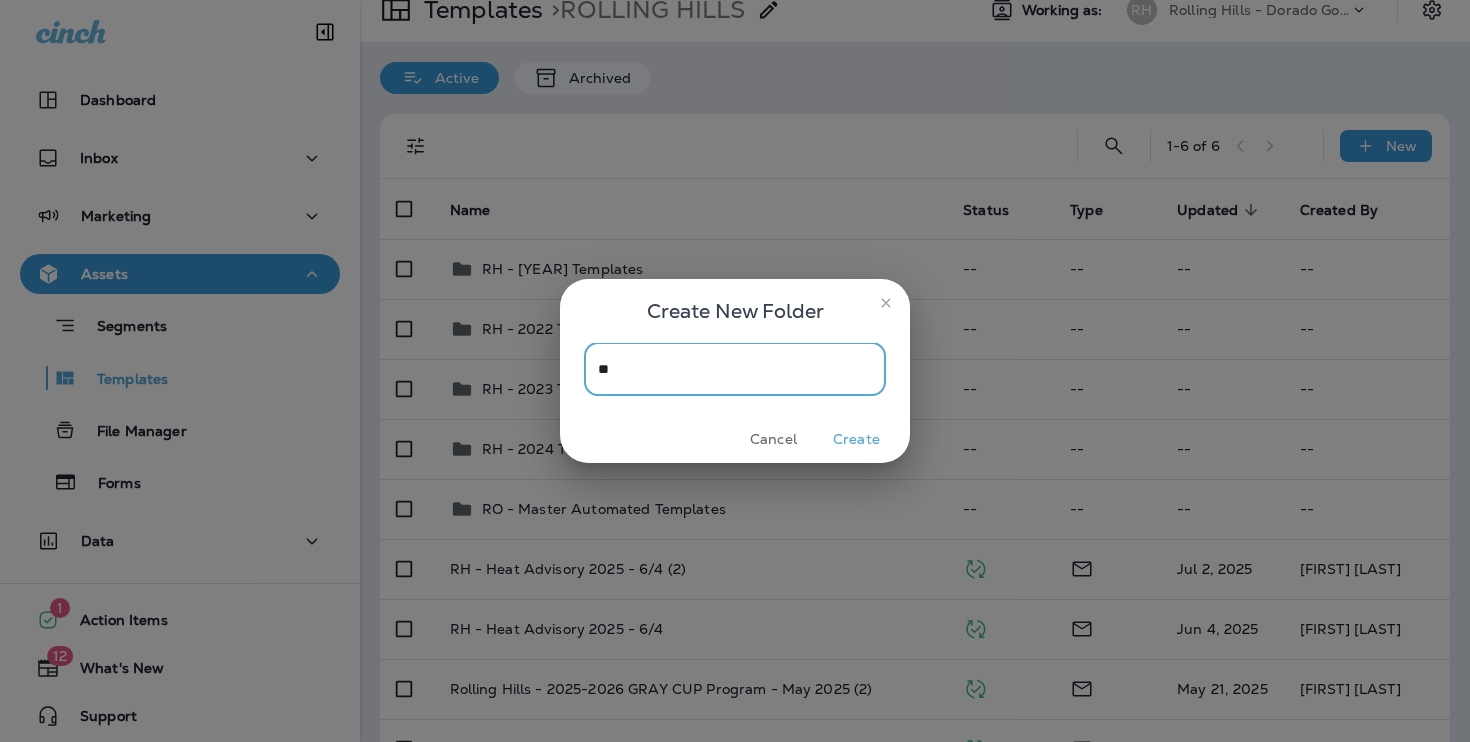 type on "*" 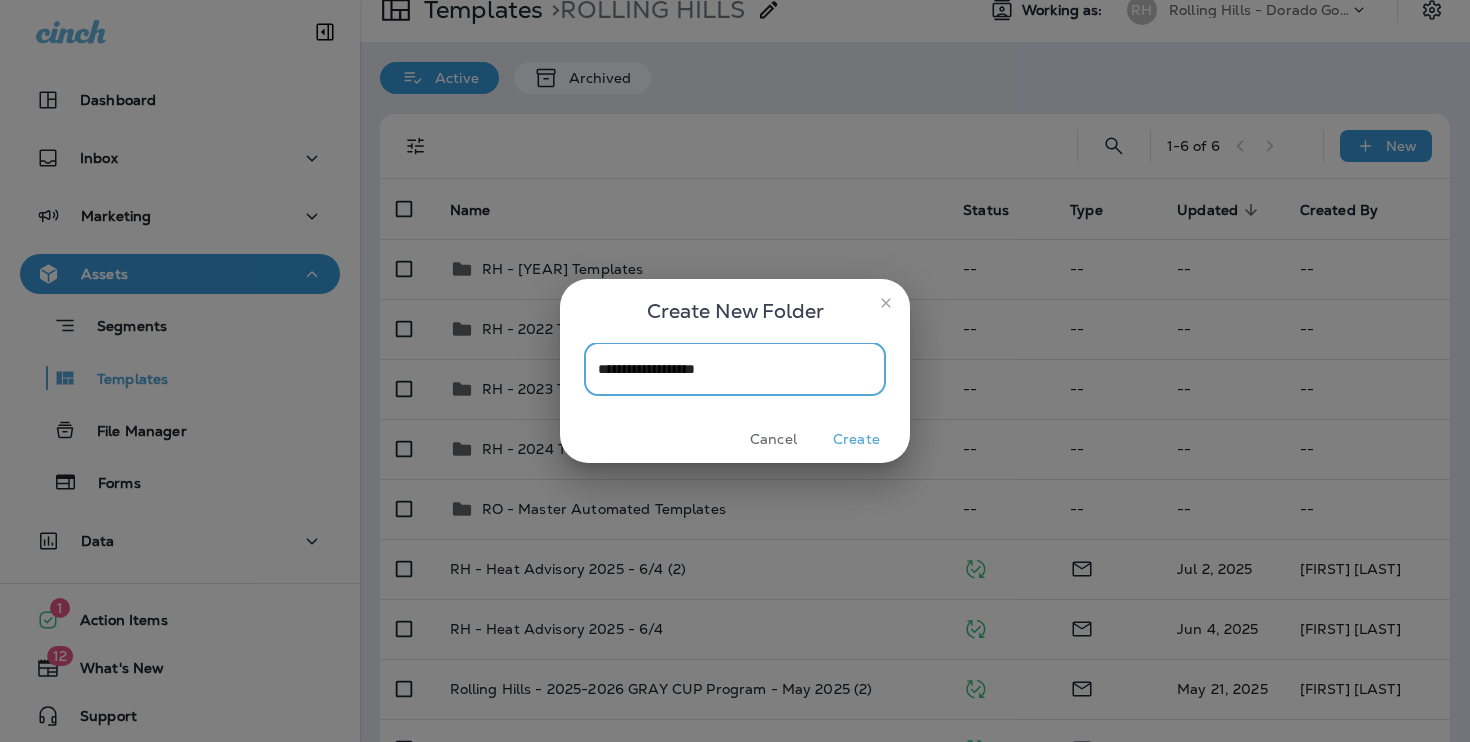 type on "**********" 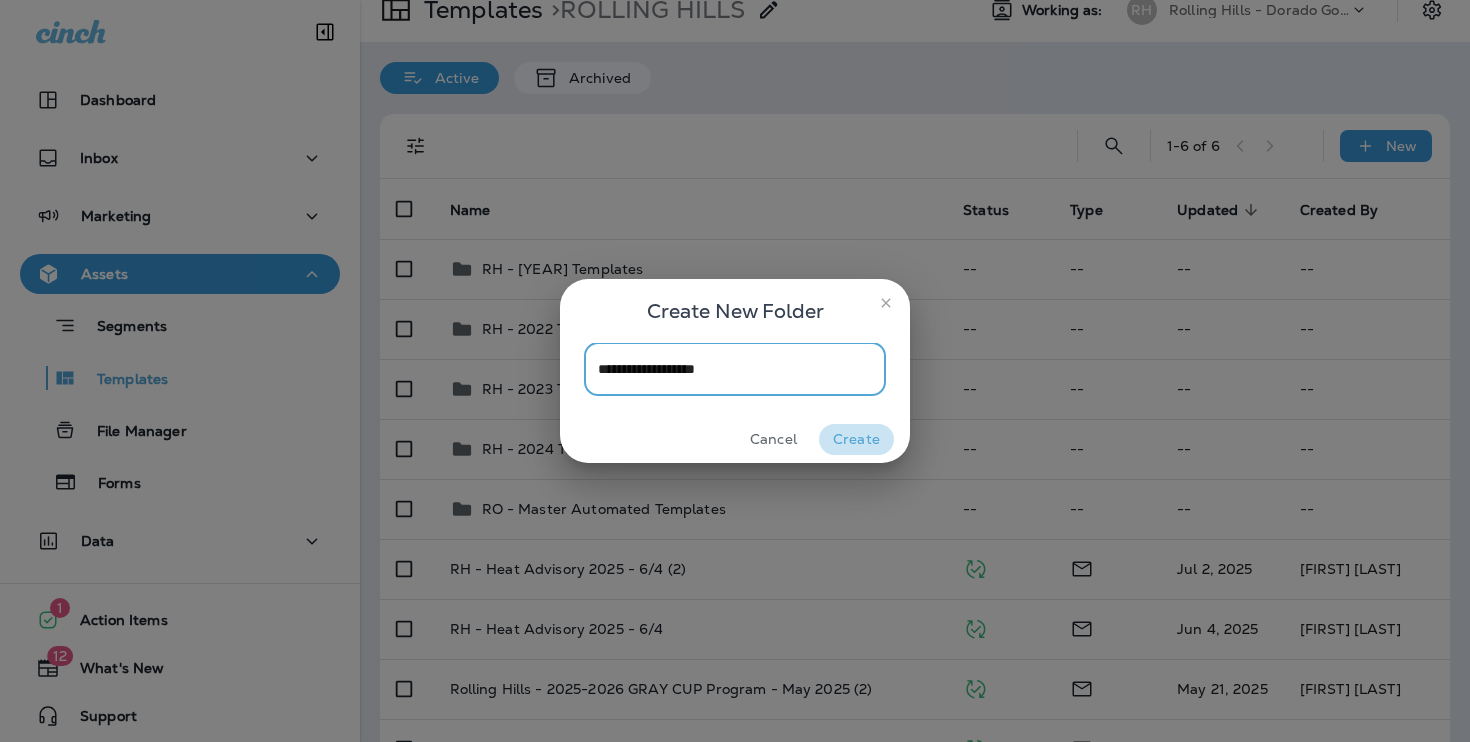 click on "Create" at bounding box center [856, 439] 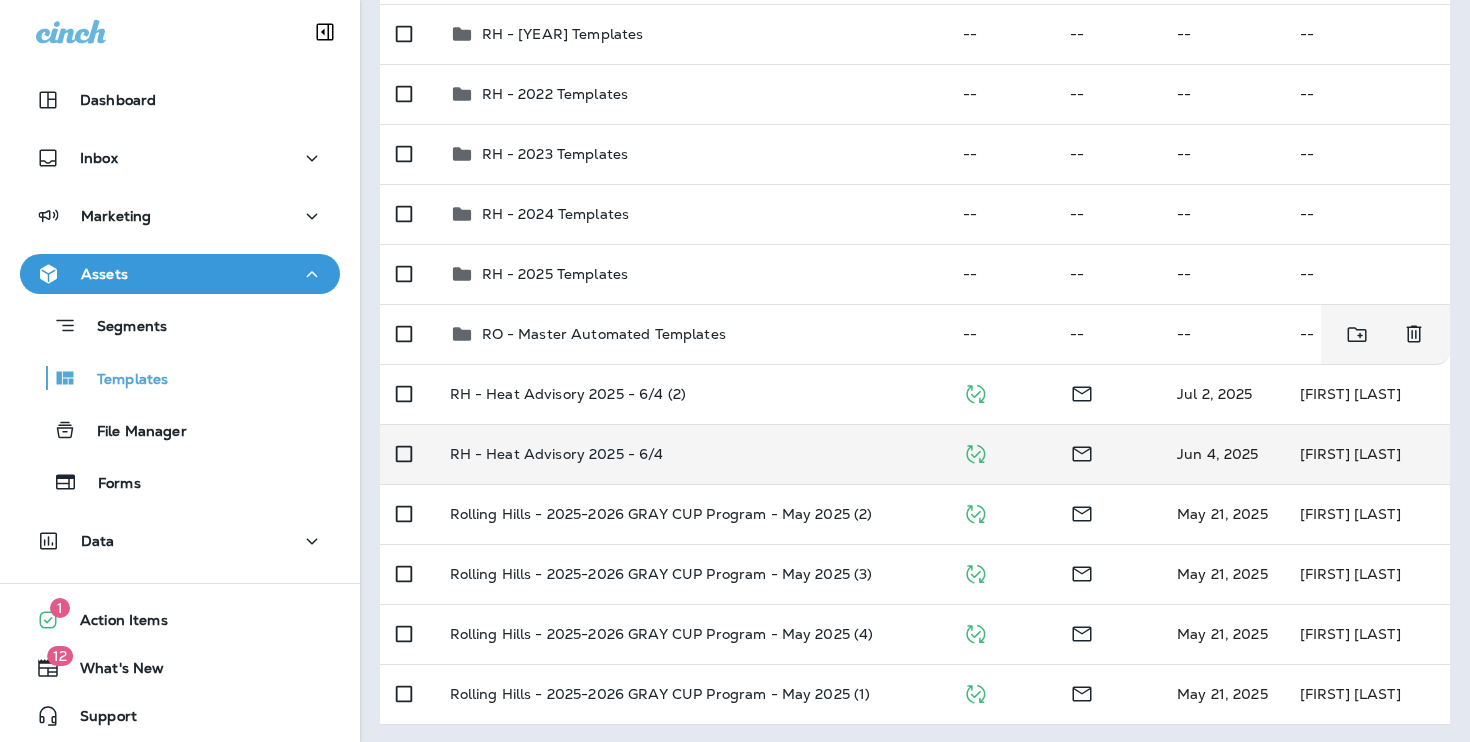 scroll, scrollTop: 259, scrollLeft: 0, axis: vertical 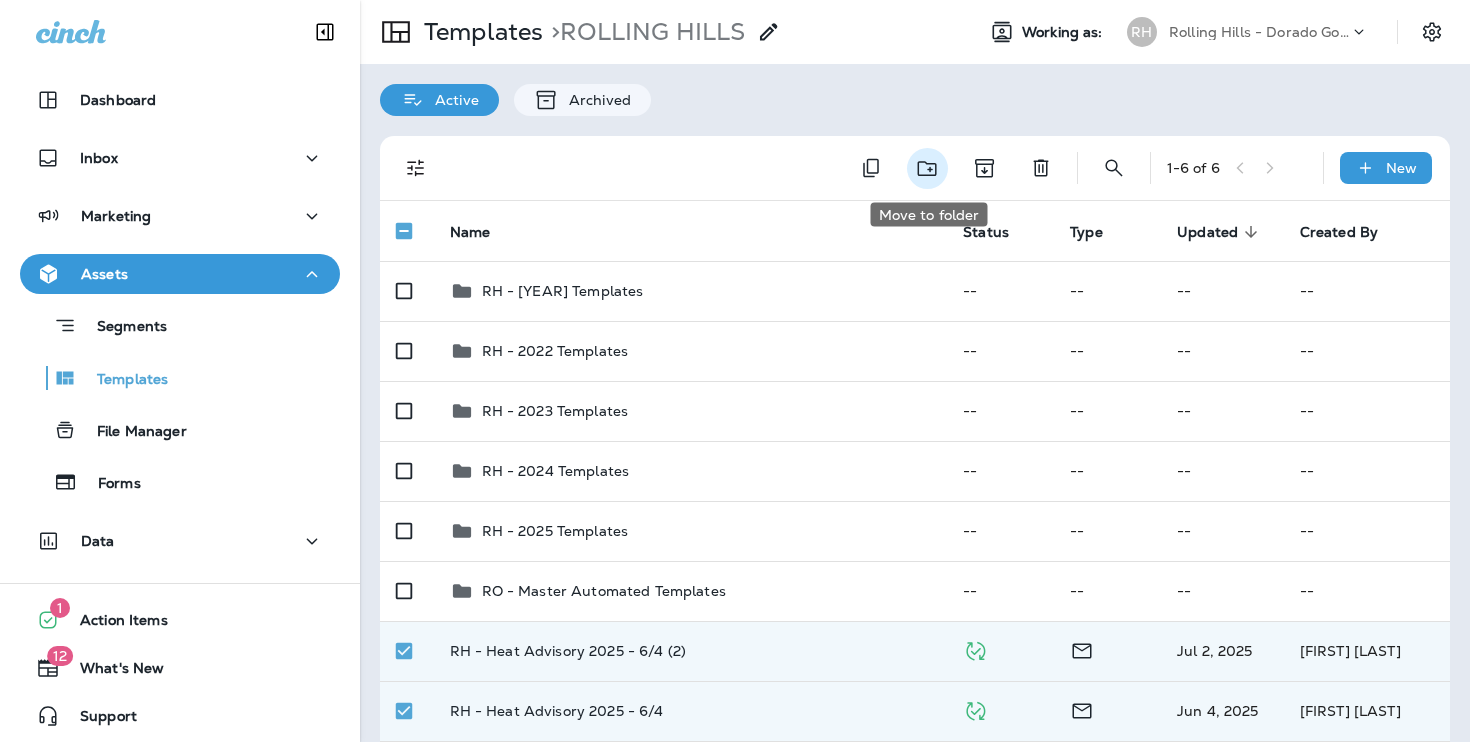 click 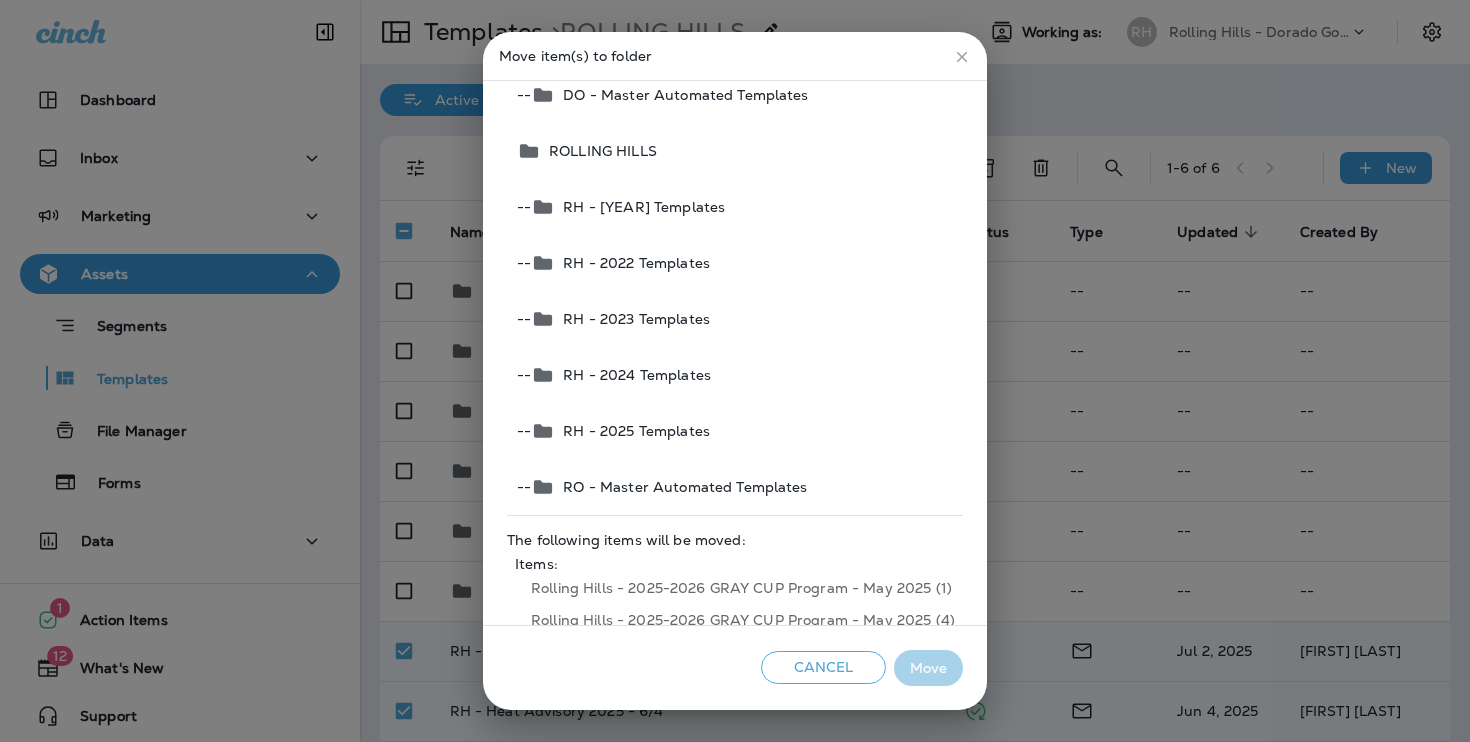 scroll, scrollTop: 387, scrollLeft: 0, axis: vertical 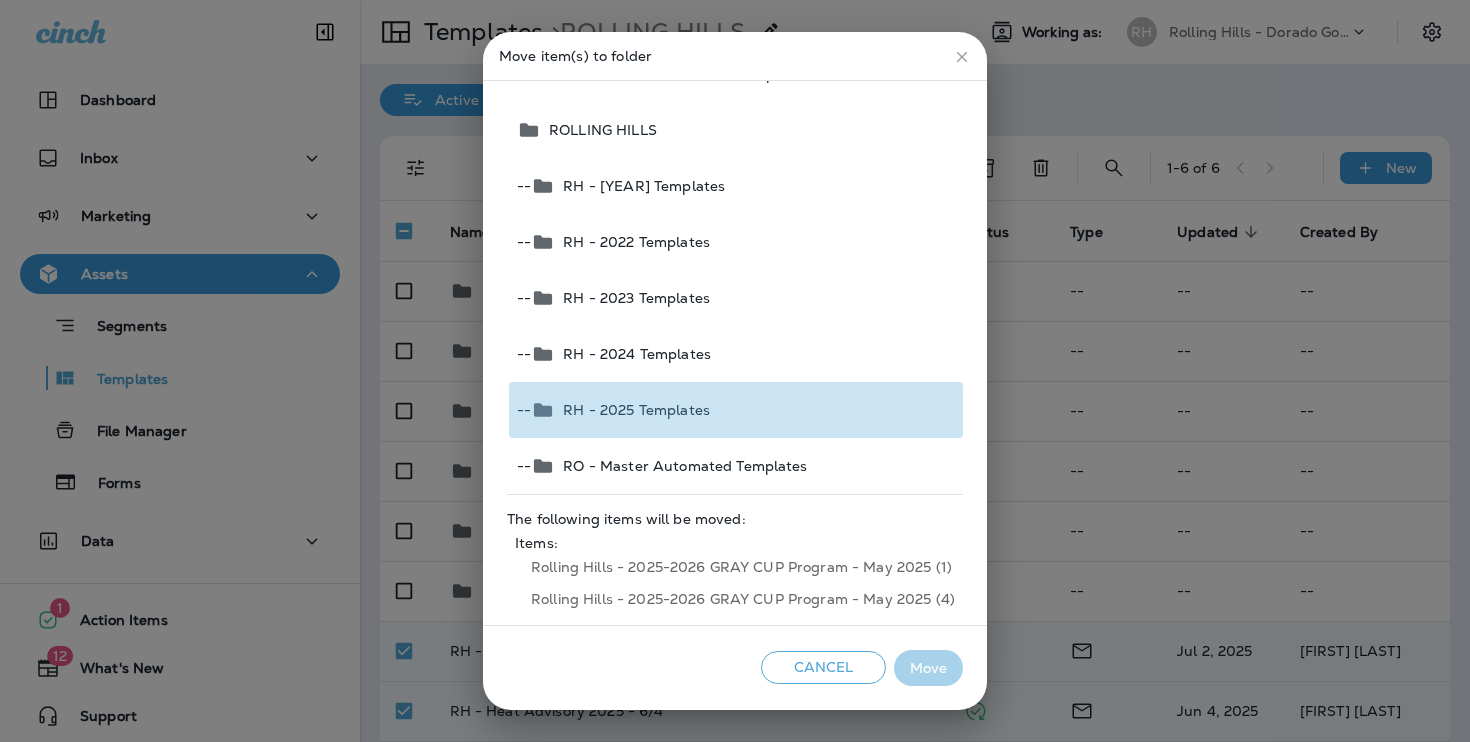 click on "--  RH - 2025 Templates" at bounding box center [736, 410] 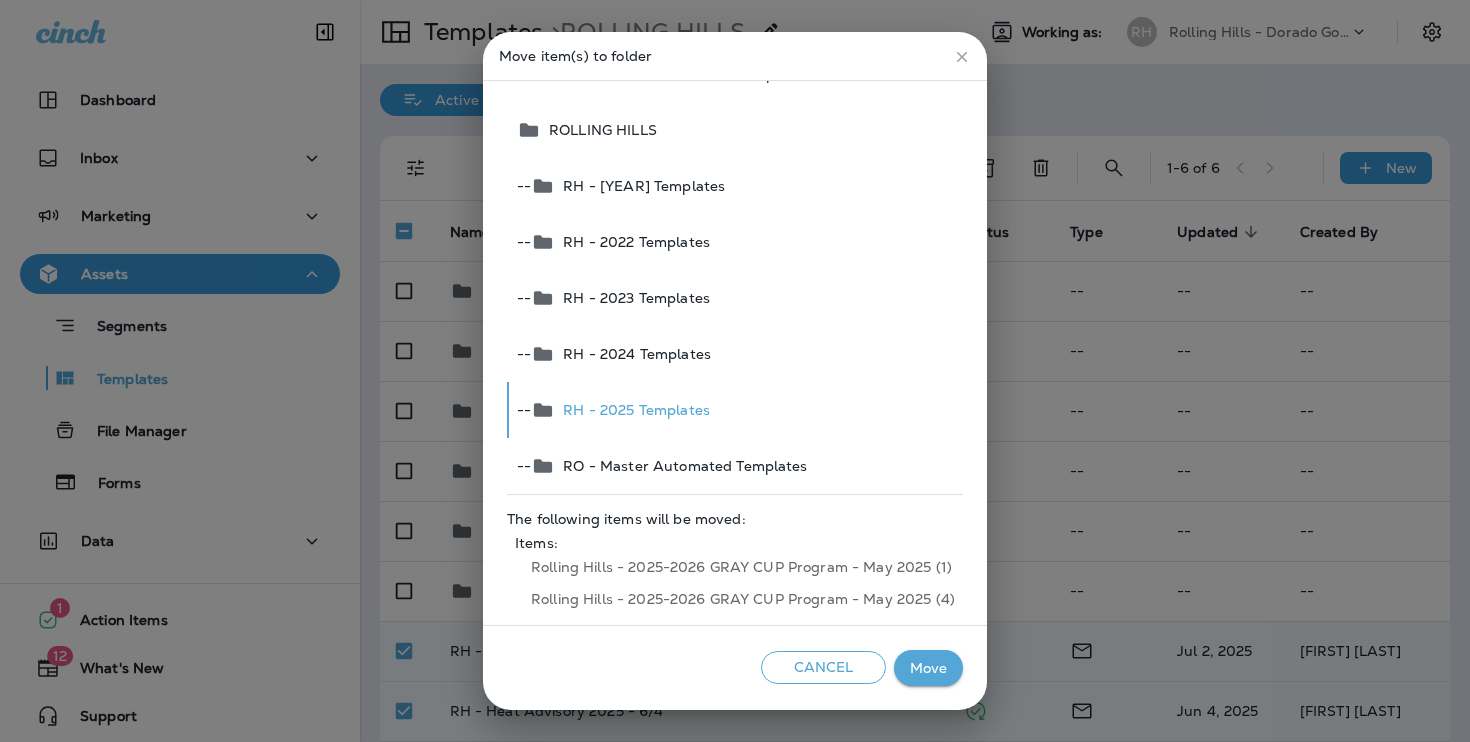 click on "Move" at bounding box center [928, 668] 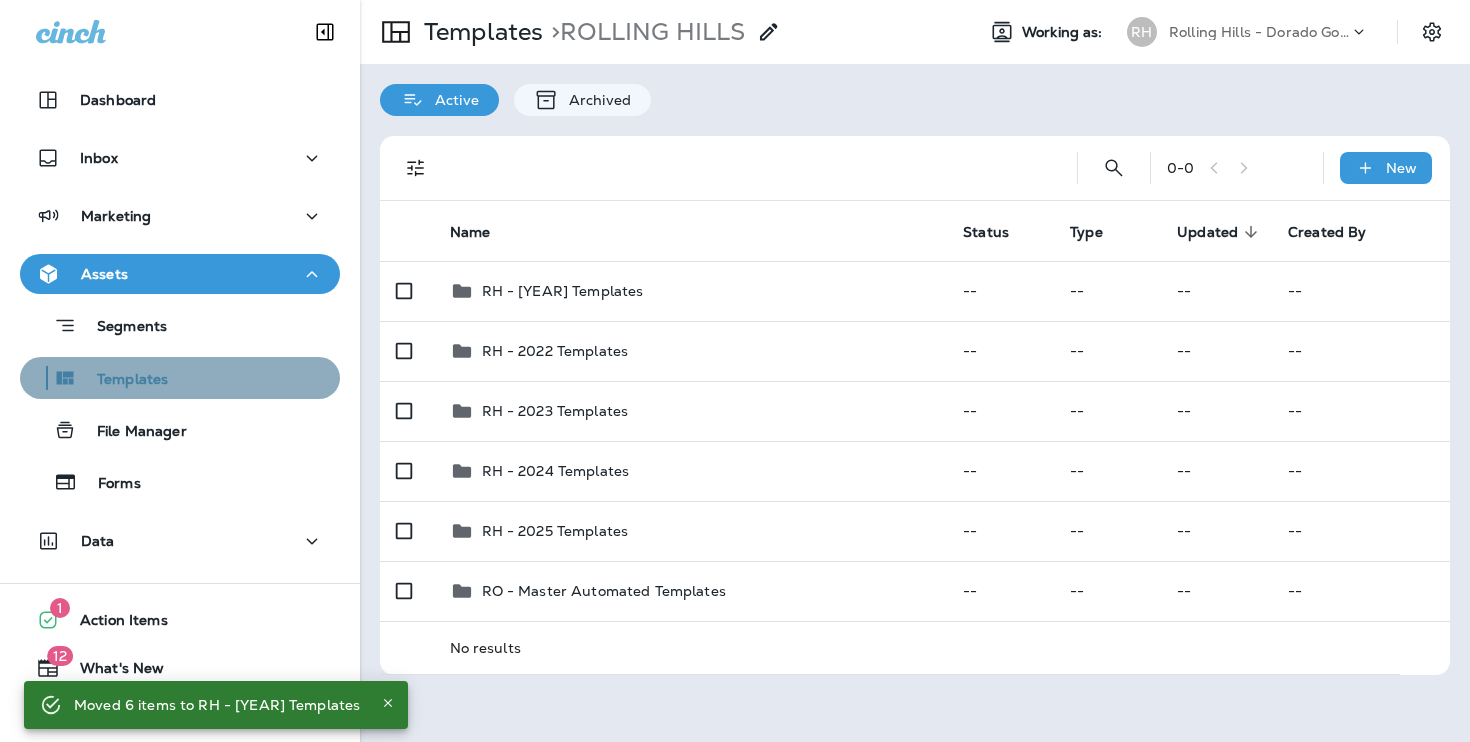 click on "Templates" at bounding box center [180, 378] 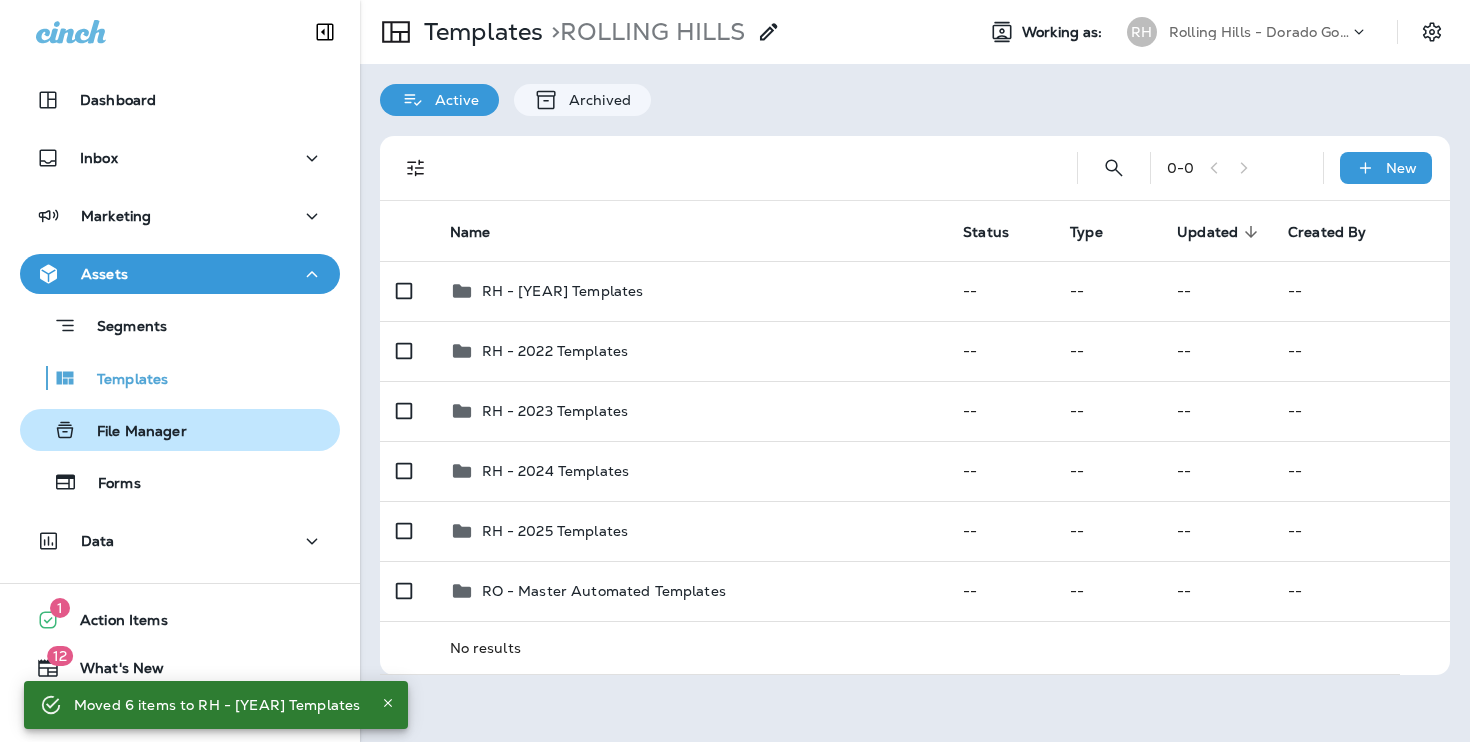 click on "File Manager" at bounding box center [180, 430] 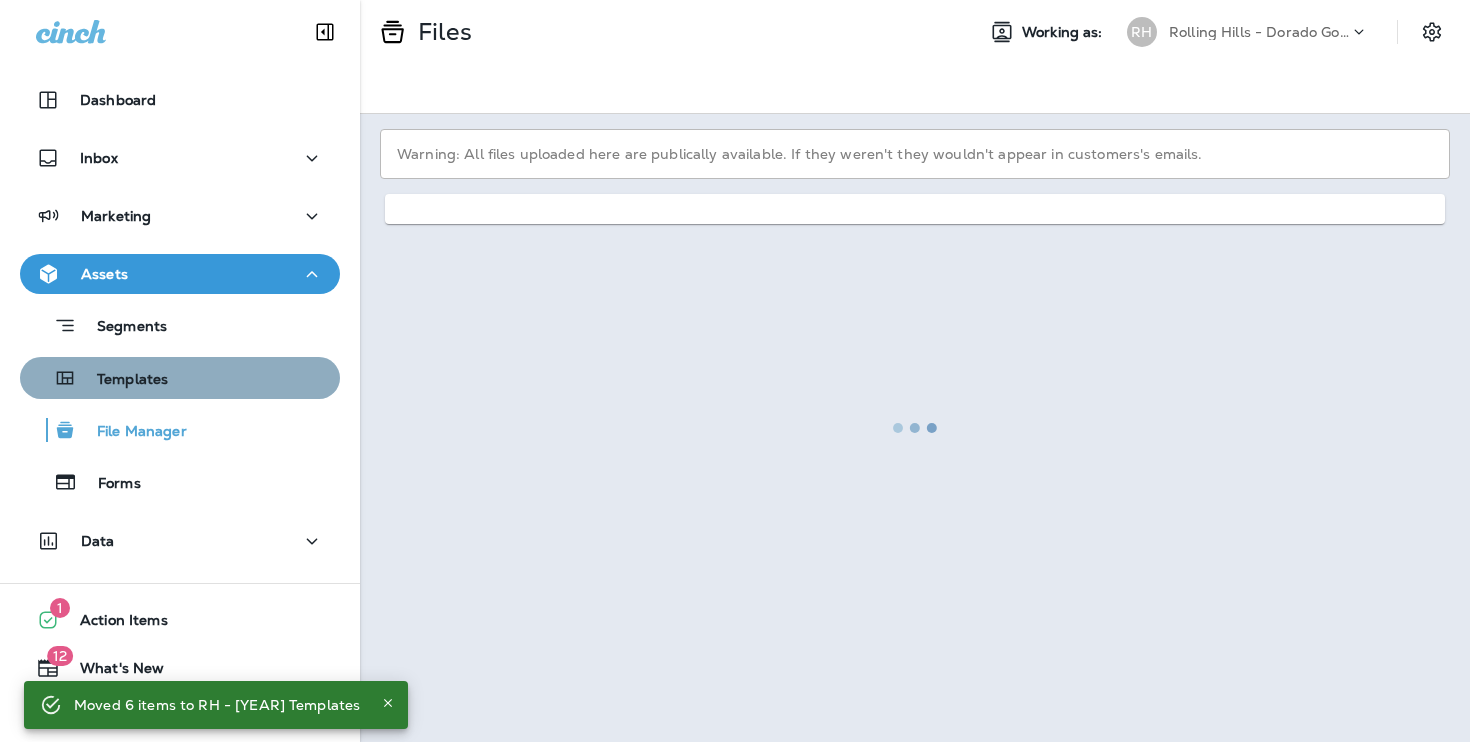 click on "Templates" at bounding box center [180, 378] 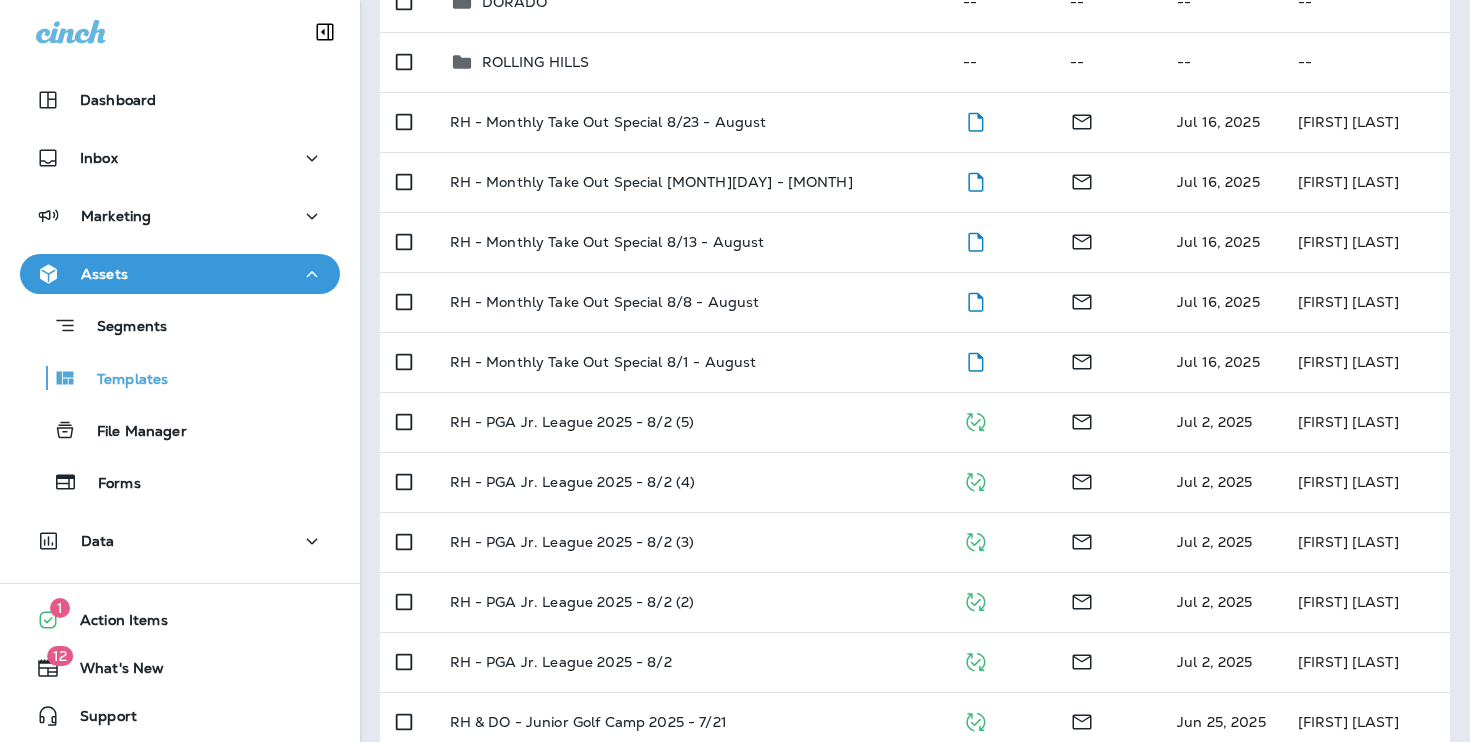 scroll, scrollTop: 290, scrollLeft: 0, axis: vertical 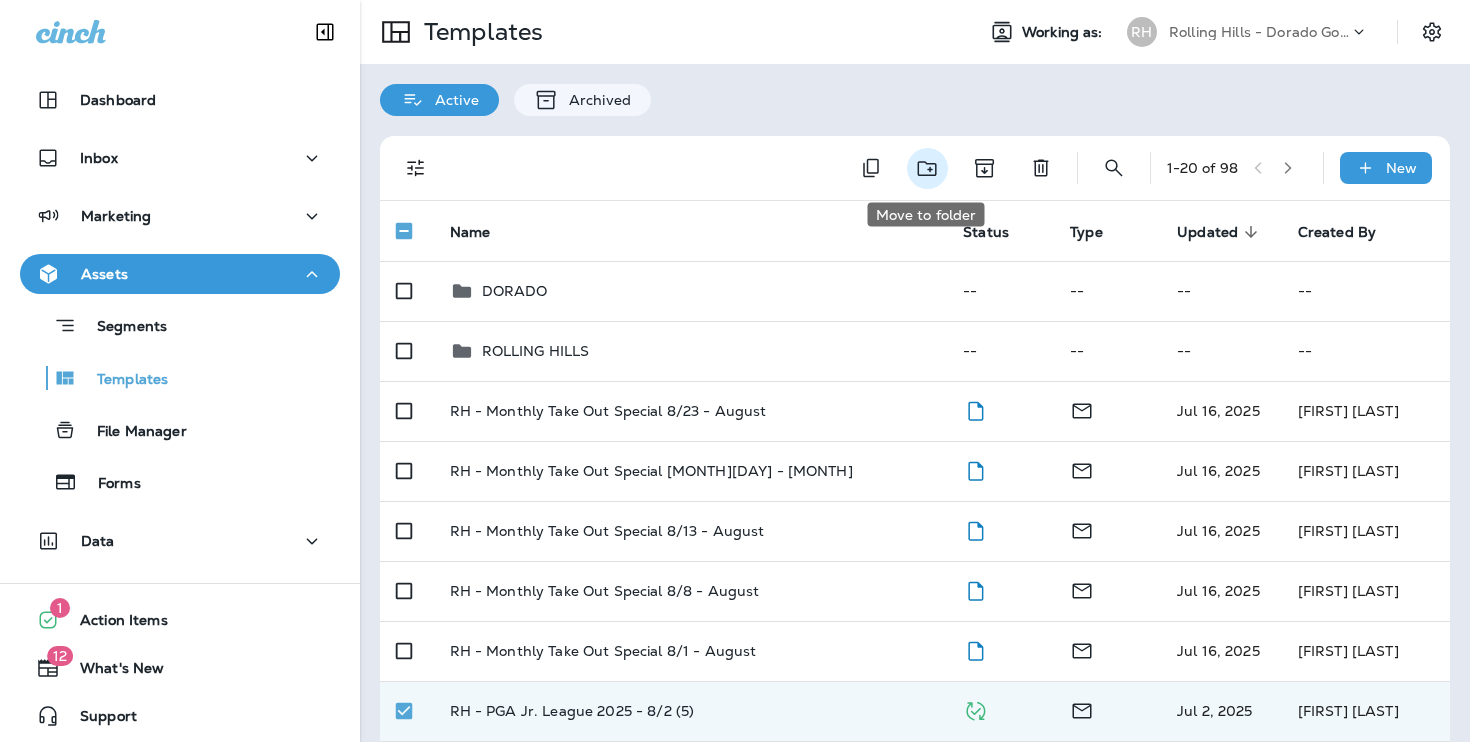 click 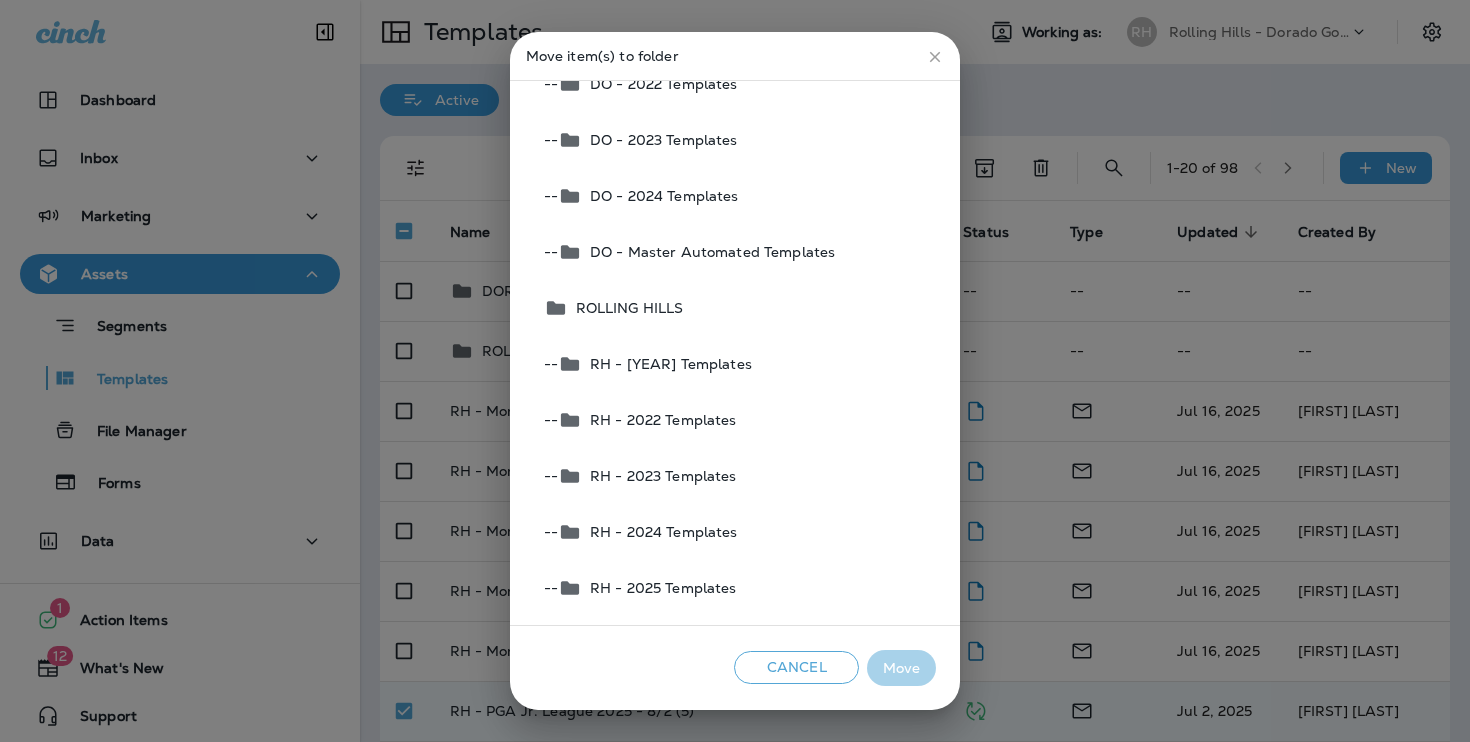 scroll, scrollTop: 211, scrollLeft: 0, axis: vertical 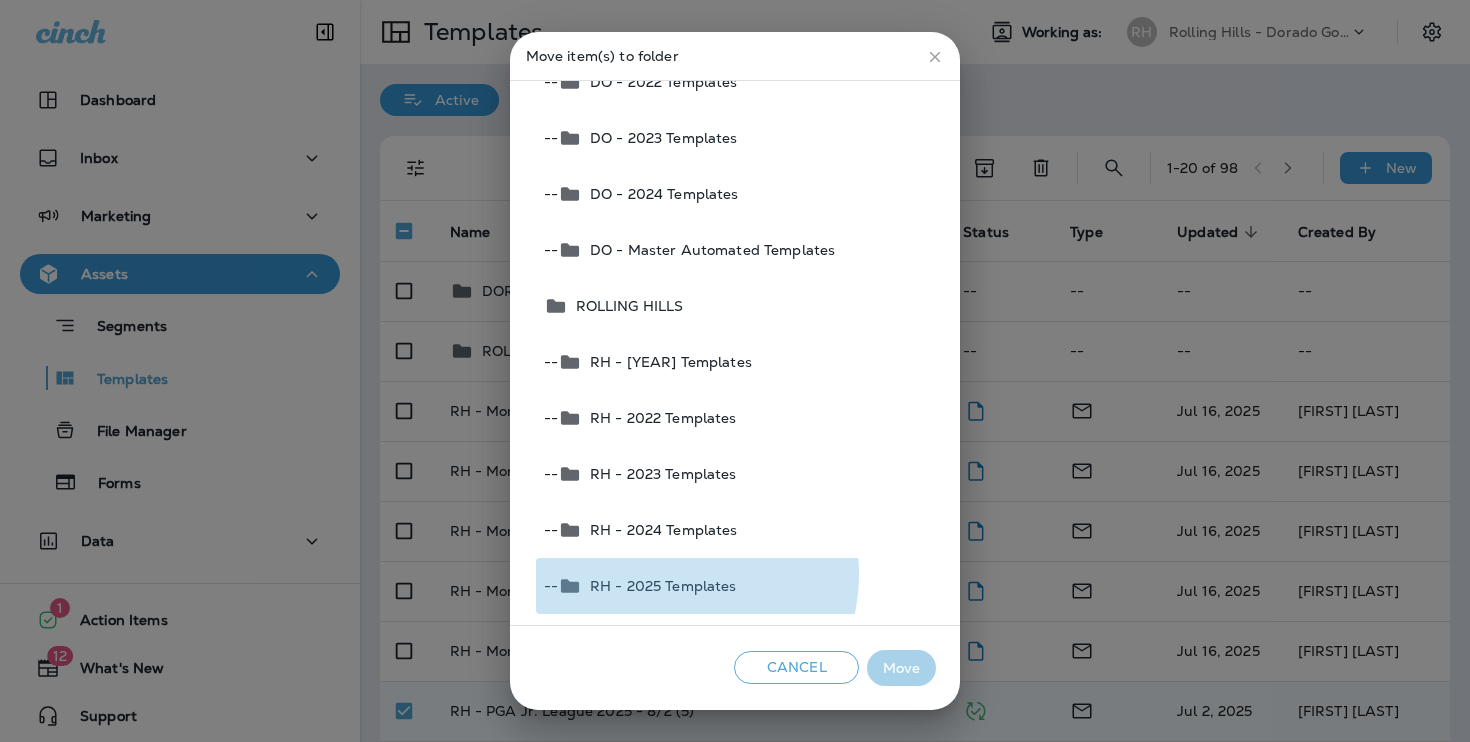 click on "--  RH - 2025 Templates" at bounding box center (736, 586) 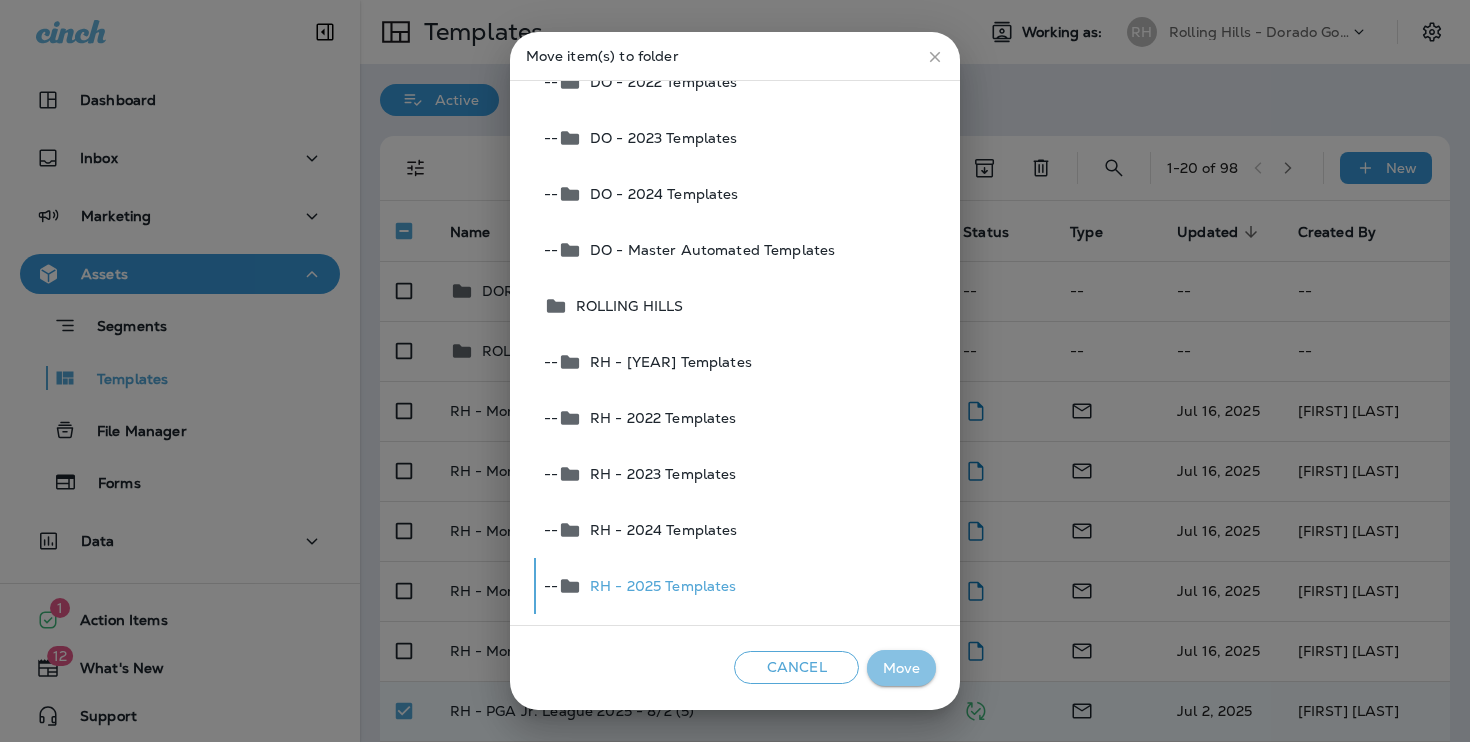 click on "Move" at bounding box center (901, 668) 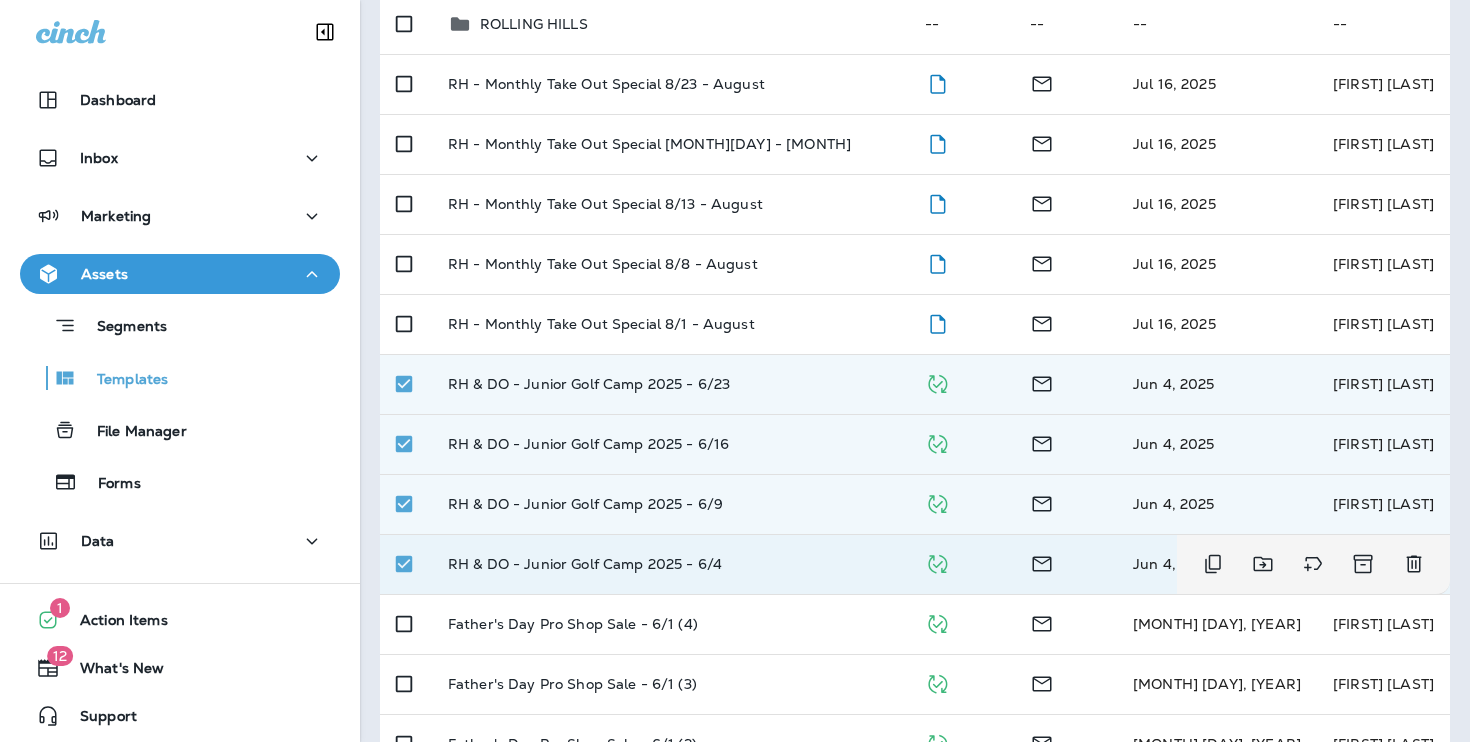 scroll, scrollTop: 0, scrollLeft: 0, axis: both 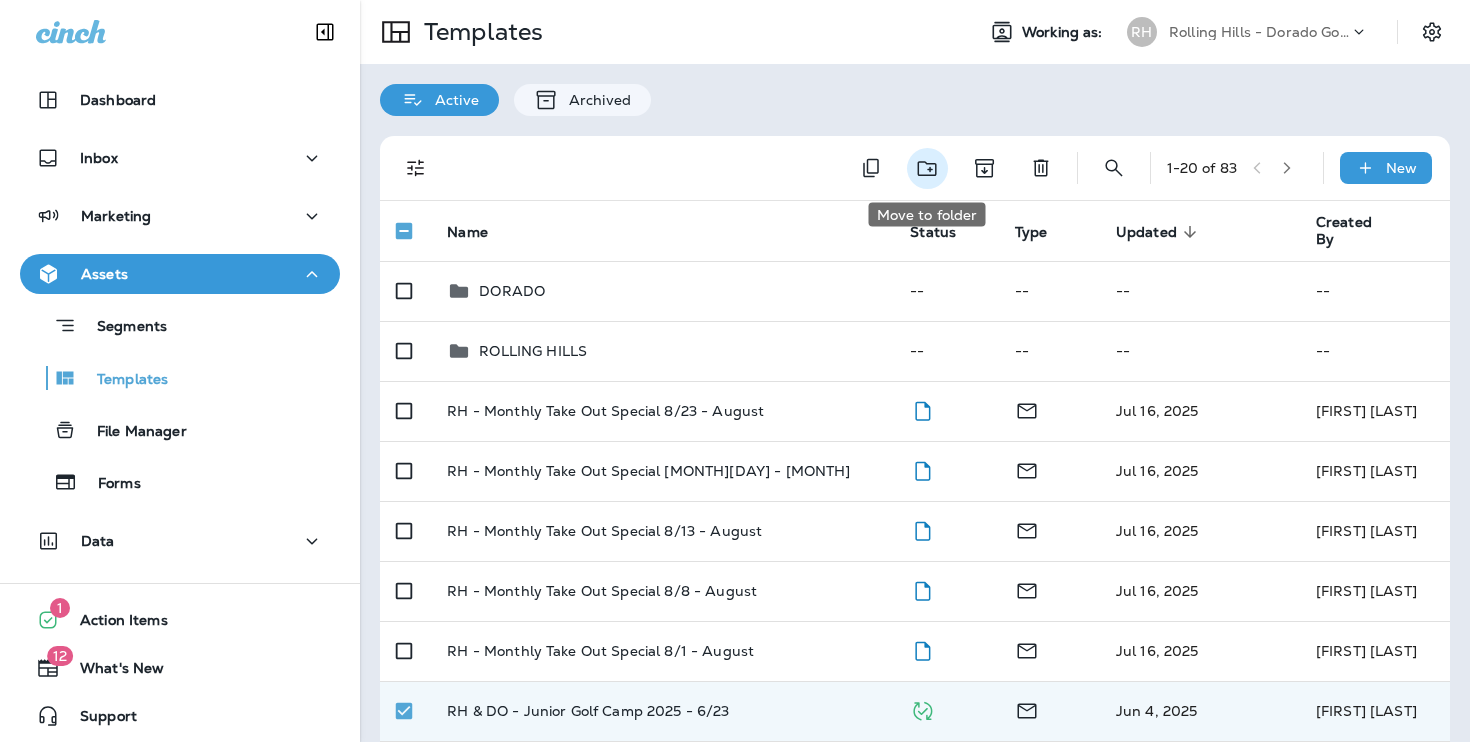 click 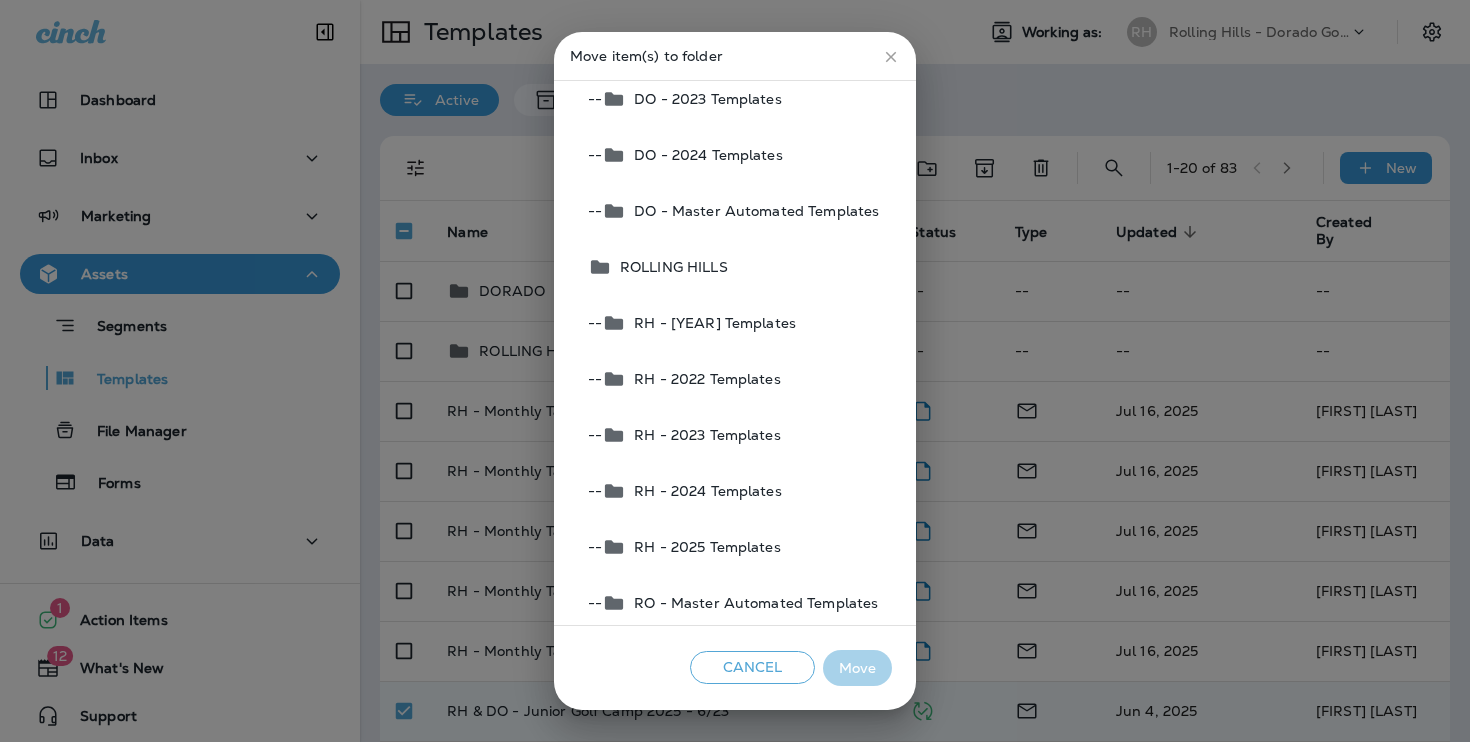 scroll, scrollTop: 261, scrollLeft: 0, axis: vertical 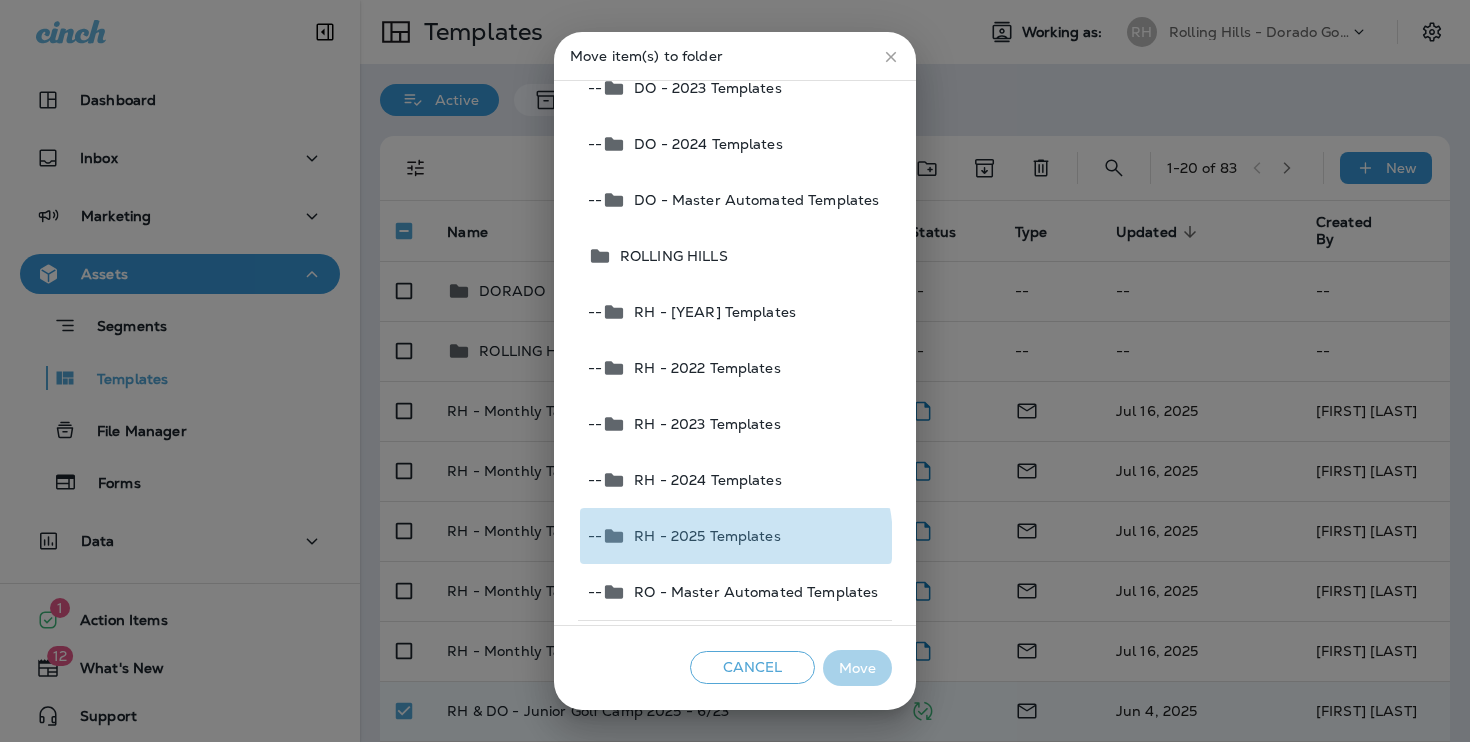 click on "RH - 2025 Templates" at bounding box center [703, 536] 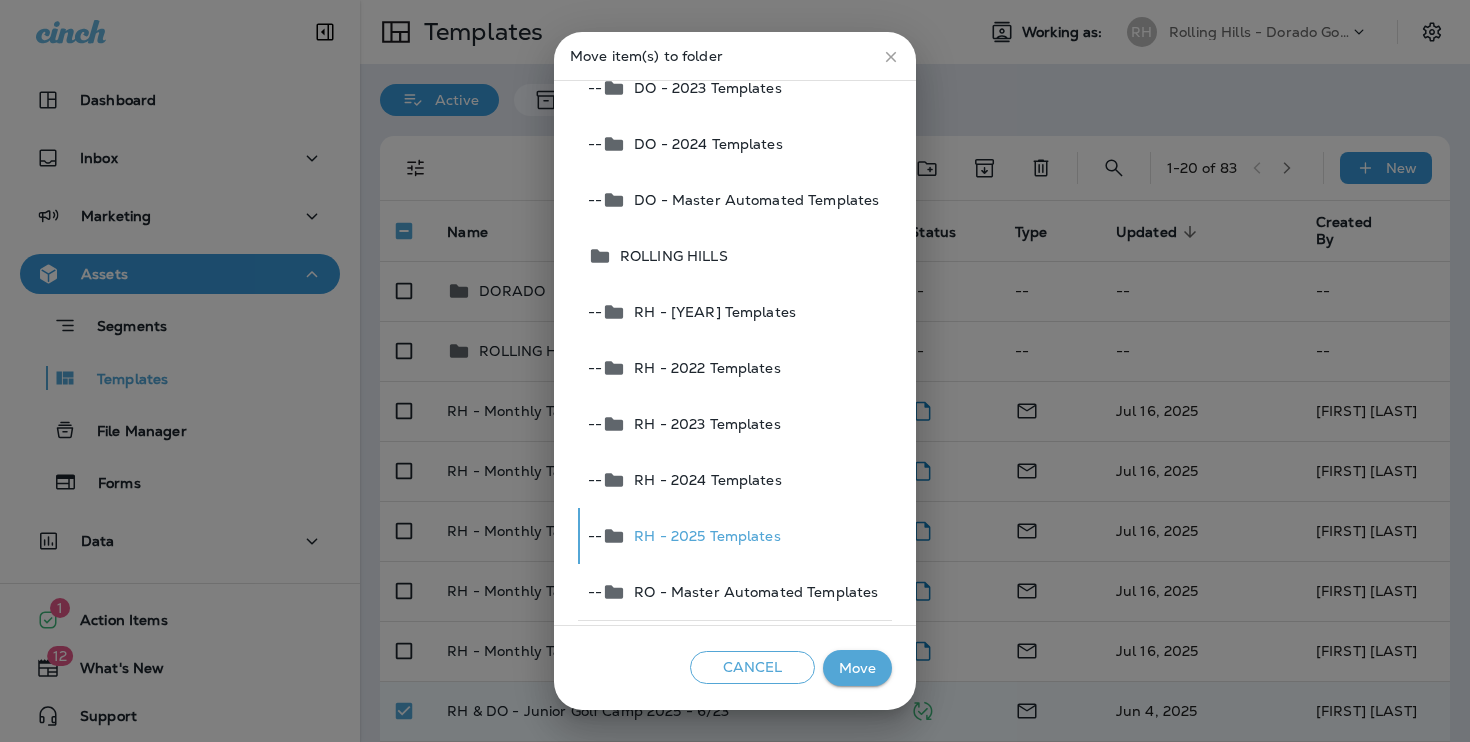 click on "Move" at bounding box center (857, 668) 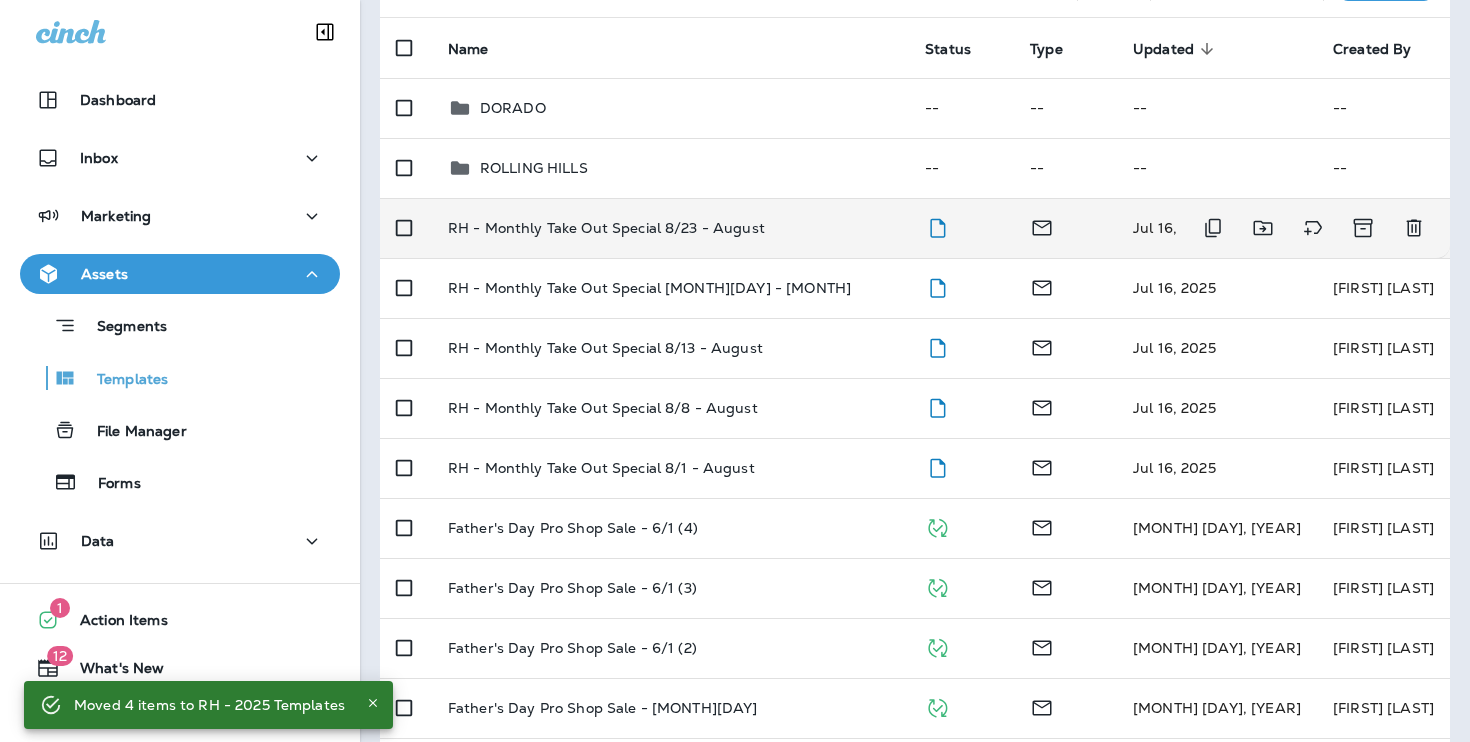 scroll, scrollTop: 181, scrollLeft: 0, axis: vertical 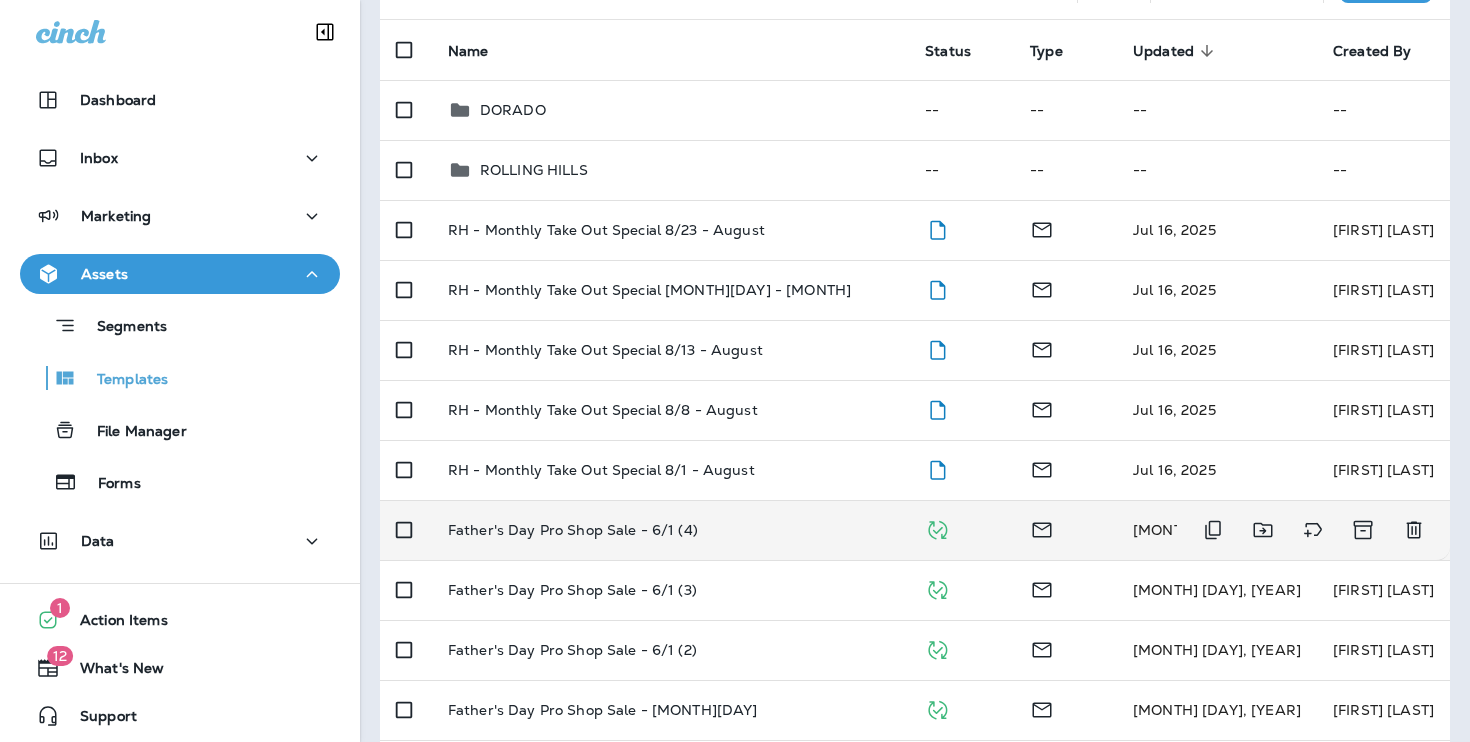 click on "Father's Day Pro Shop Sale - 6/1 (4)" at bounding box center (670, 530) 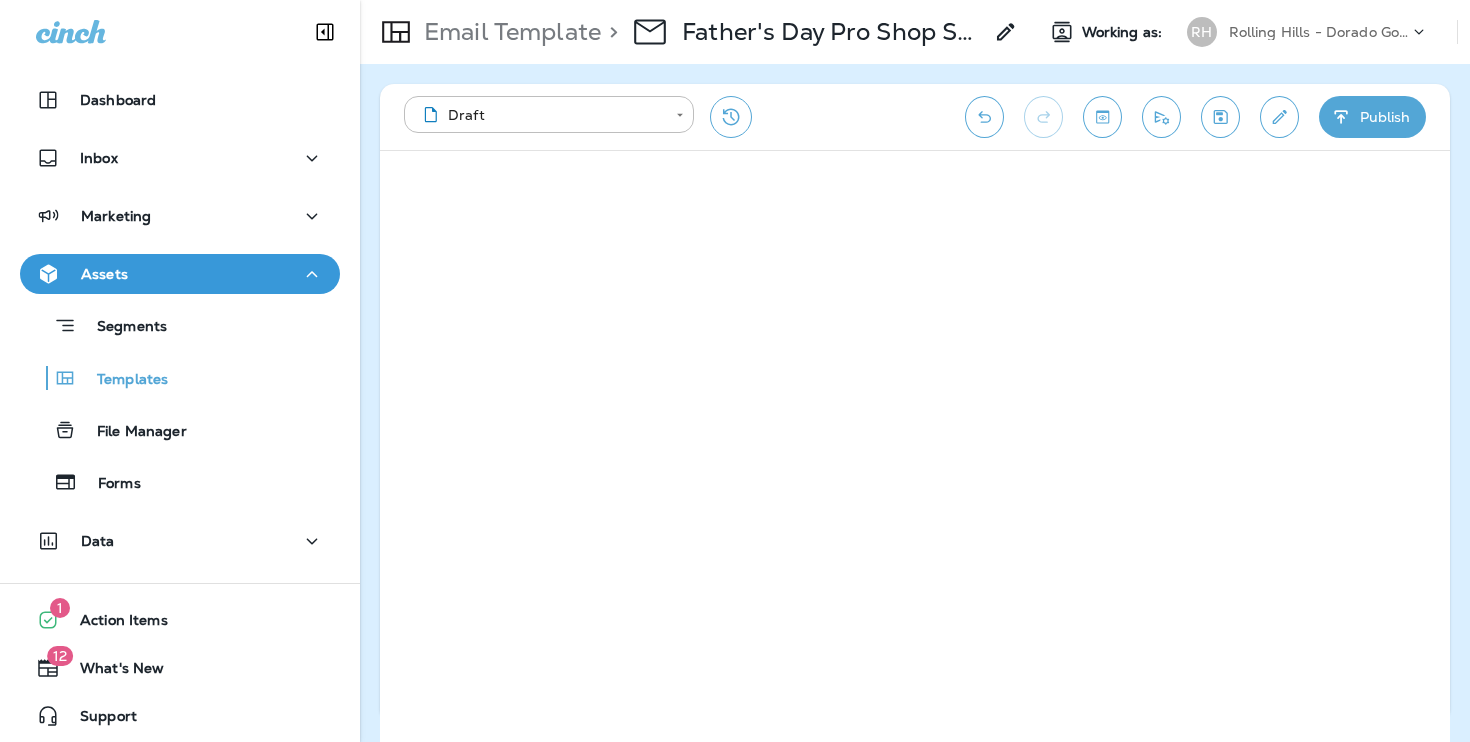 click 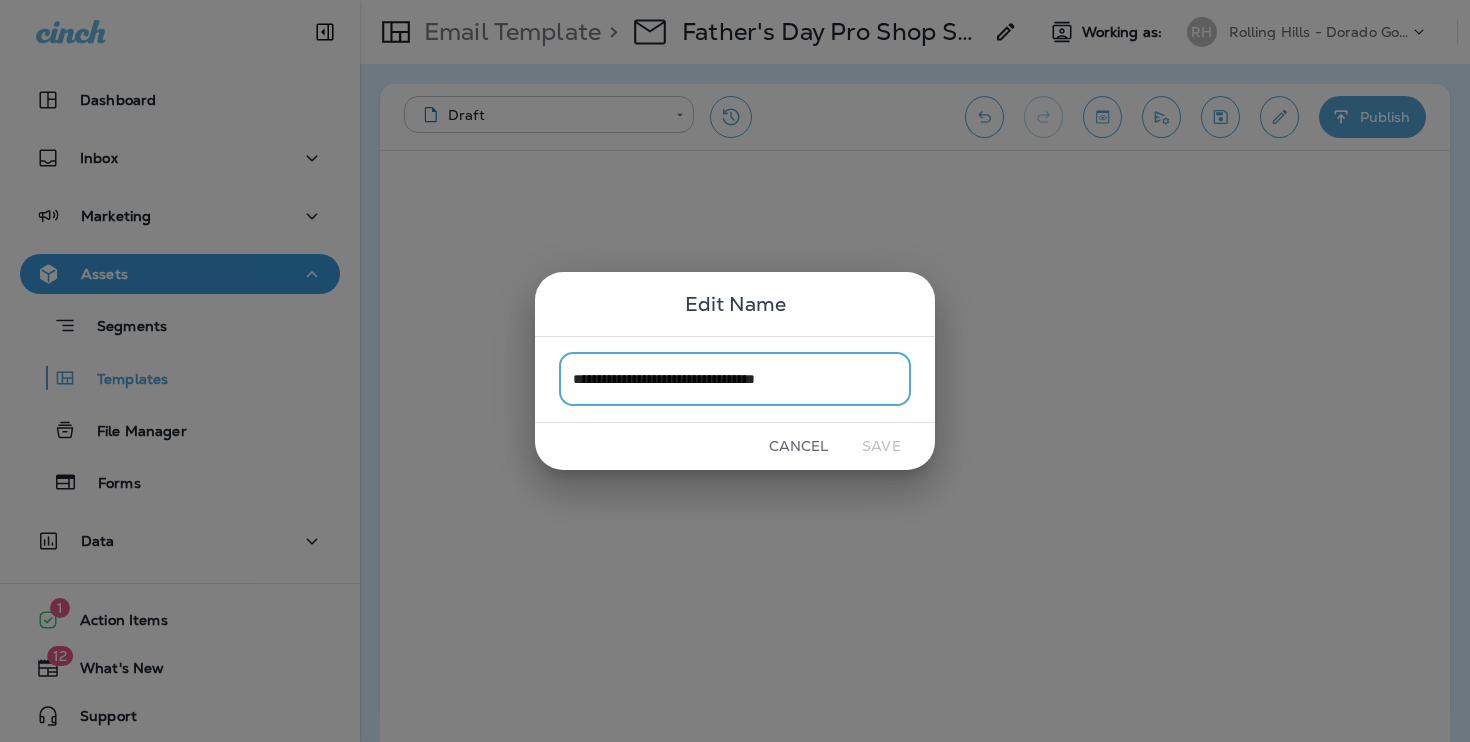 click on "**********" at bounding box center [735, 379] 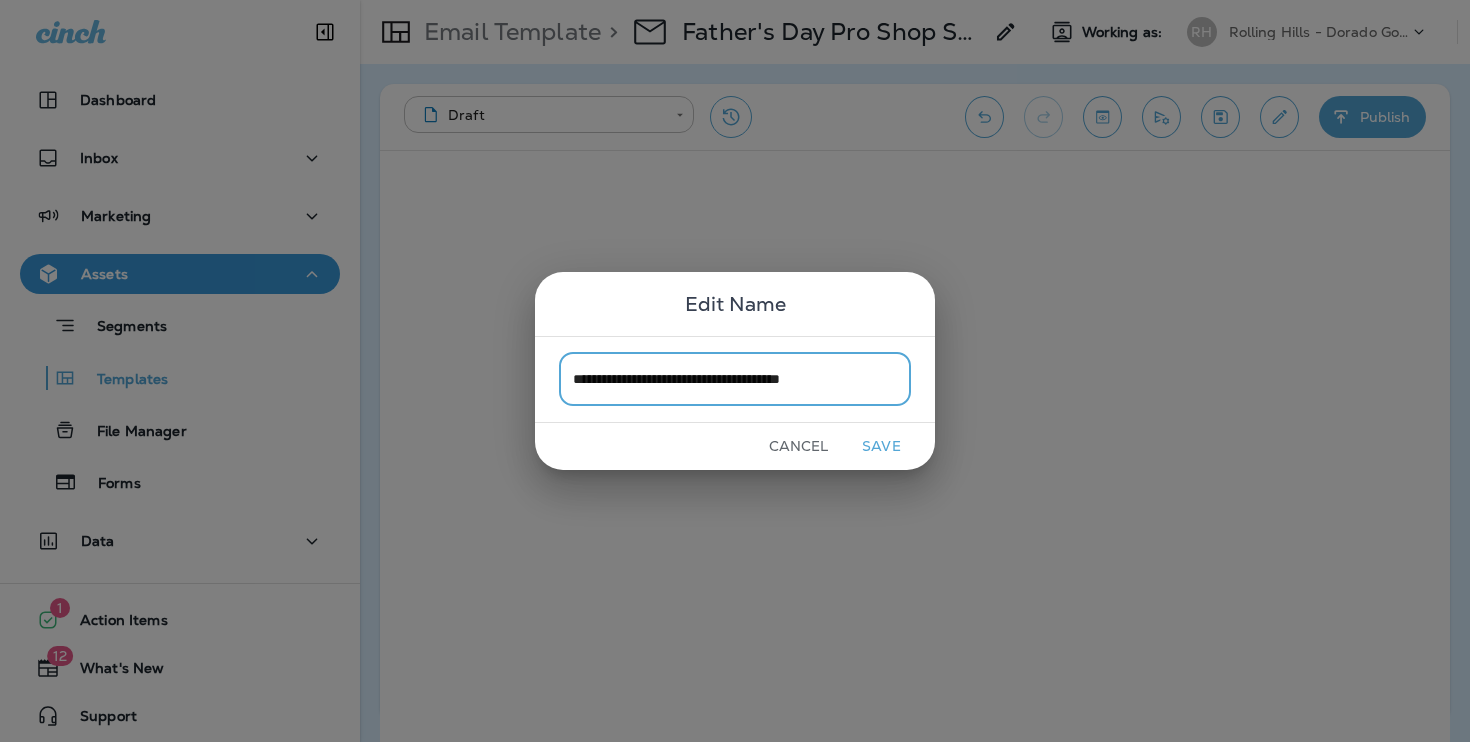 type on "**********" 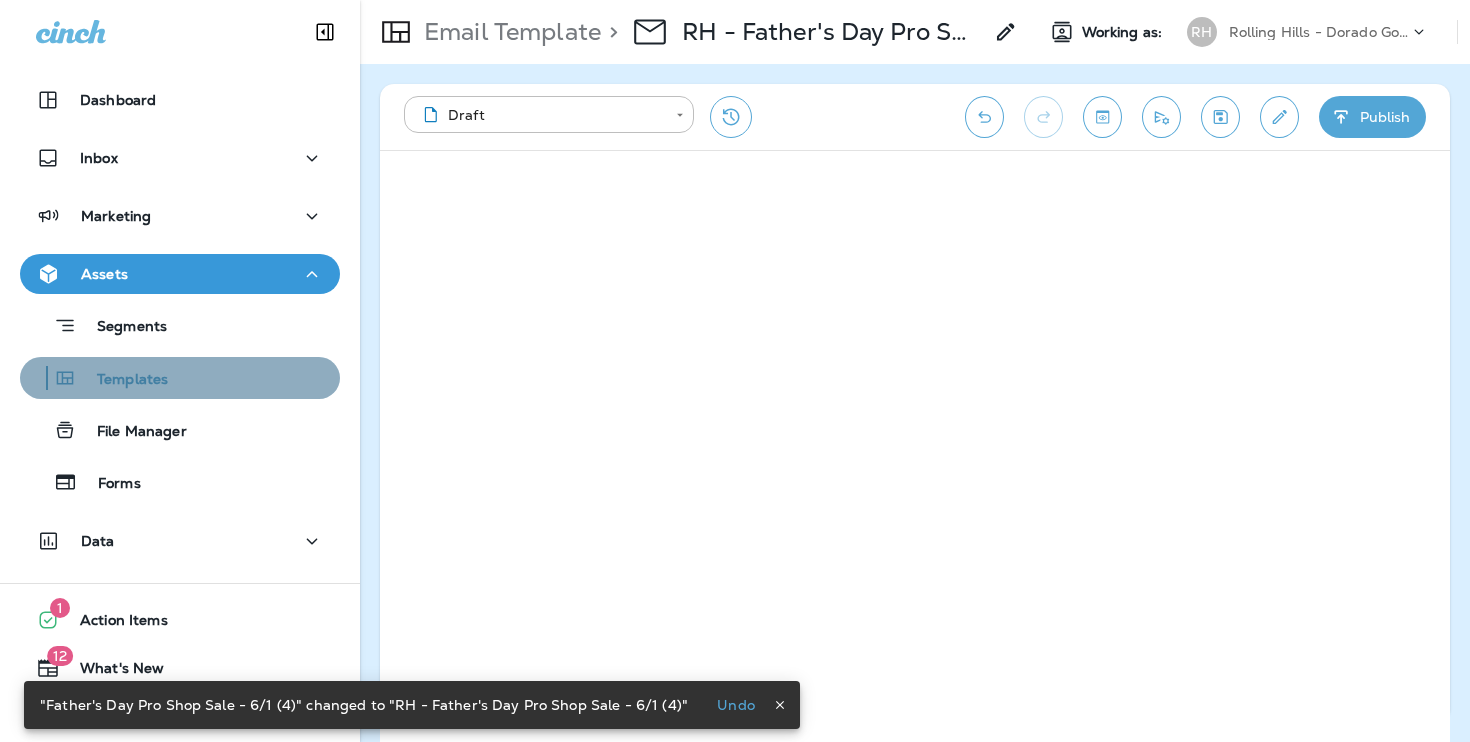 click on "Templates" at bounding box center (180, 378) 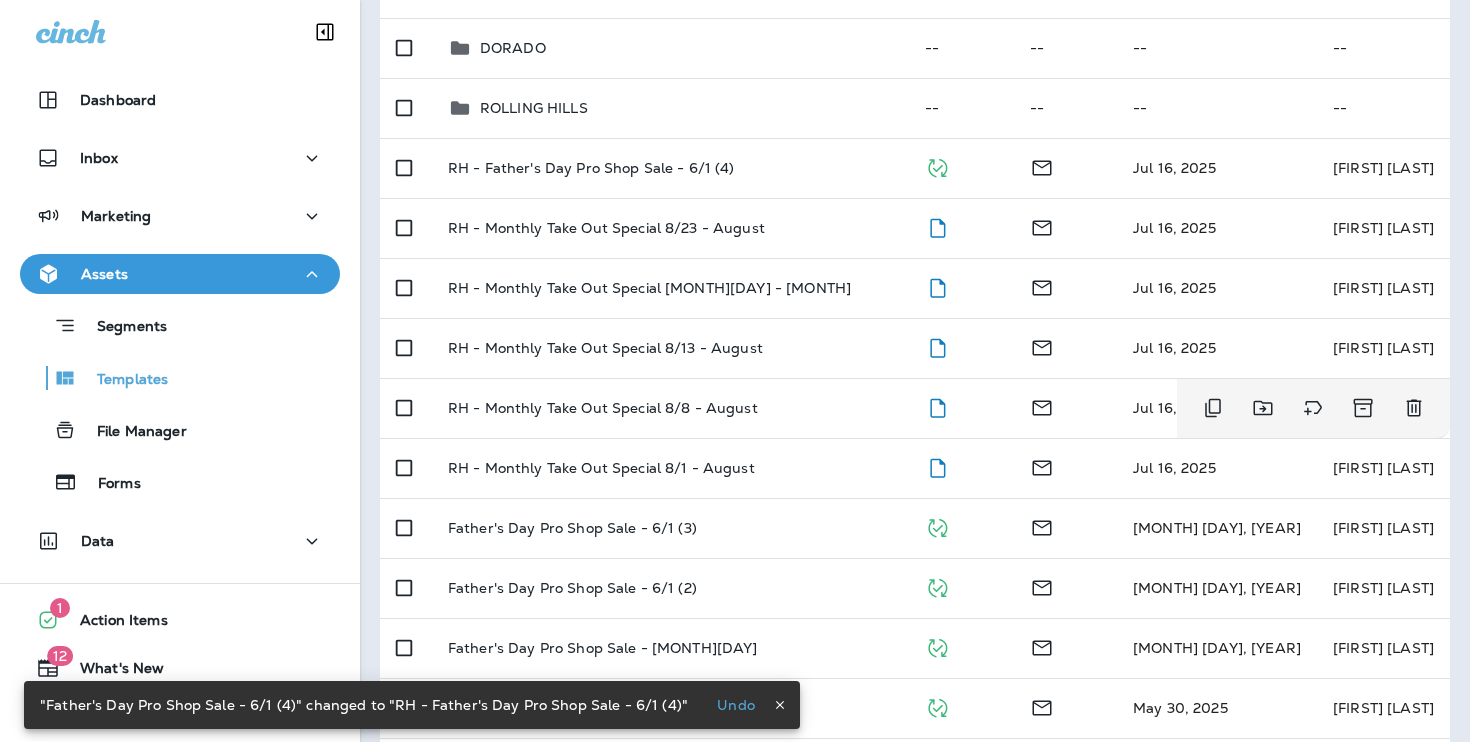 scroll, scrollTop: 344, scrollLeft: 0, axis: vertical 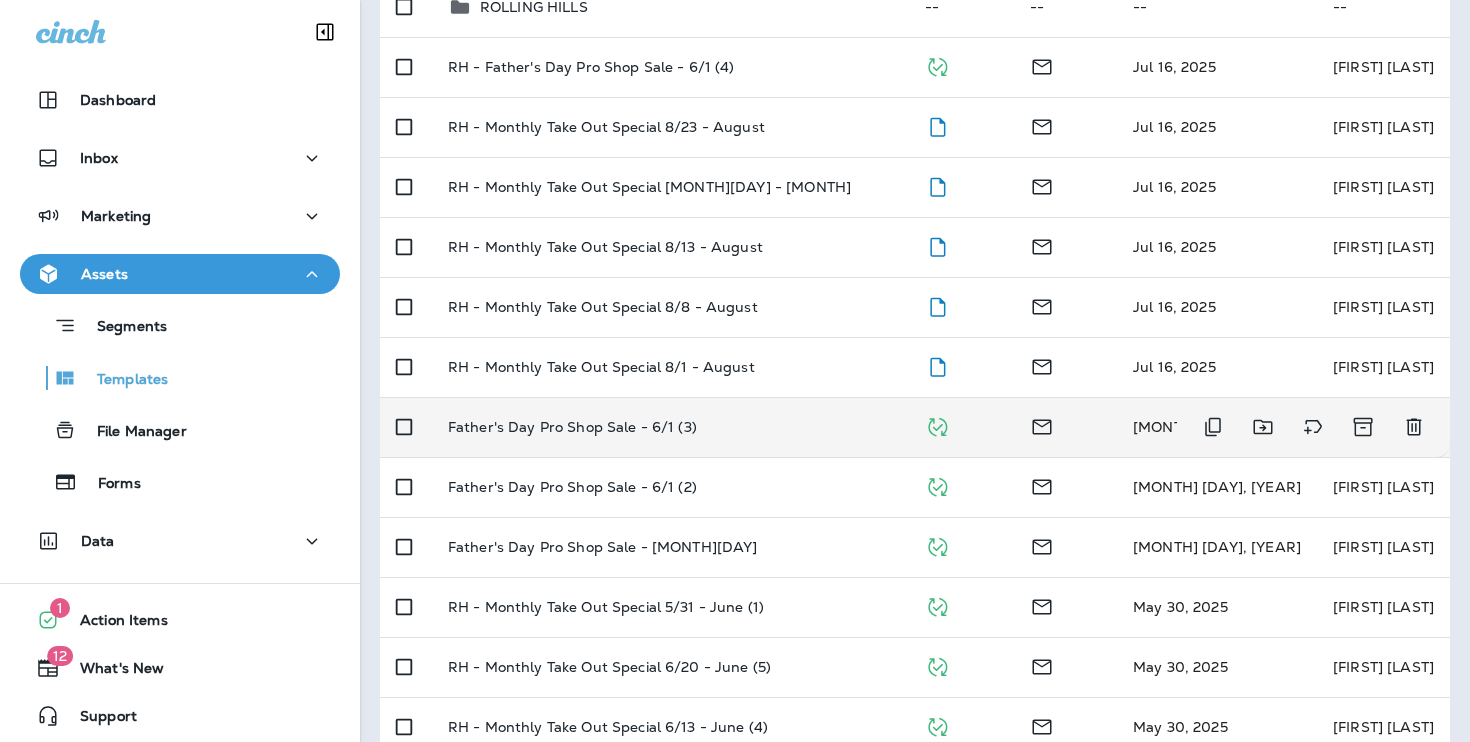 click on "Father's Day Pro Shop Sale - 6/1 (3)" at bounding box center [572, 427] 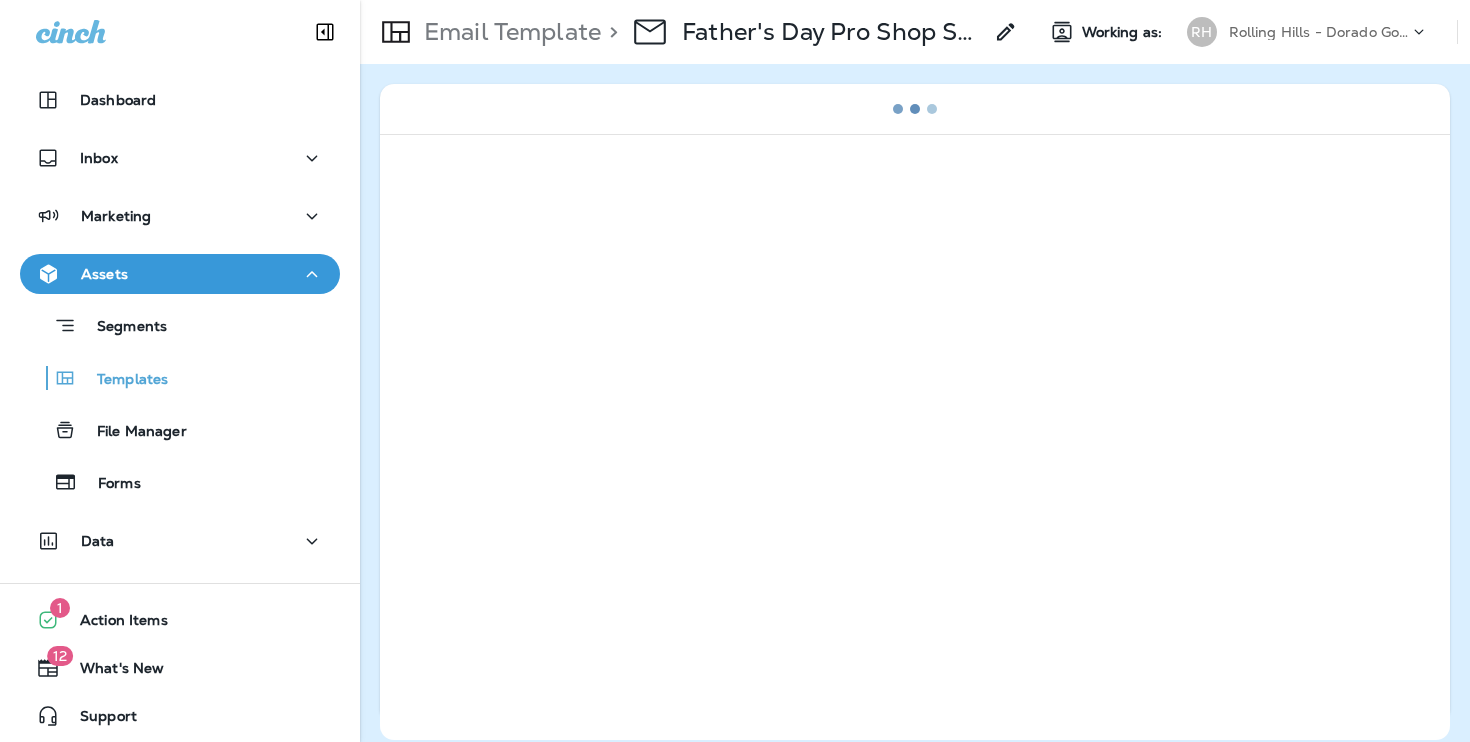 click 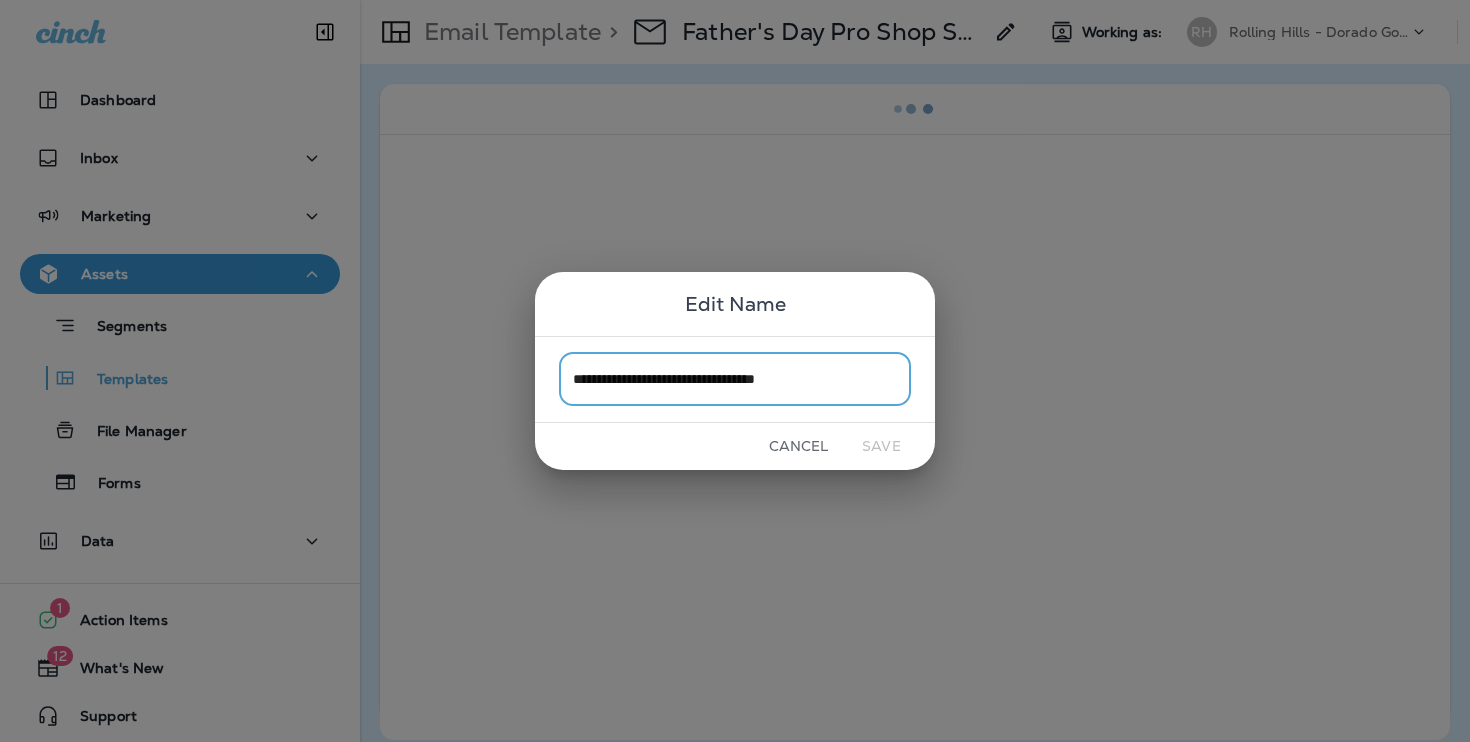 click on "**********" at bounding box center (735, 379) 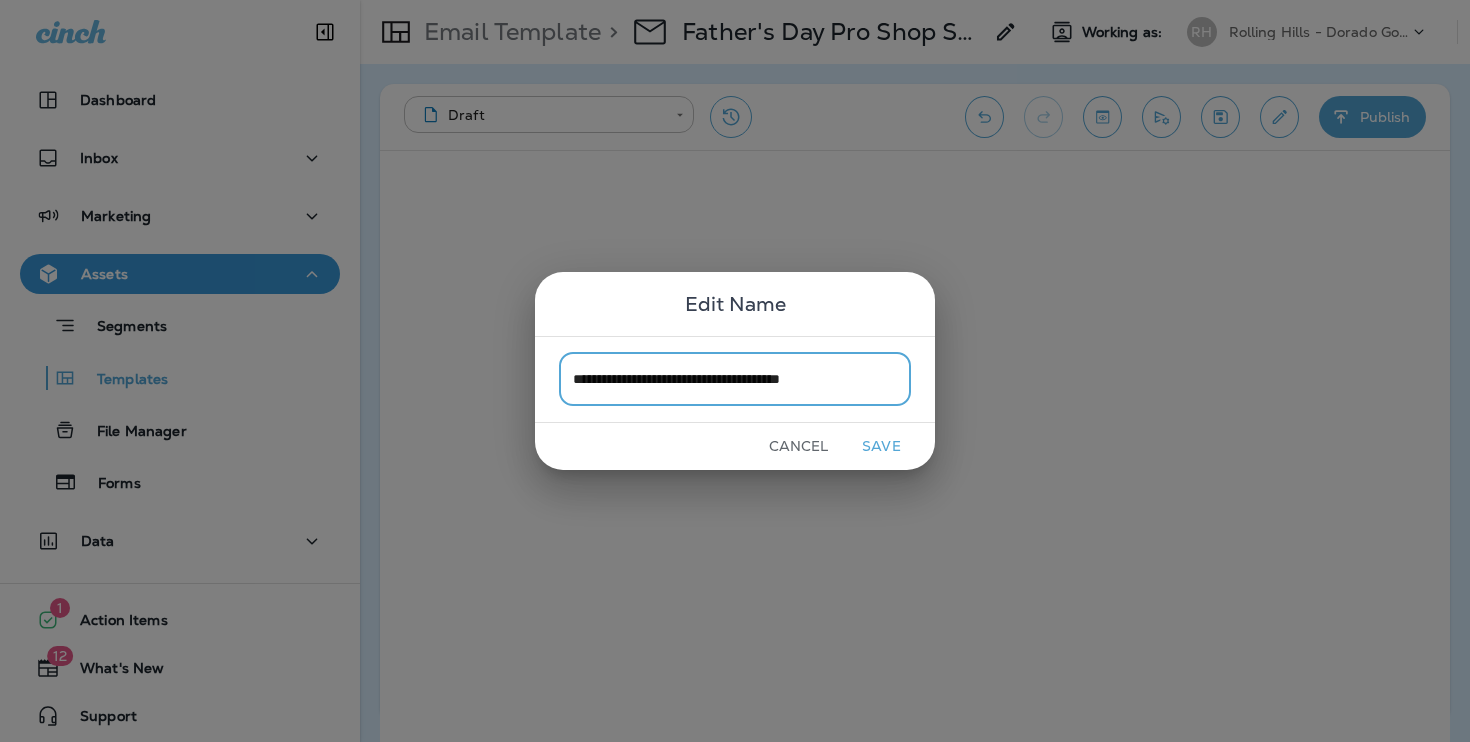 type on "**********" 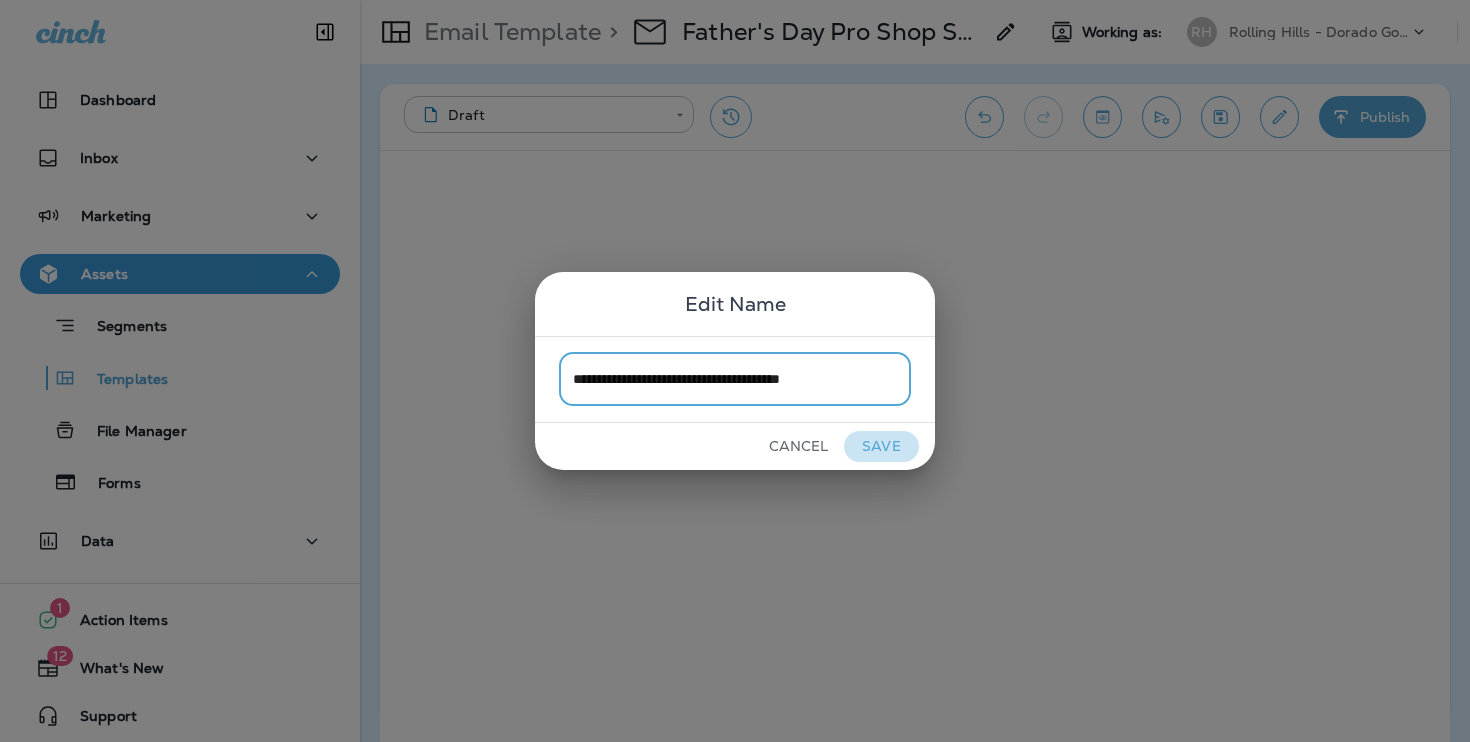click on "Save" at bounding box center [881, 446] 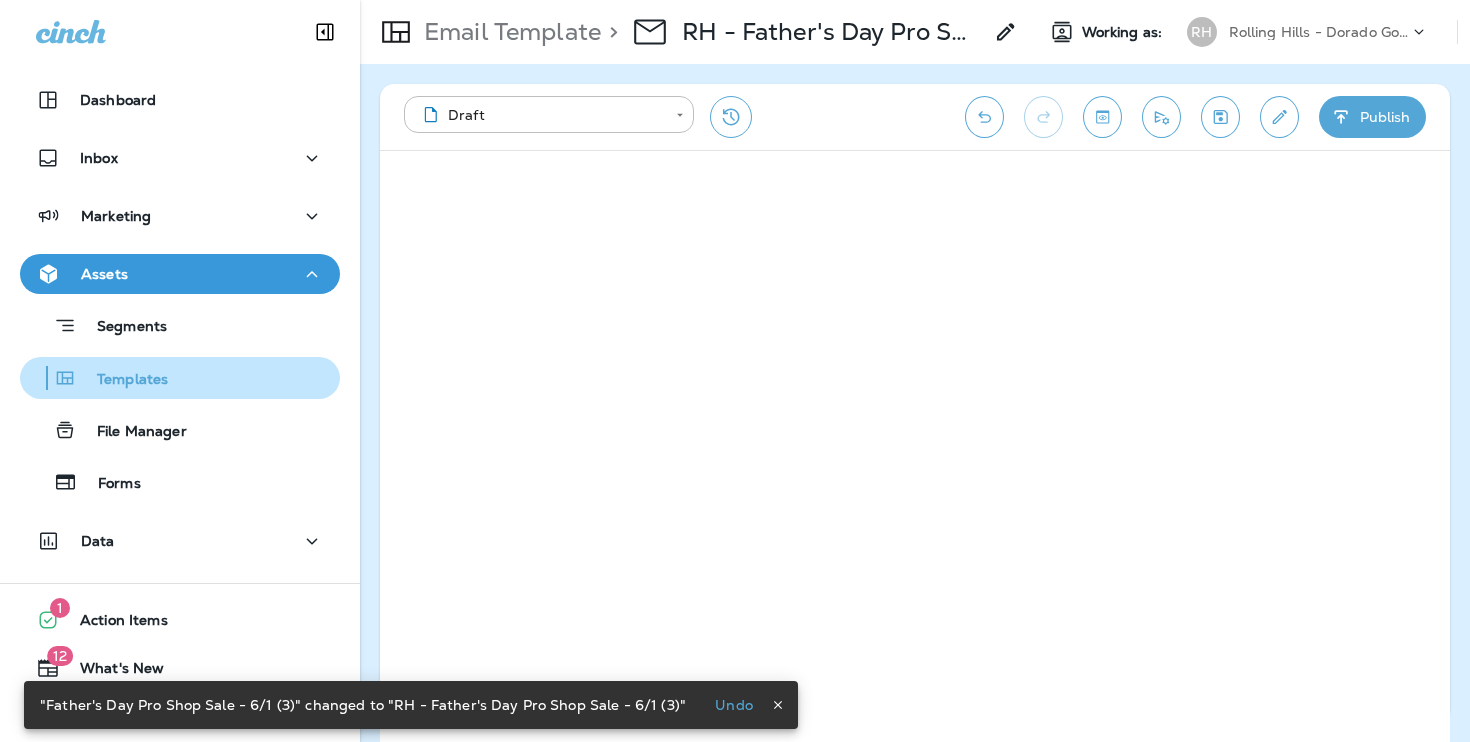 click on "Templates" at bounding box center (180, 378) 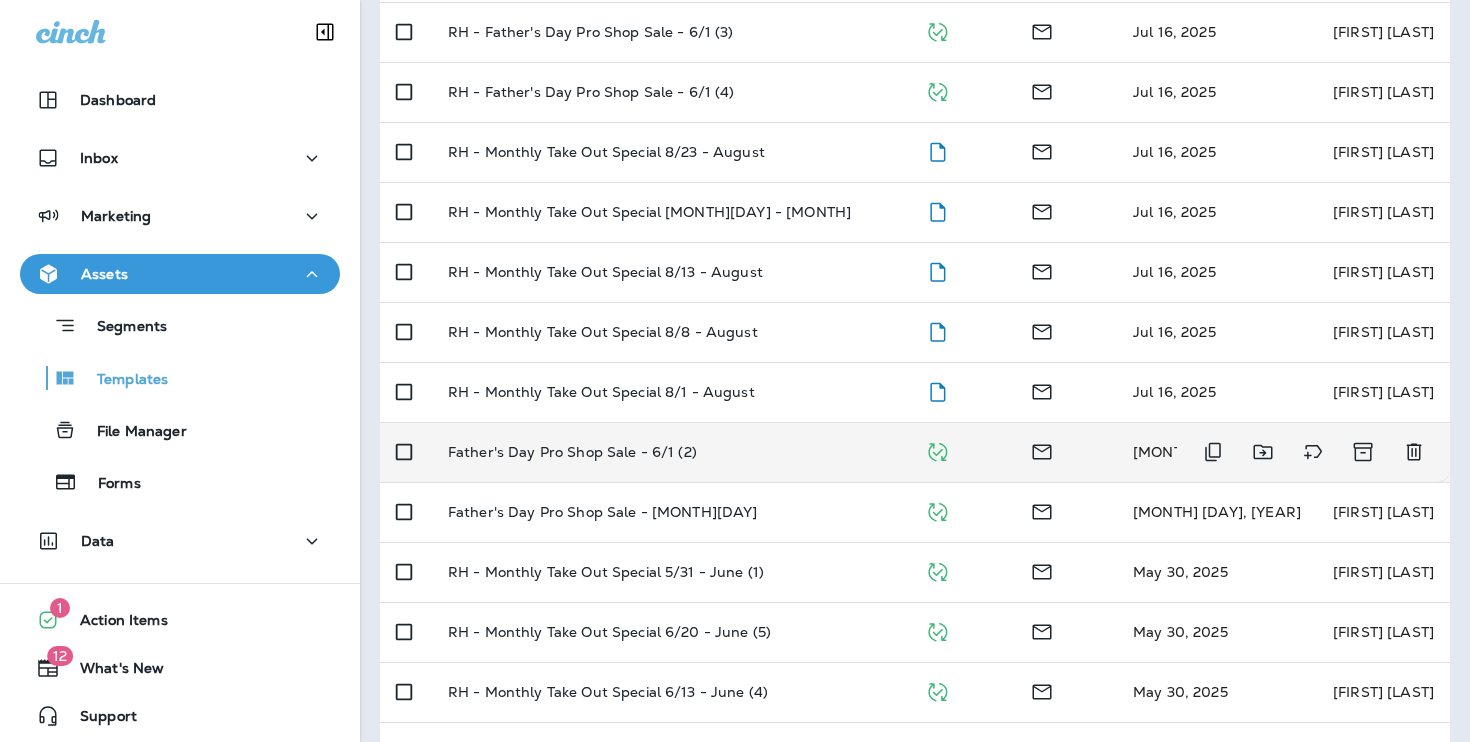 scroll, scrollTop: 377, scrollLeft: 0, axis: vertical 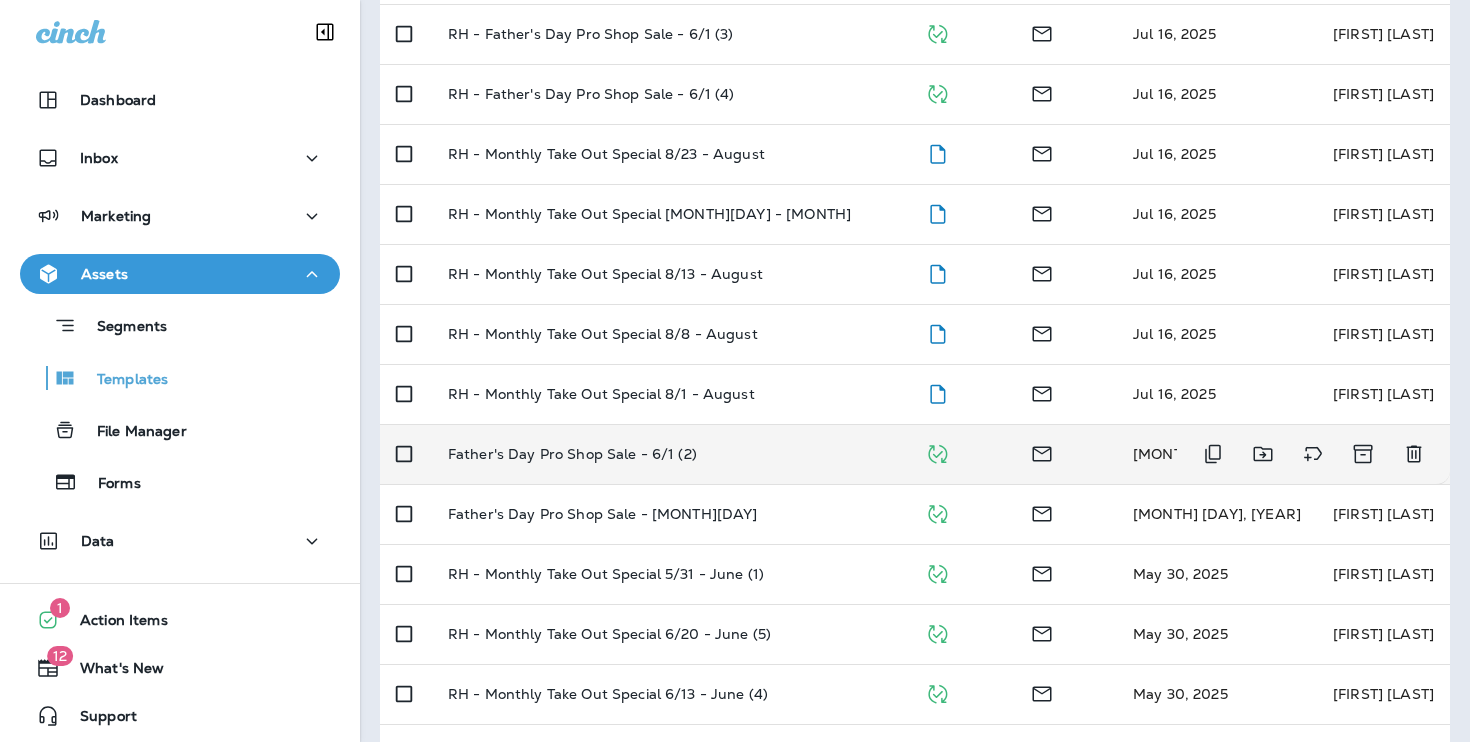 click on "Father's Day Pro Shop Sale - 6/1 (2)" at bounding box center (670, 454) 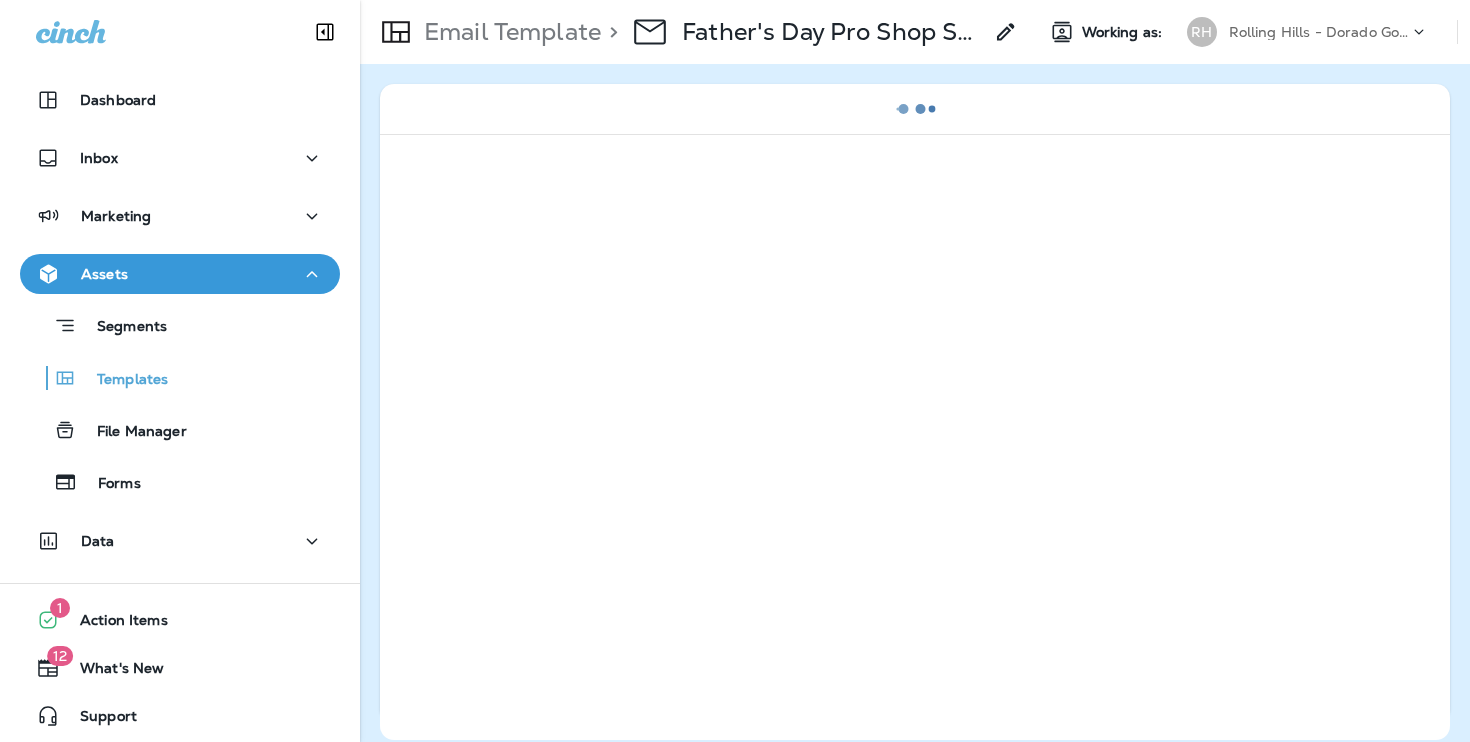 click 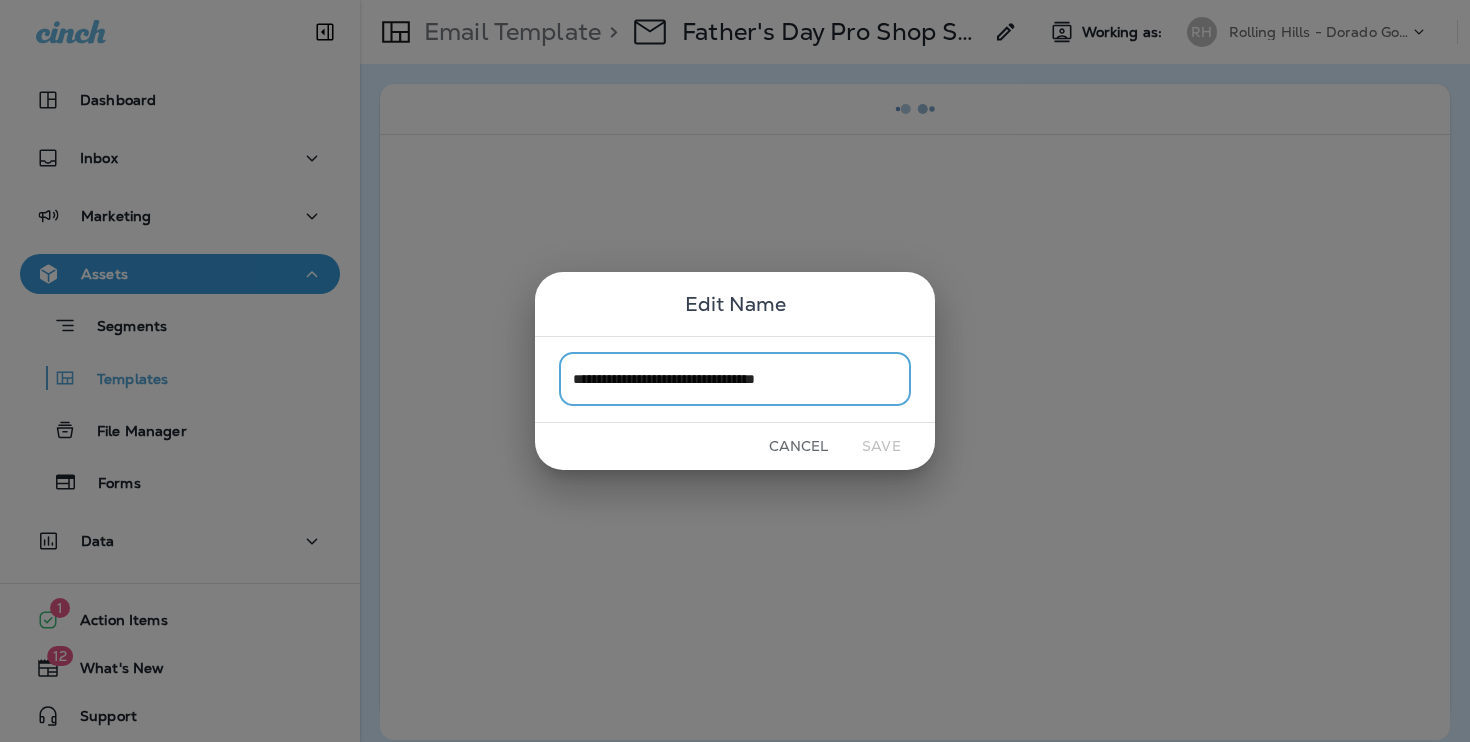 click on "**********" at bounding box center (735, 379) 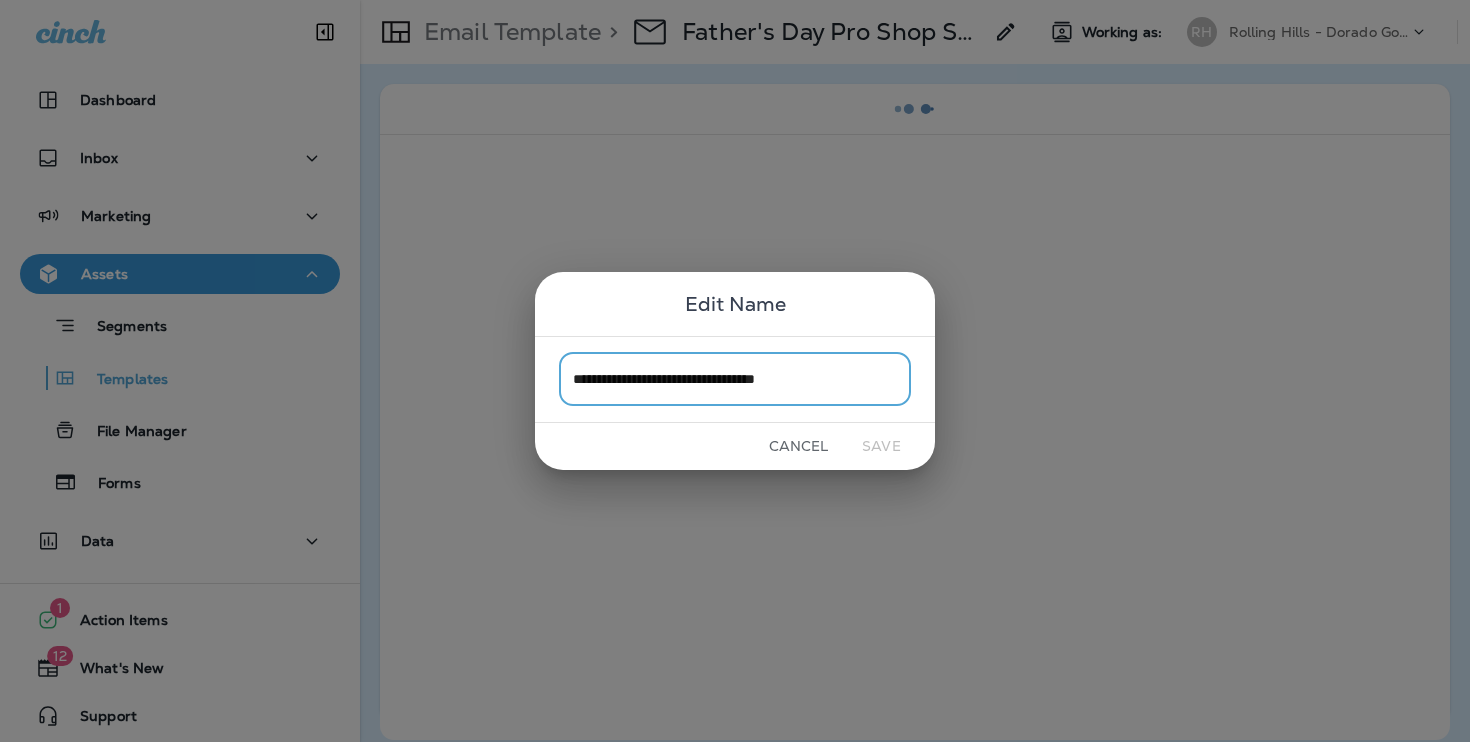 click on "**********" at bounding box center (735, 379) 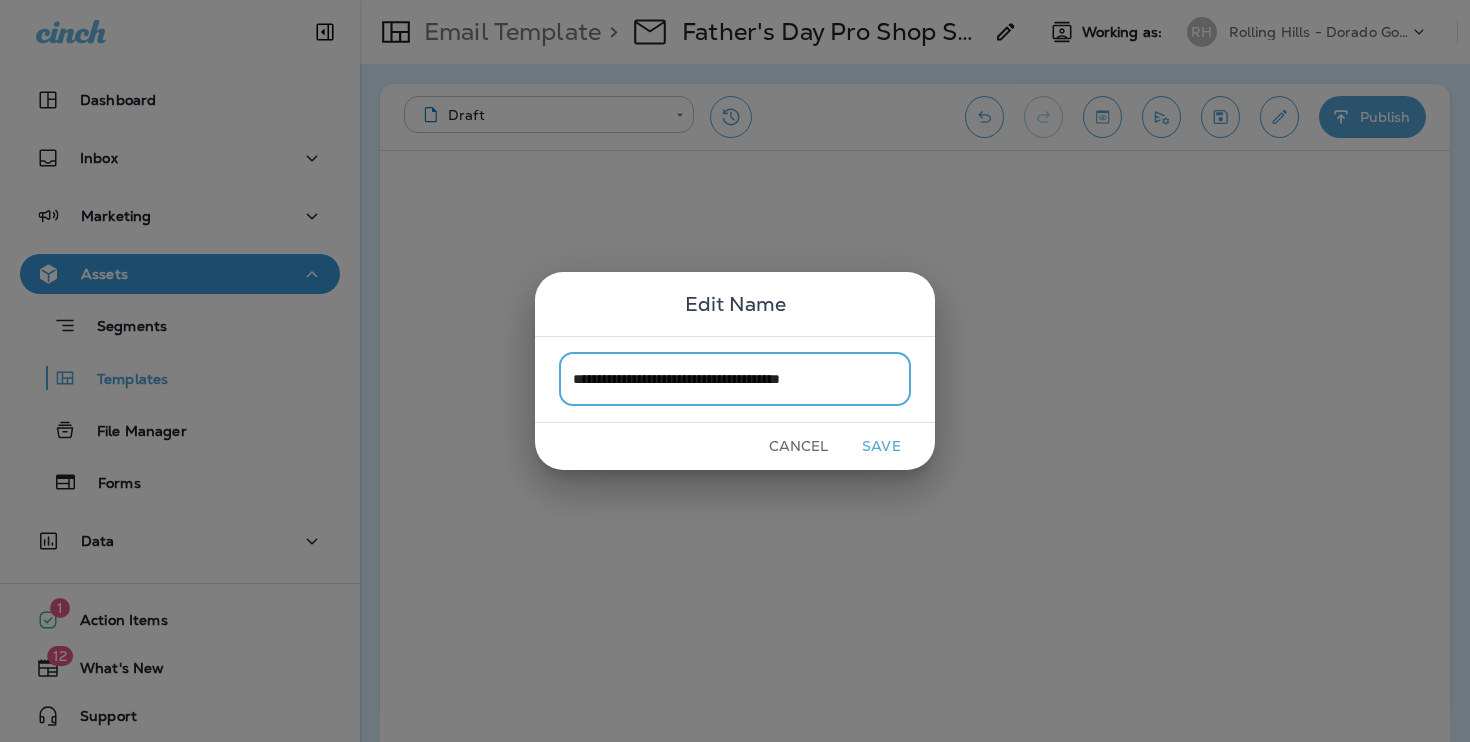 type on "**********" 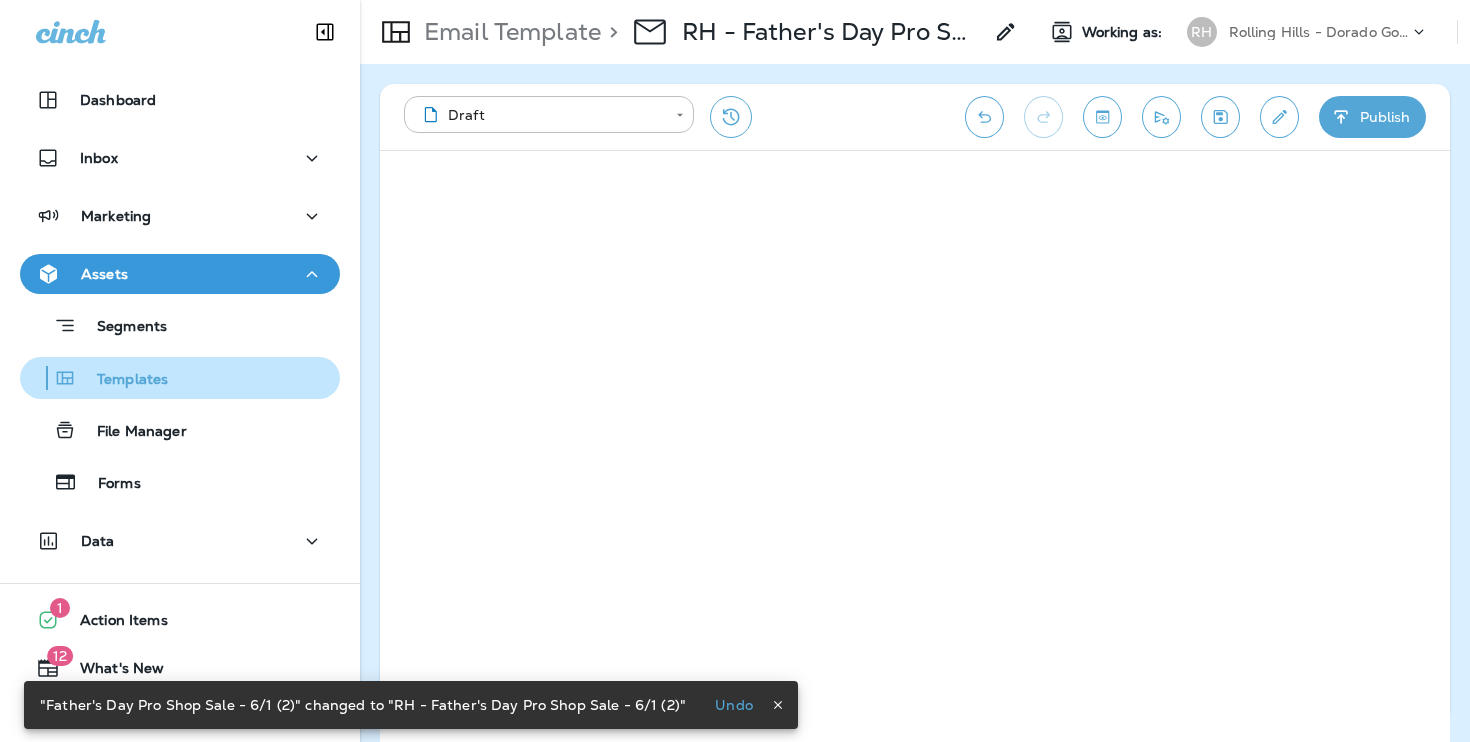click on "Templates" at bounding box center [180, 378] 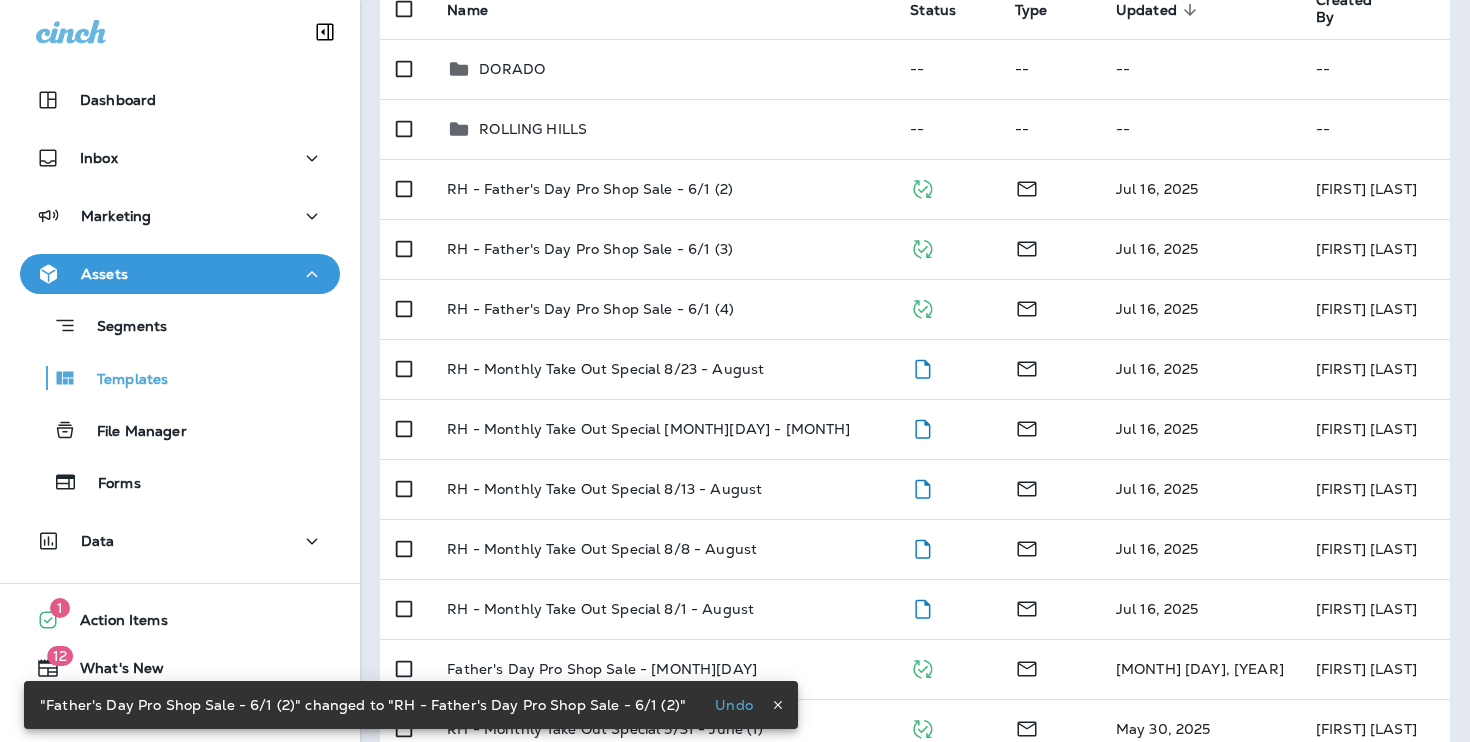 scroll, scrollTop: 254, scrollLeft: 0, axis: vertical 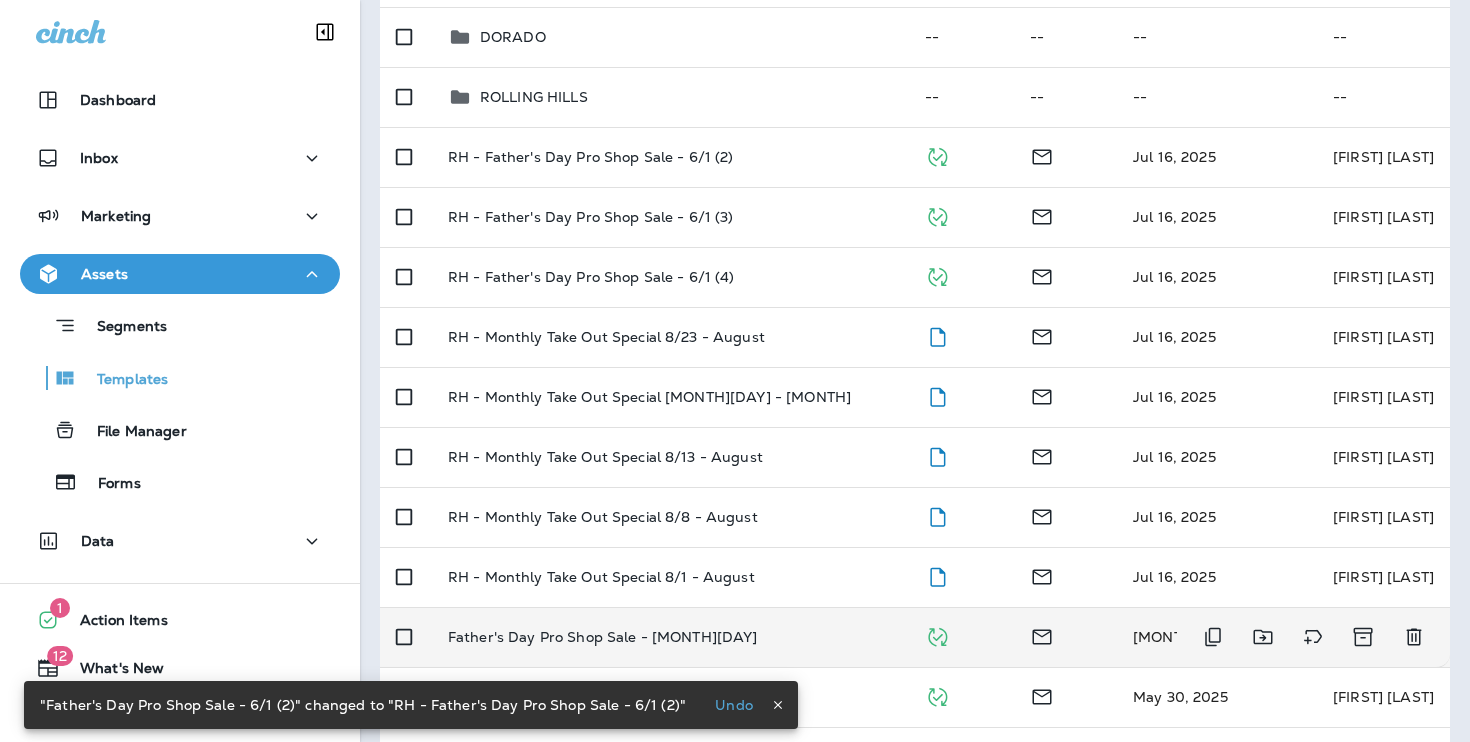 click on "Father's Day Pro Shop Sale - [MONTH][DAY]" at bounding box center [670, 637] 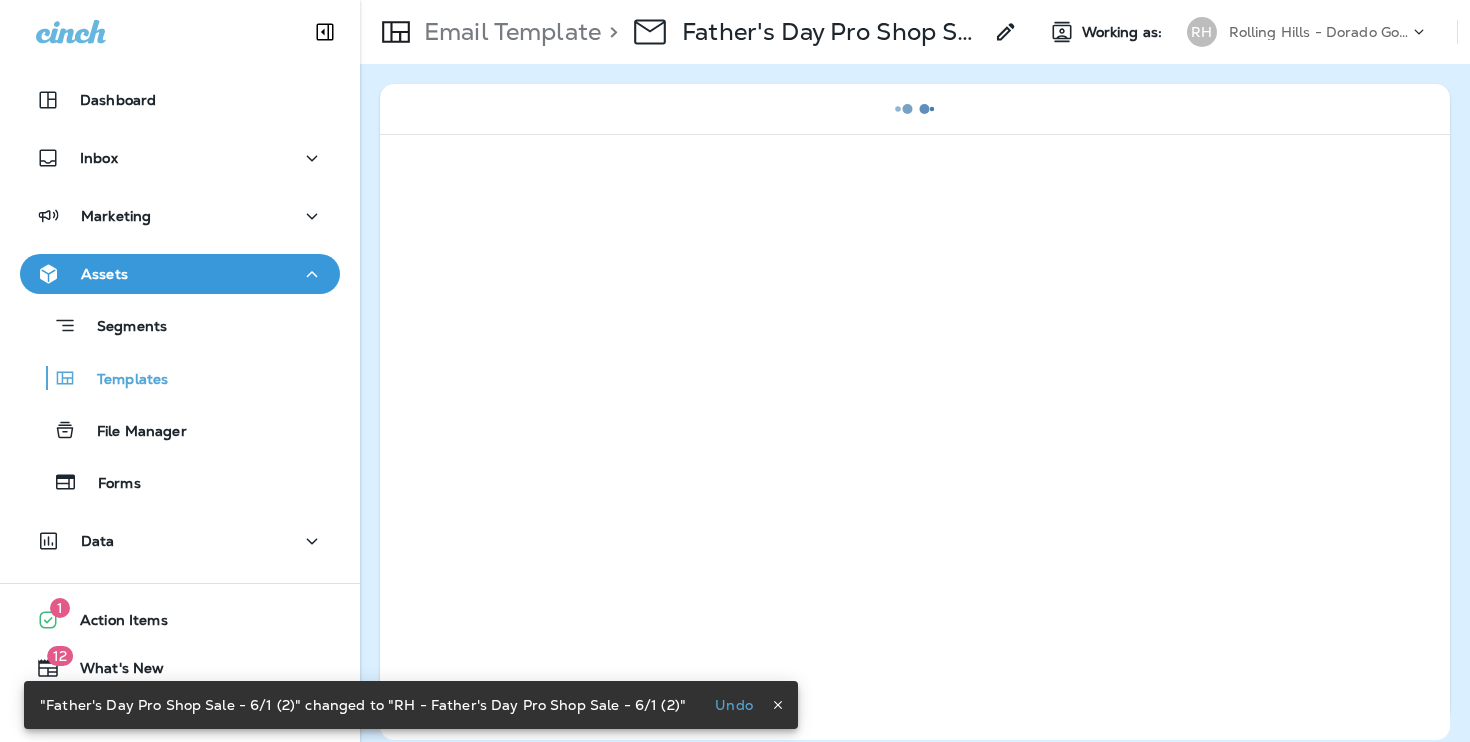 click 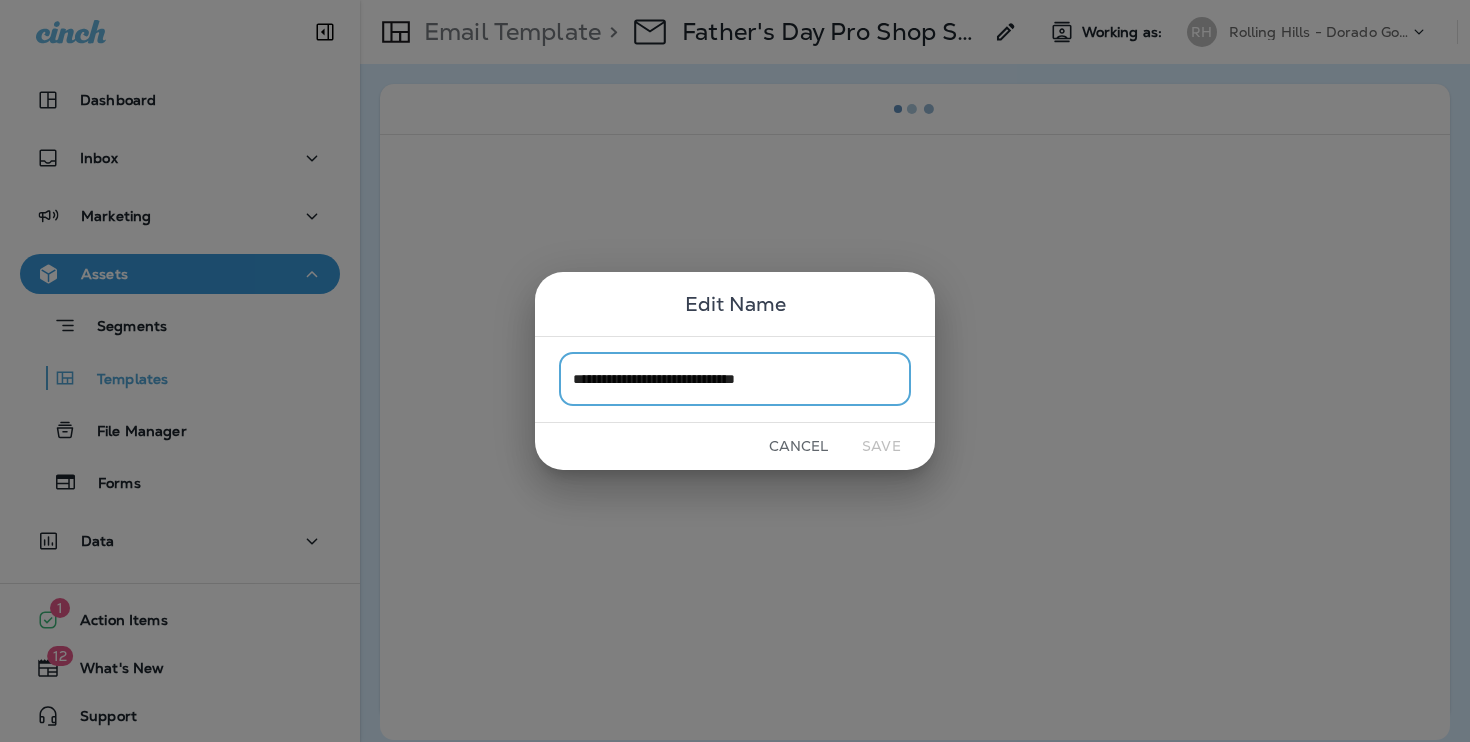 click on "**********" at bounding box center [735, 379] 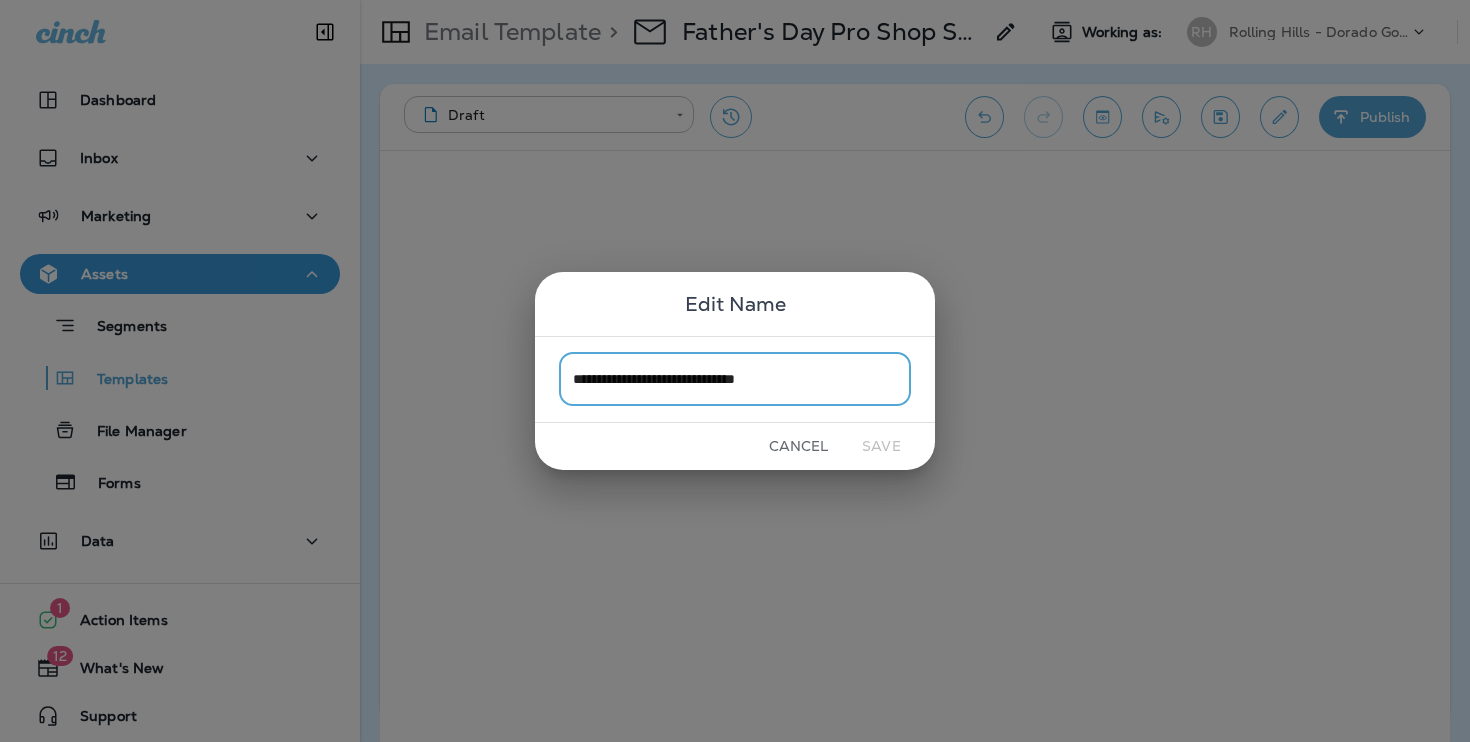 click on "**********" at bounding box center (735, 379) 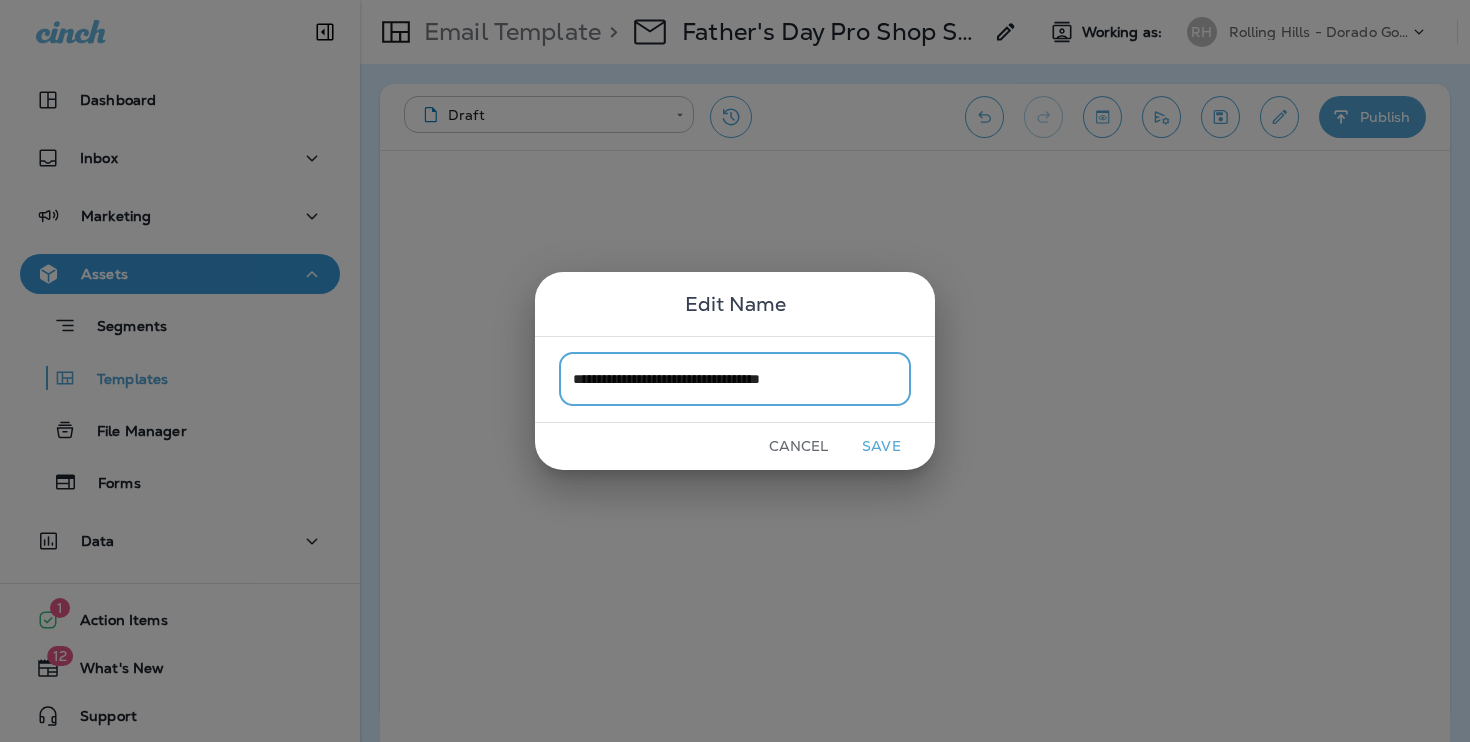 type on "**********" 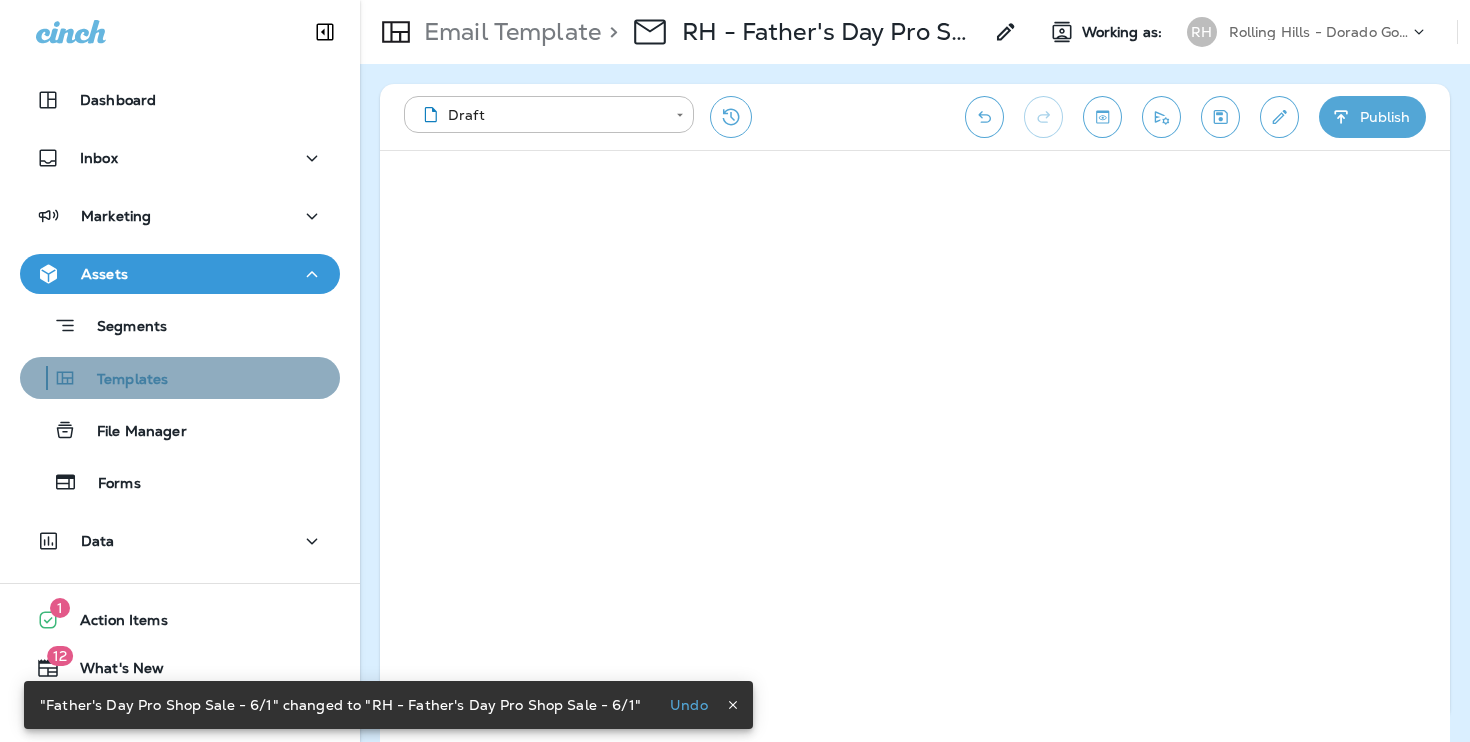 click on "Templates" at bounding box center (122, 380) 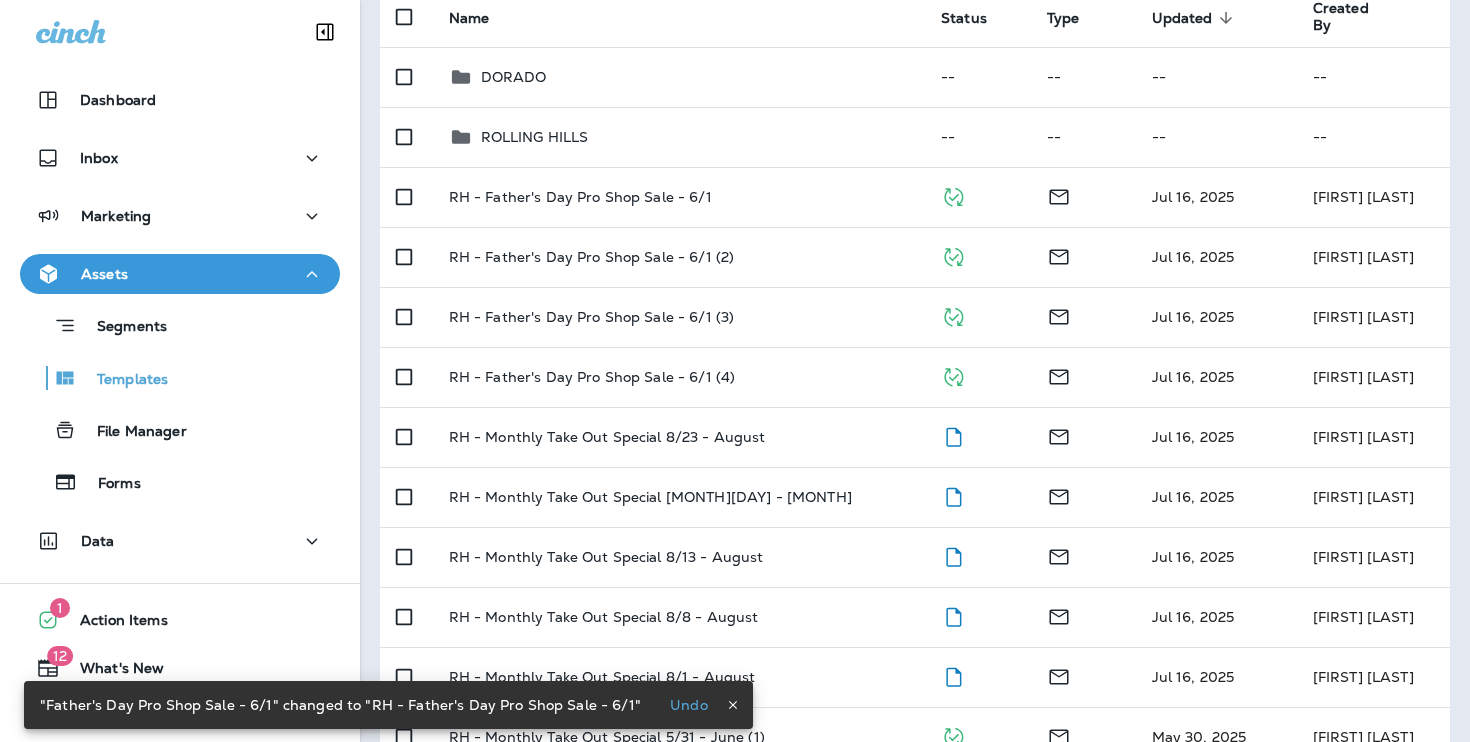 scroll, scrollTop: 215, scrollLeft: 0, axis: vertical 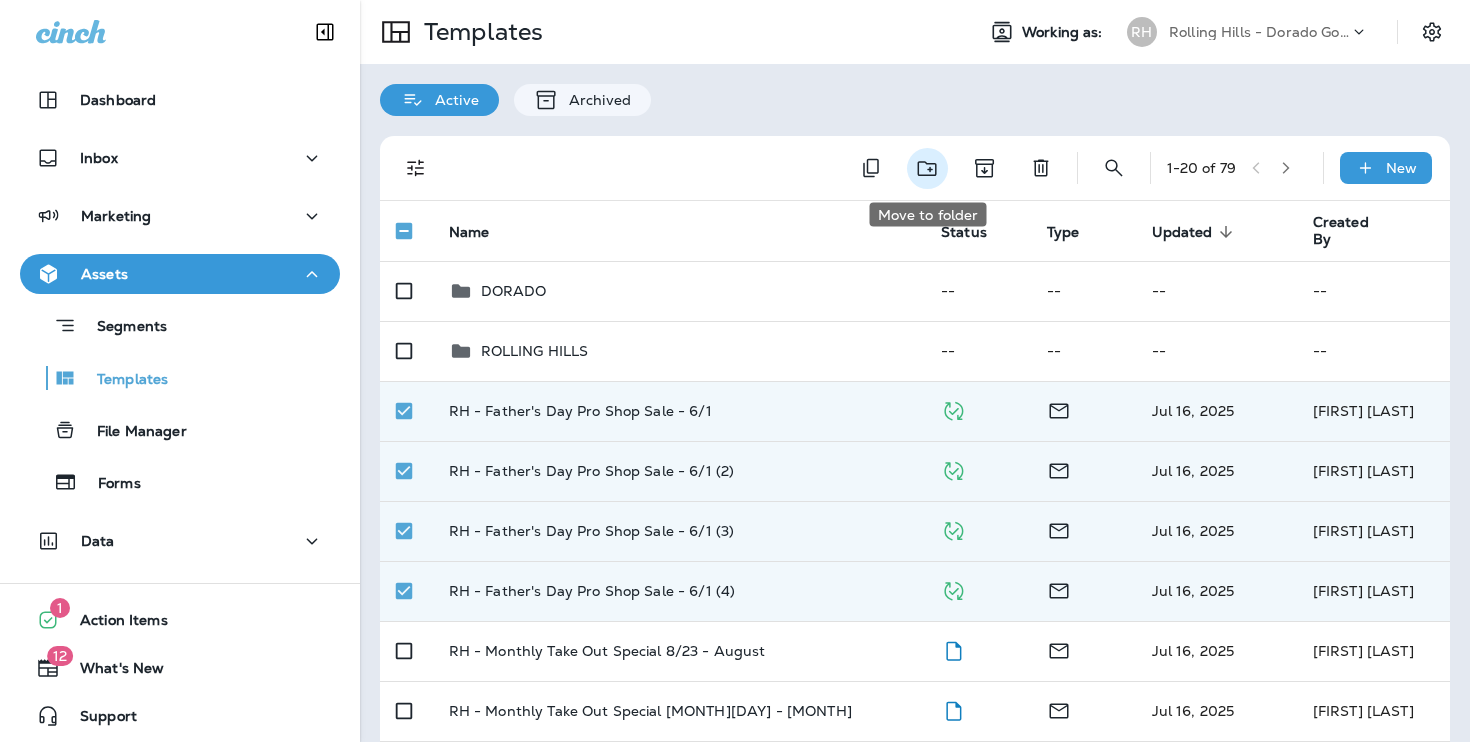 click 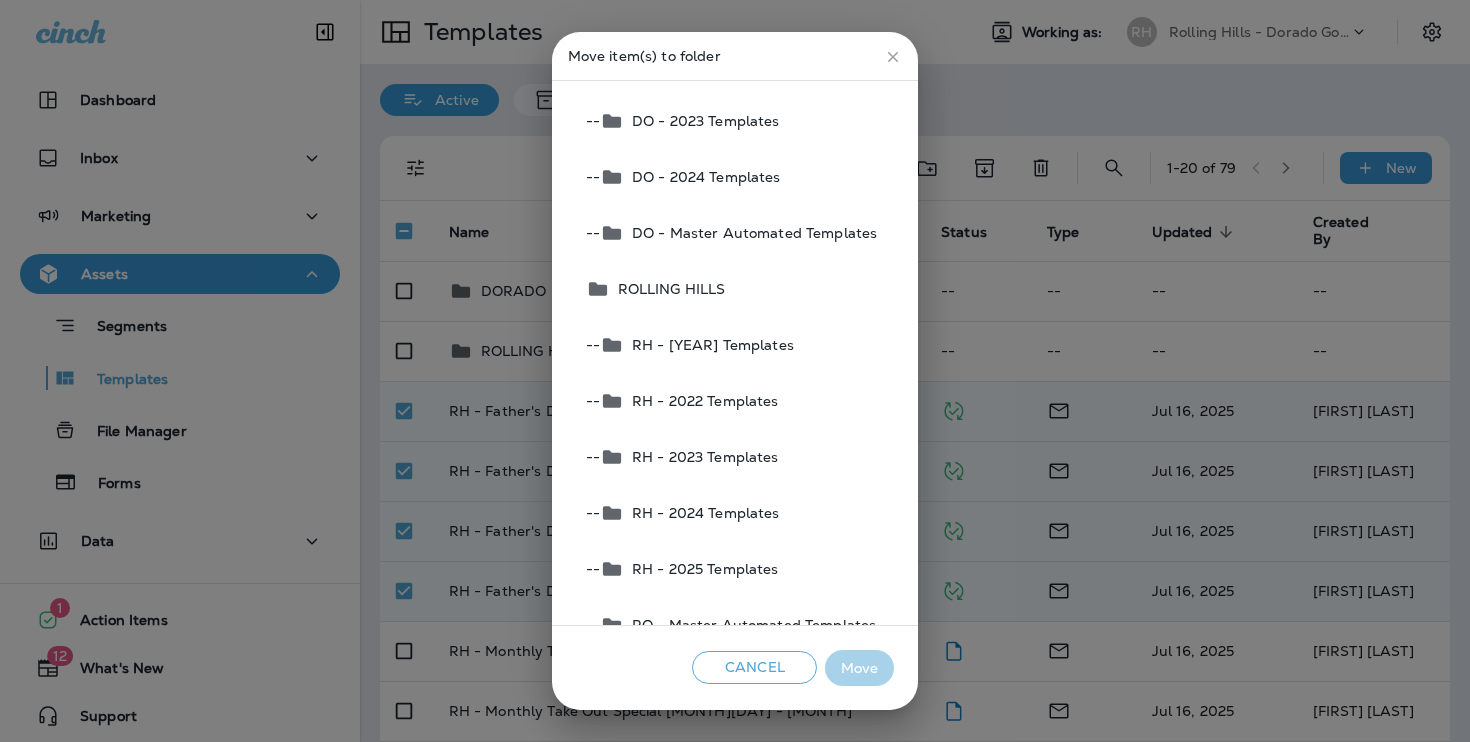 scroll, scrollTop: 229, scrollLeft: 0, axis: vertical 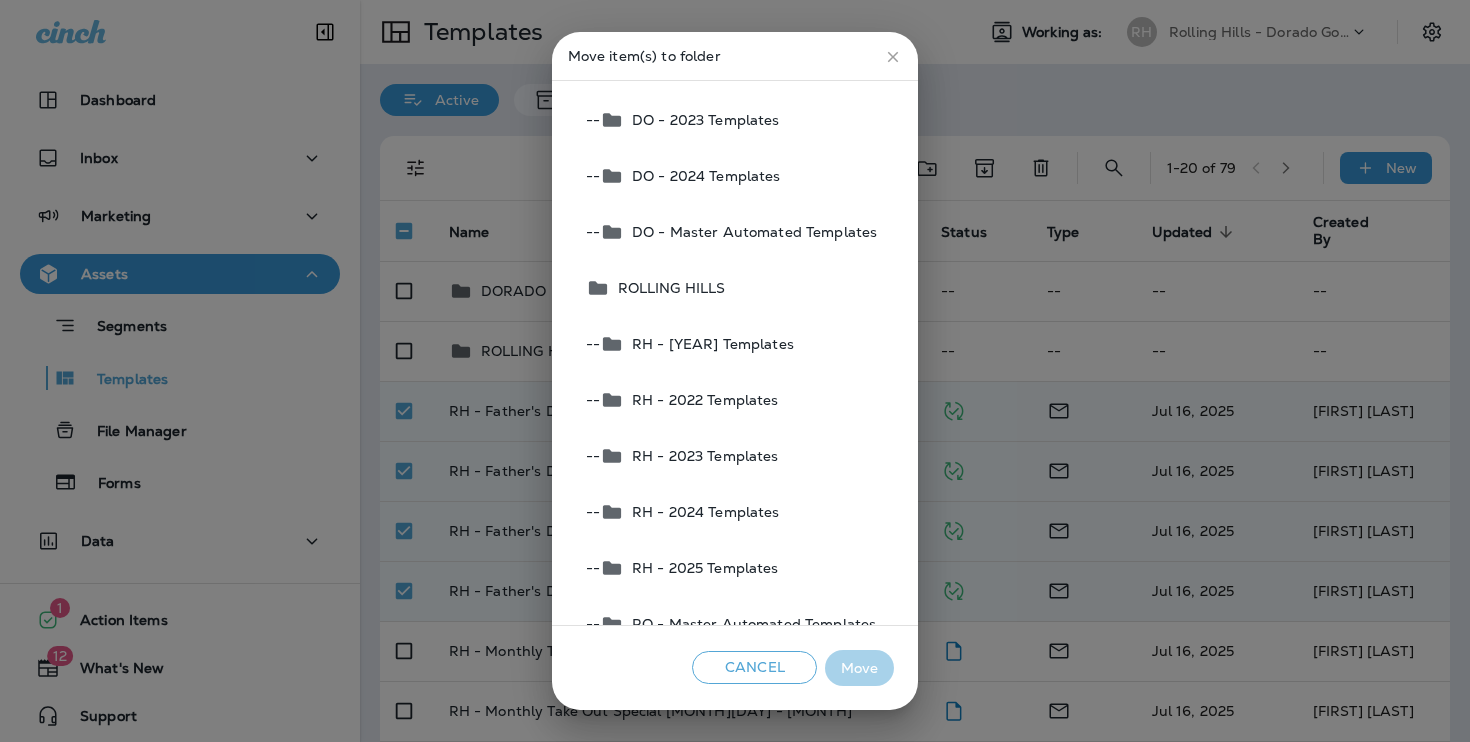 click on "RH - 2025 Templates" at bounding box center [701, 568] 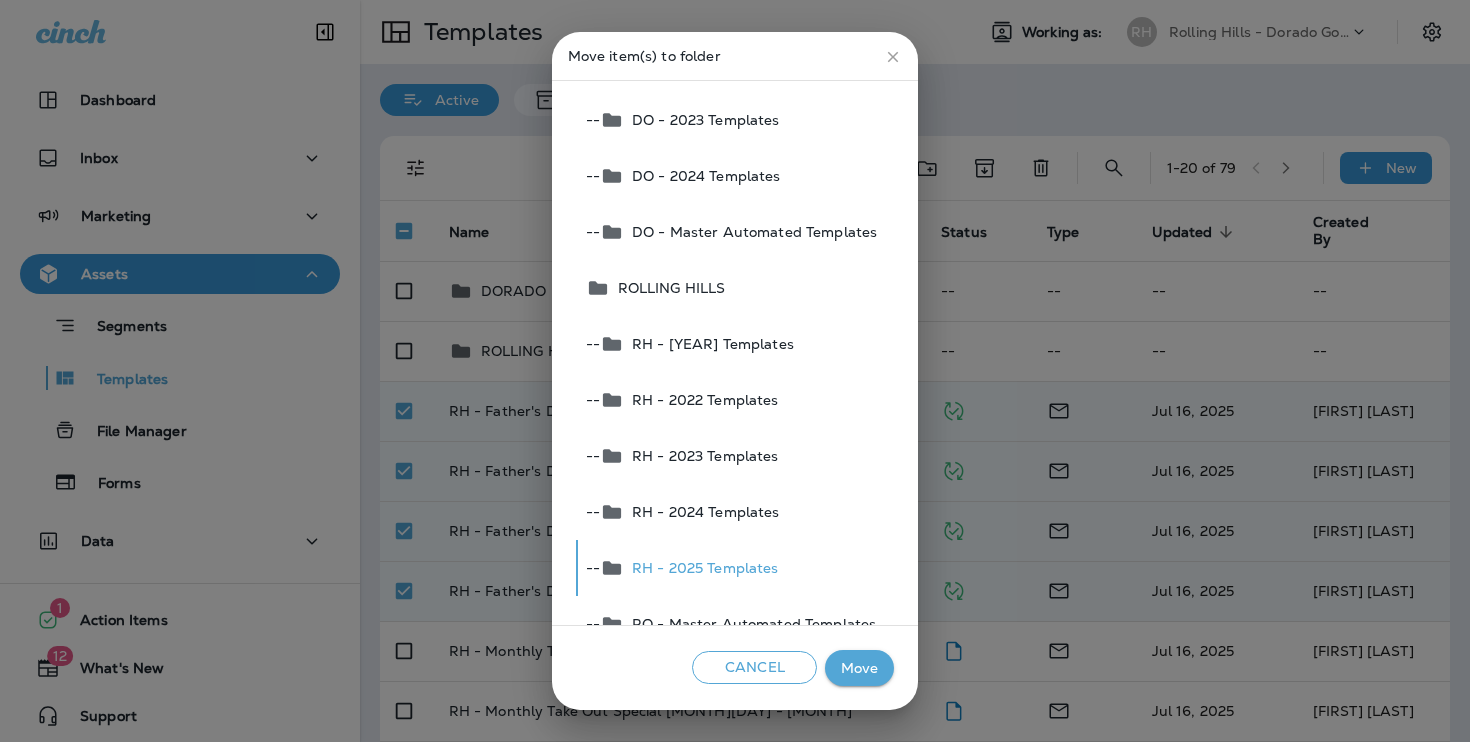 click on "Move" at bounding box center [859, 668] 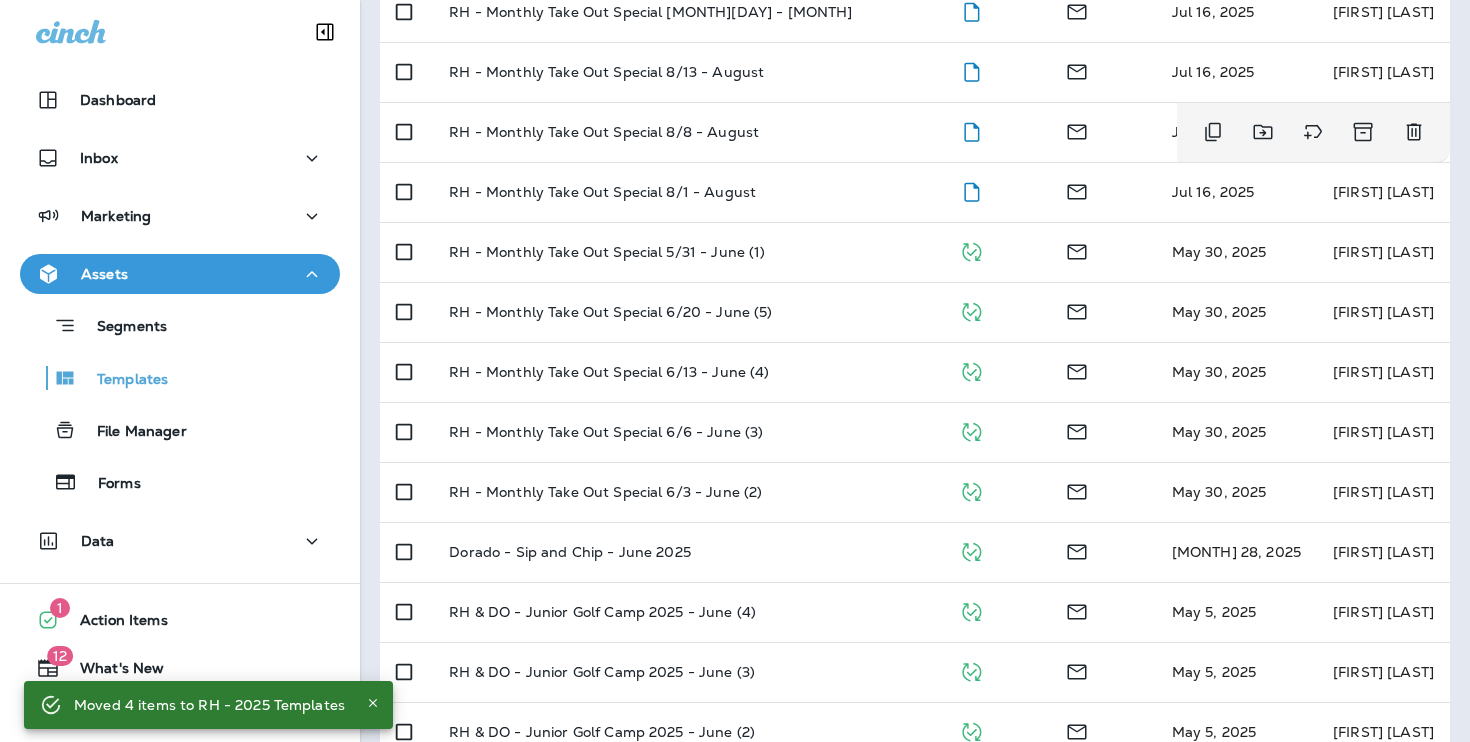 scroll, scrollTop: 462, scrollLeft: 0, axis: vertical 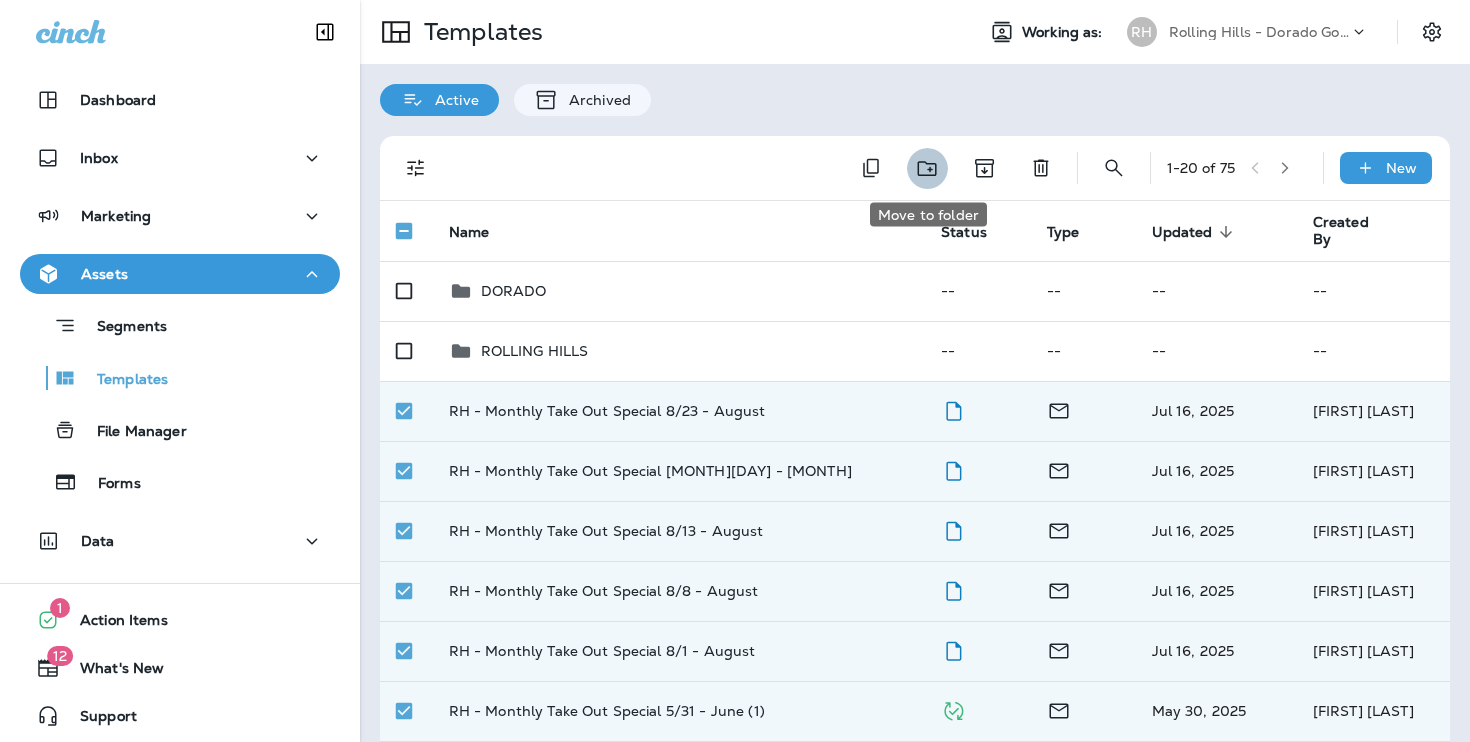 click 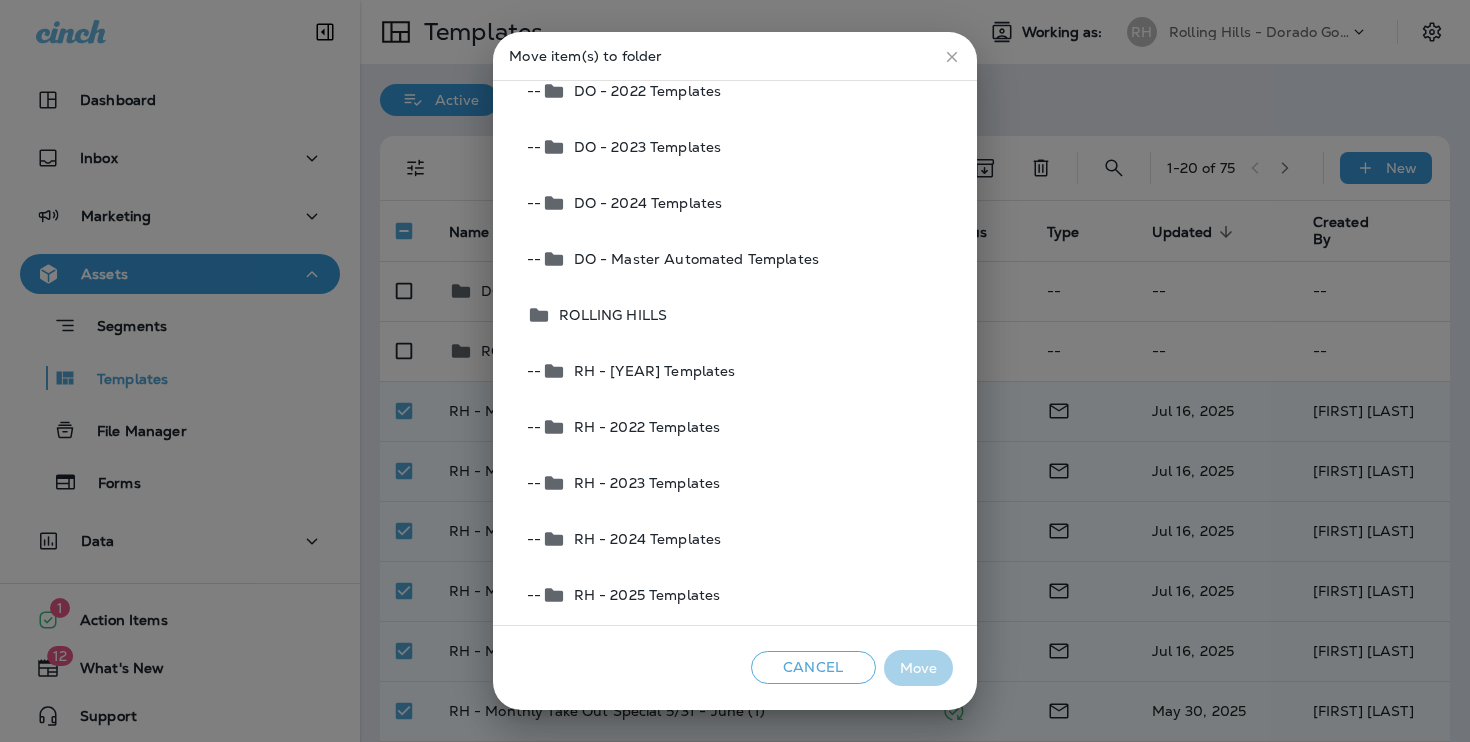 scroll, scrollTop: 205, scrollLeft: 0, axis: vertical 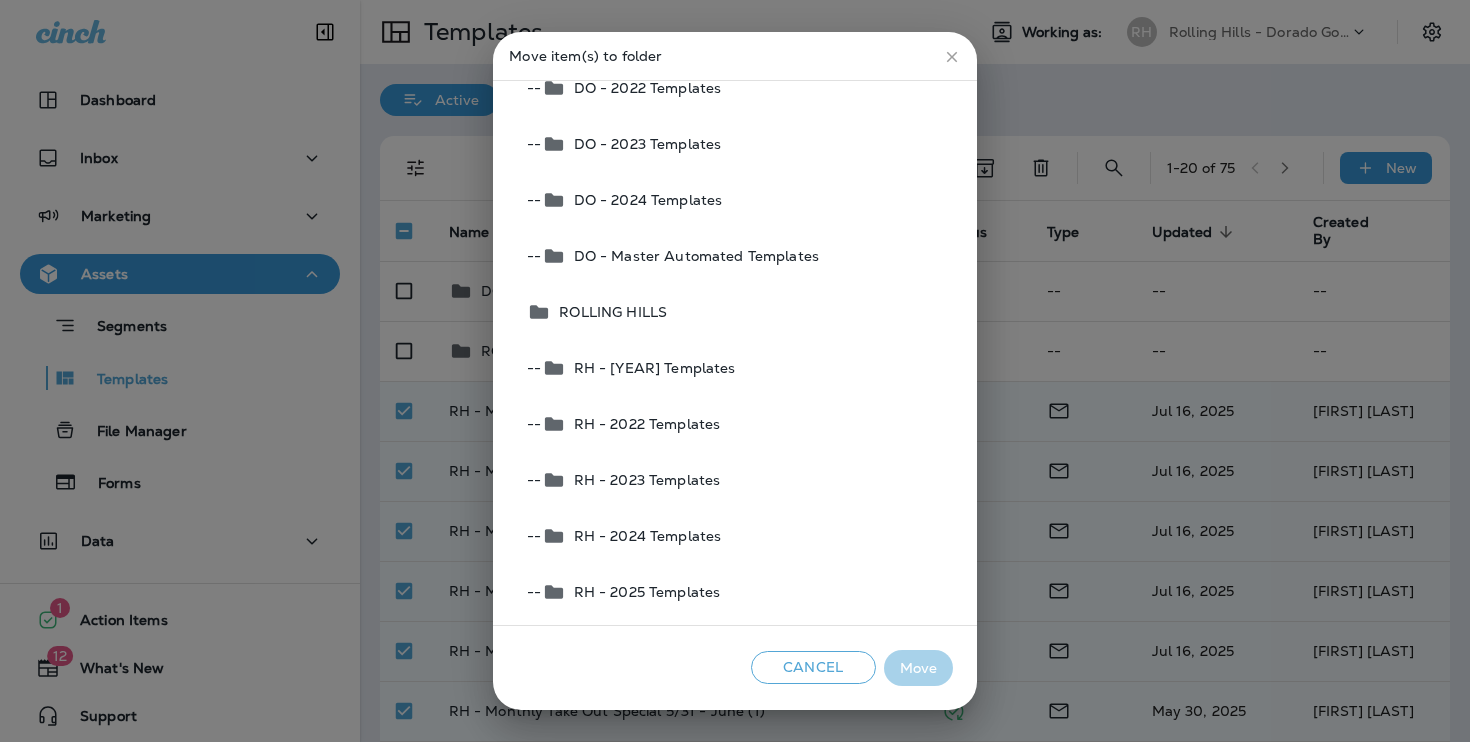 click on "RH - 2025 Templates" at bounding box center (643, 592) 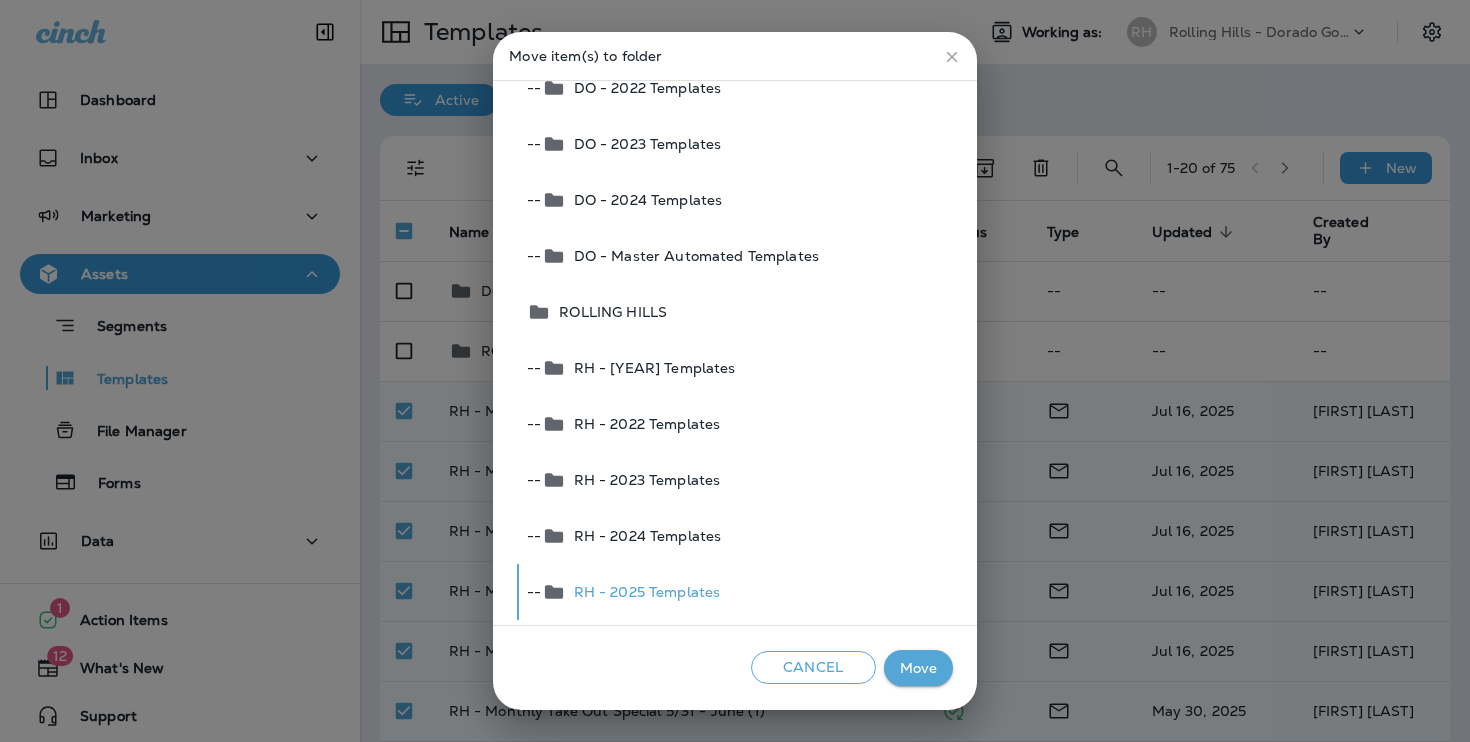 click on "Move" at bounding box center [918, 668] 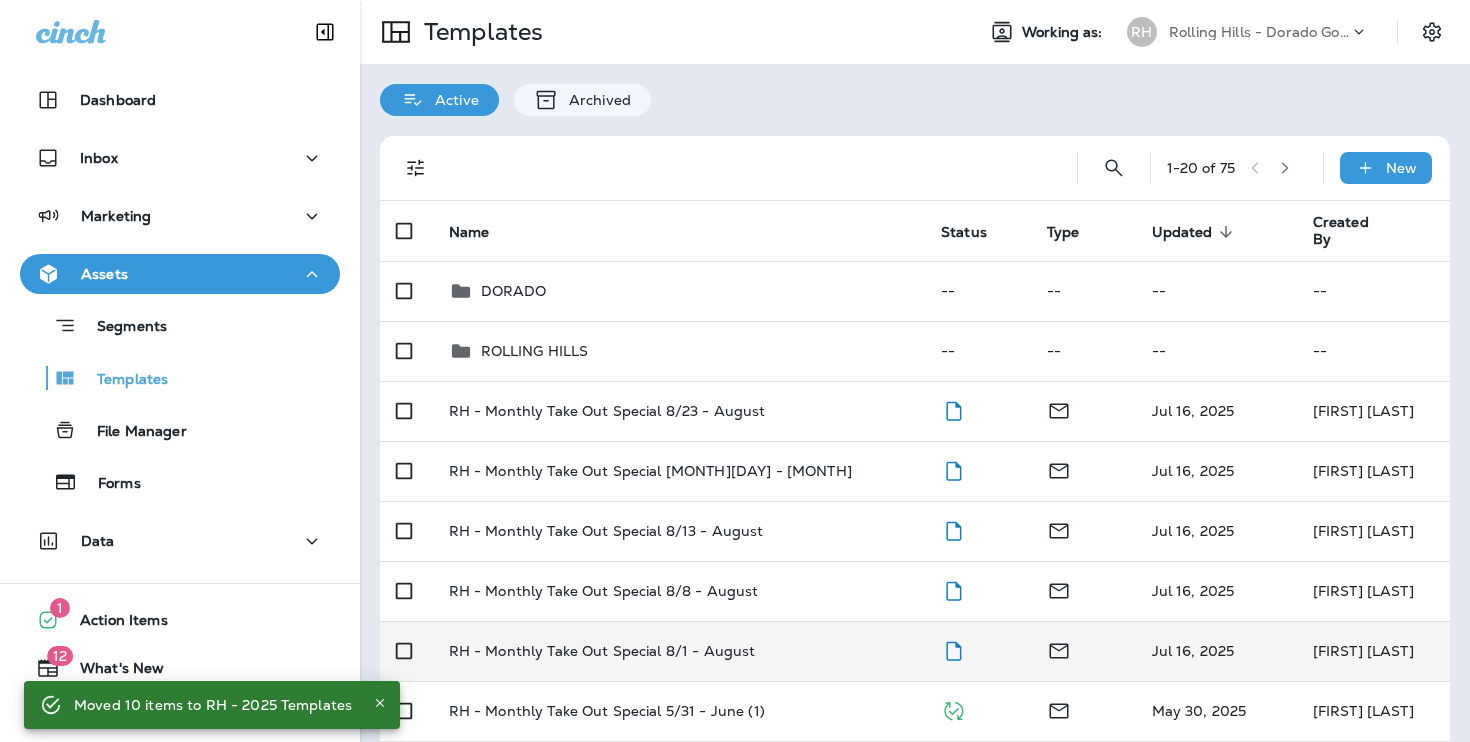 click on "RH - Monthly Take Out Special 8/1 - August" at bounding box center (679, 651) 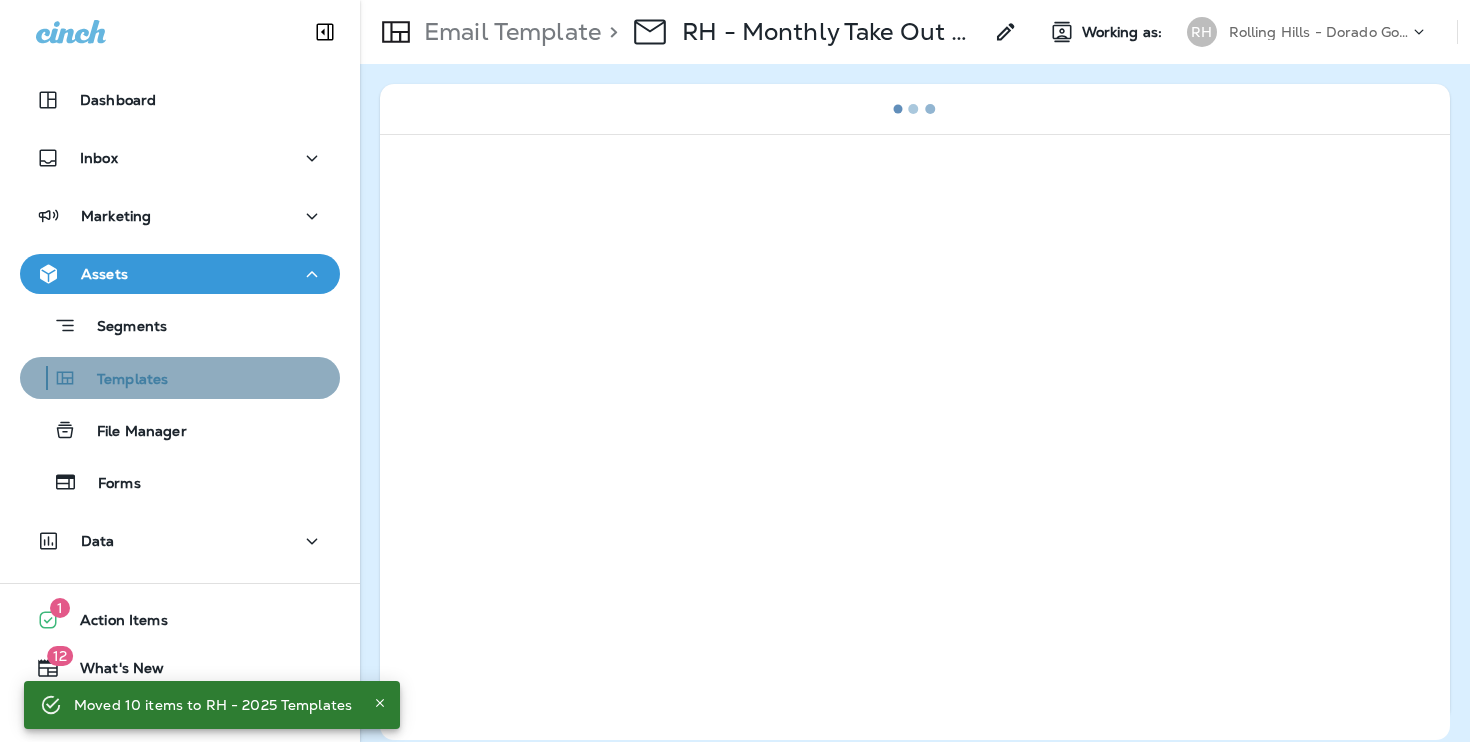 click on "Templates" at bounding box center (180, 378) 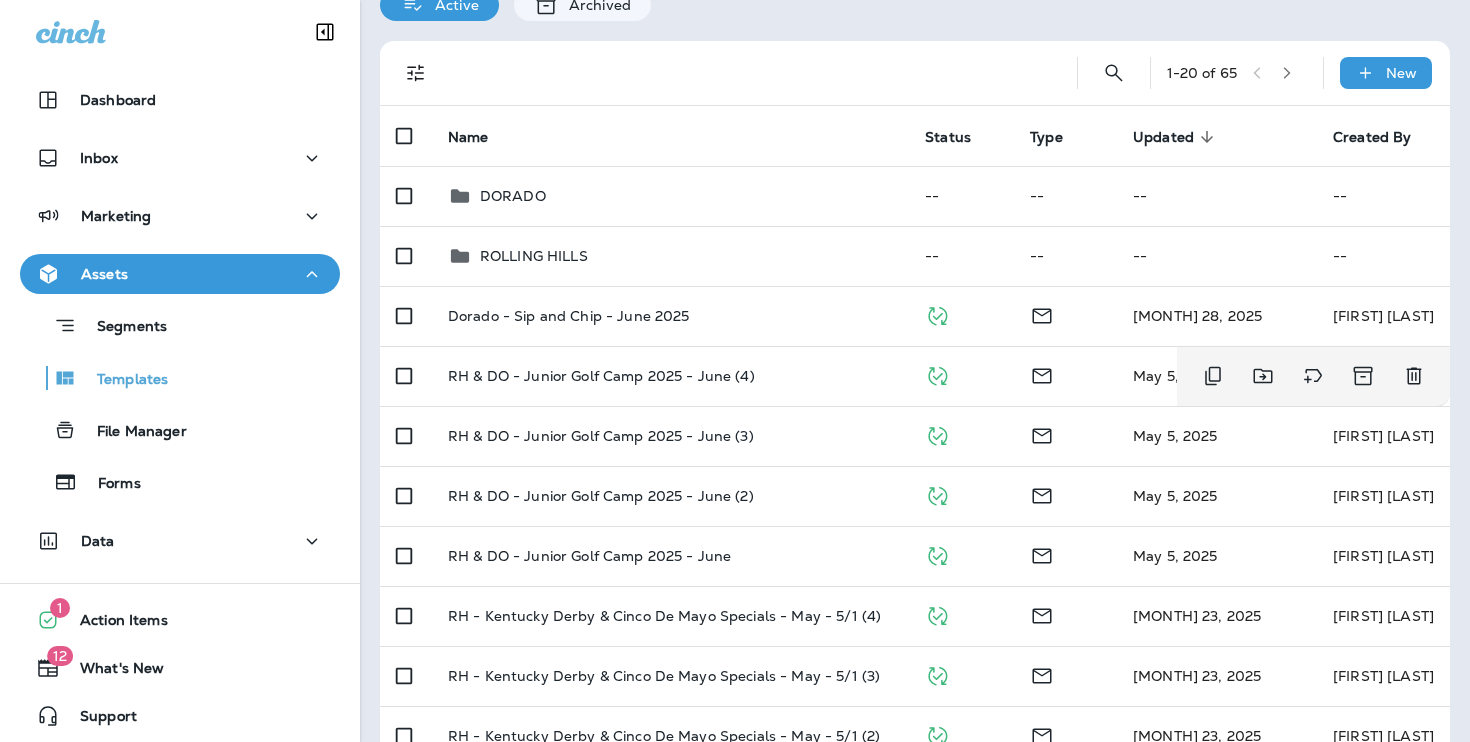 scroll, scrollTop: 137, scrollLeft: 0, axis: vertical 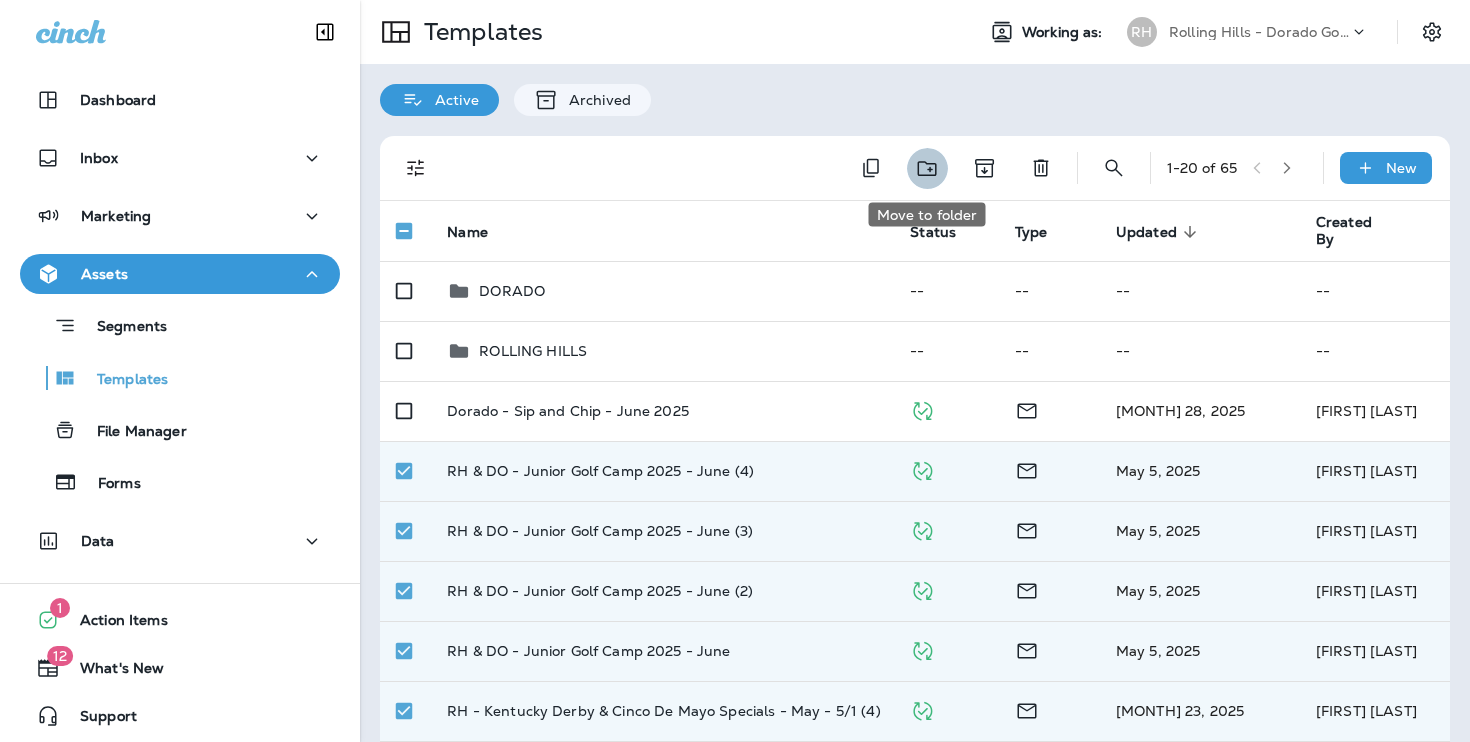 click 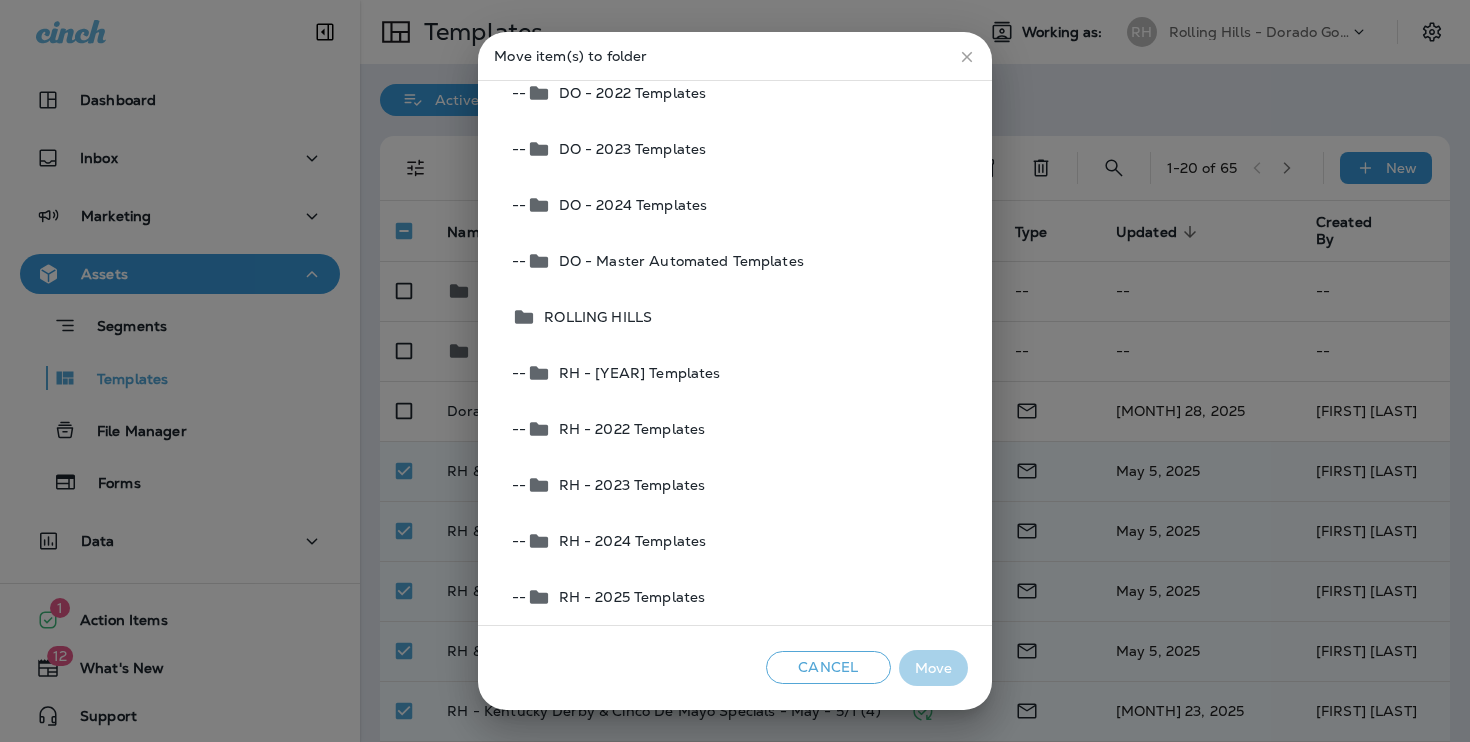 scroll, scrollTop: 208, scrollLeft: 0, axis: vertical 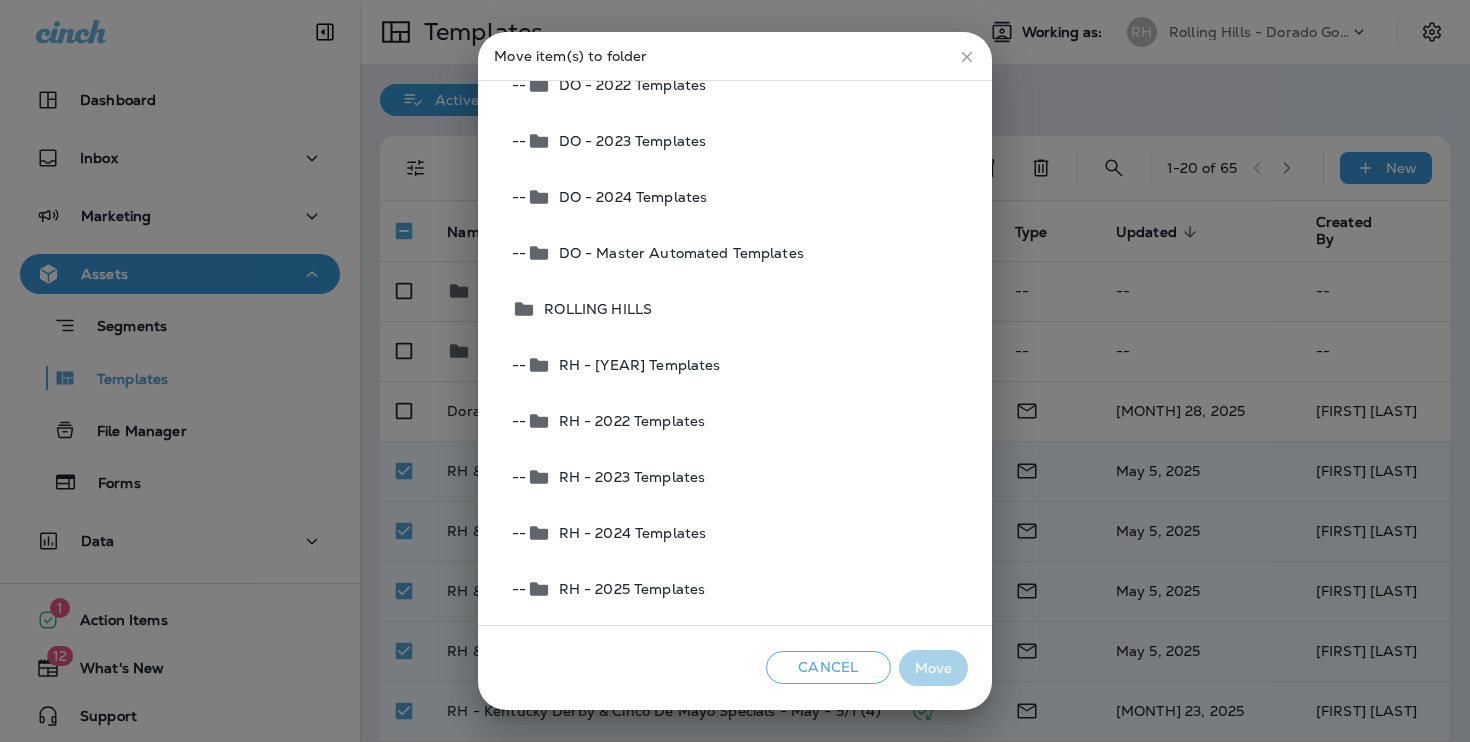 click on "--  RH - 2025 Templates" at bounding box center (735, 589) 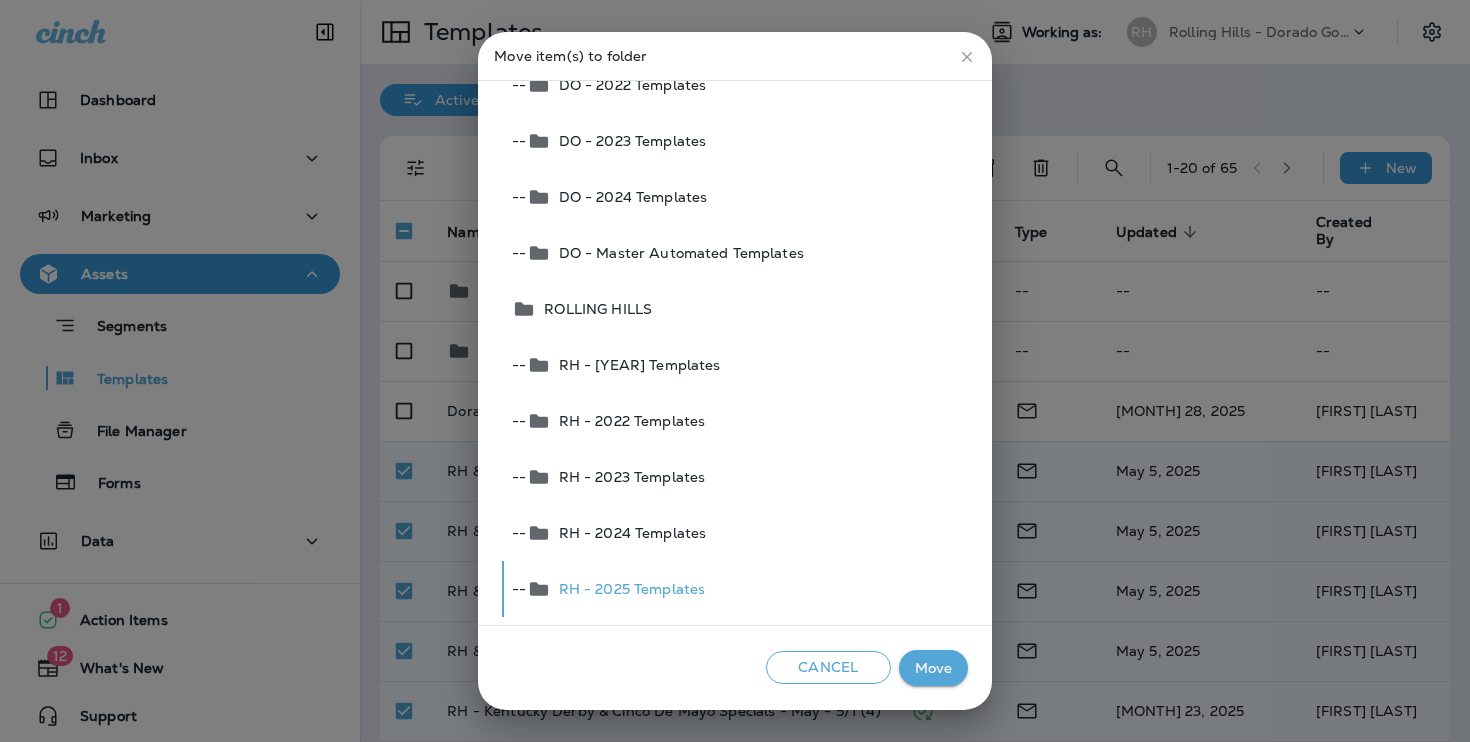 click on "Move" at bounding box center [933, 668] 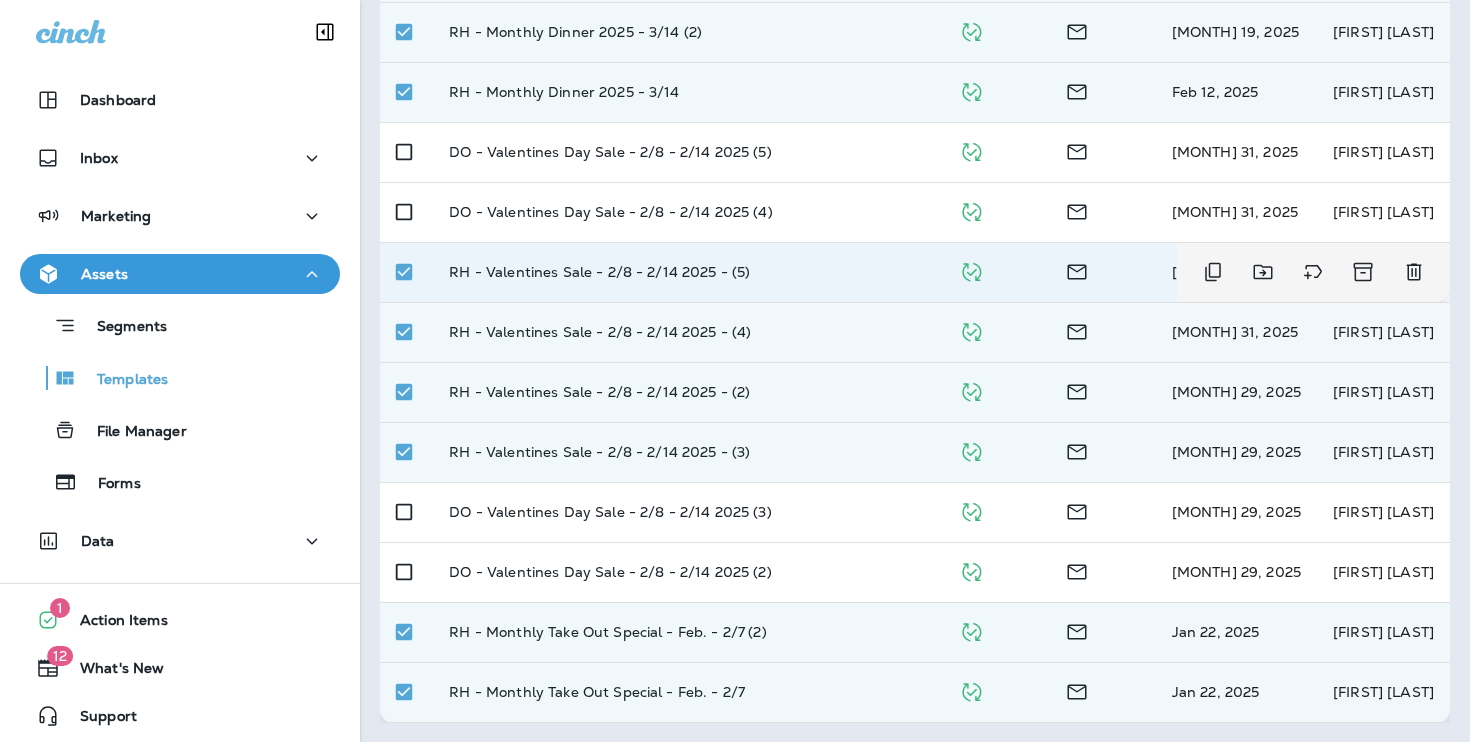 scroll, scrollTop: 0, scrollLeft: 0, axis: both 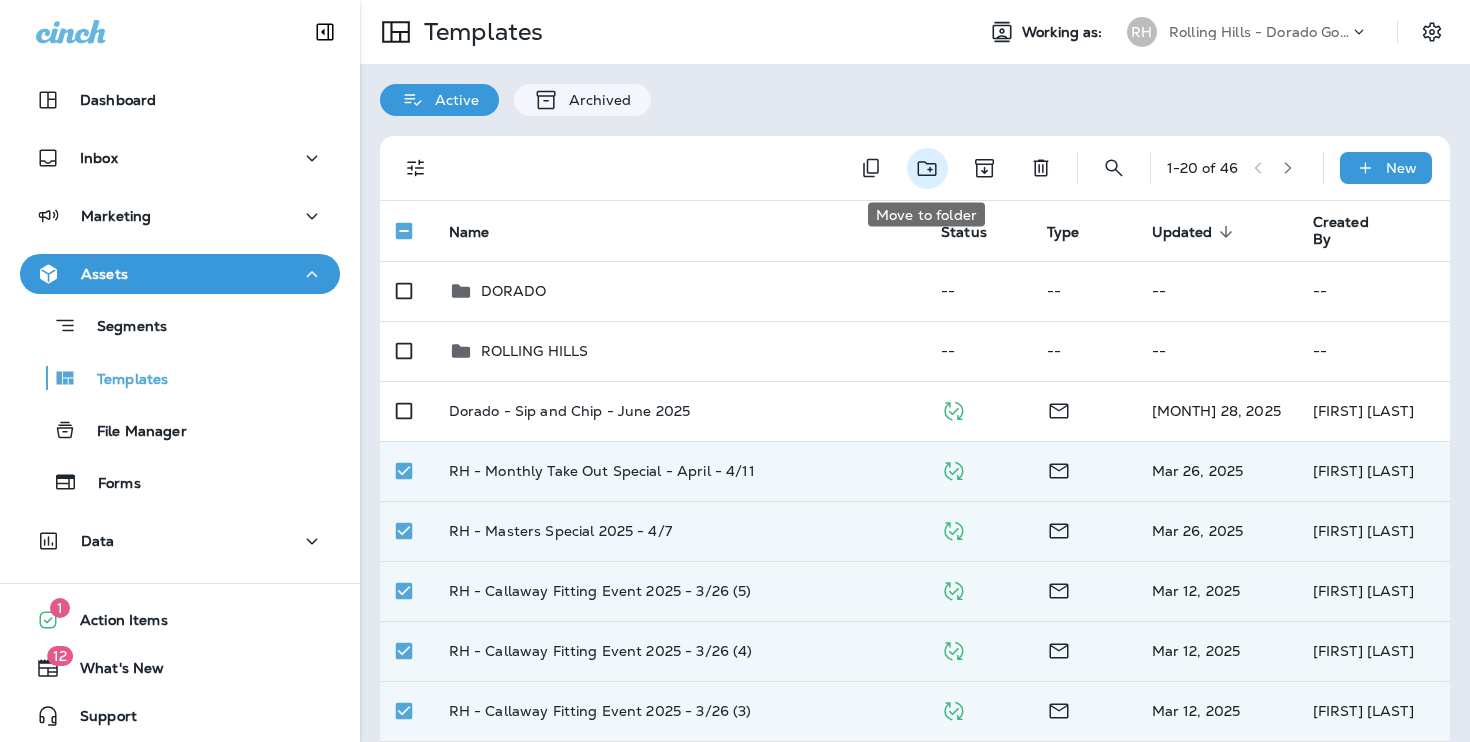 click at bounding box center (927, 168) 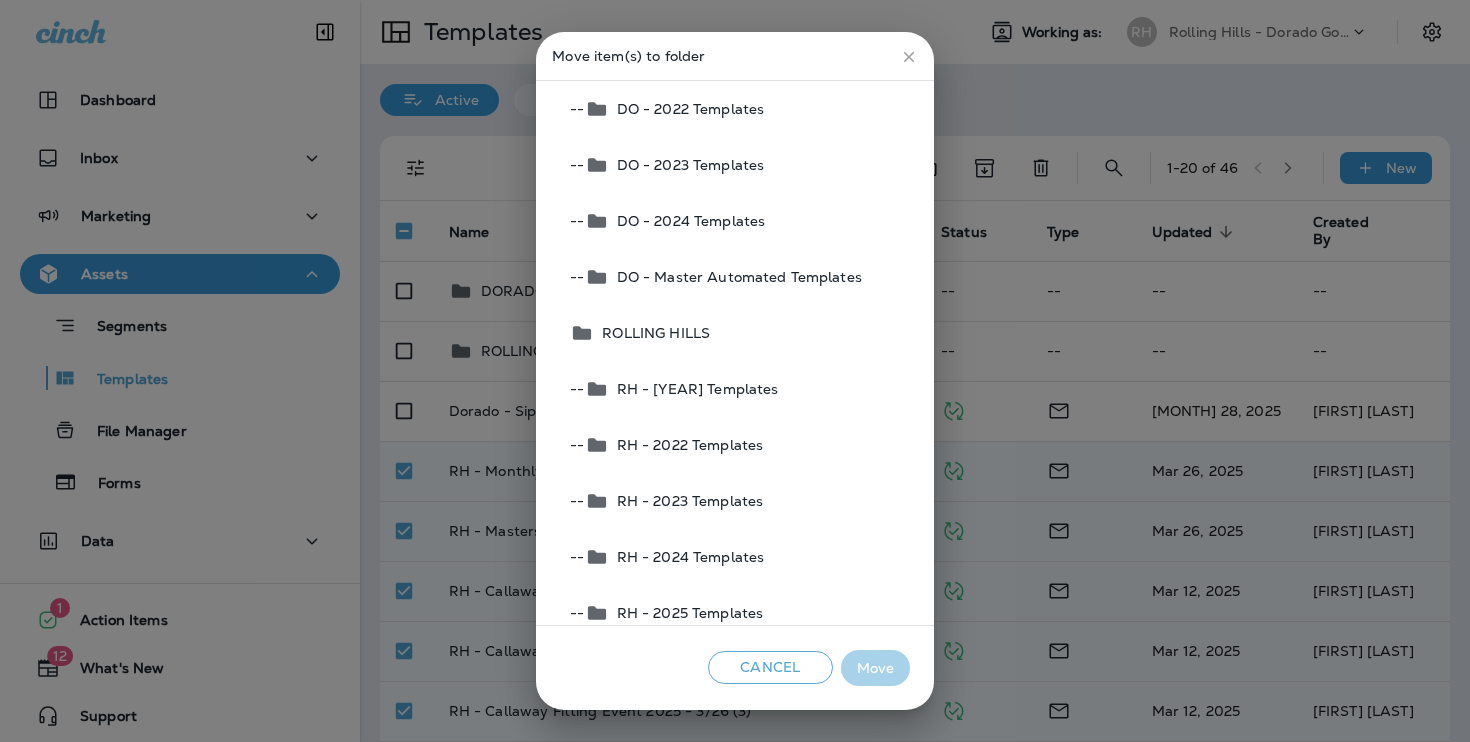 scroll, scrollTop: 206, scrollLeft: 0, axis: vertical 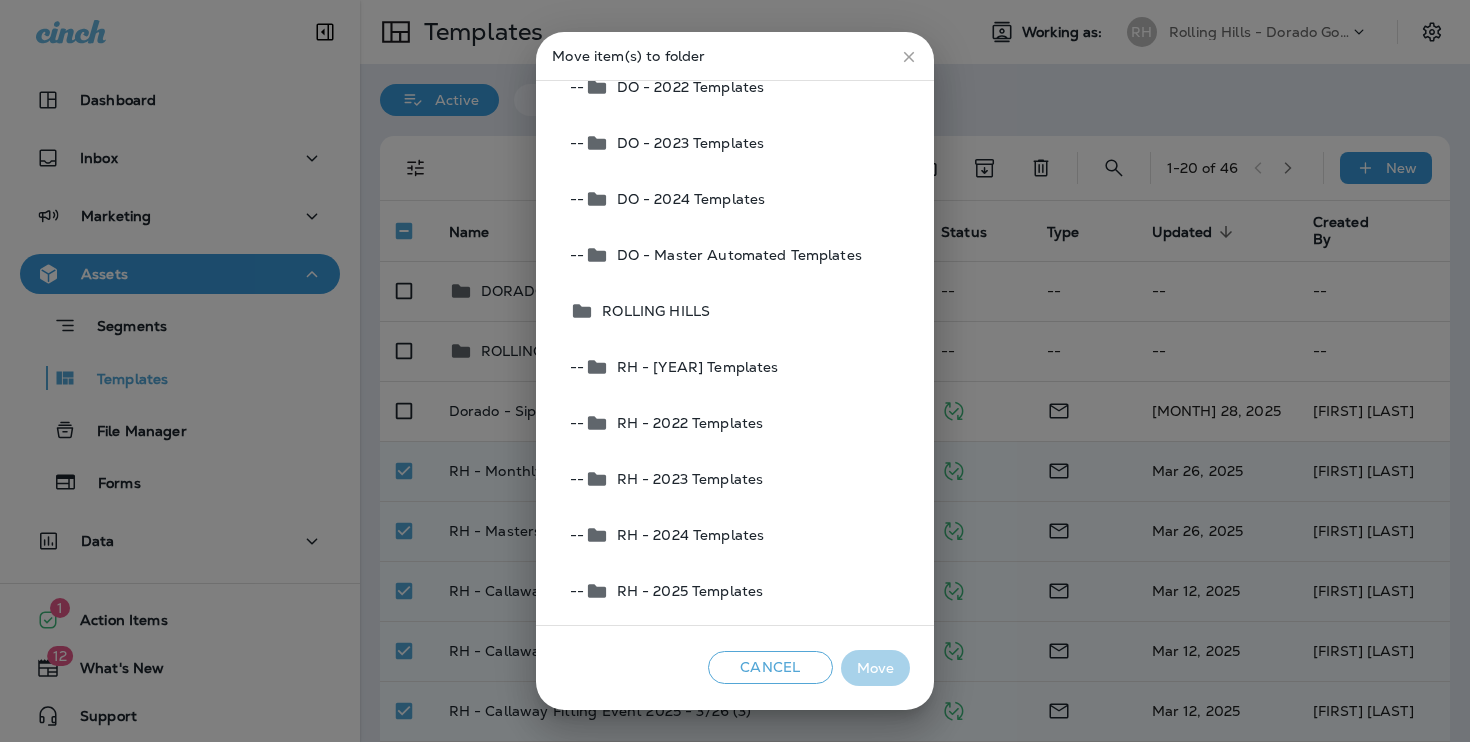click on "RH - 2025 Templates" at bounding box center (686, 591) 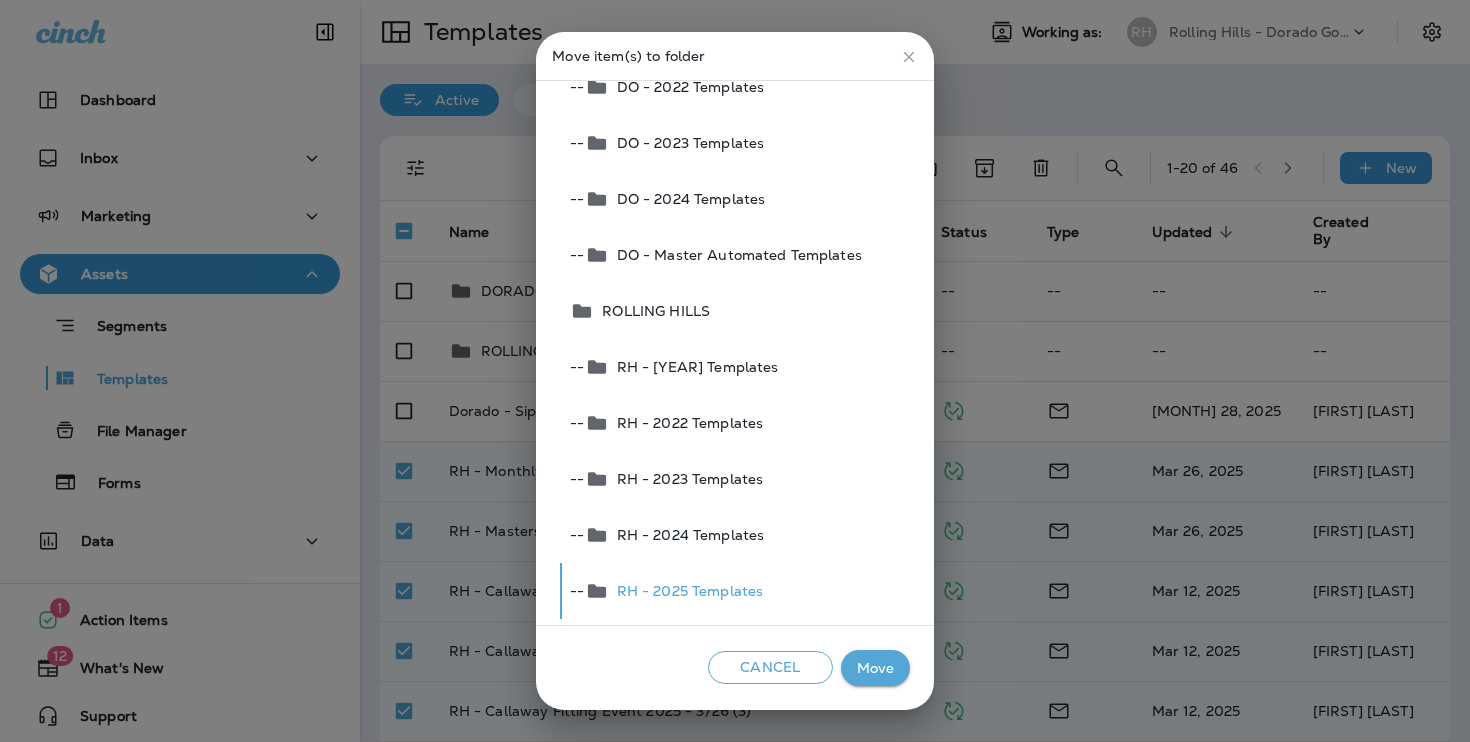 click on "Move" at bounding box center [875, 668] 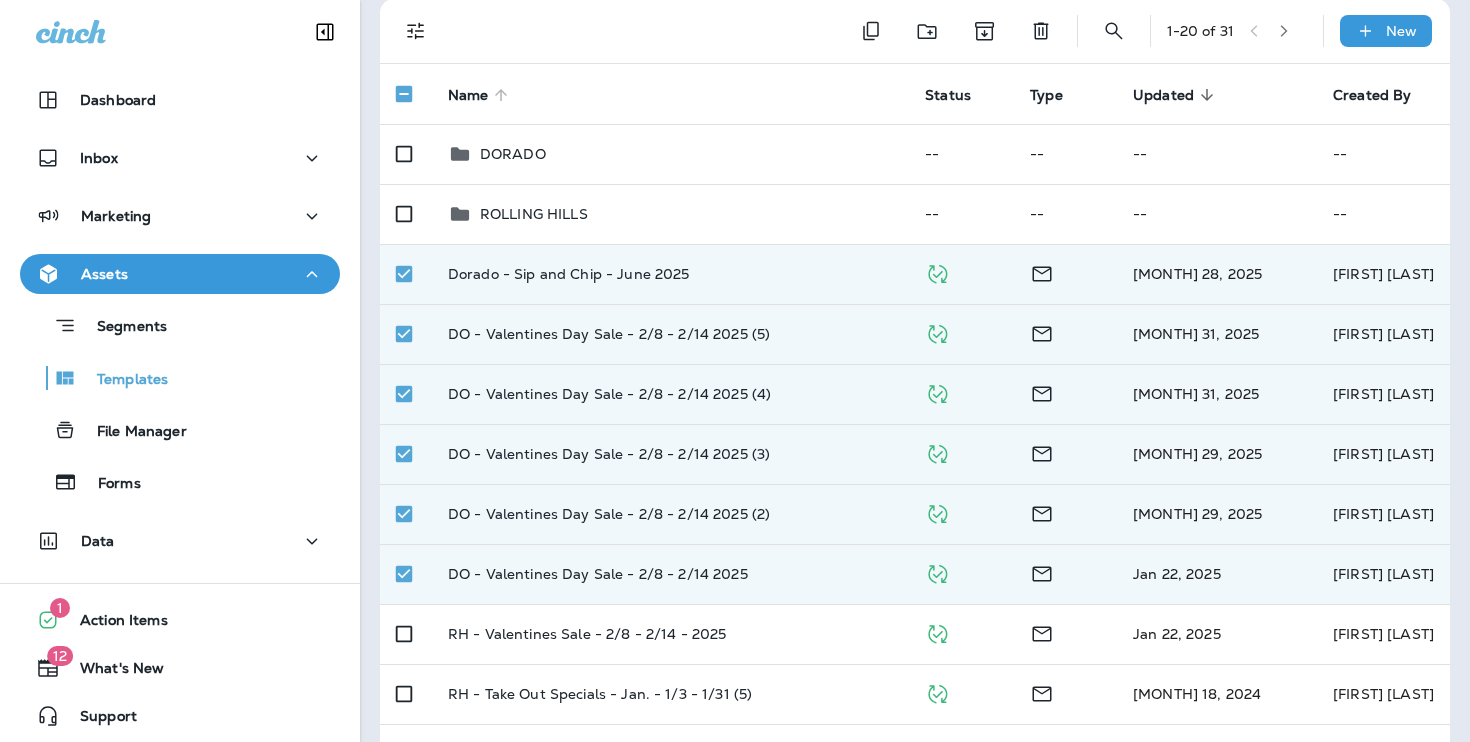 scroll, scrollTop: 0, scrollLeft: 0, axis: both 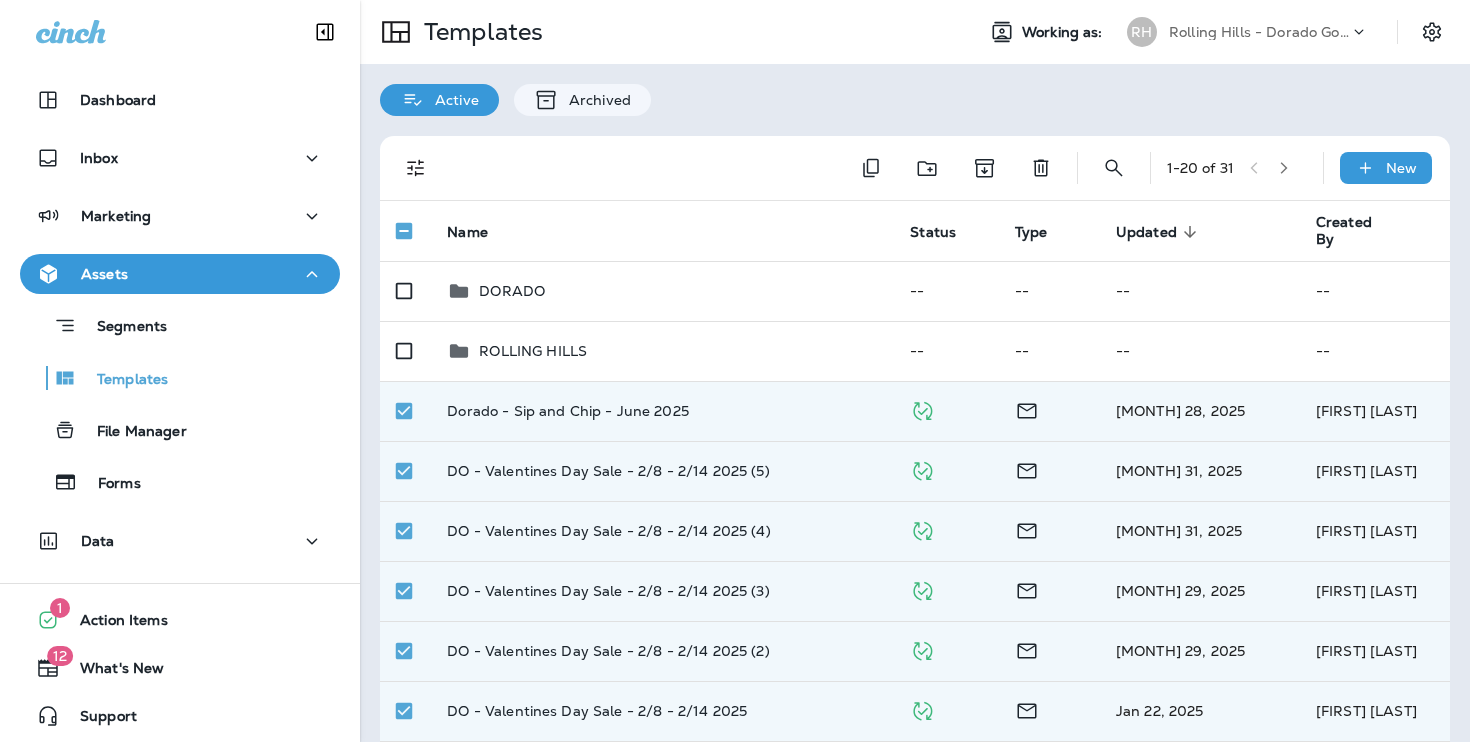 click at bounding box center (956, 168) 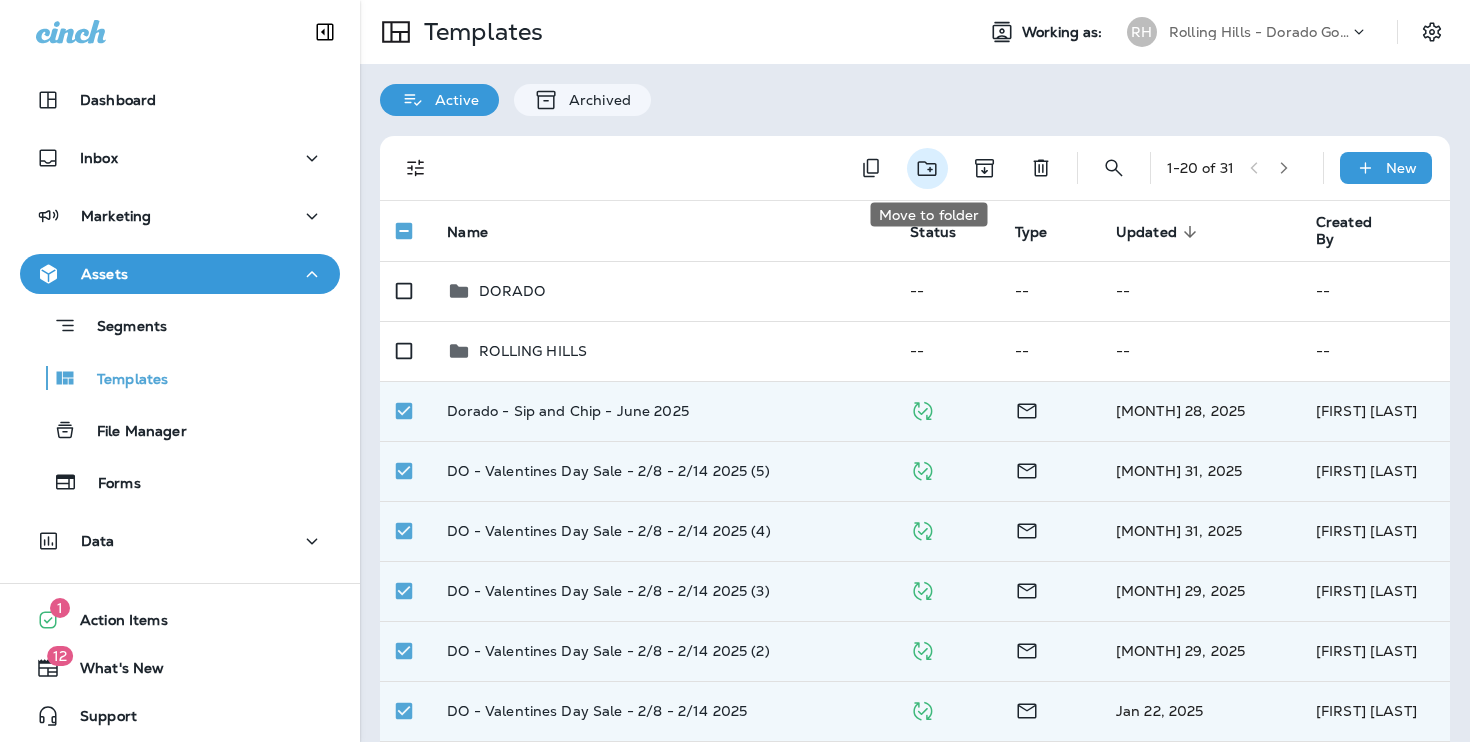 click 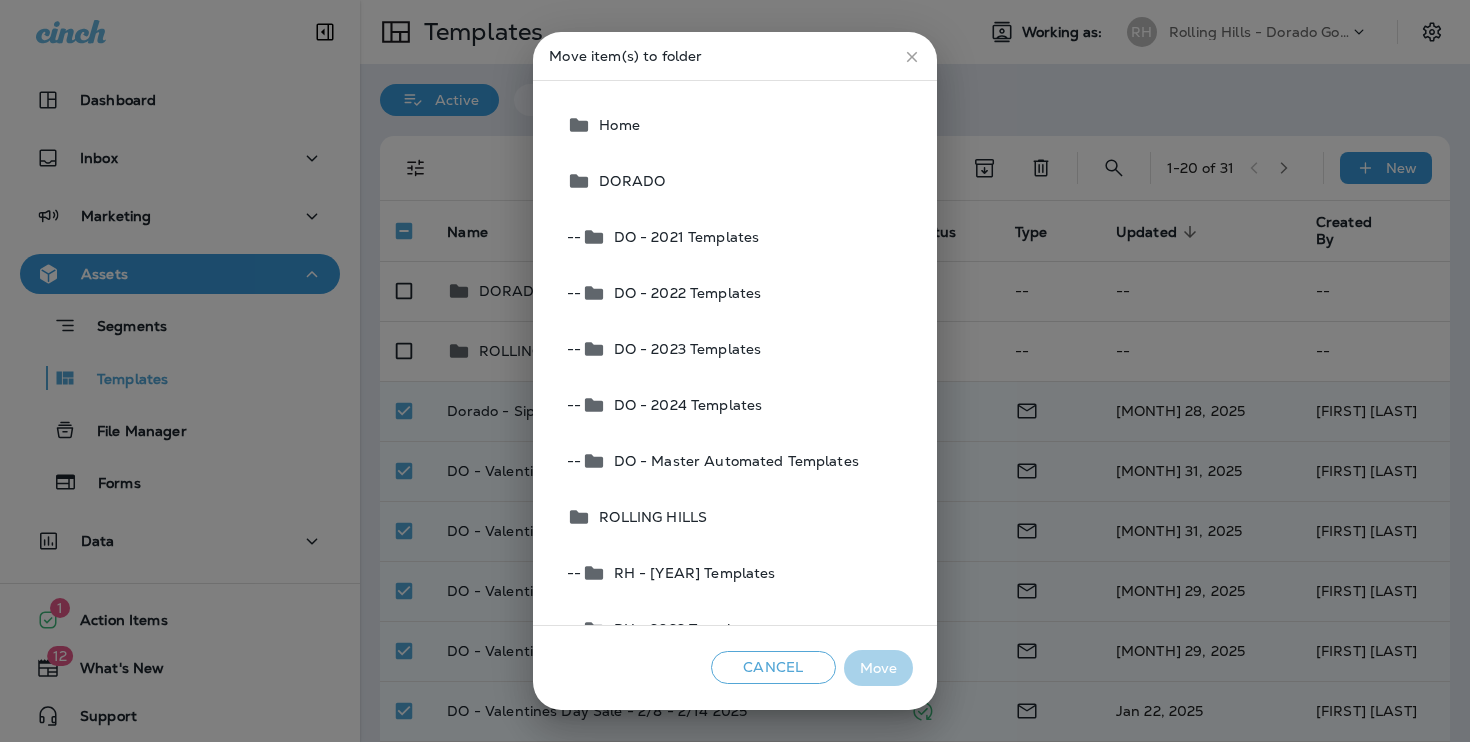 scroll, scrollTop: 3, scrollLeft: 0, axis: vertical 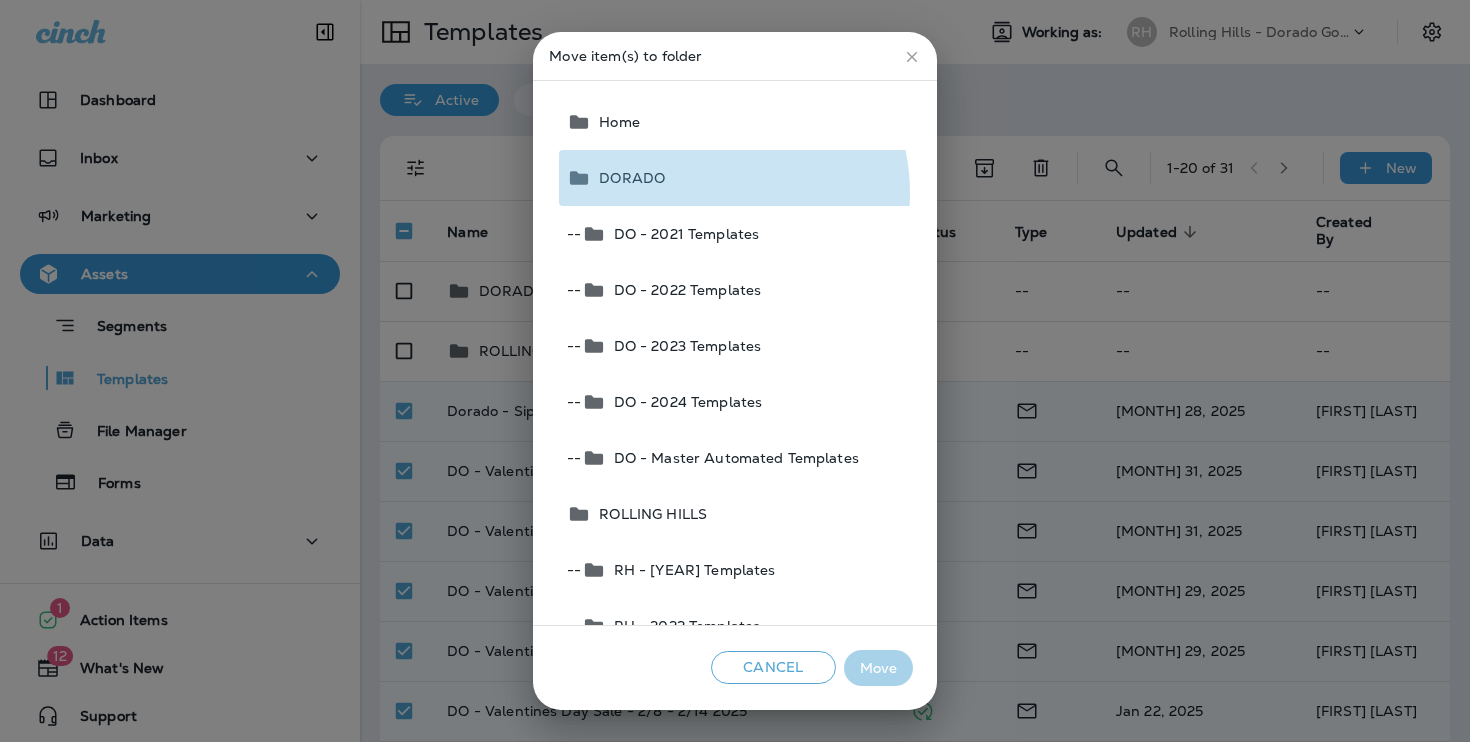 click on "DORADO" at bounding box center (735, 178) 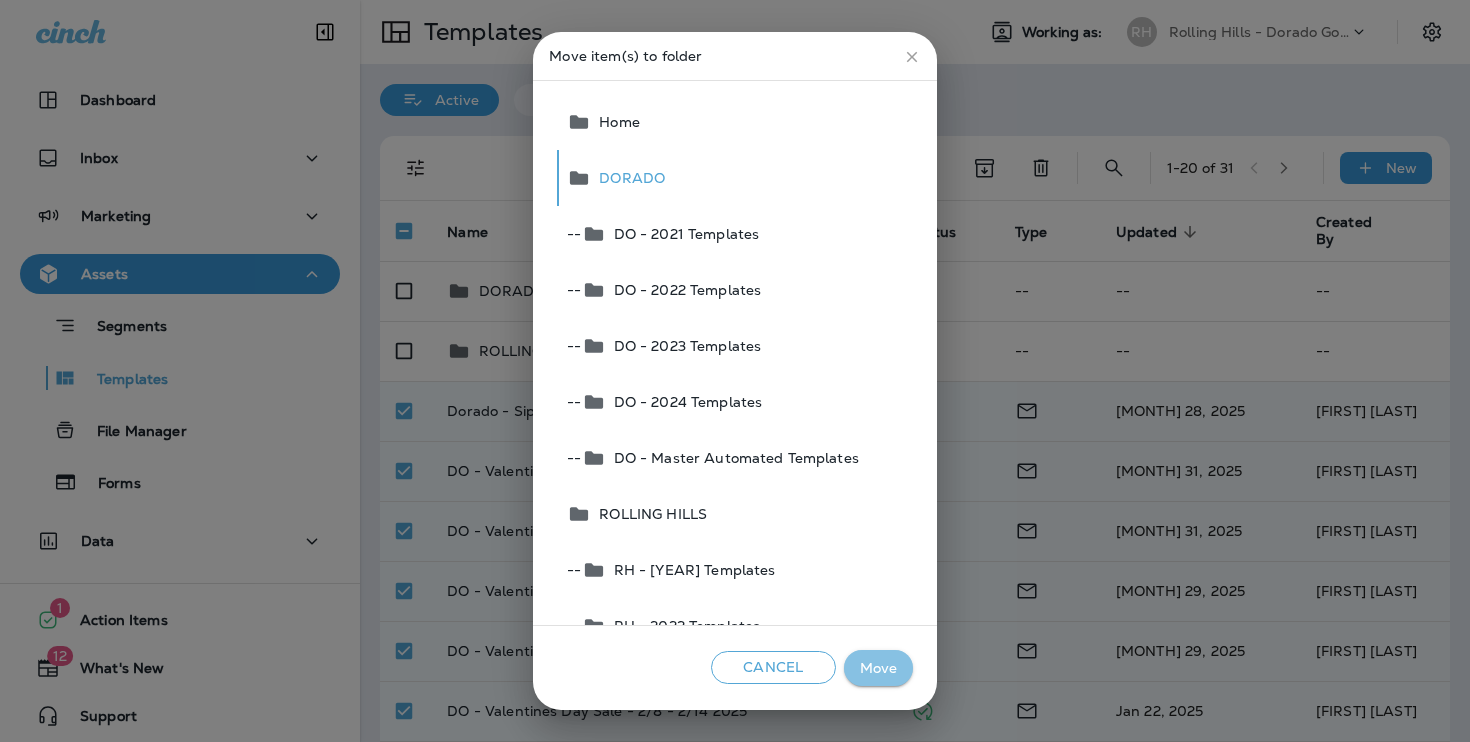 click on "Move" at bounding box center [878, 668] 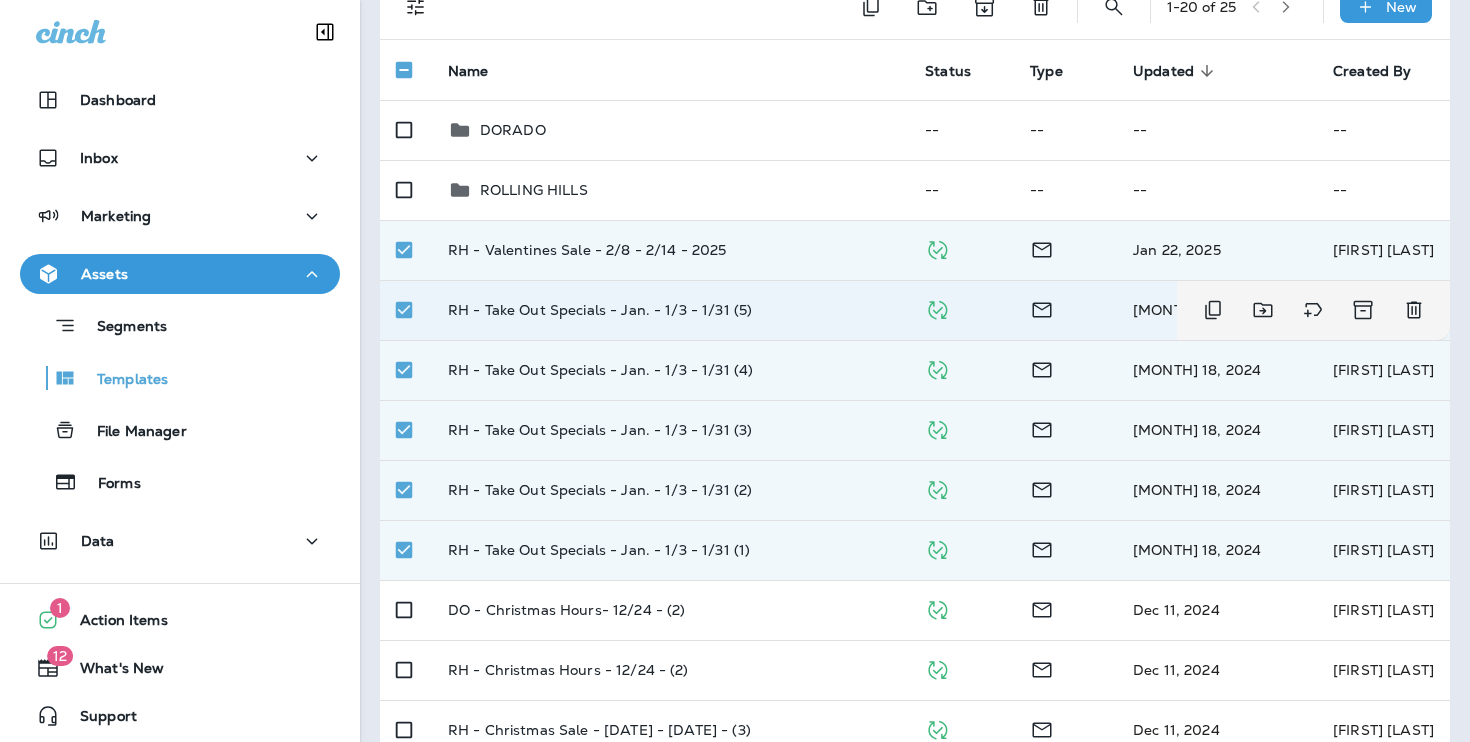 scroll, scrollTop: 0, scrollLeft: 0, axis: both 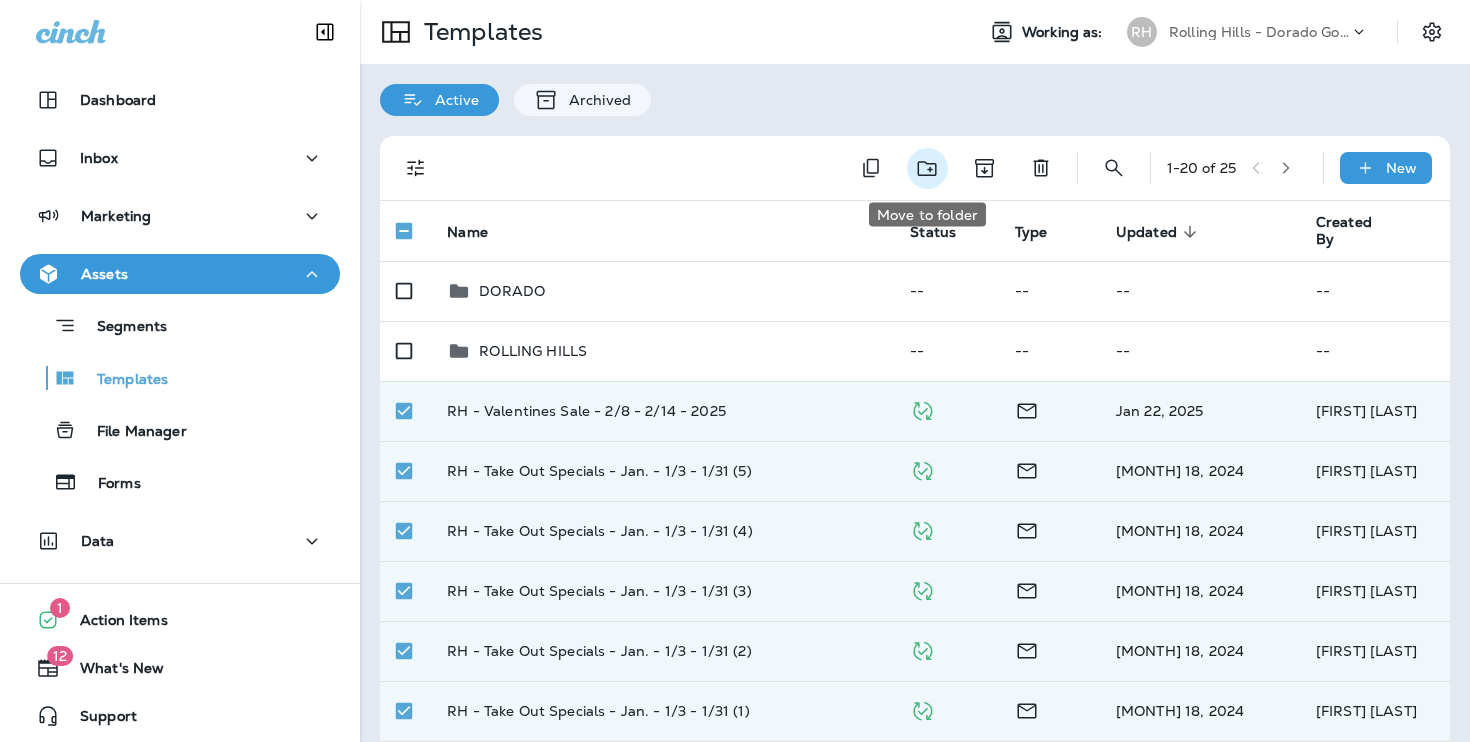 click 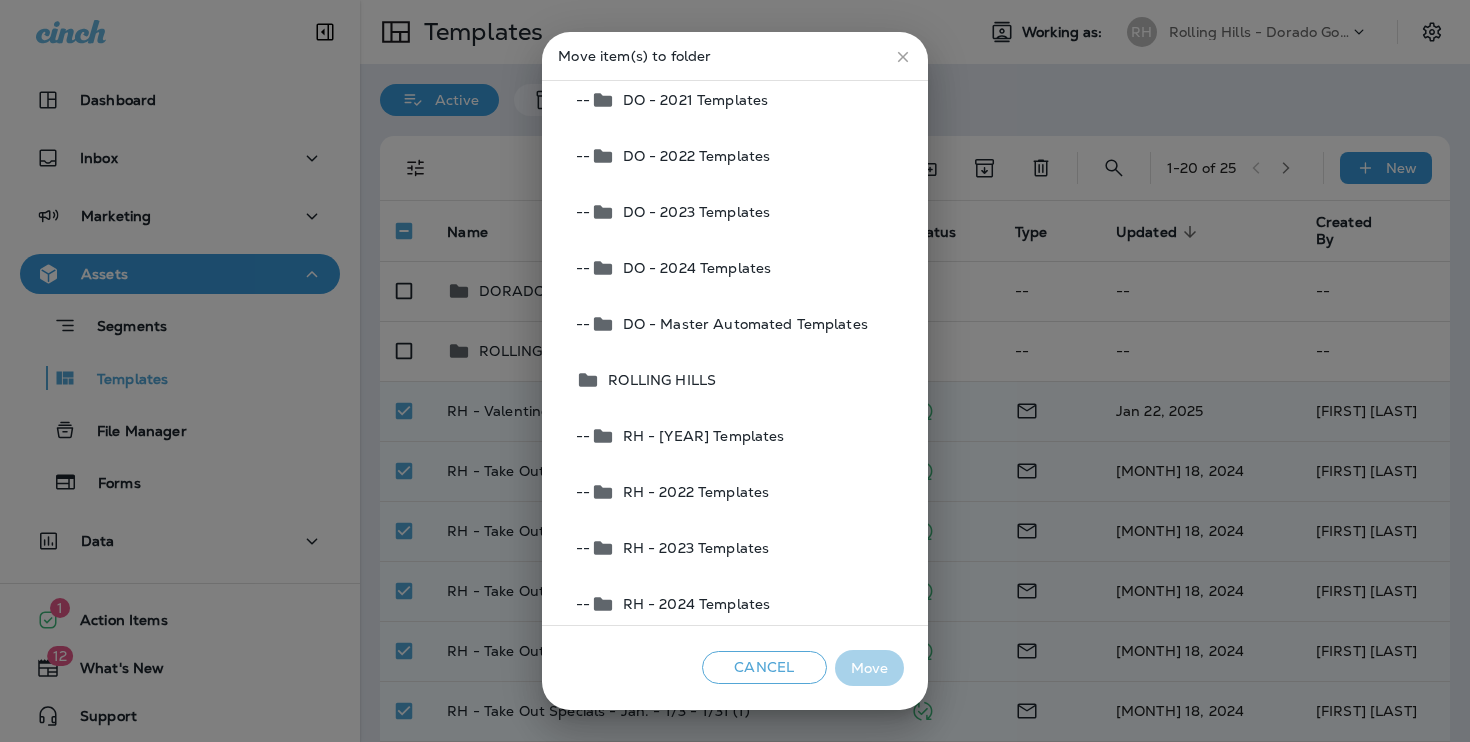 scroll, scrollTop: 264, scrollLeft: 0, axis: vertical 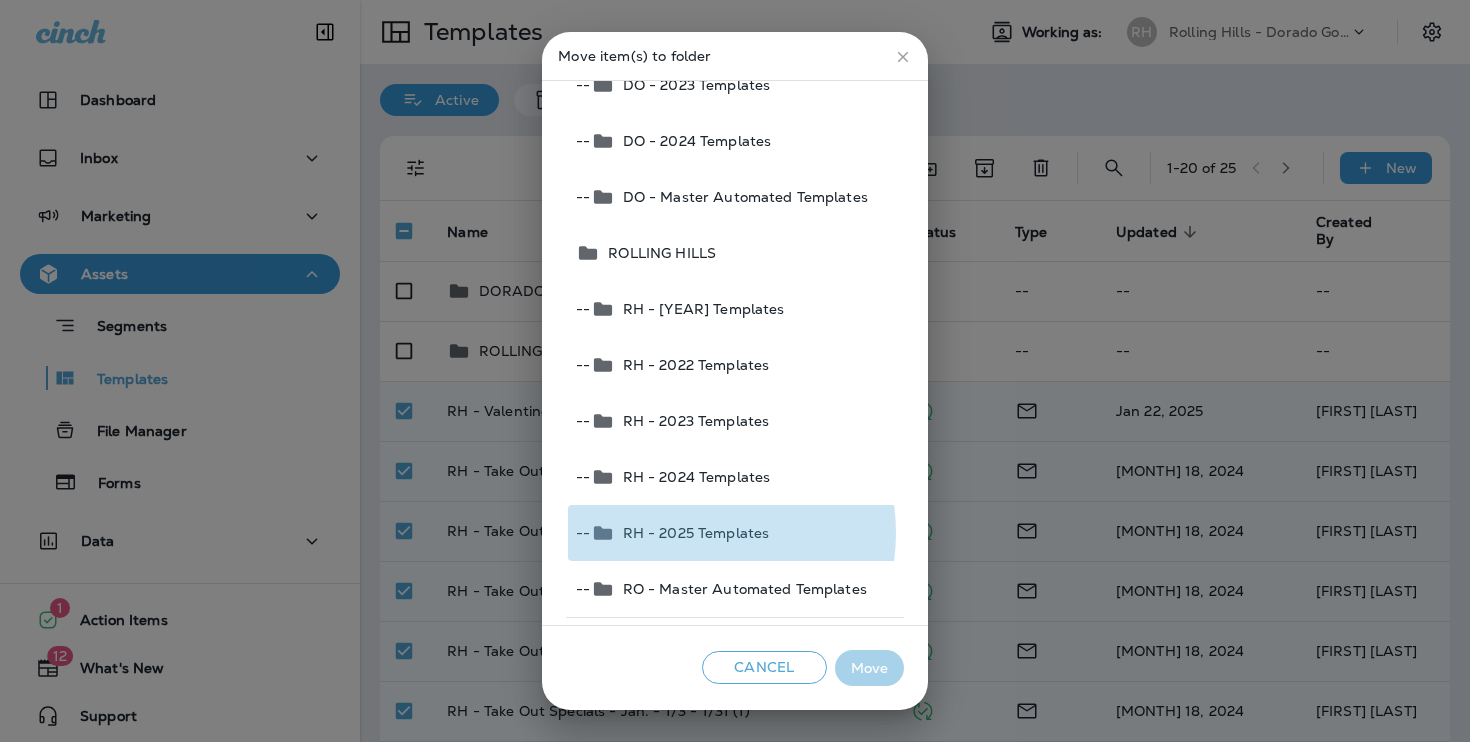 click on "RH - 2025 Templates" at bounding box center (692, 533) 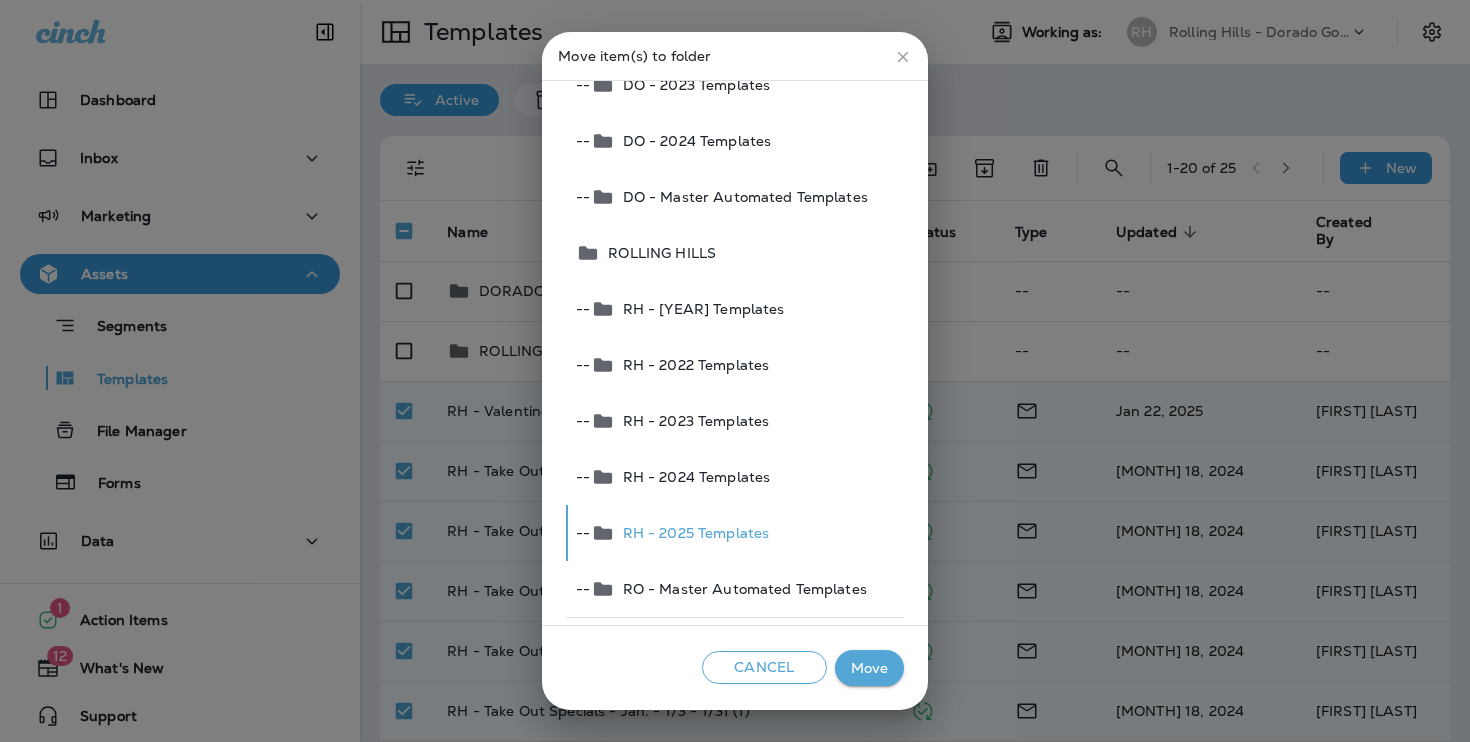 click on "Move" at bounding box center (869, 668) 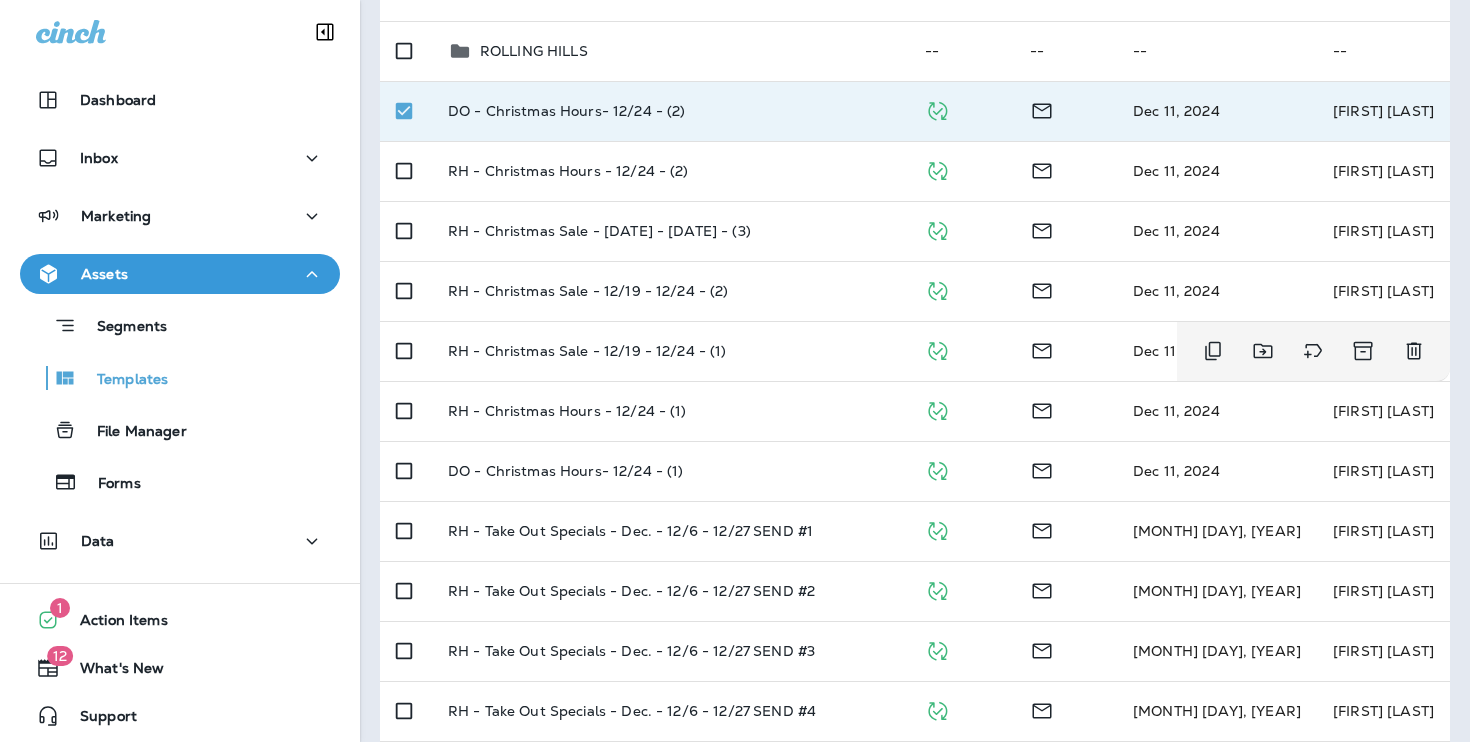 scroll, scrollTop: 316, scrollLeft: 0, axis: vertical 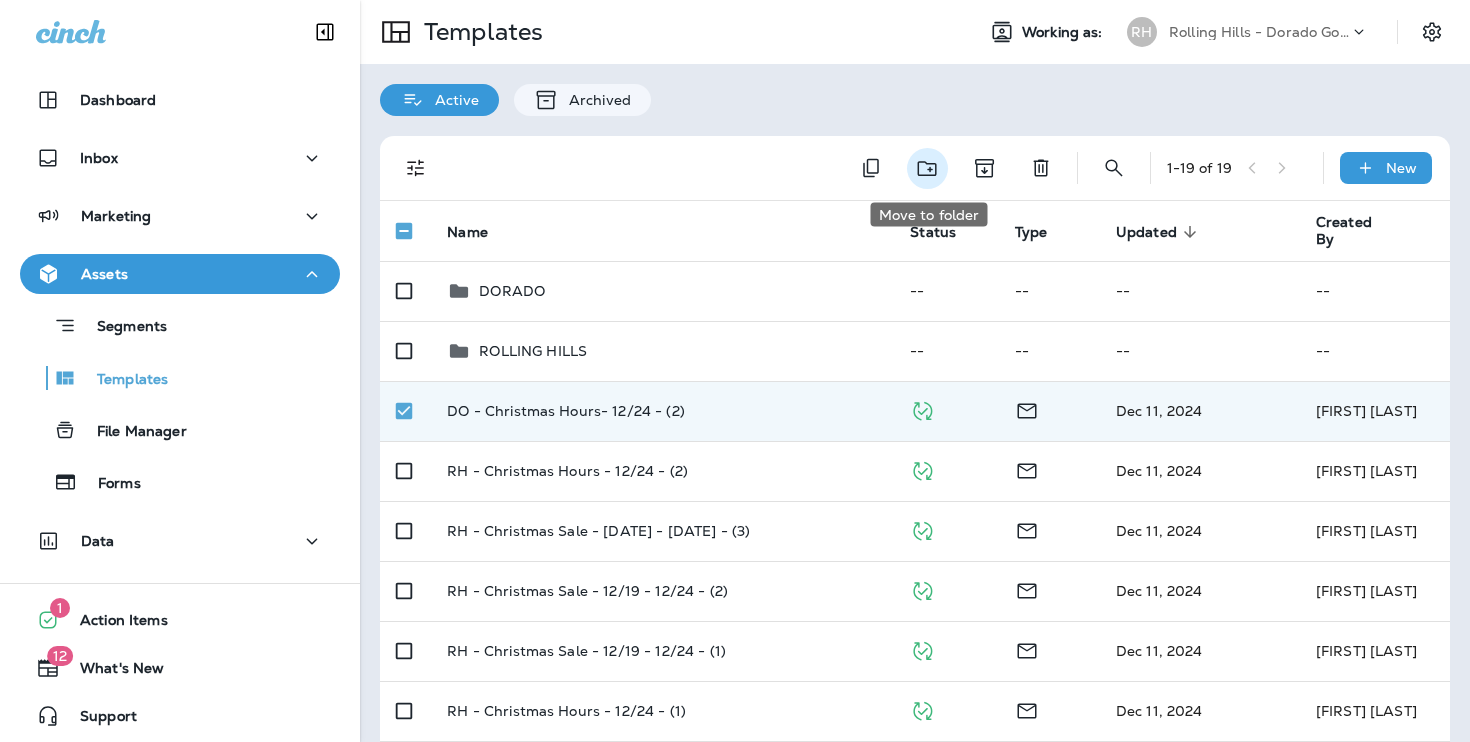 click at bounding box center [927, 168] 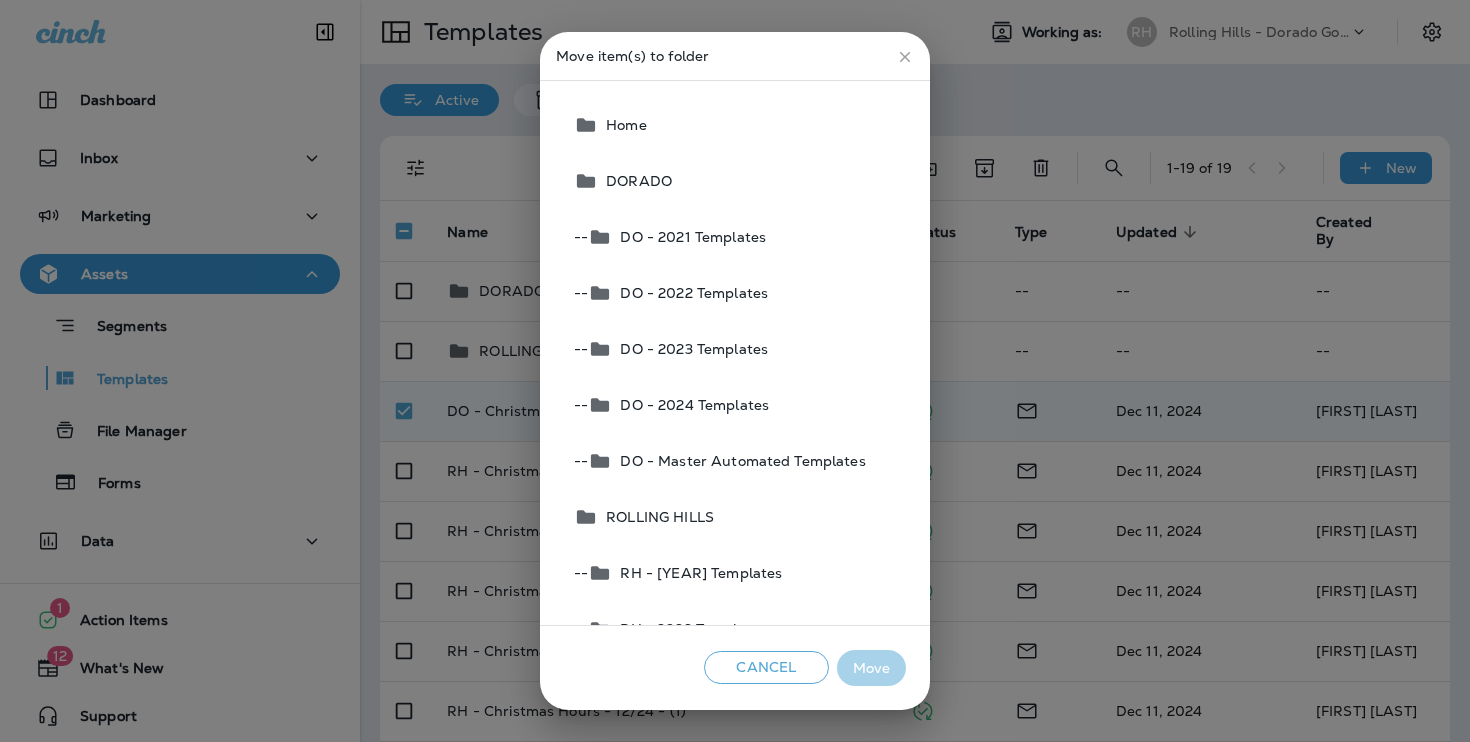 scroll, scrollTop: 22, scrollLeft: 0, axis: vertical 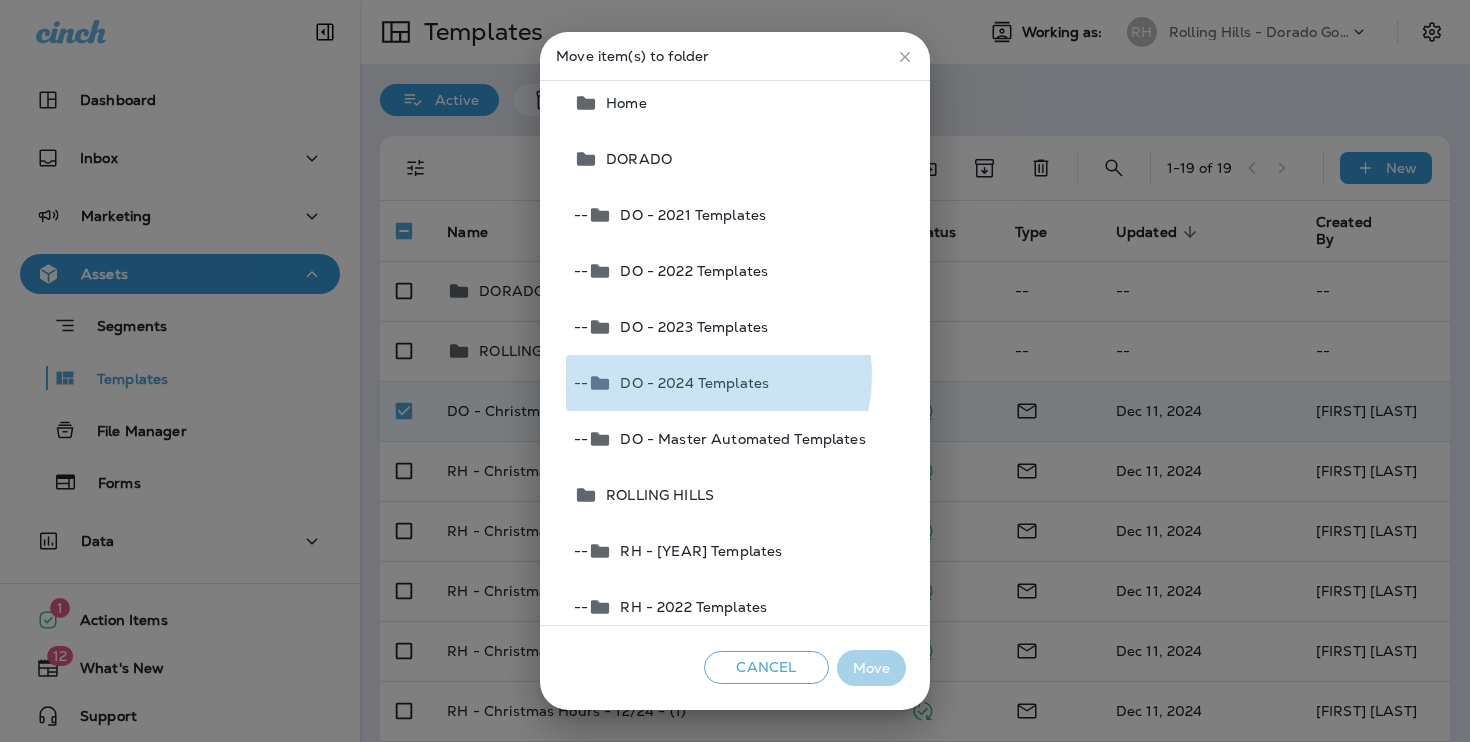 click on "DO - 2024 Templates" at bounding box center (690, 383) 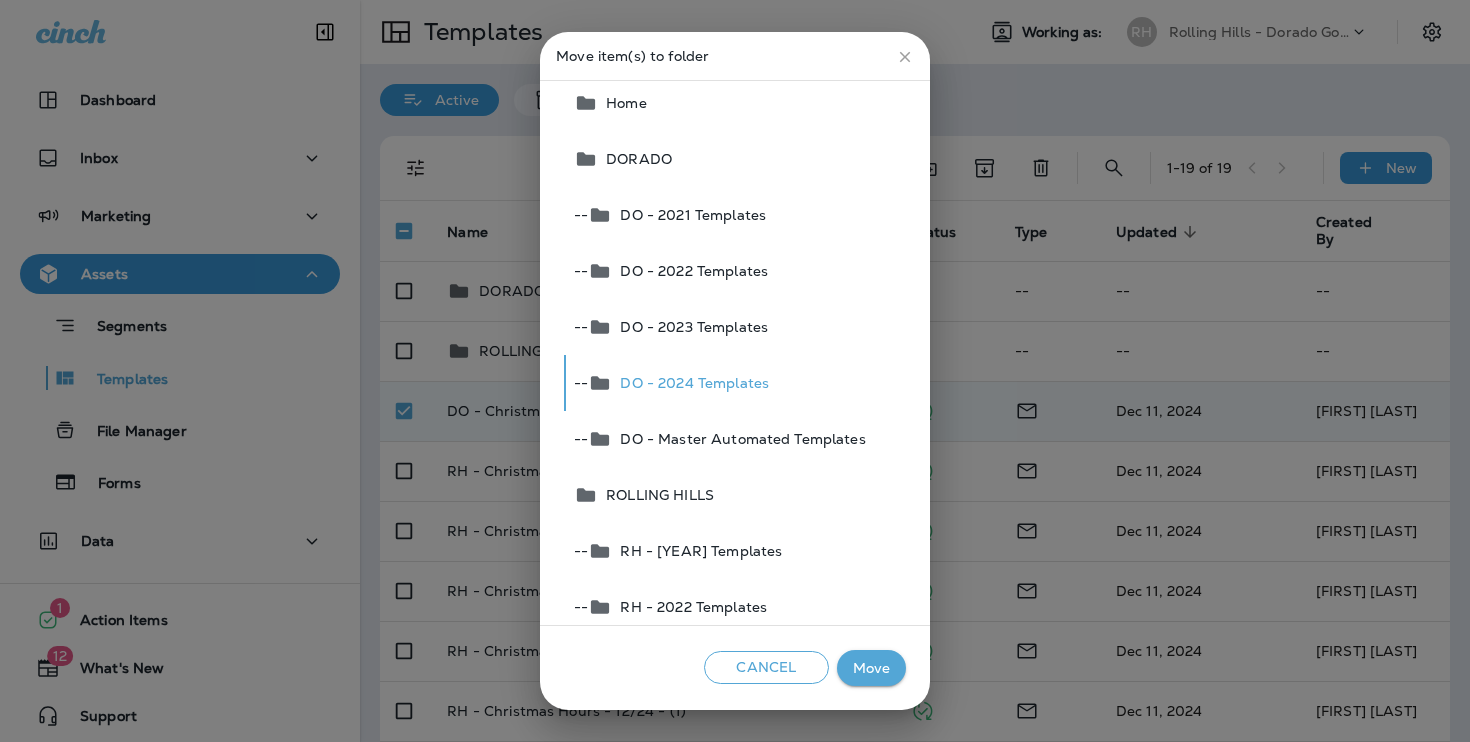click on "Move" at bounding box center (871, 668) 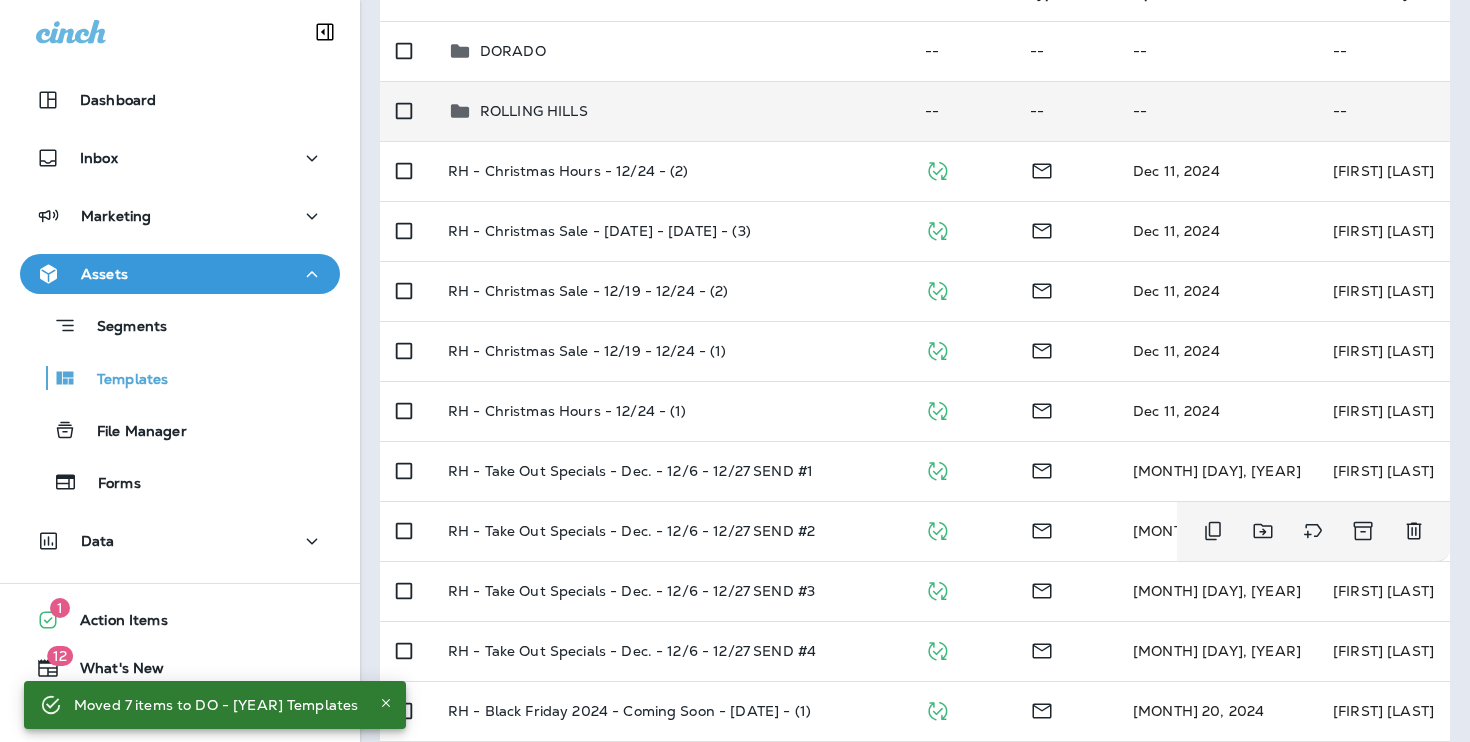 scroll, scrollTop: 198, scrollLeft: 0, axis: vertical 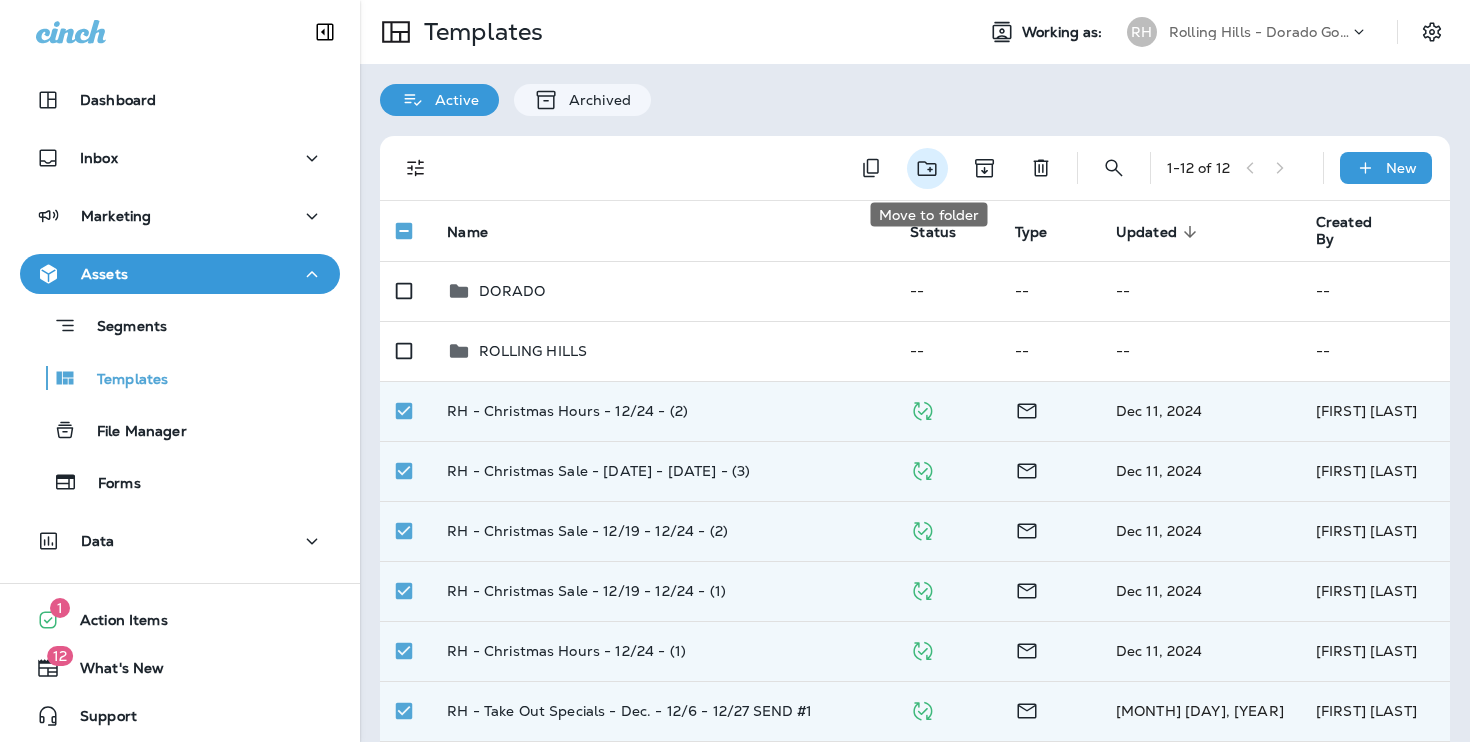 click 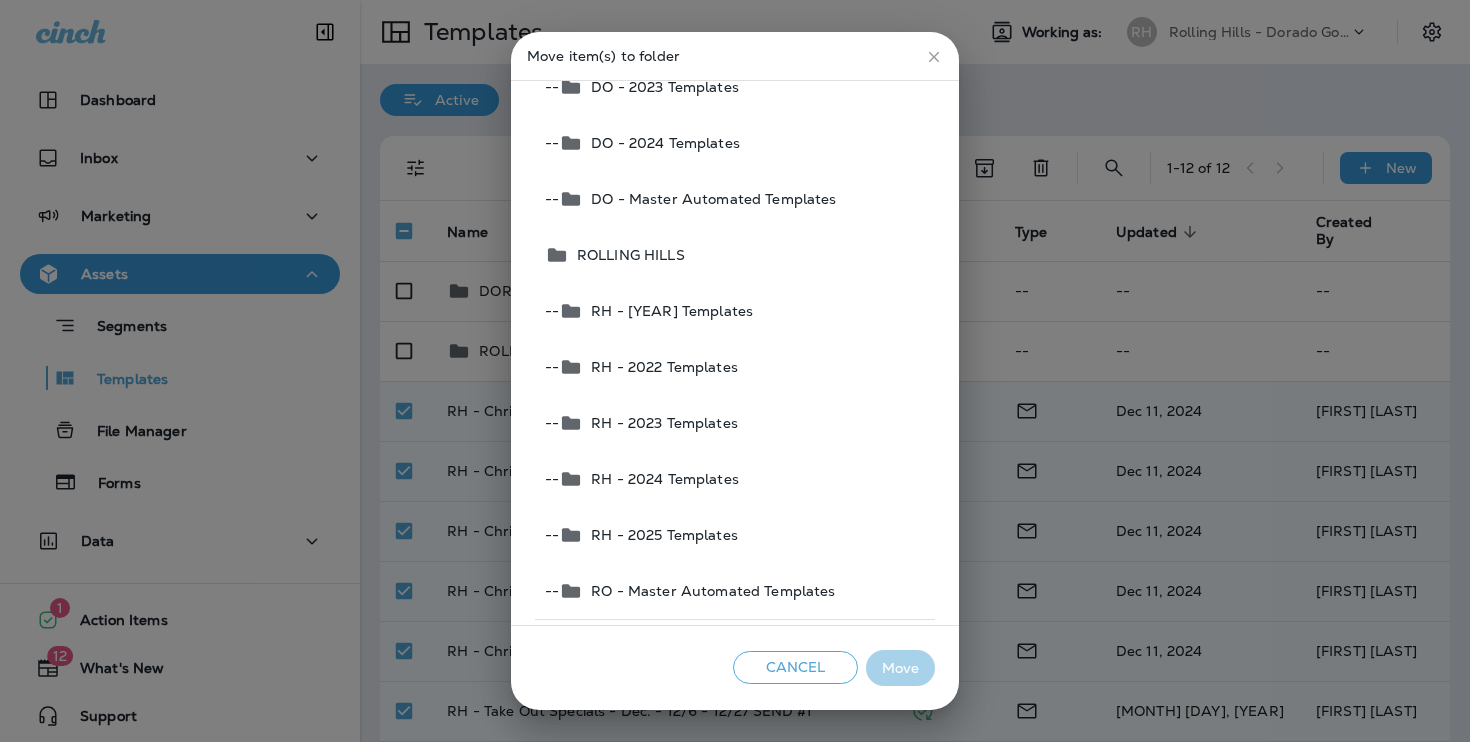 scroll, scrollTop: 259, scrollLeft: 0, axis: vertical 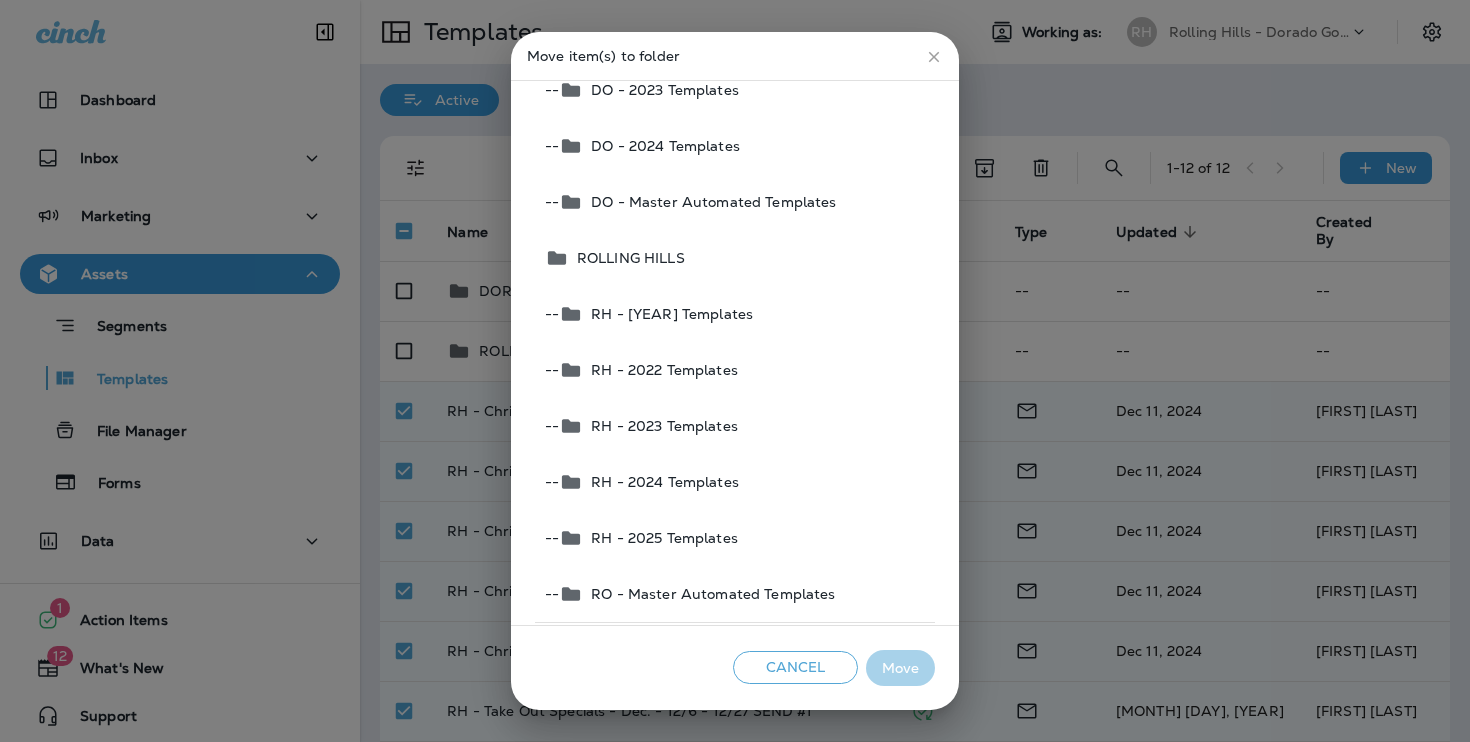 click on "RH - 2024 Templates" at bounding box center (661, 482) 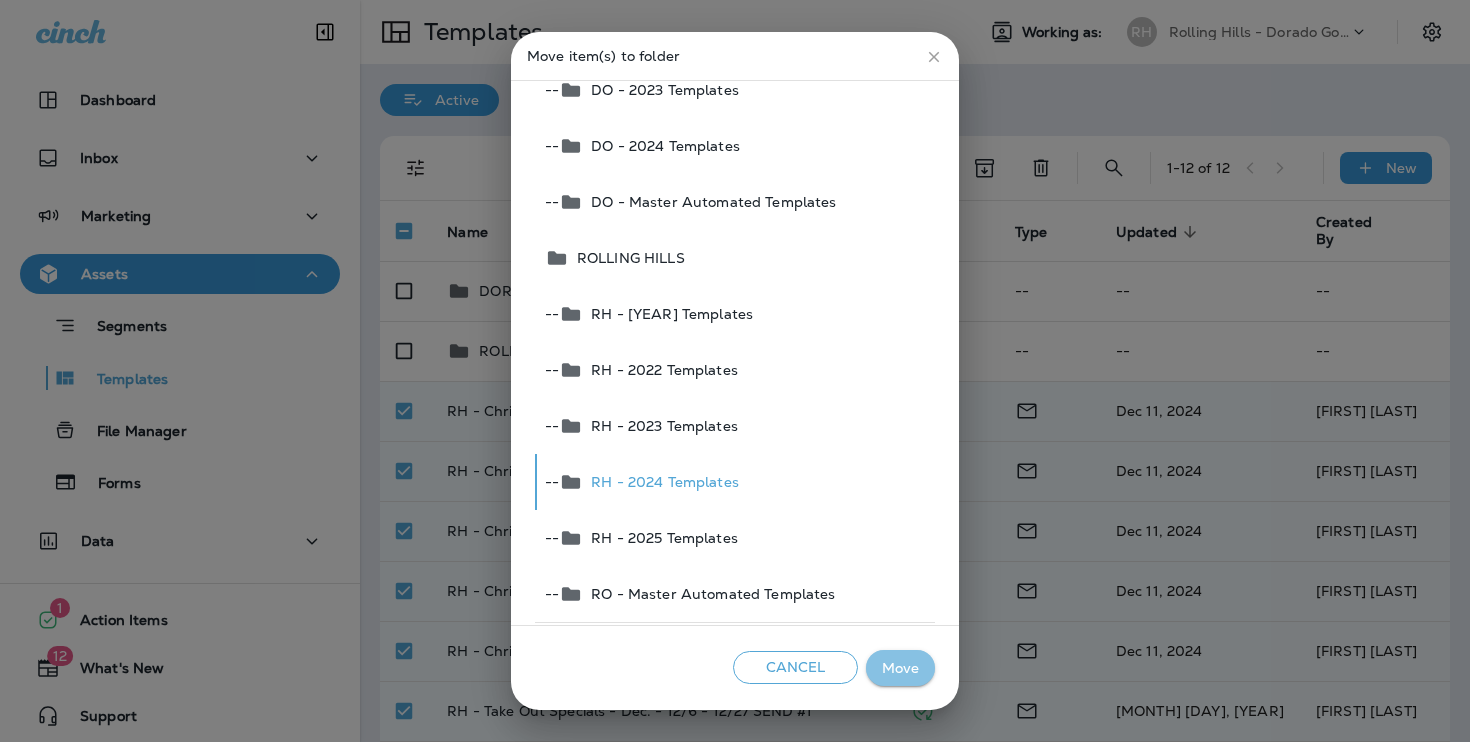 click on "Move" at bounding box center [900, 668] 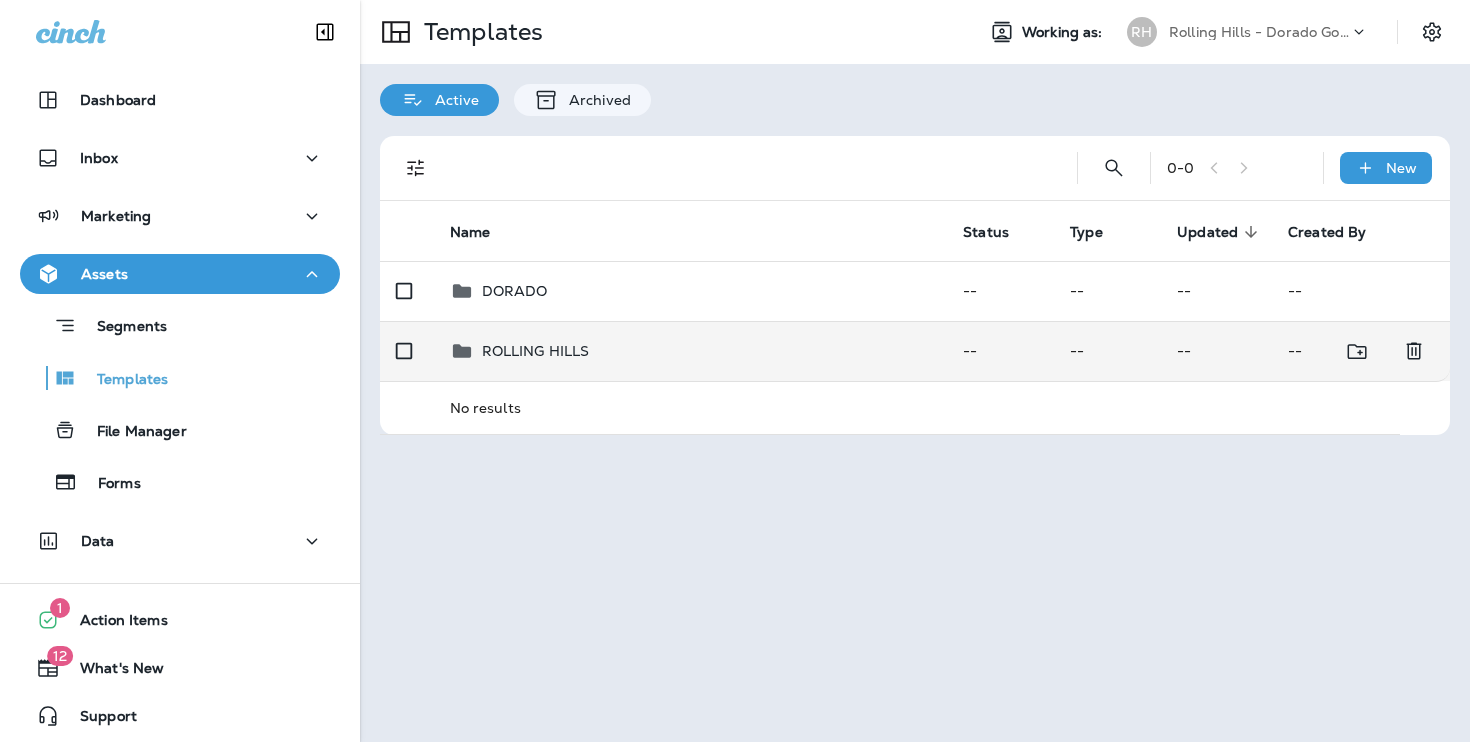 click on "ROLLING HILLS" at bounding box center [691, 351] 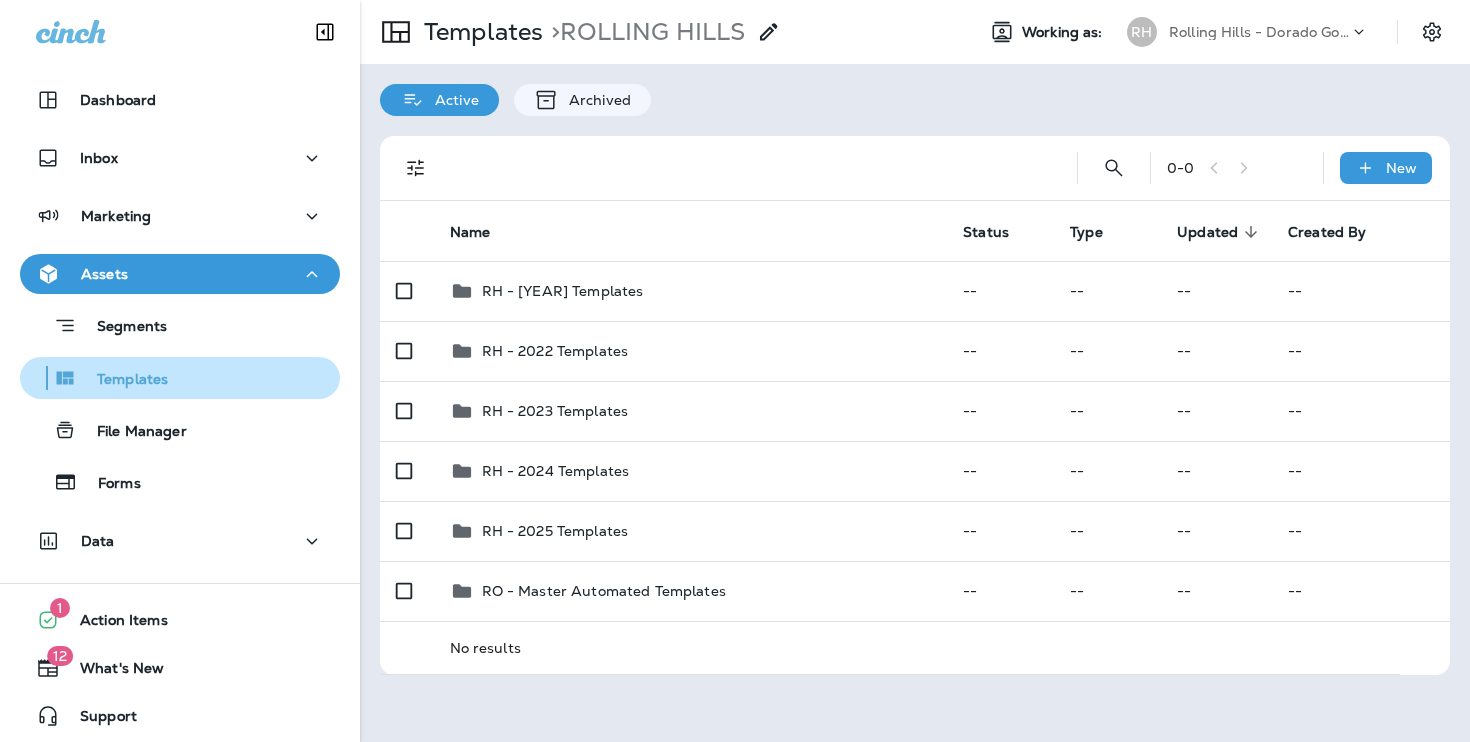 click on "Templates" at bounding box center [180, 378] 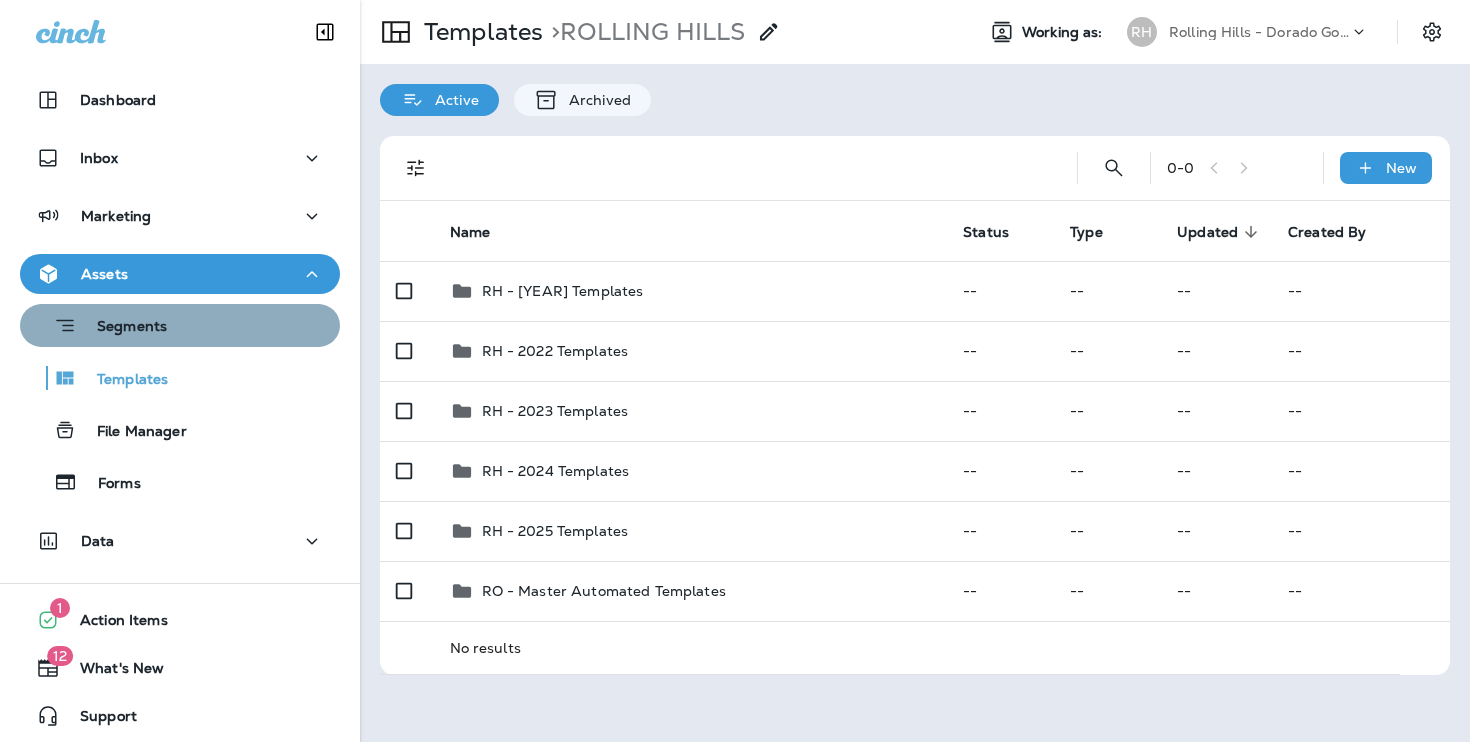 click on "Segments" at bounding box center (180, 325) 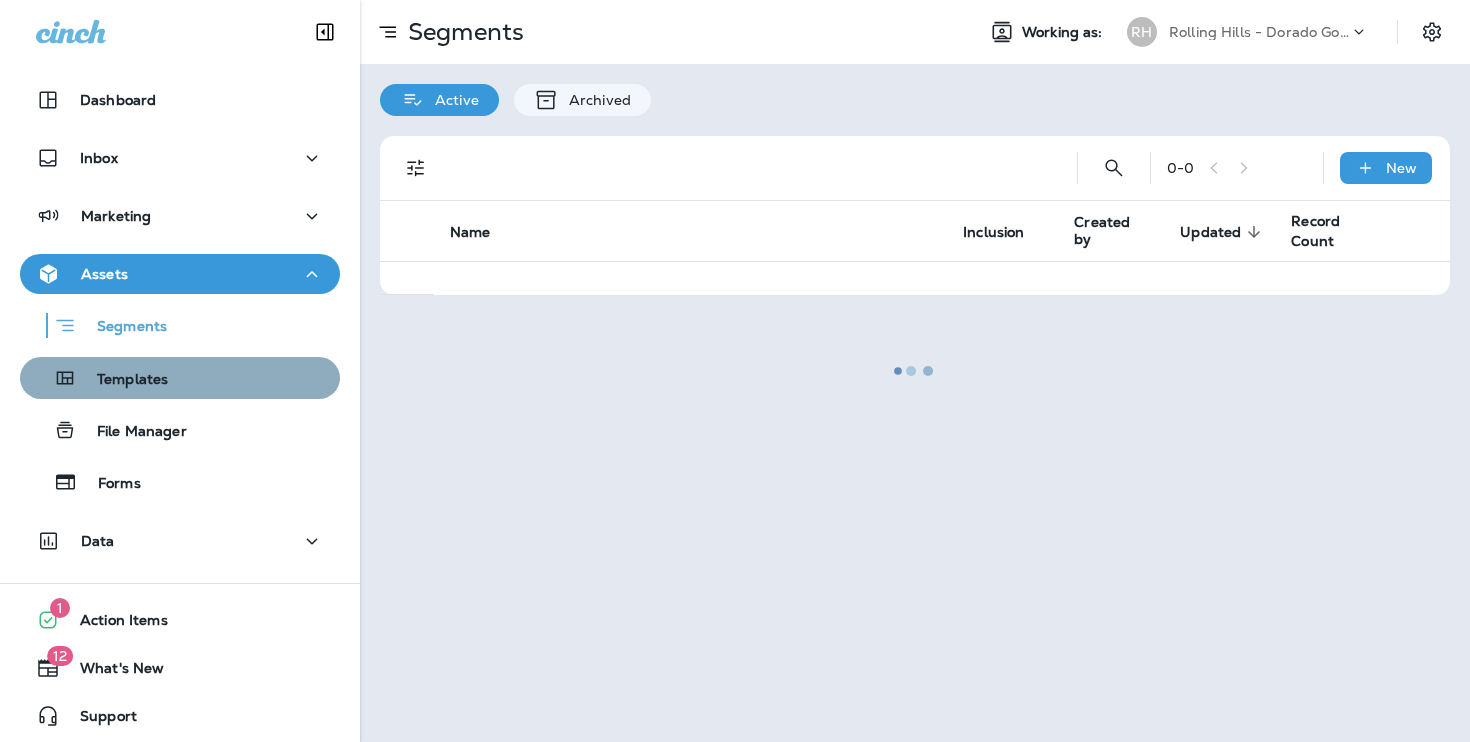 click on "Templates" at bounding box center [180, 378] 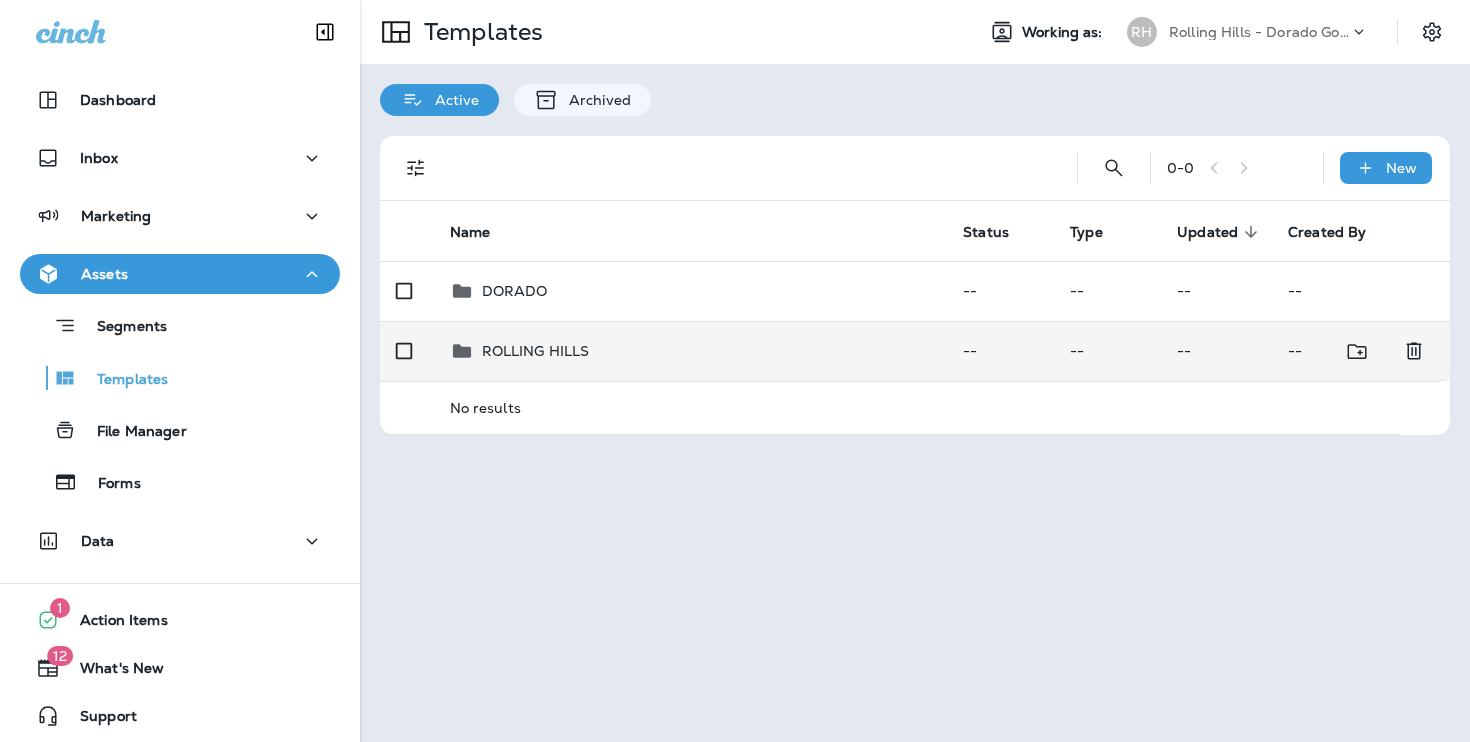 click on "ROLLING HILLS" at bounding box center [691, 351] 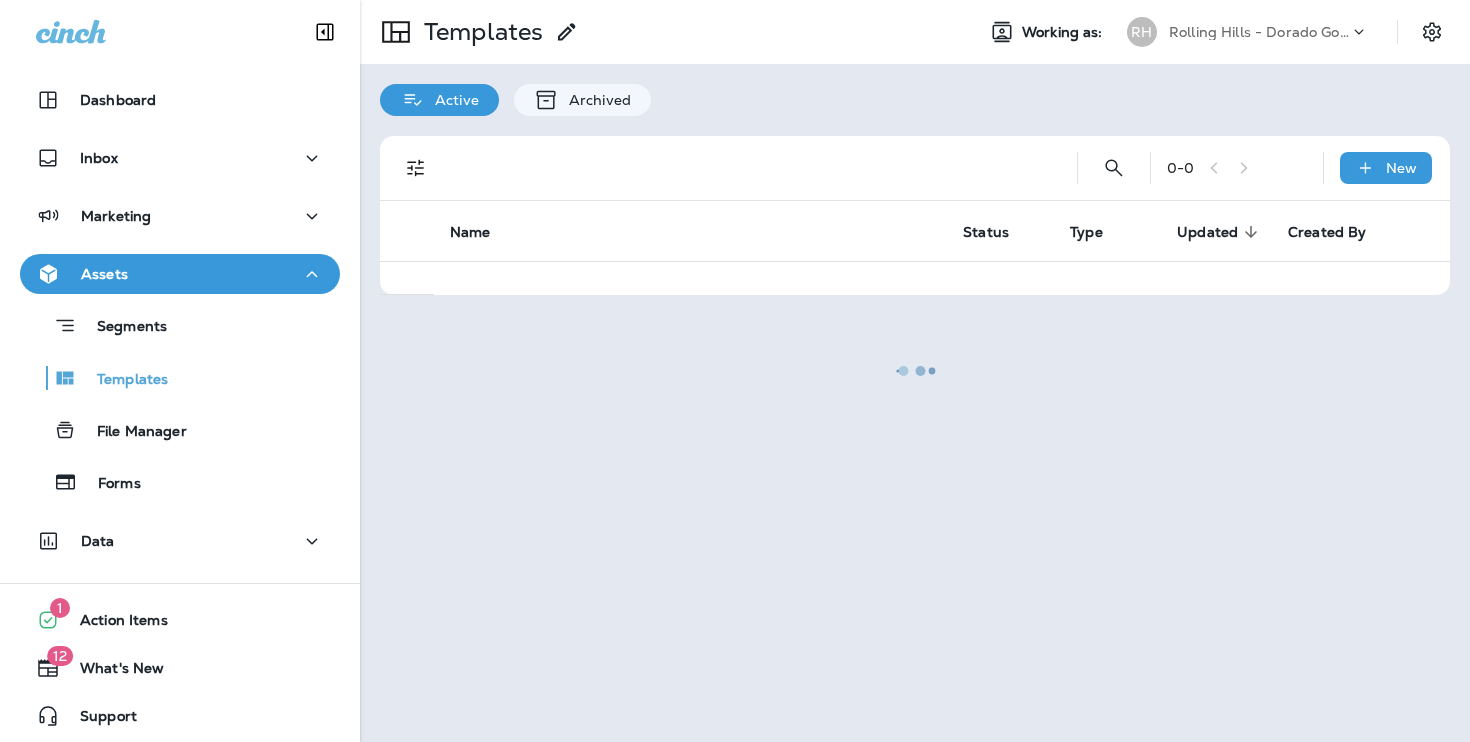 drag, startPoint x: 654, startPoint y: 324, endPoint x: 654, endPoint y: 312, distance: 12 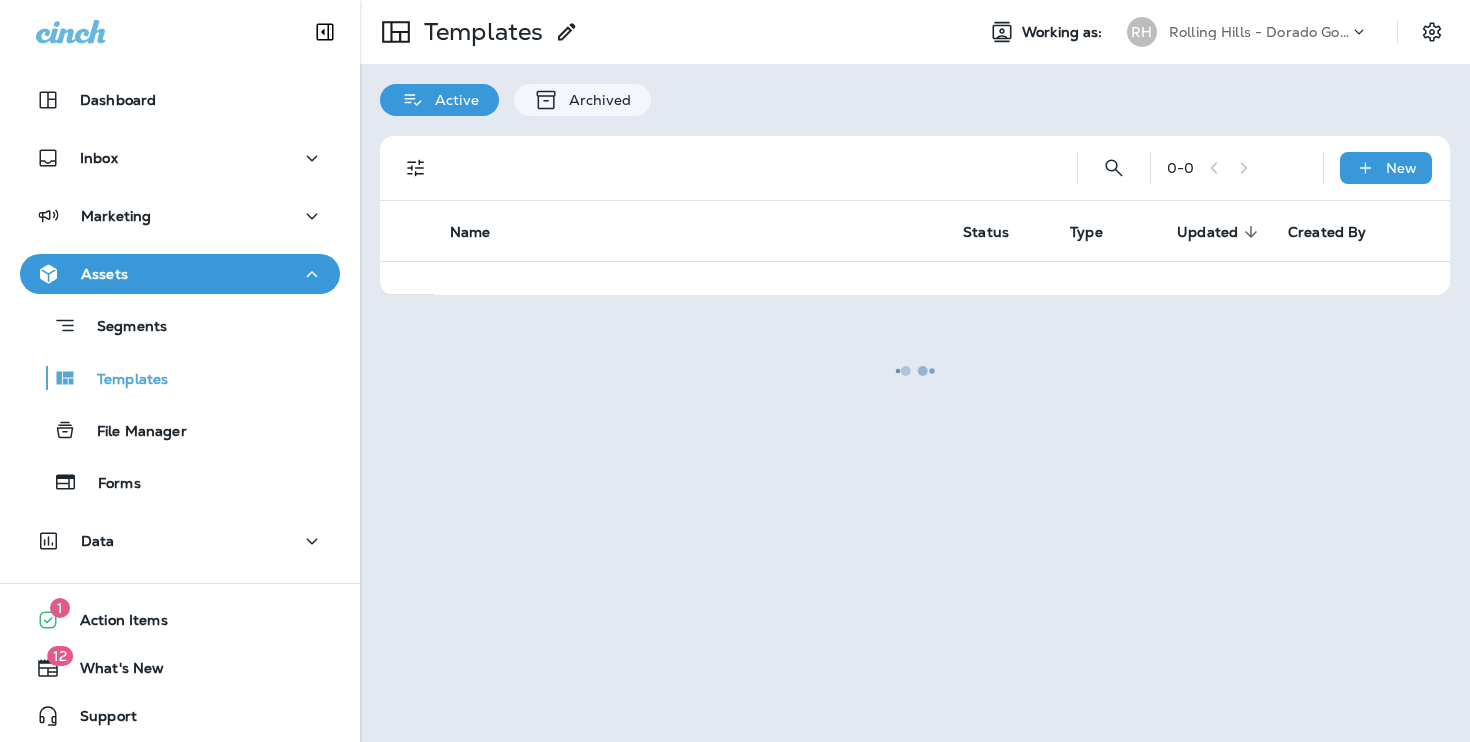 click at bounding box center (915, 371) 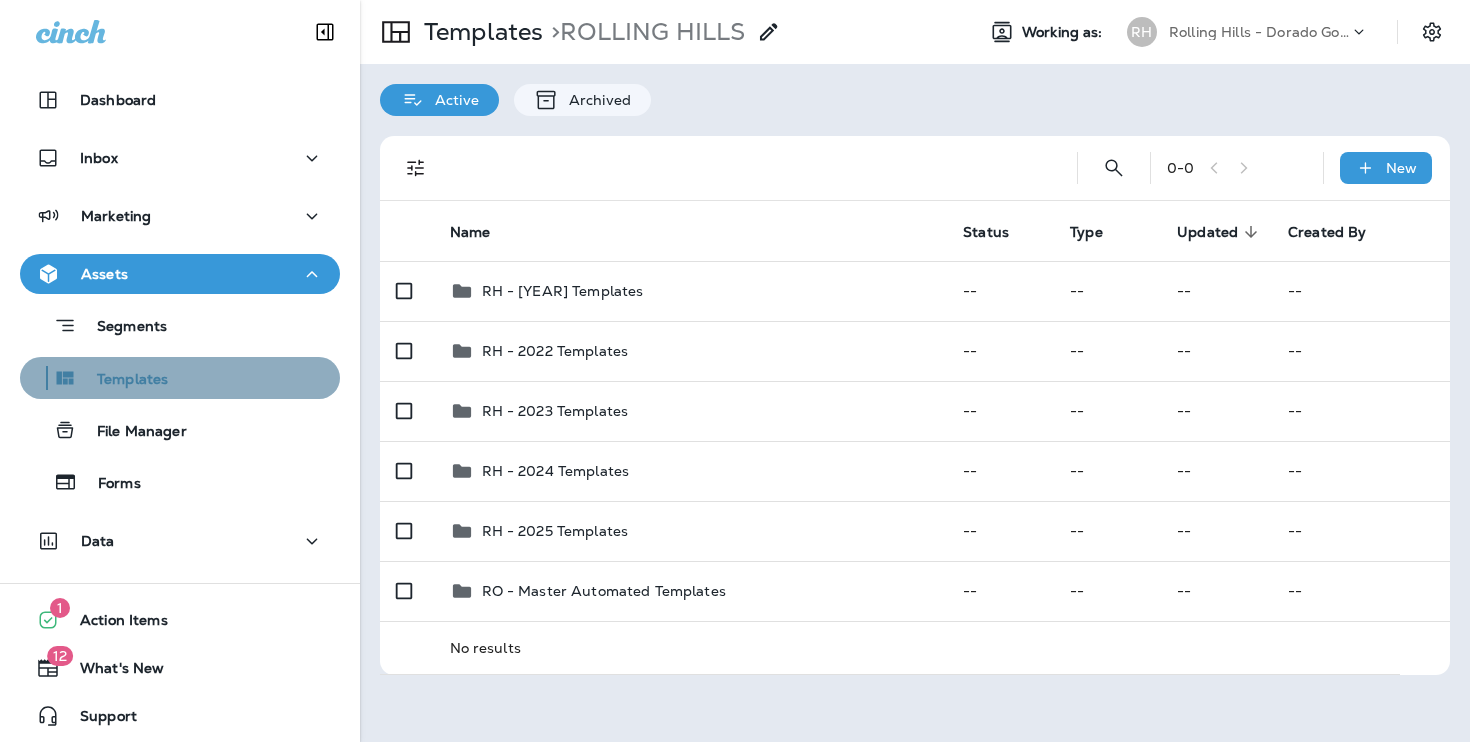 click on "Templates" at bounding box center (180, 378) 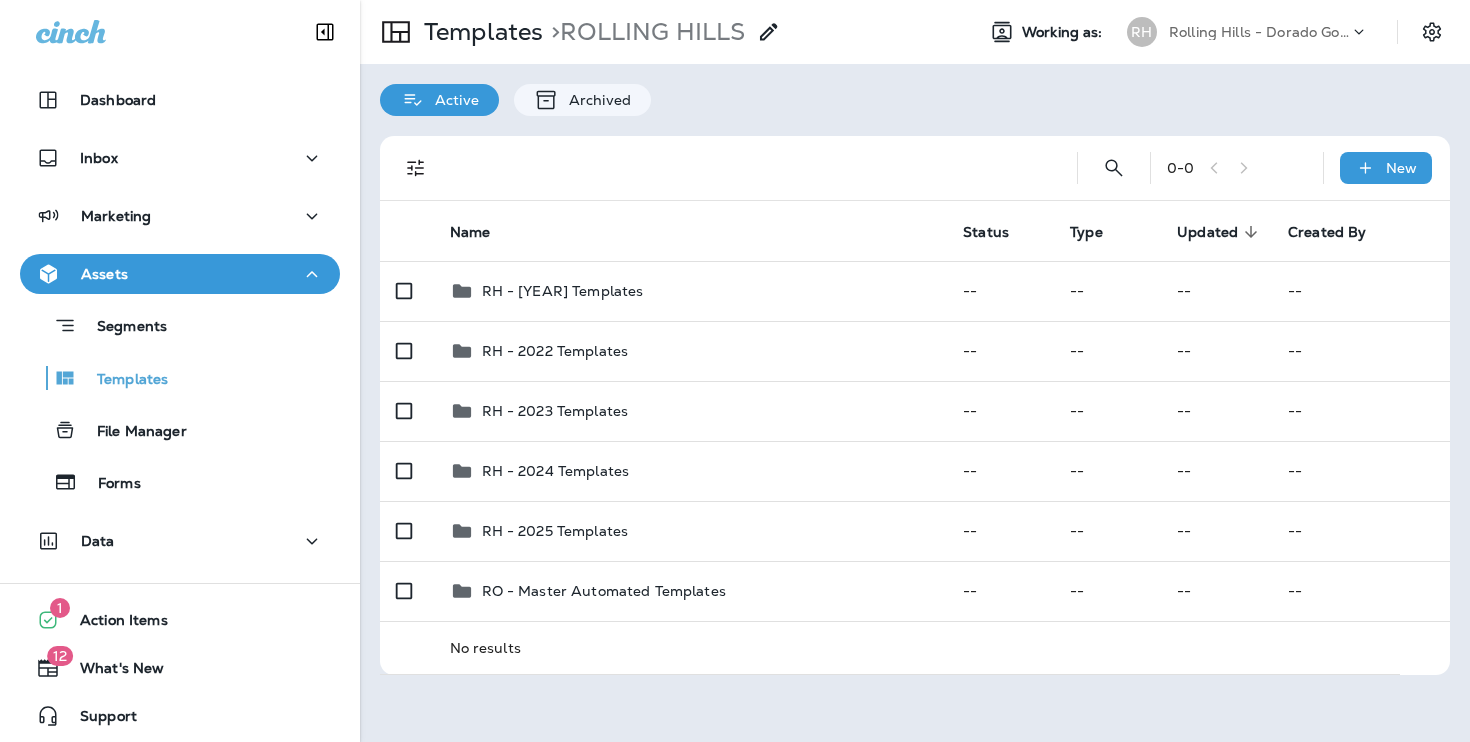 click on "Segments Templates File Manager Forms" at bounding box center [180, 398] 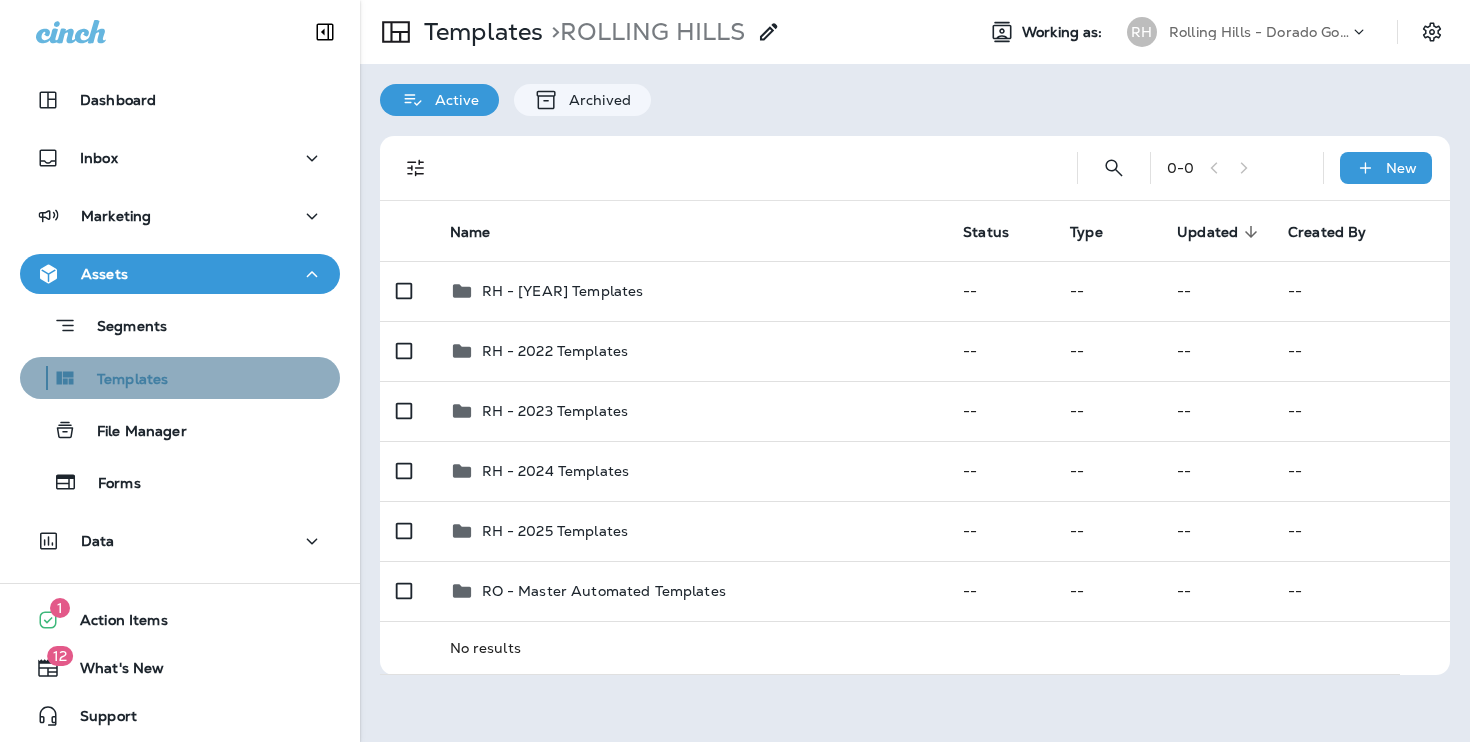 click on "Templates" at bounding box center (122, 380) 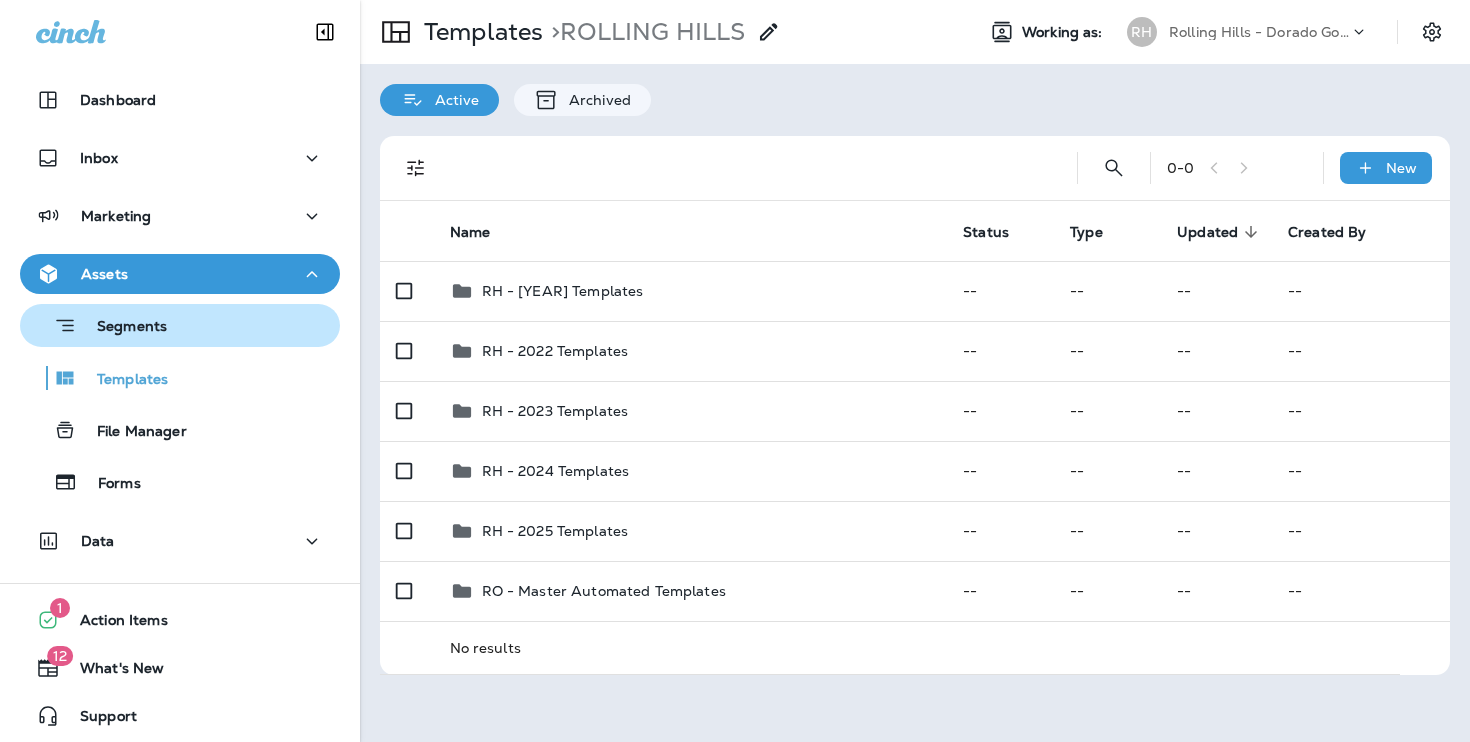 click on "Segments" at bounding box center [180, 325] 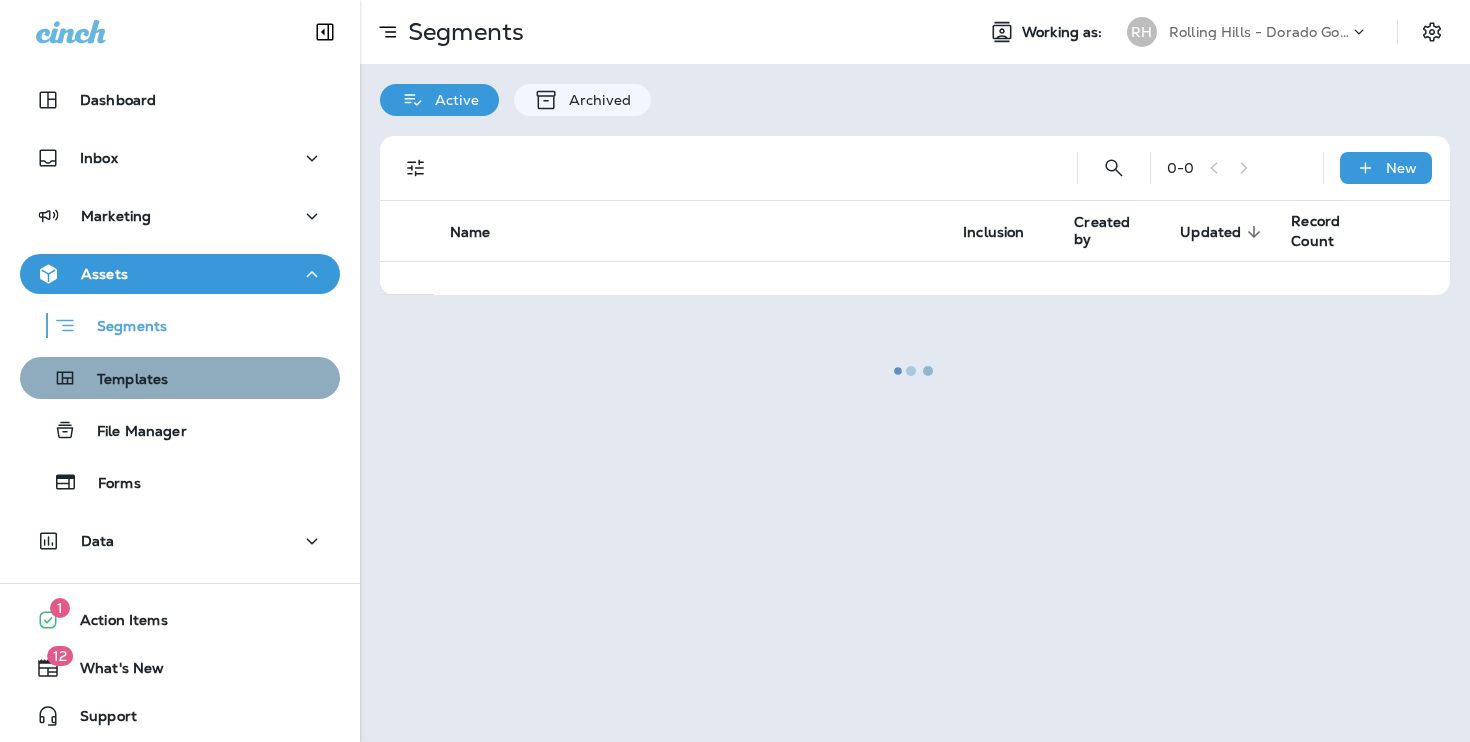 click on "Templates" at bounding box center [122, 380] 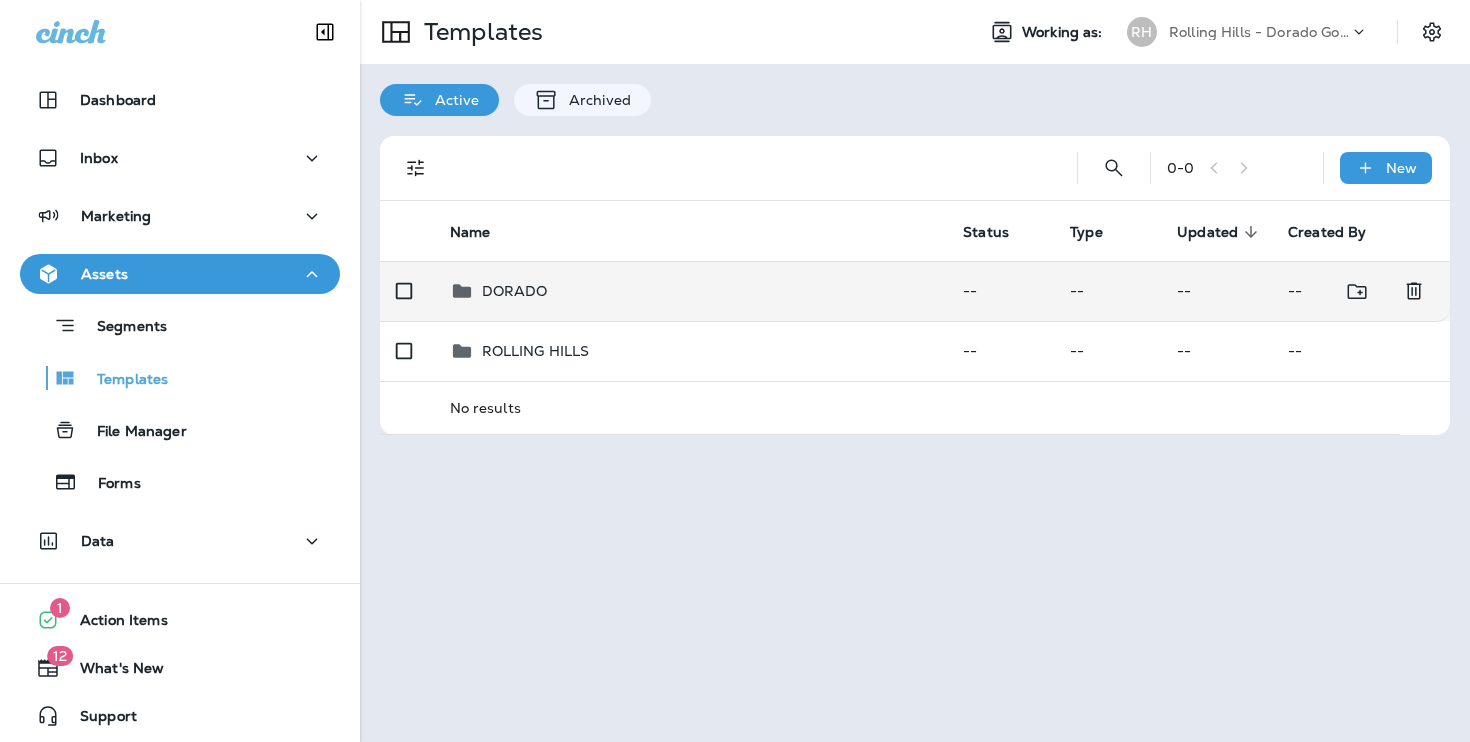 click on "DORADO" at bounding box center (691, 291) 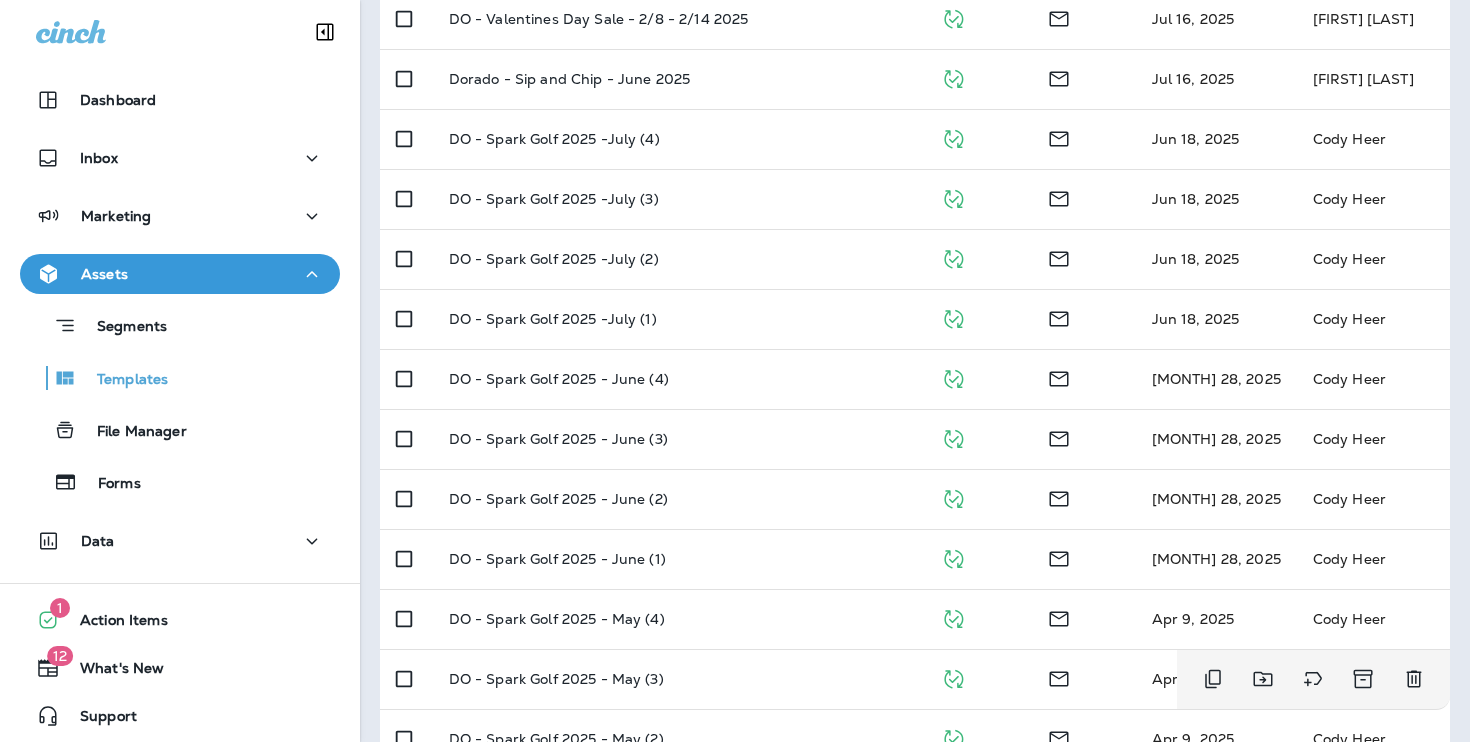 scroll, scrollTop: 0, scrollLeft: 0, axis: both 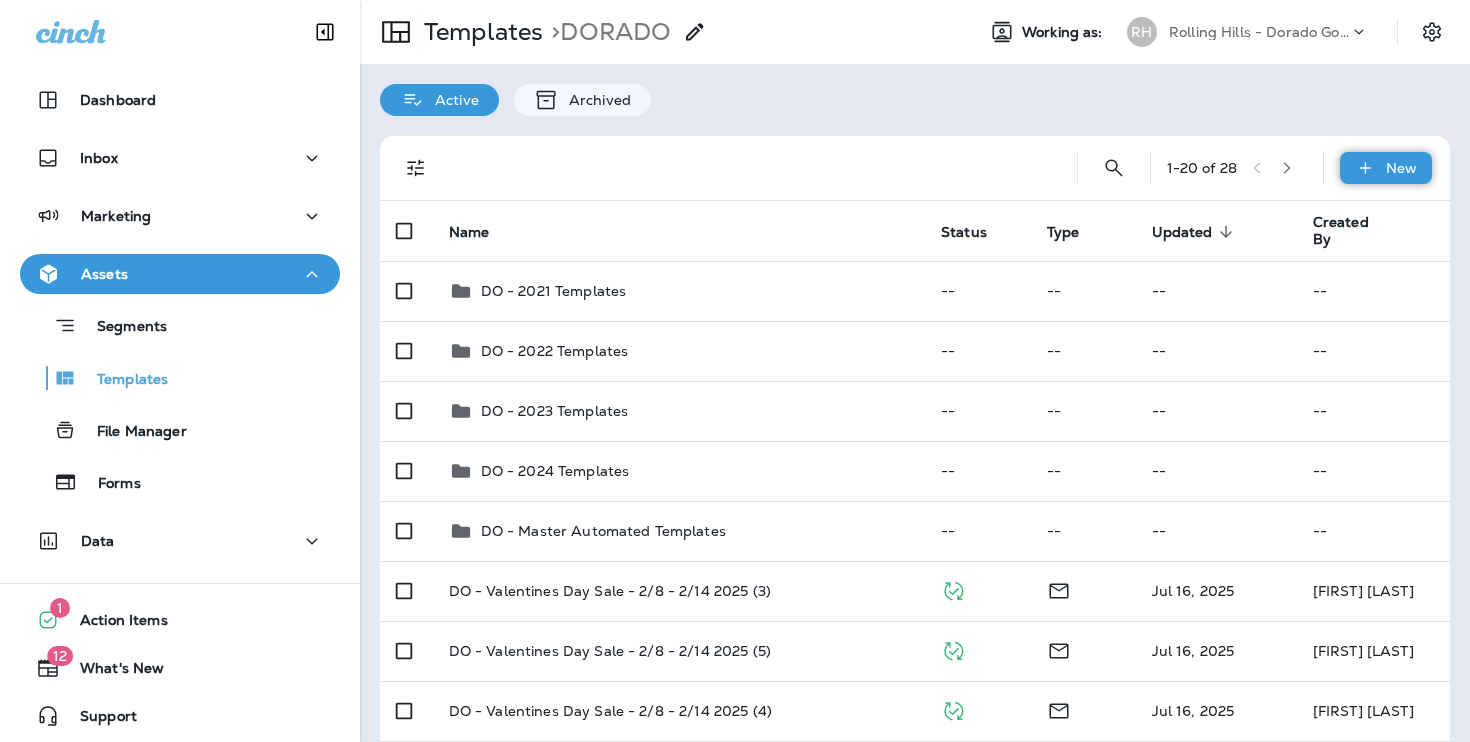 click on "New" at bounding box center [1386, 168] 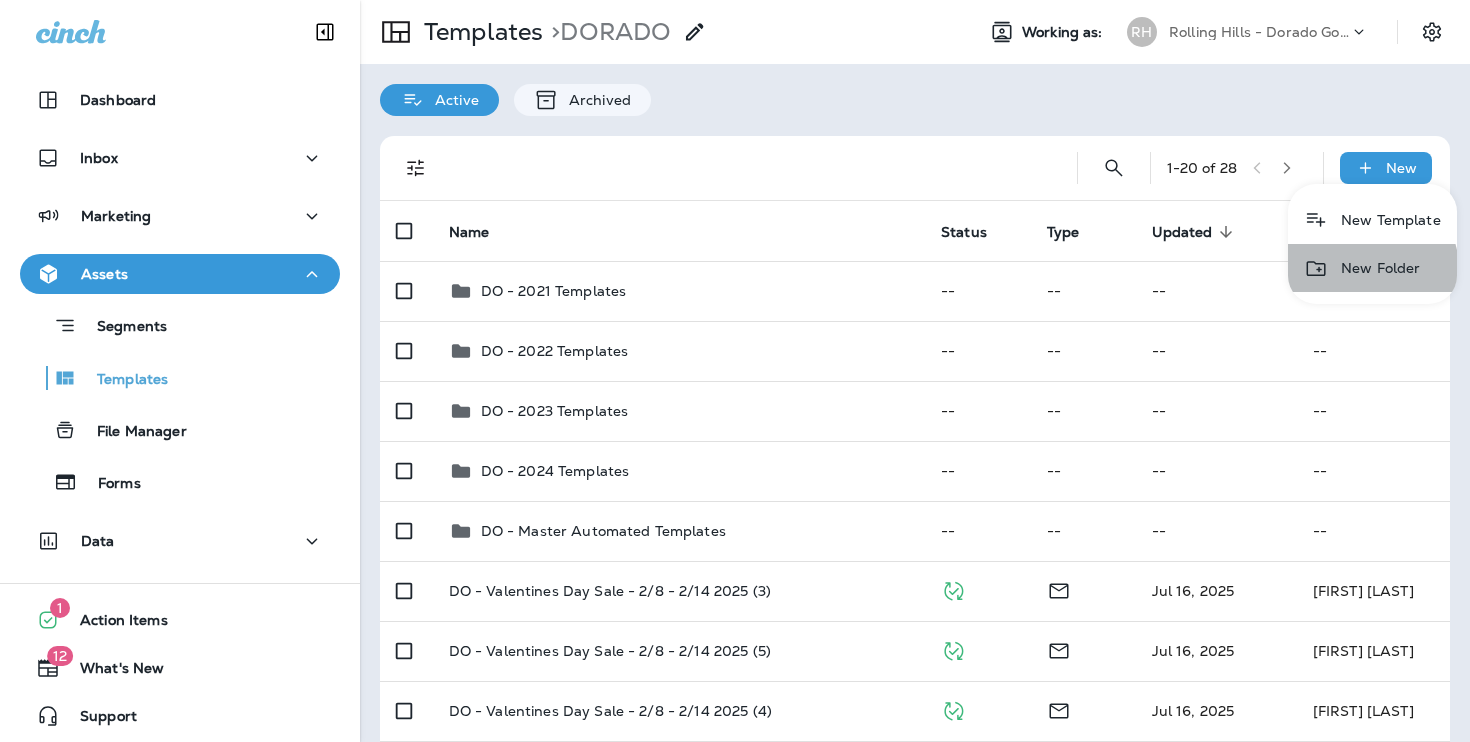 click on "New Folder" at bounding box center (1372, 268) 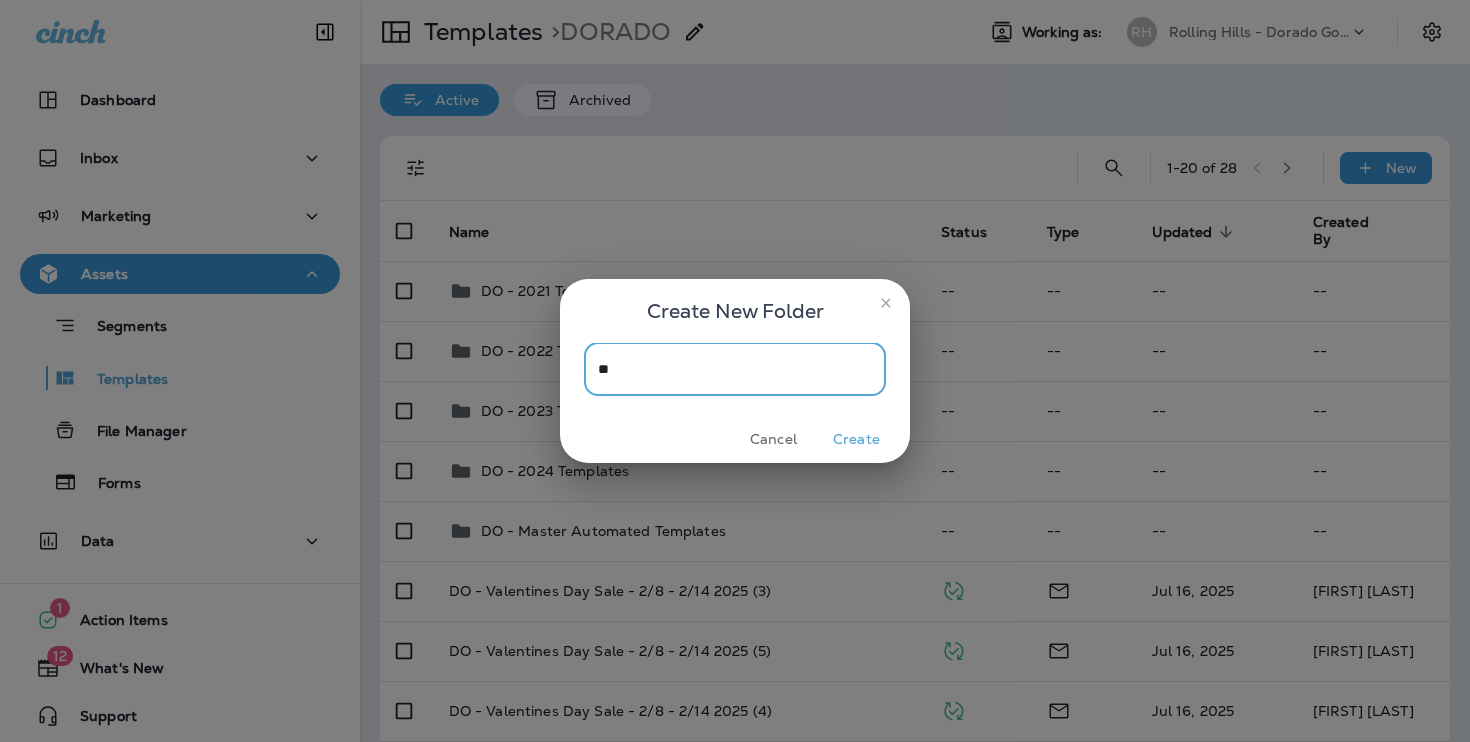 type on "*" 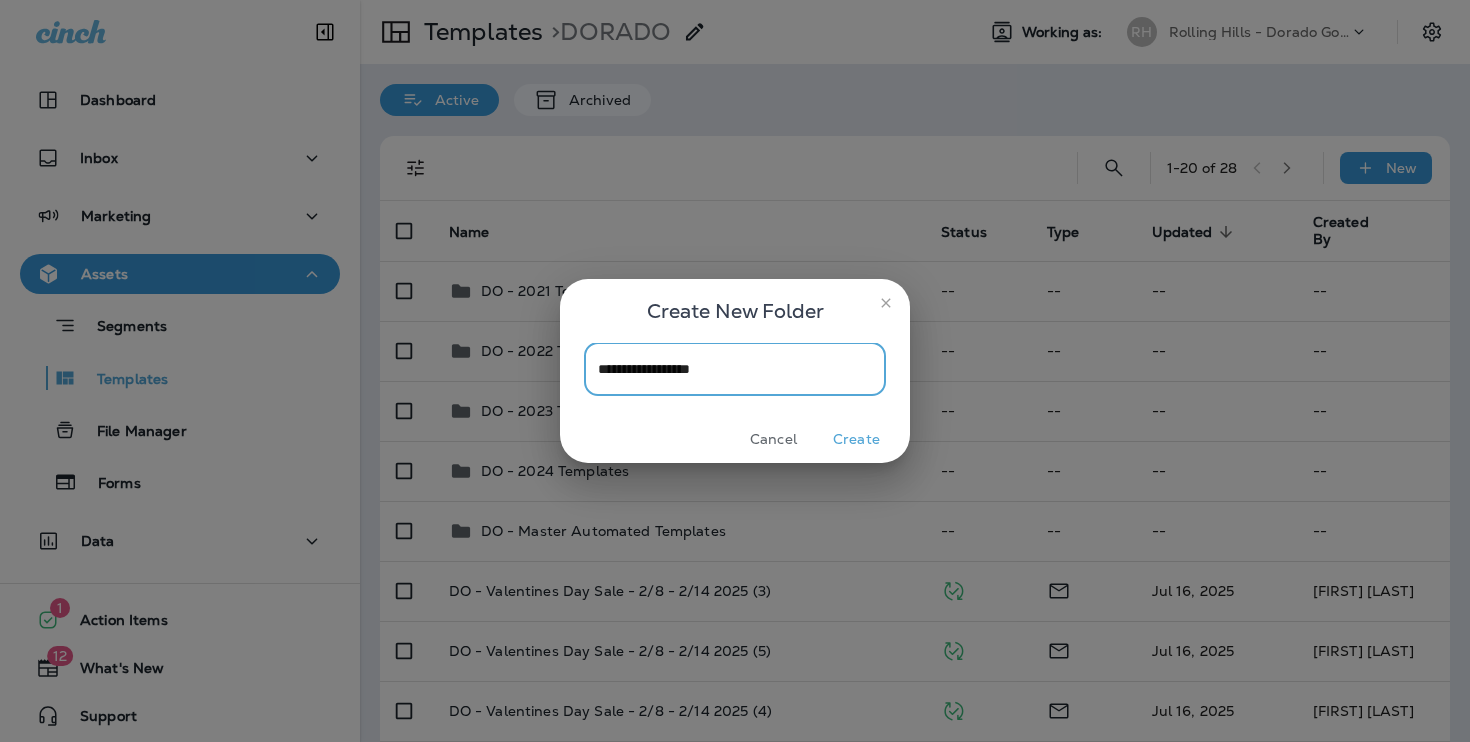 type on "**********" 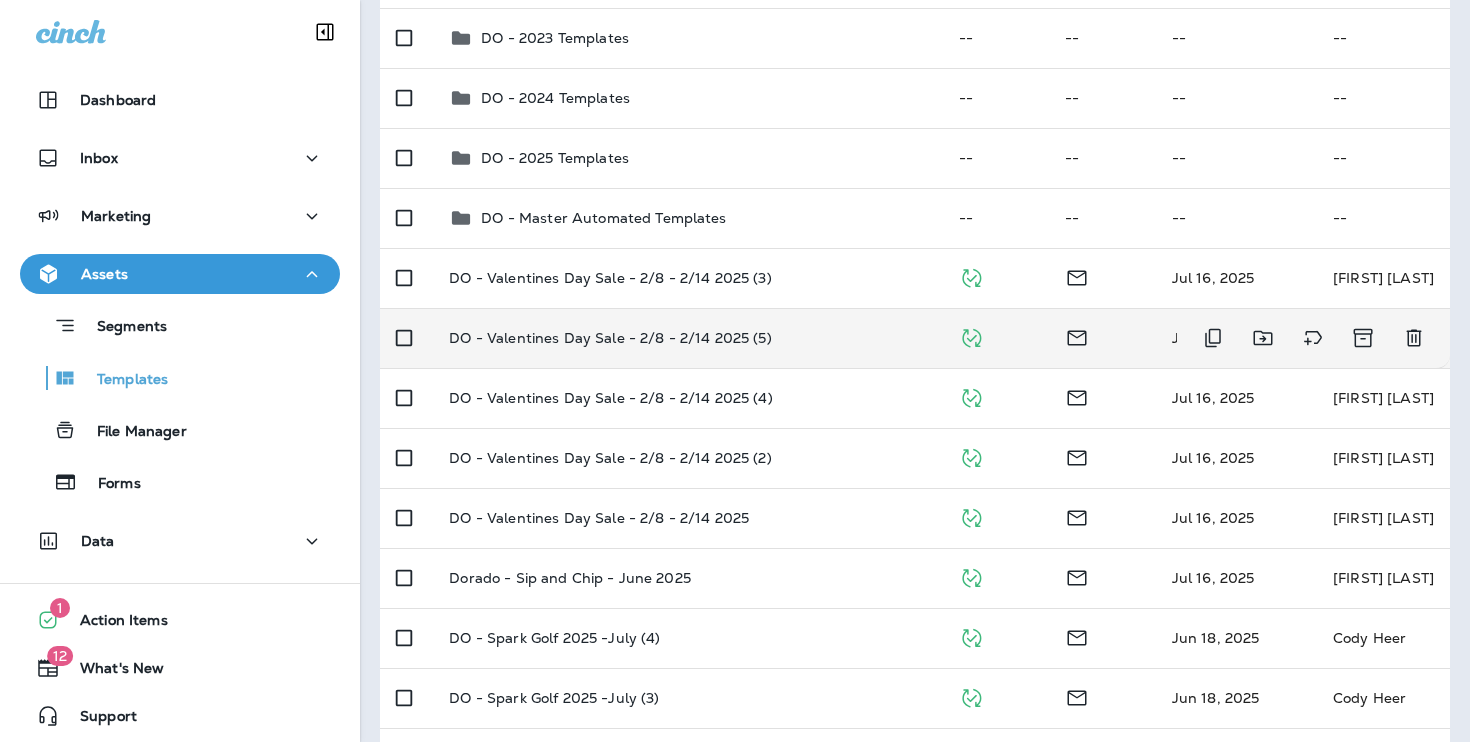 scroll, scrollTop: 384, scrollLeft: 0, axis: vertical 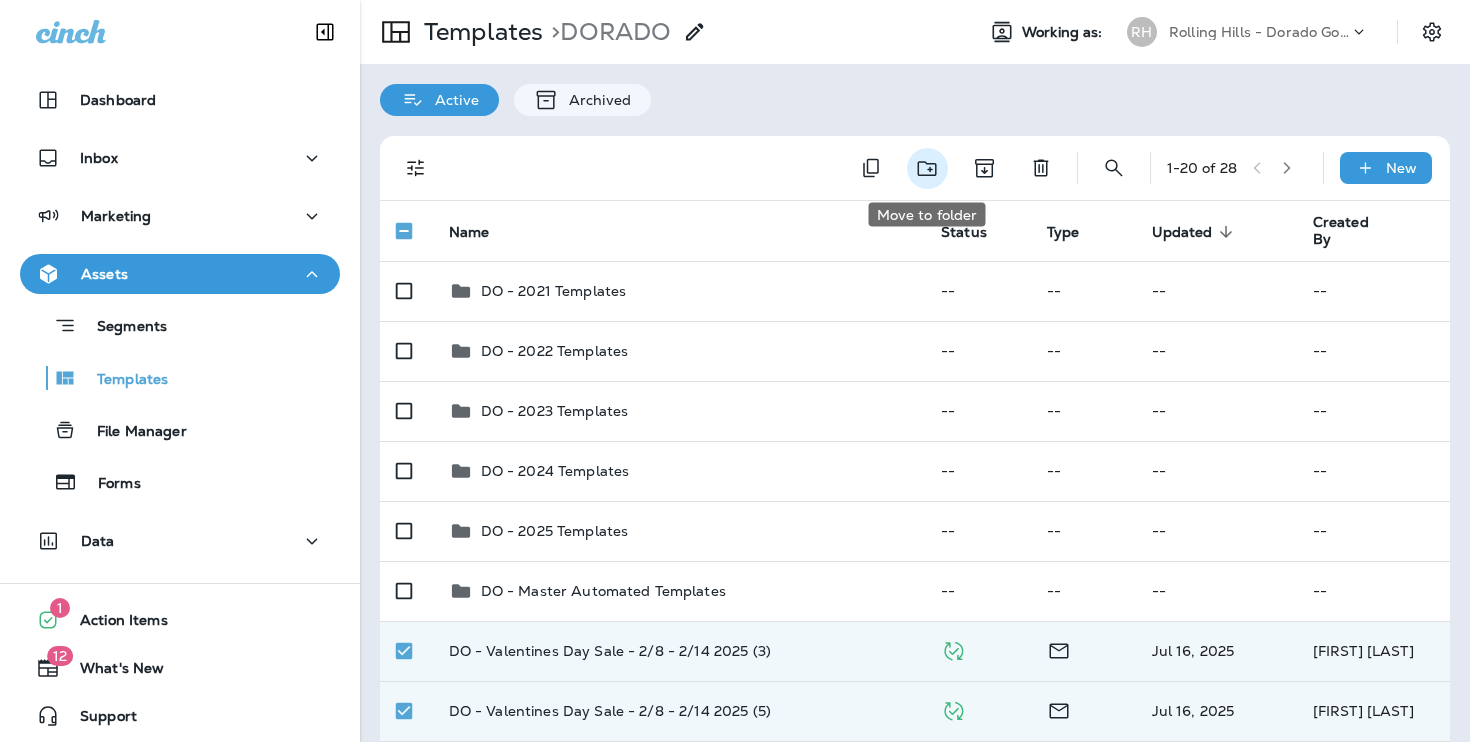 click 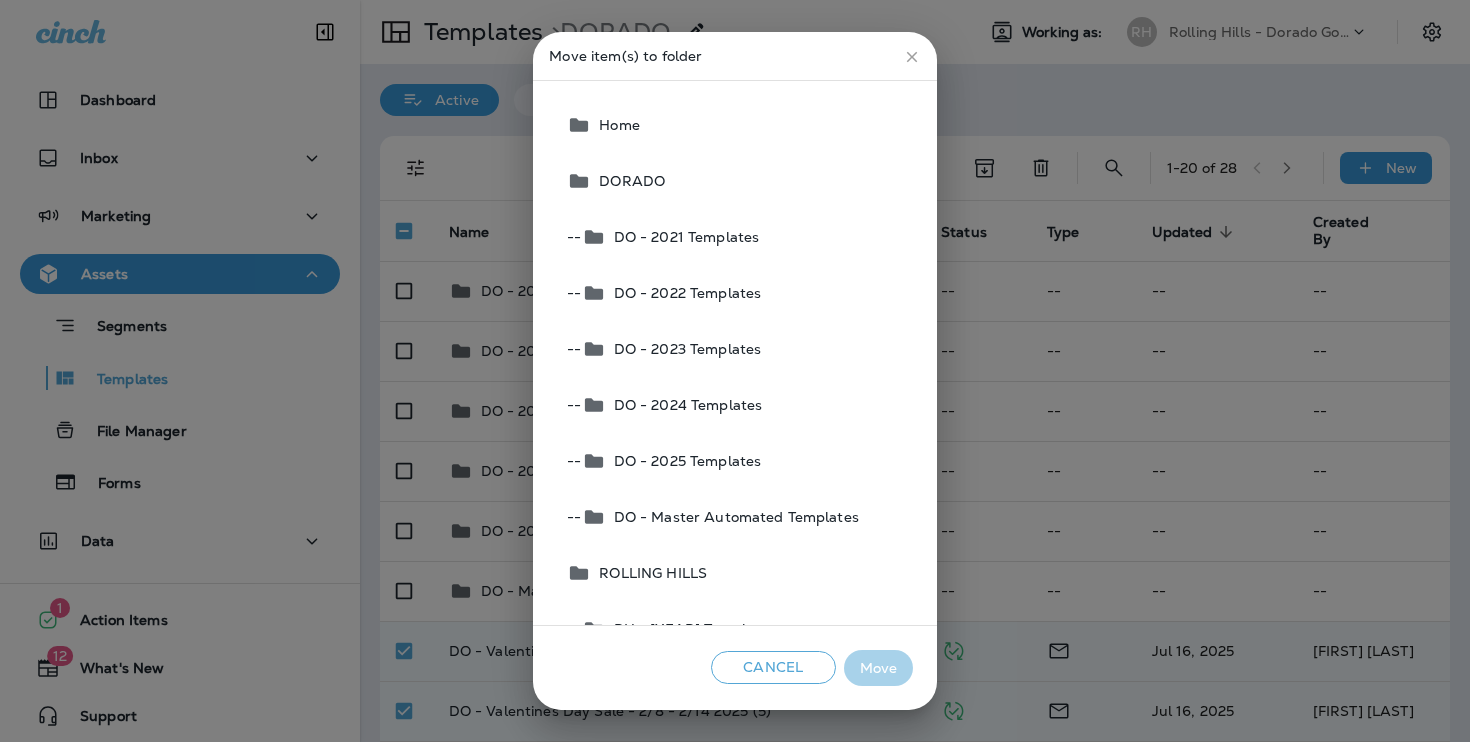click on "DO - 2025 Templates" at bounding box center [684, 461] 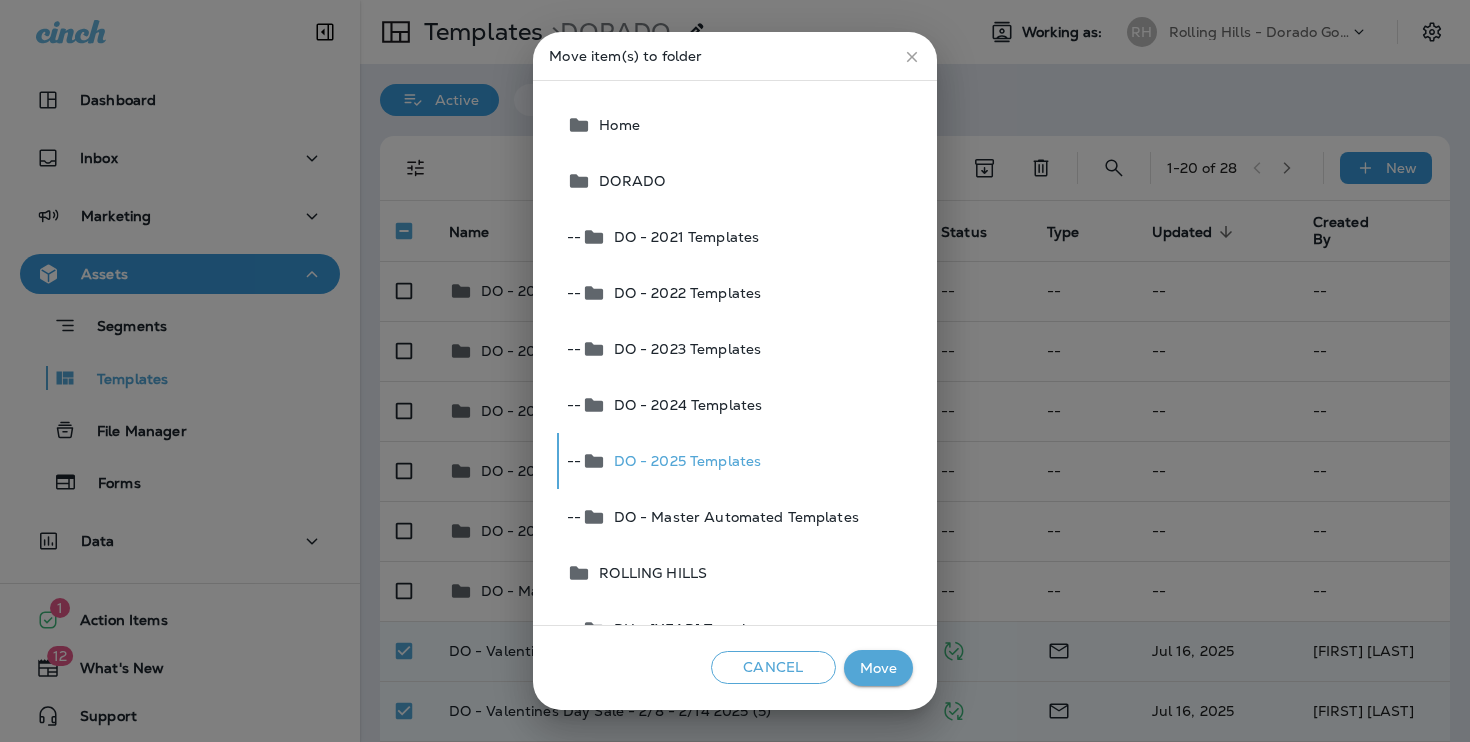 click on "Move" at bounding box center [878, 668] 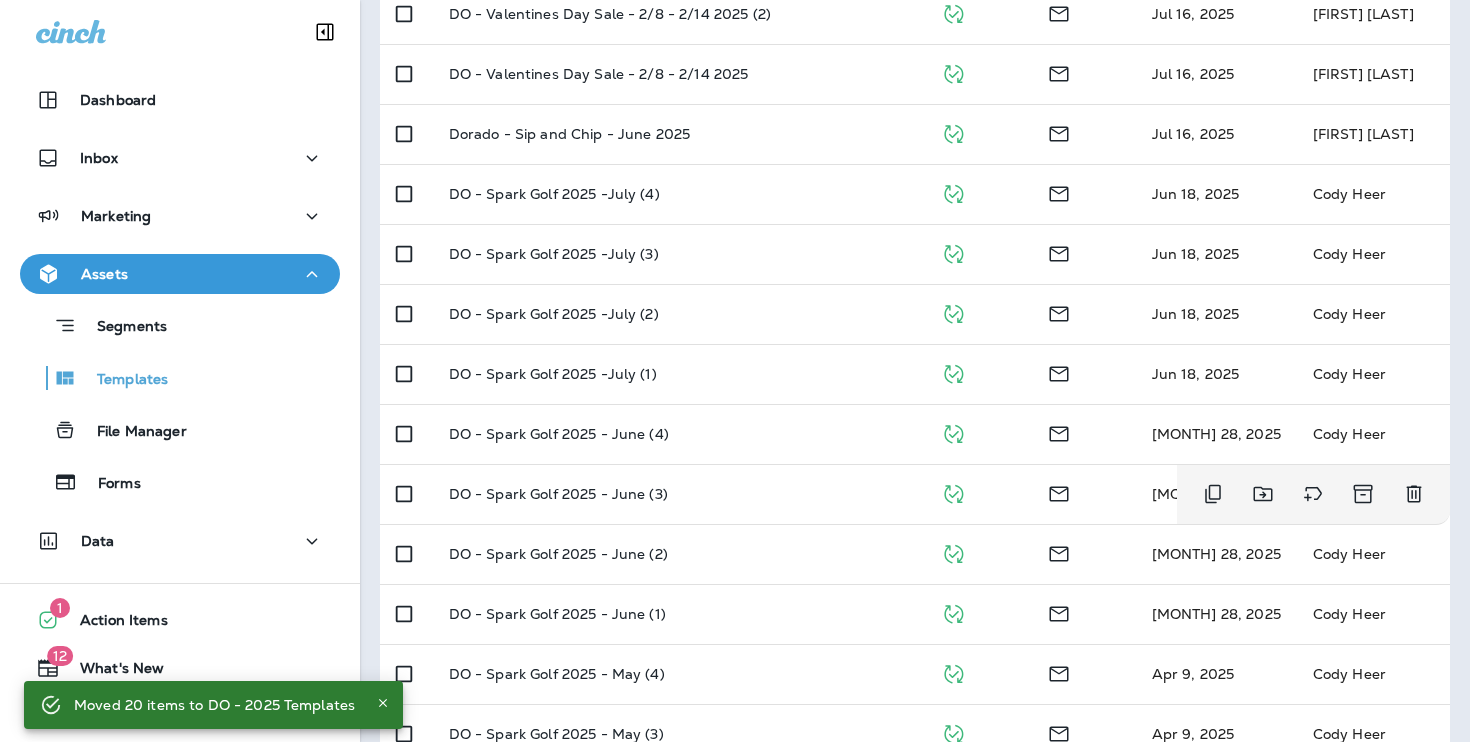 scroll, scrollTop: 379, scrollLeft: 0, axis: vertical 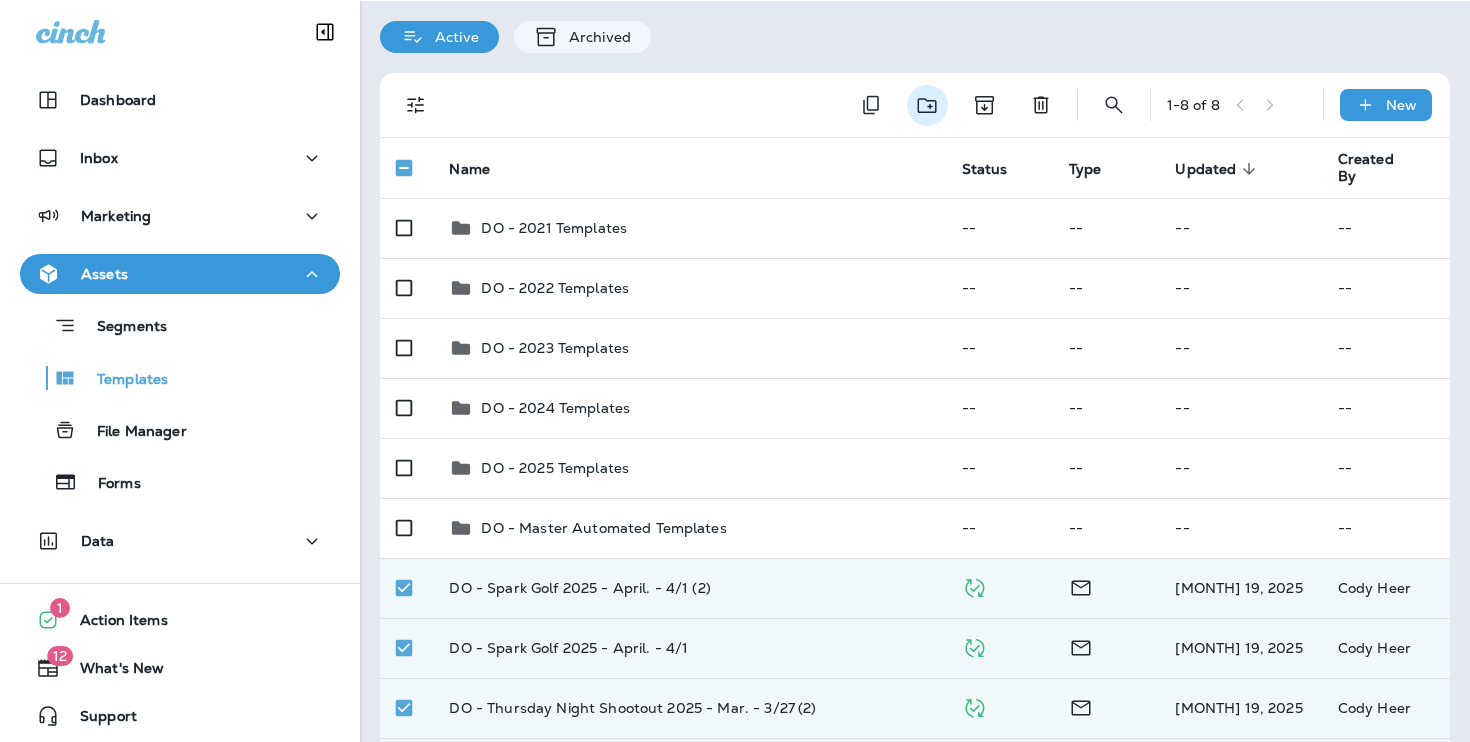 click 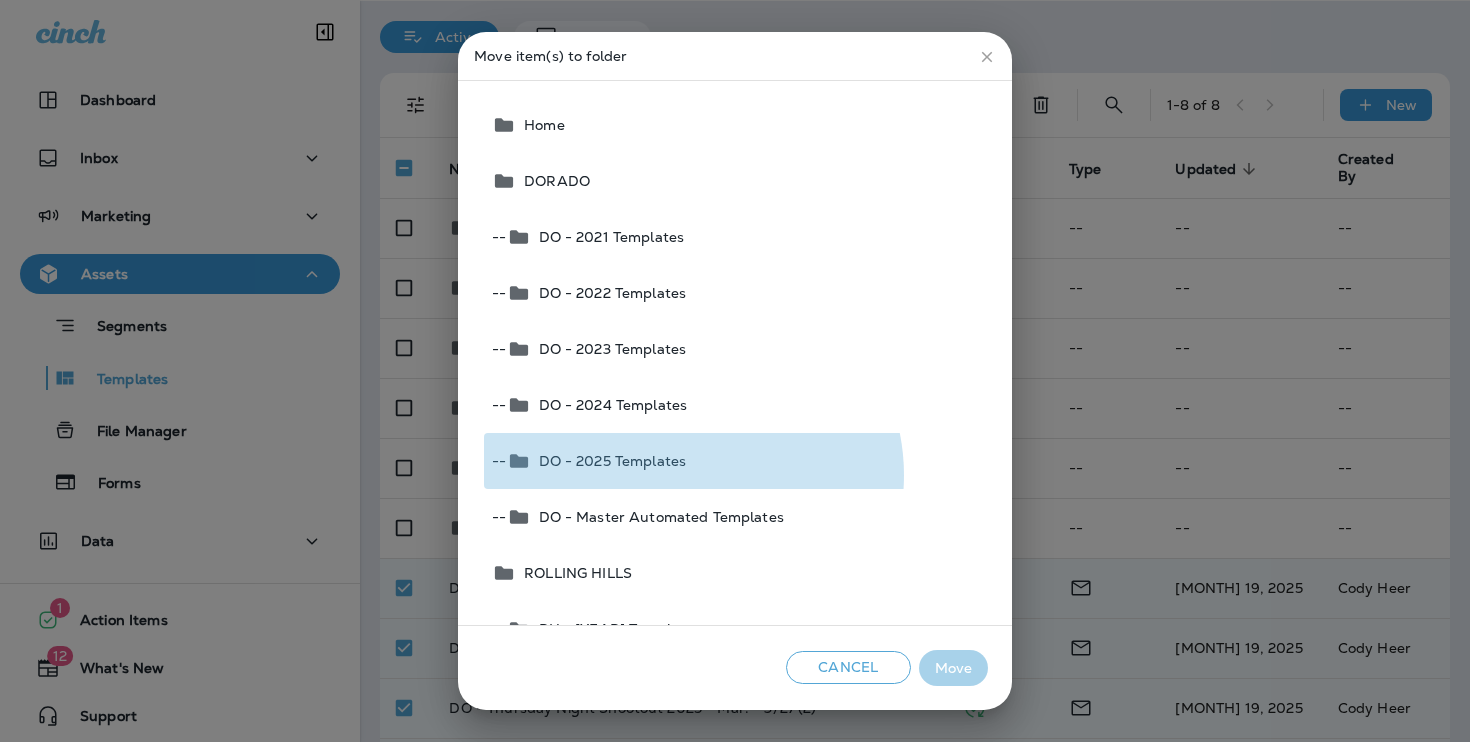 click on "--  DO - 2025 Templates" at bounding box center (736, 461) 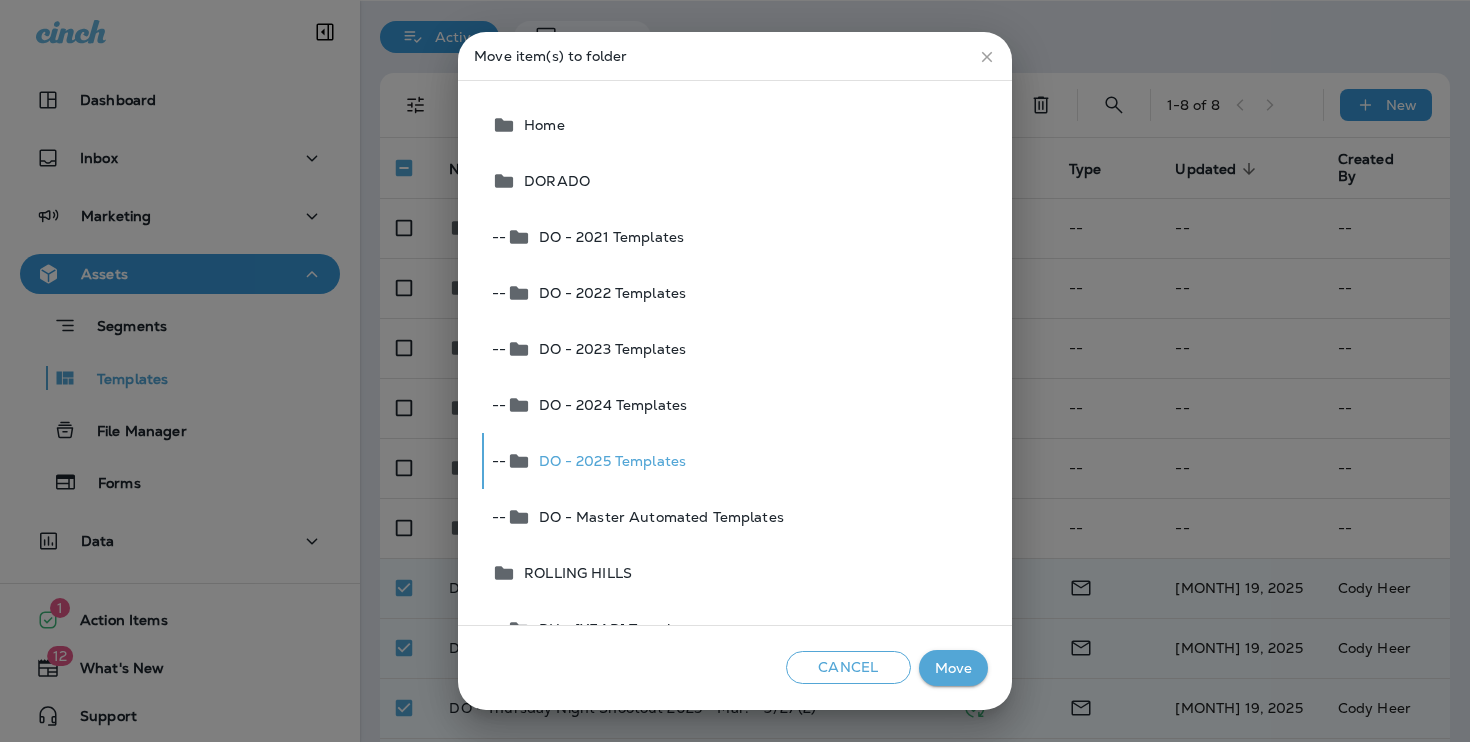 click on "Move" at bounding box center [953, 668] 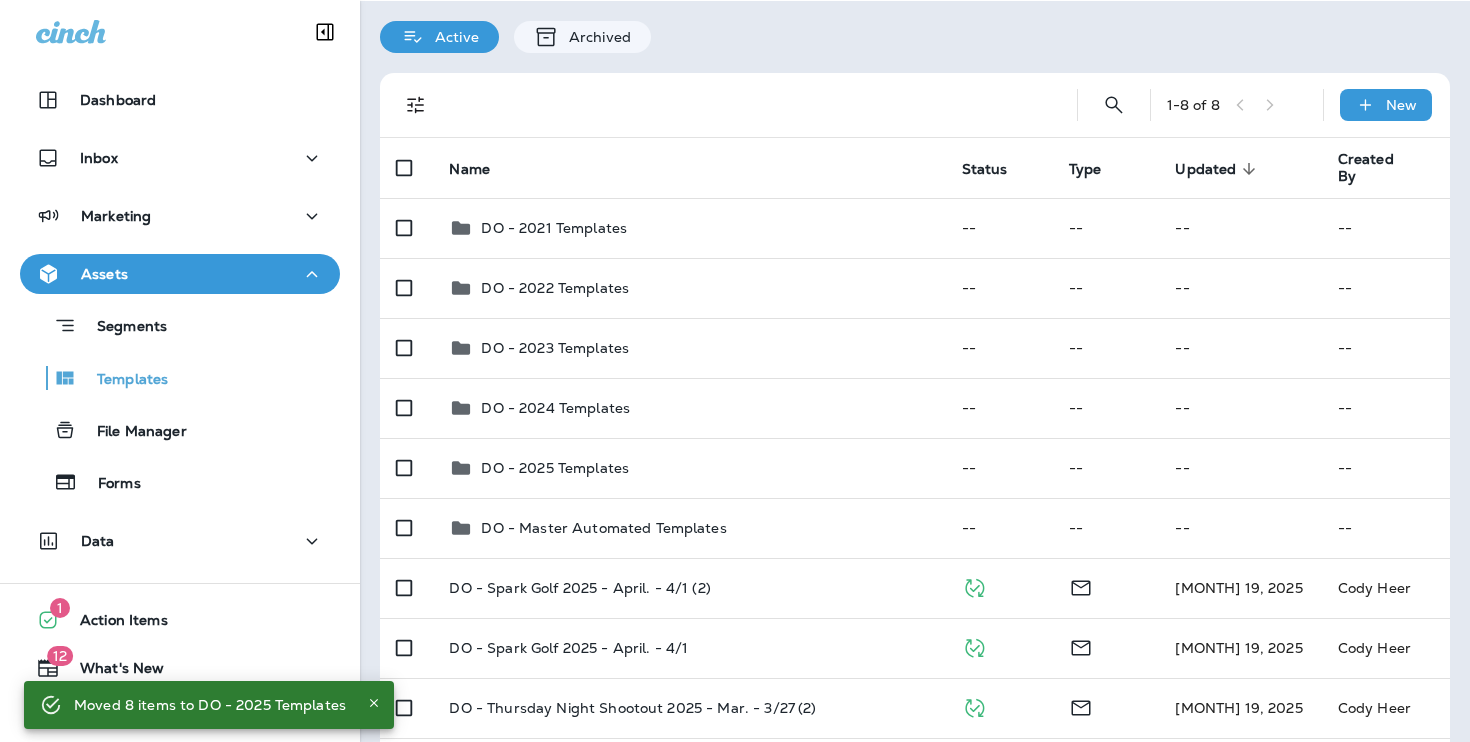 scroll, scrollTop: 0, scrollLeft: 0, axis: both 